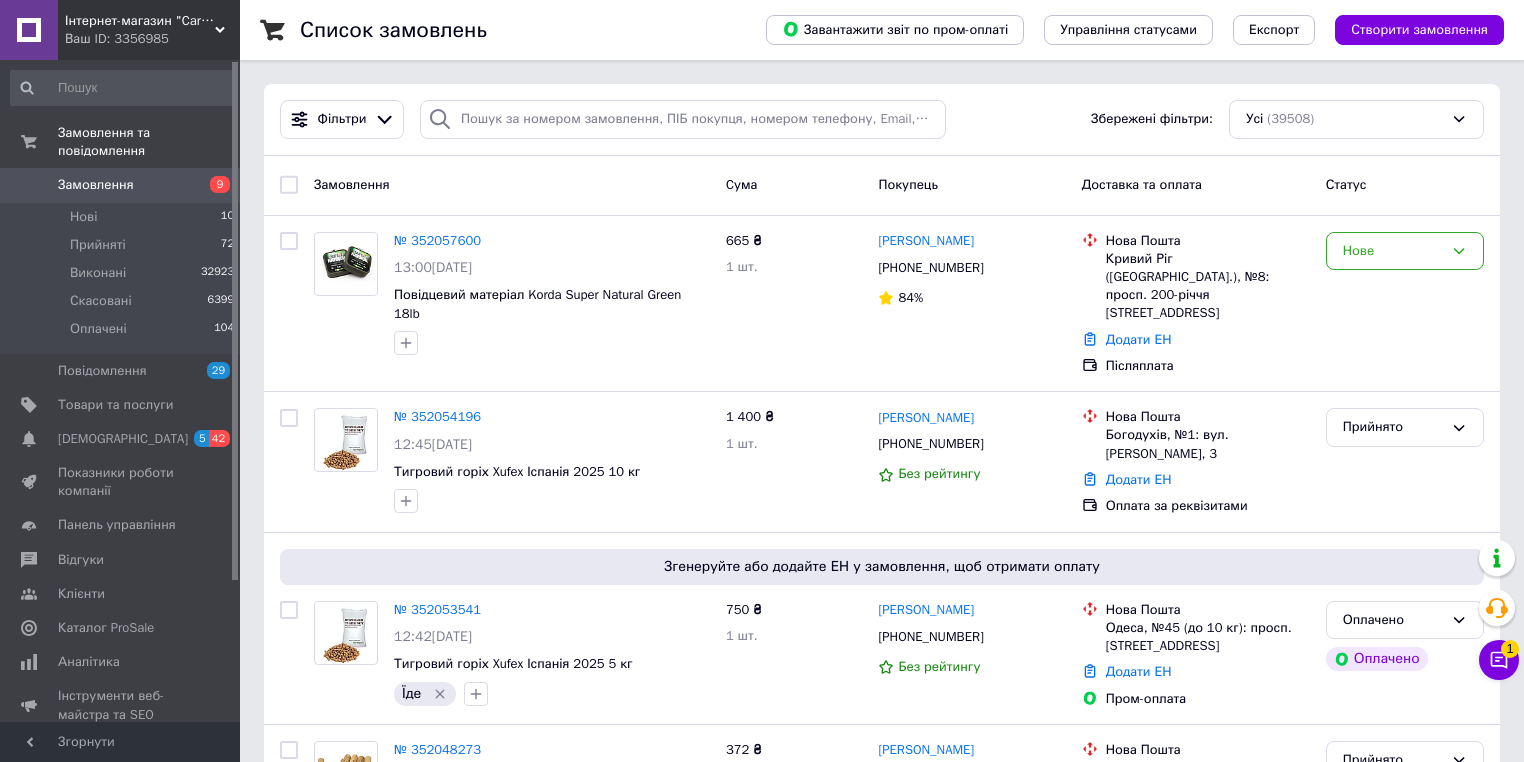 scroll, scrollTop: 0, scrollLeft: 0, axis: both 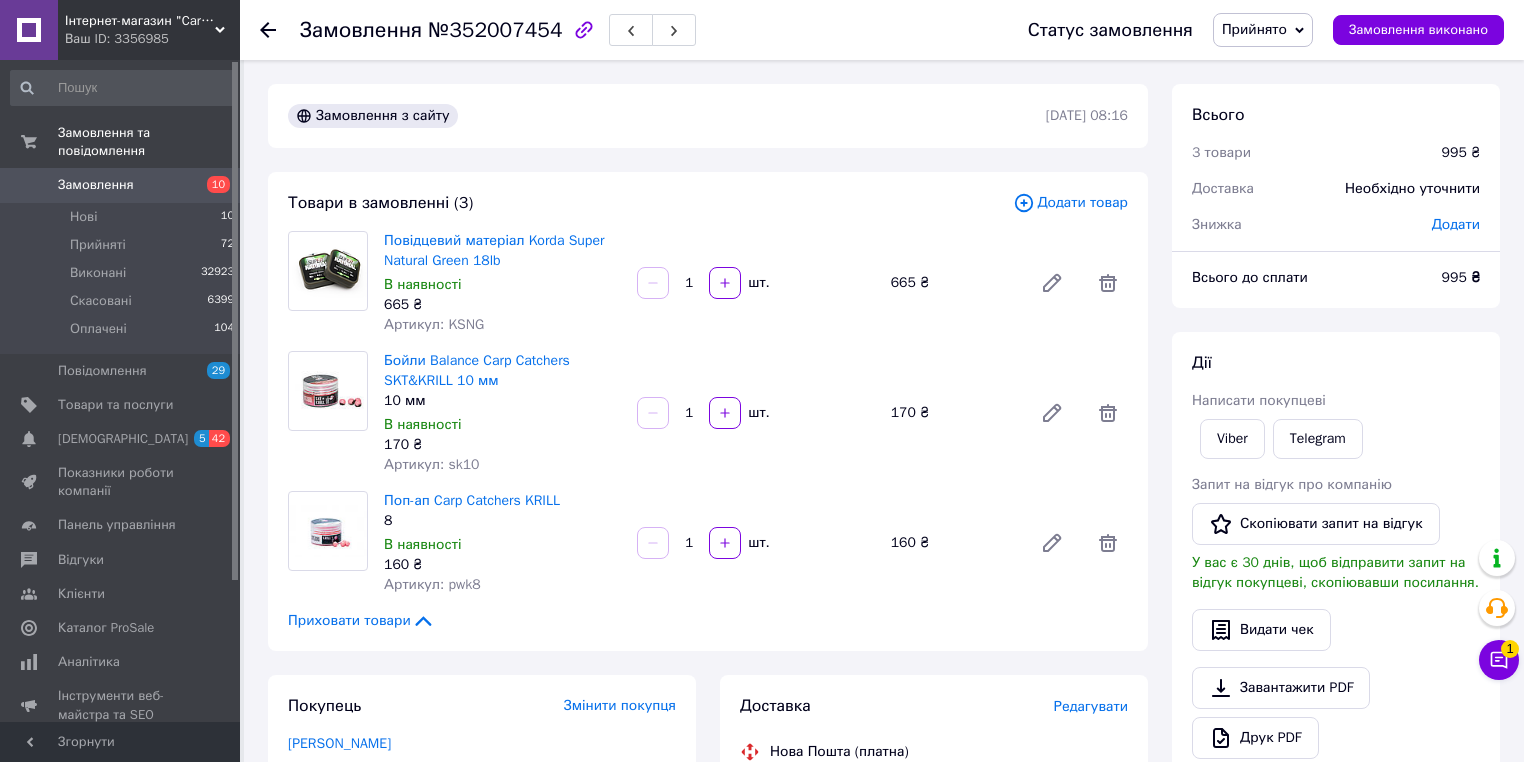 click on "Замовлення" at bounding box center [96, 185] 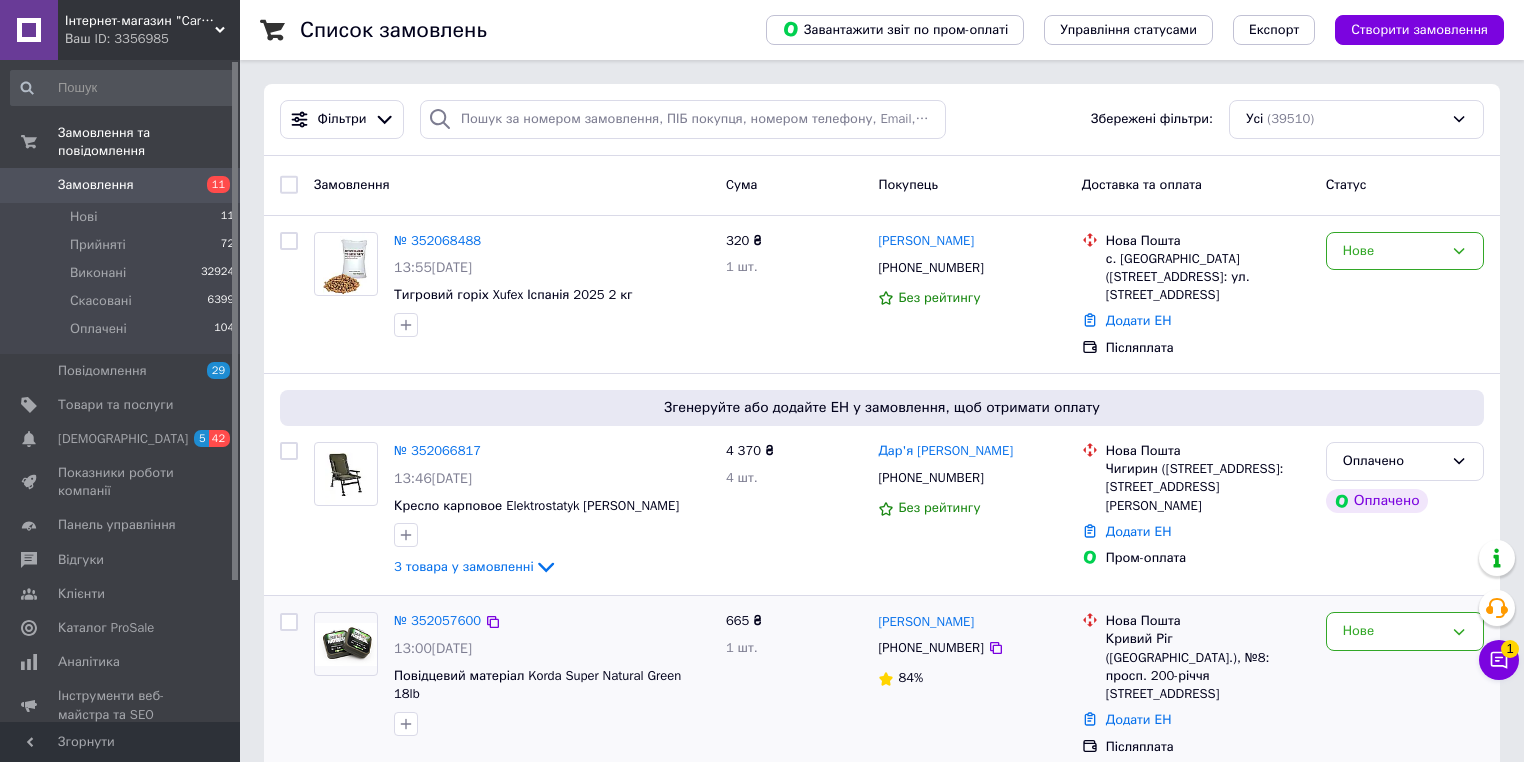 scroll, scrollTop: 160, scrollLeft: 0, axis: vertical 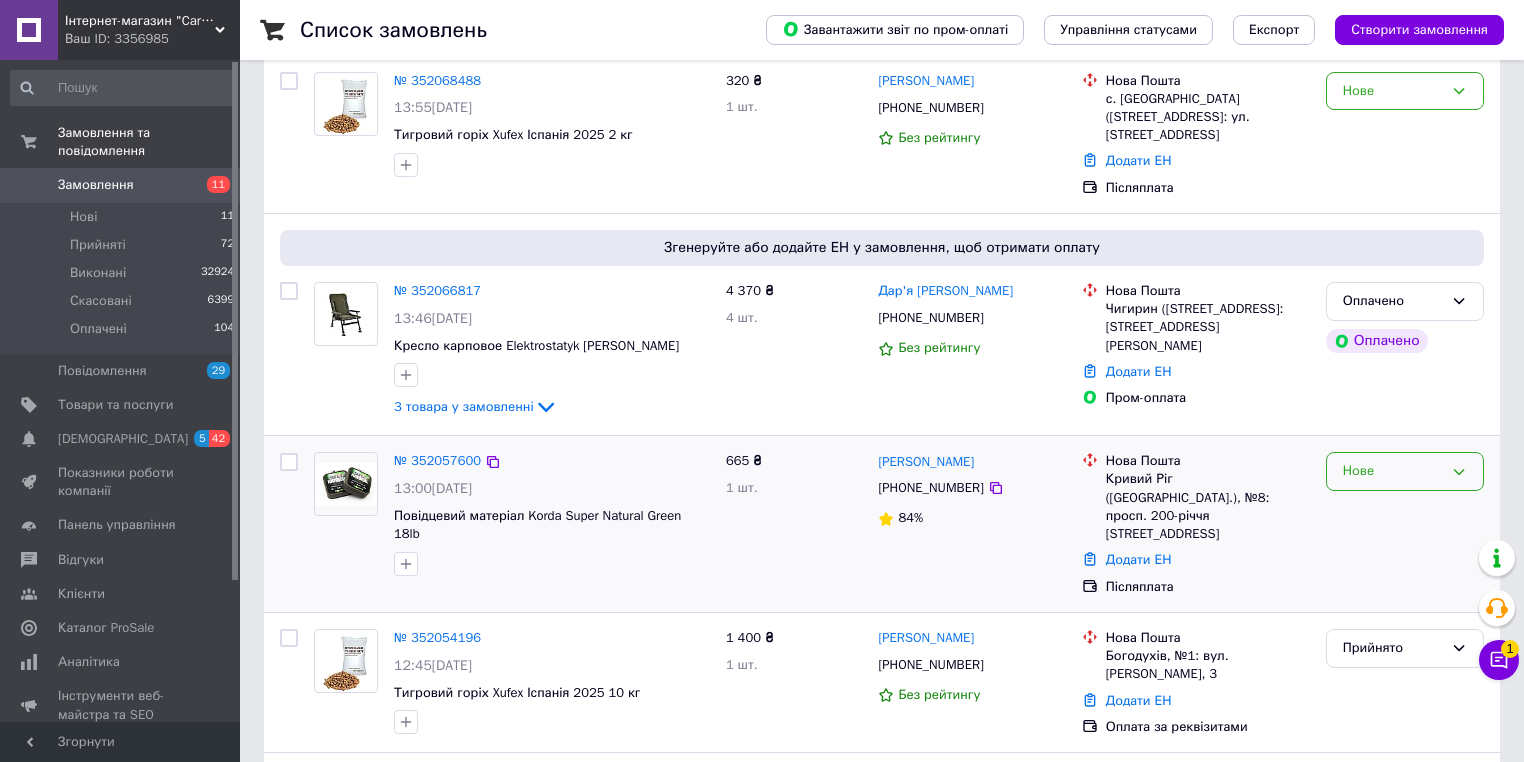 click on "Нове" at bounding box center (1393, 471) 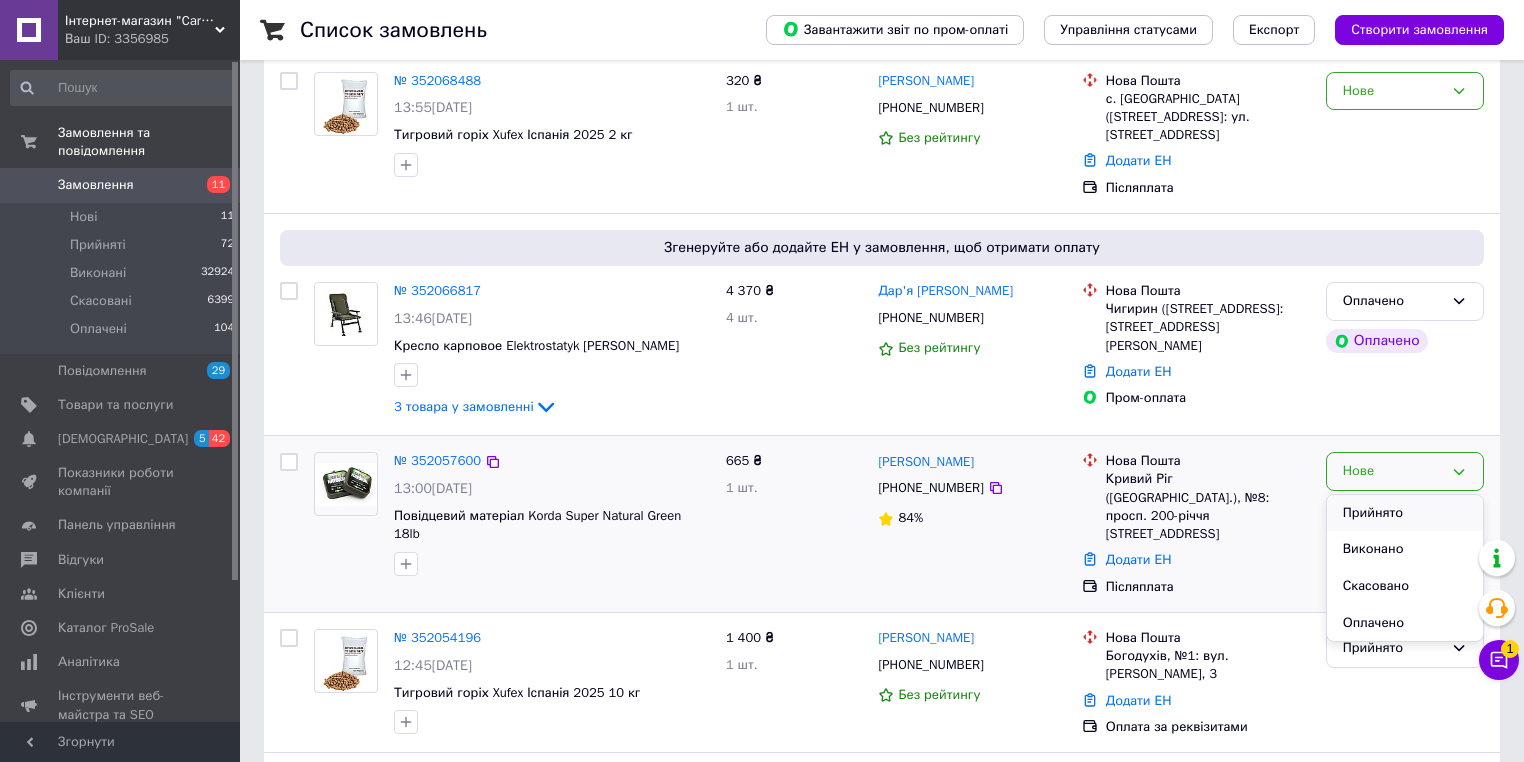 click on "Прийнято" at bounding box center [1405, 513] 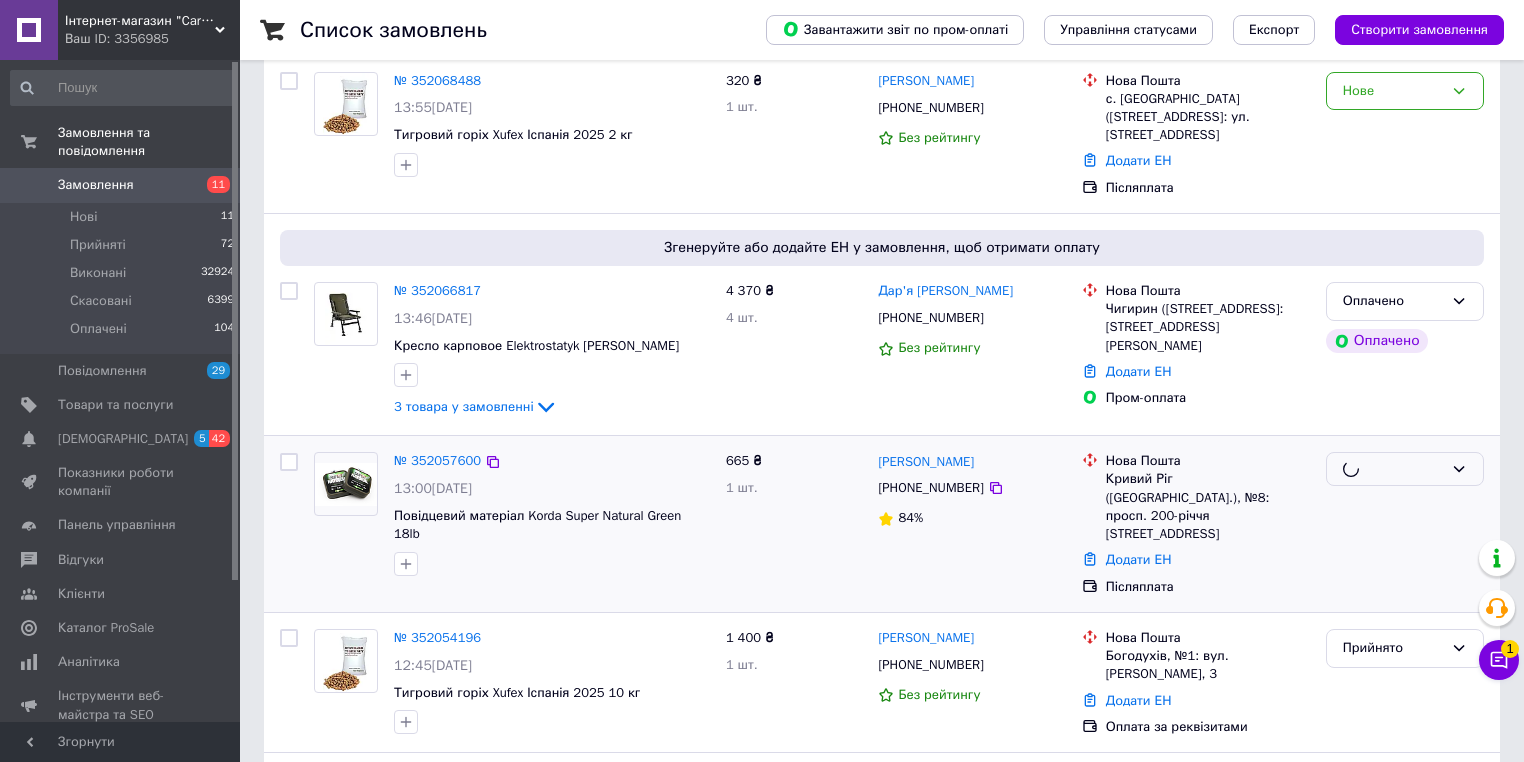 scroll, scrollTop: 0, scrollLeft: 0, axis: both 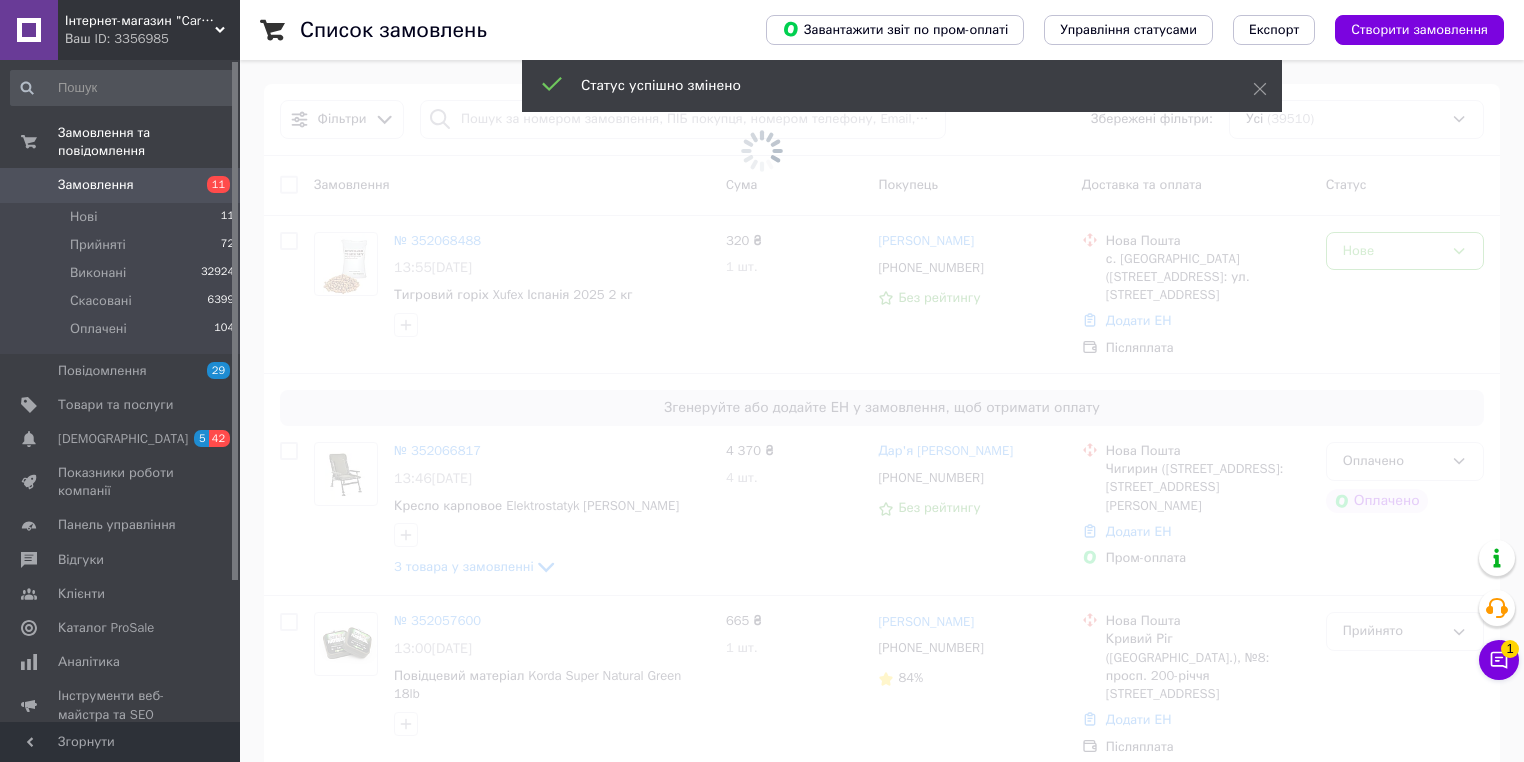 click at bounding box center [762, 150] 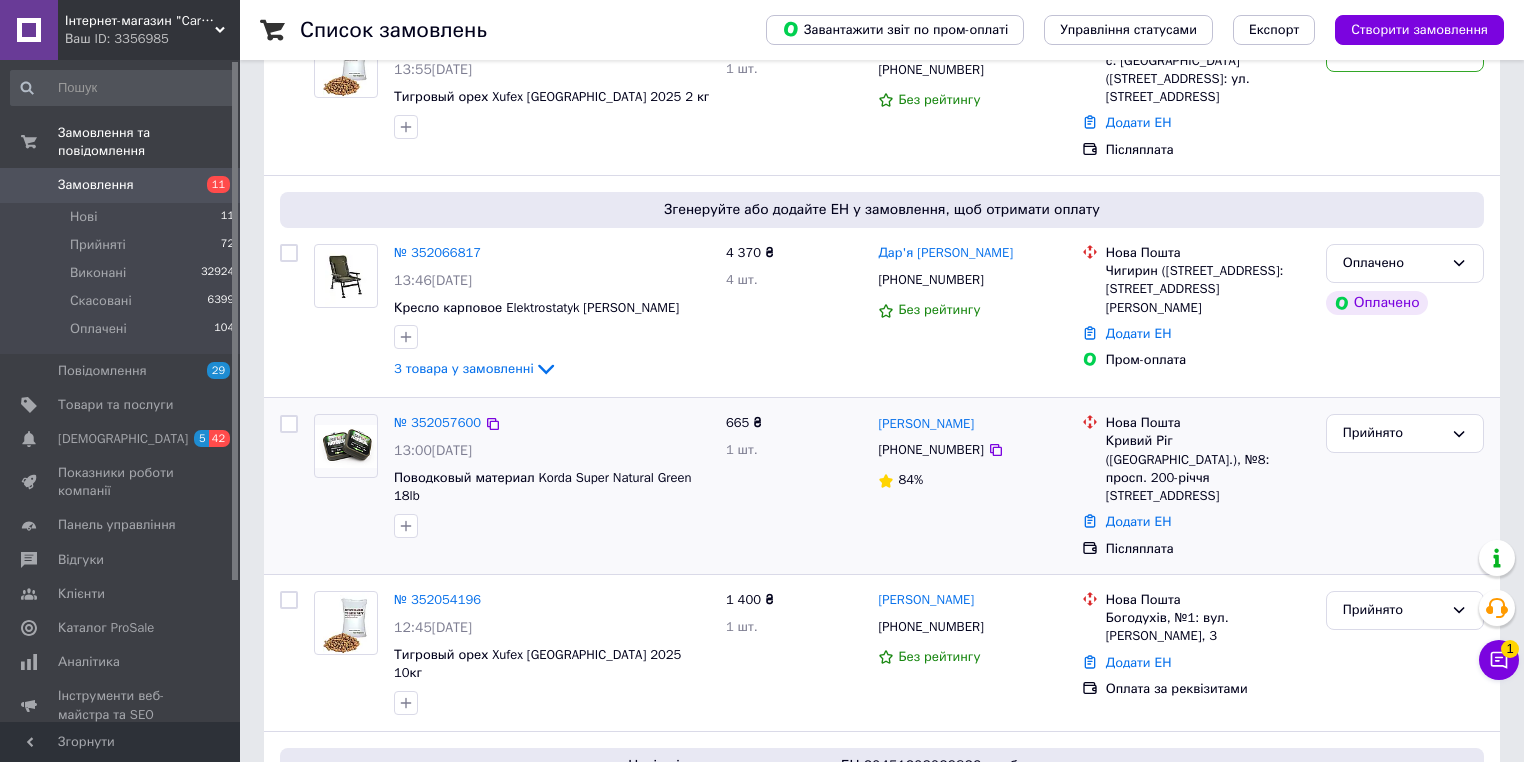 scroll, scrollTop: 160, scrollLeft: 0, axis: vertical 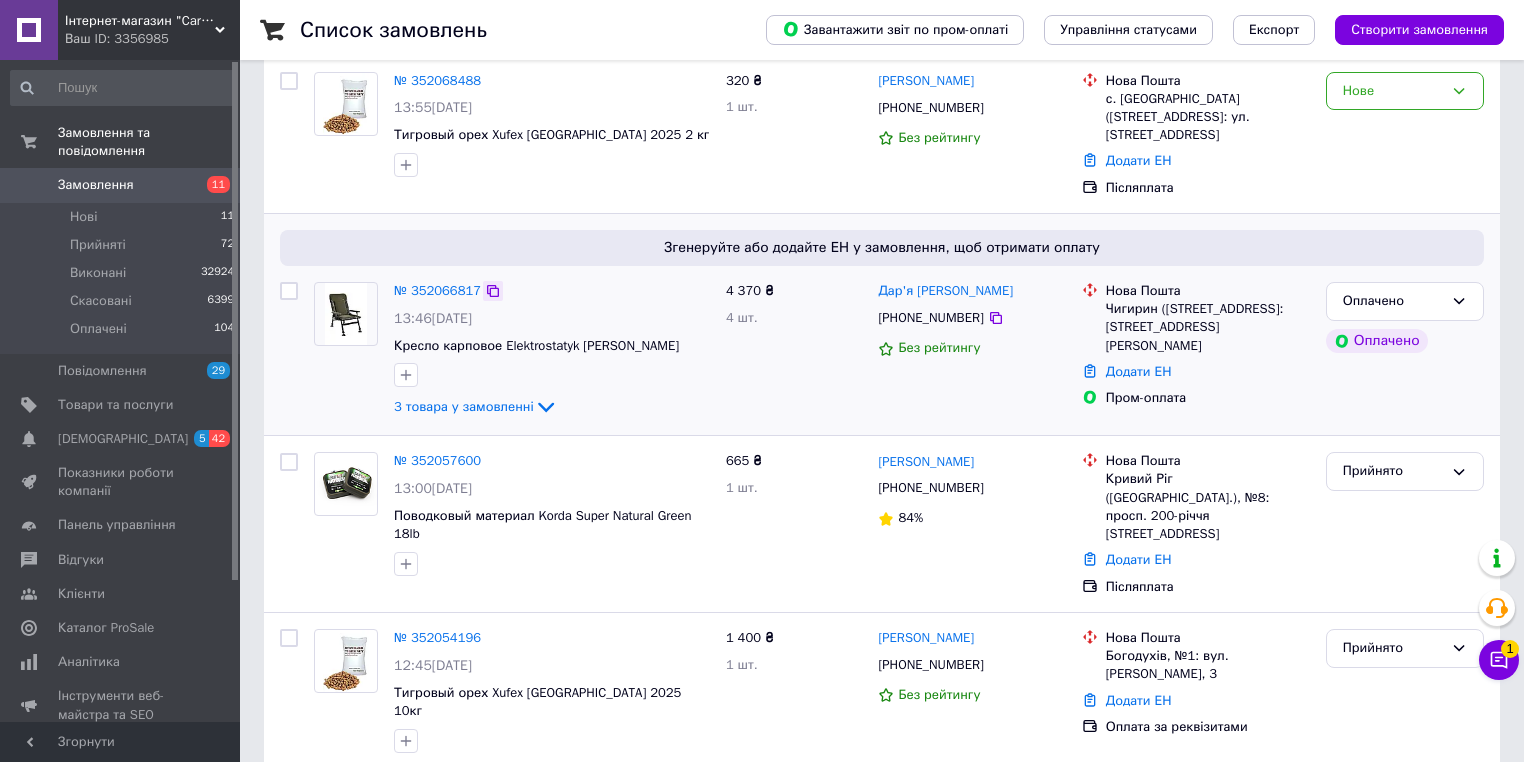 click 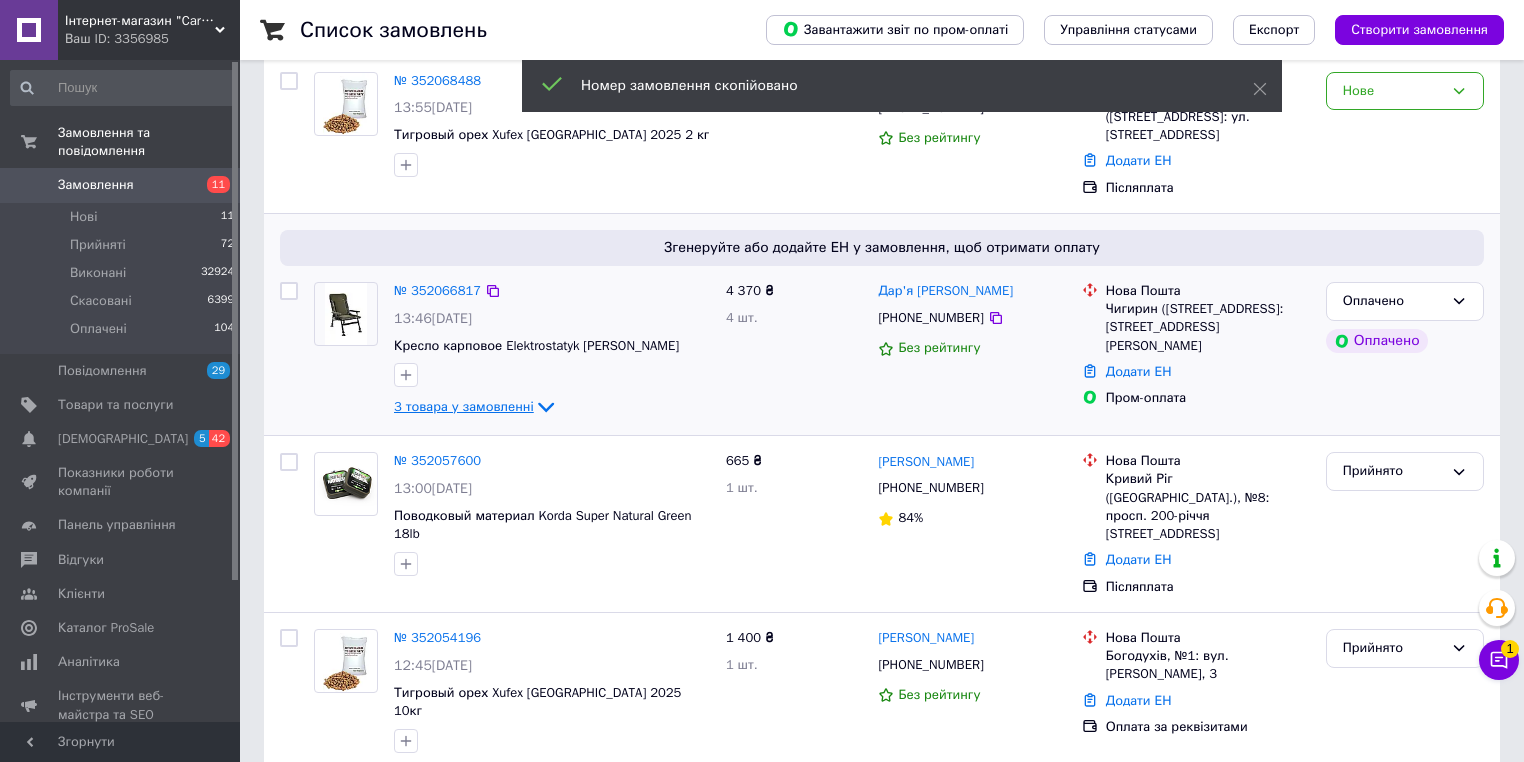 click on "3 товара у замовленні" at bounding box center (464, 406) 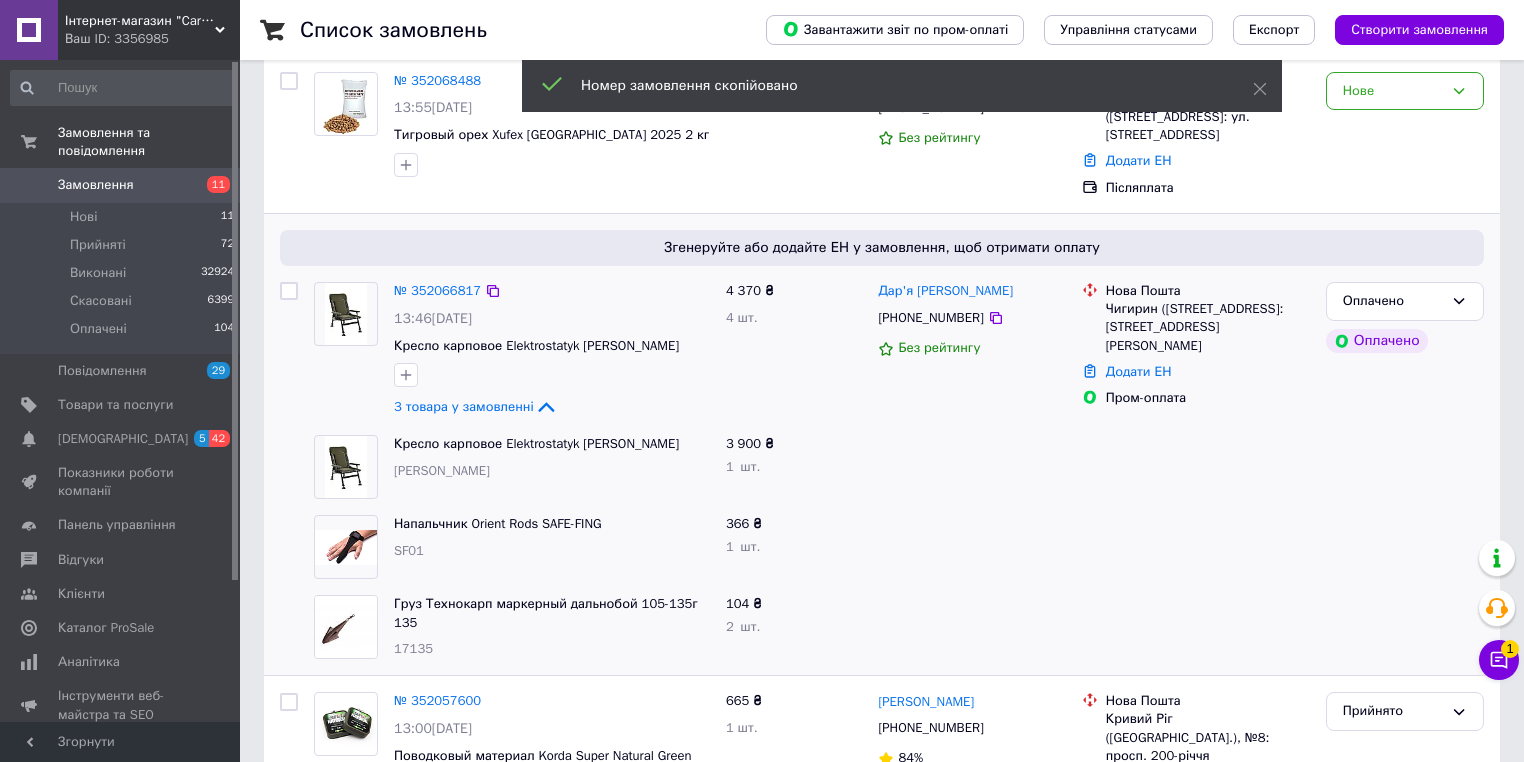 click at bounding box center (406, 375) 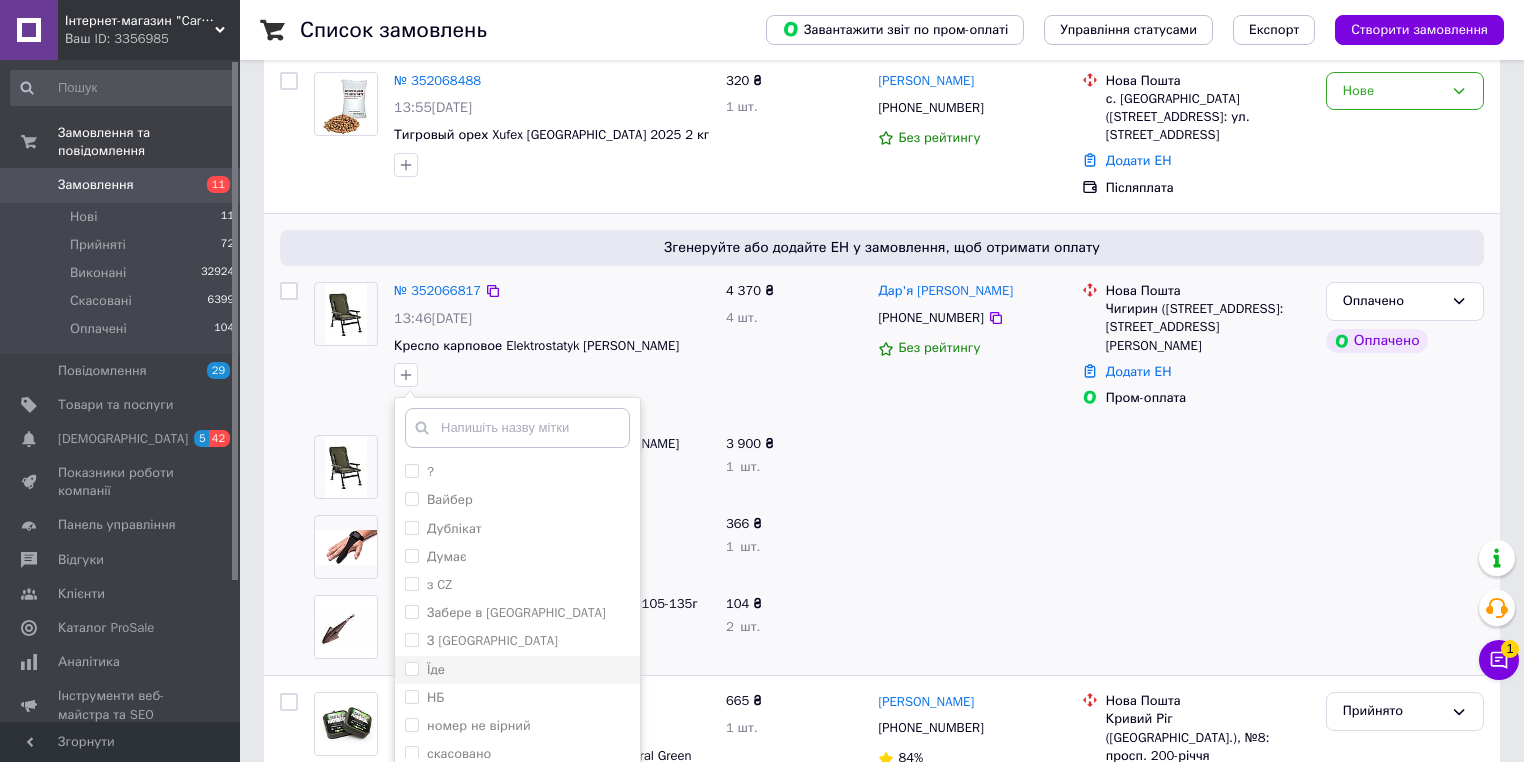 click on "Їде" at bounding box center (517, 670) 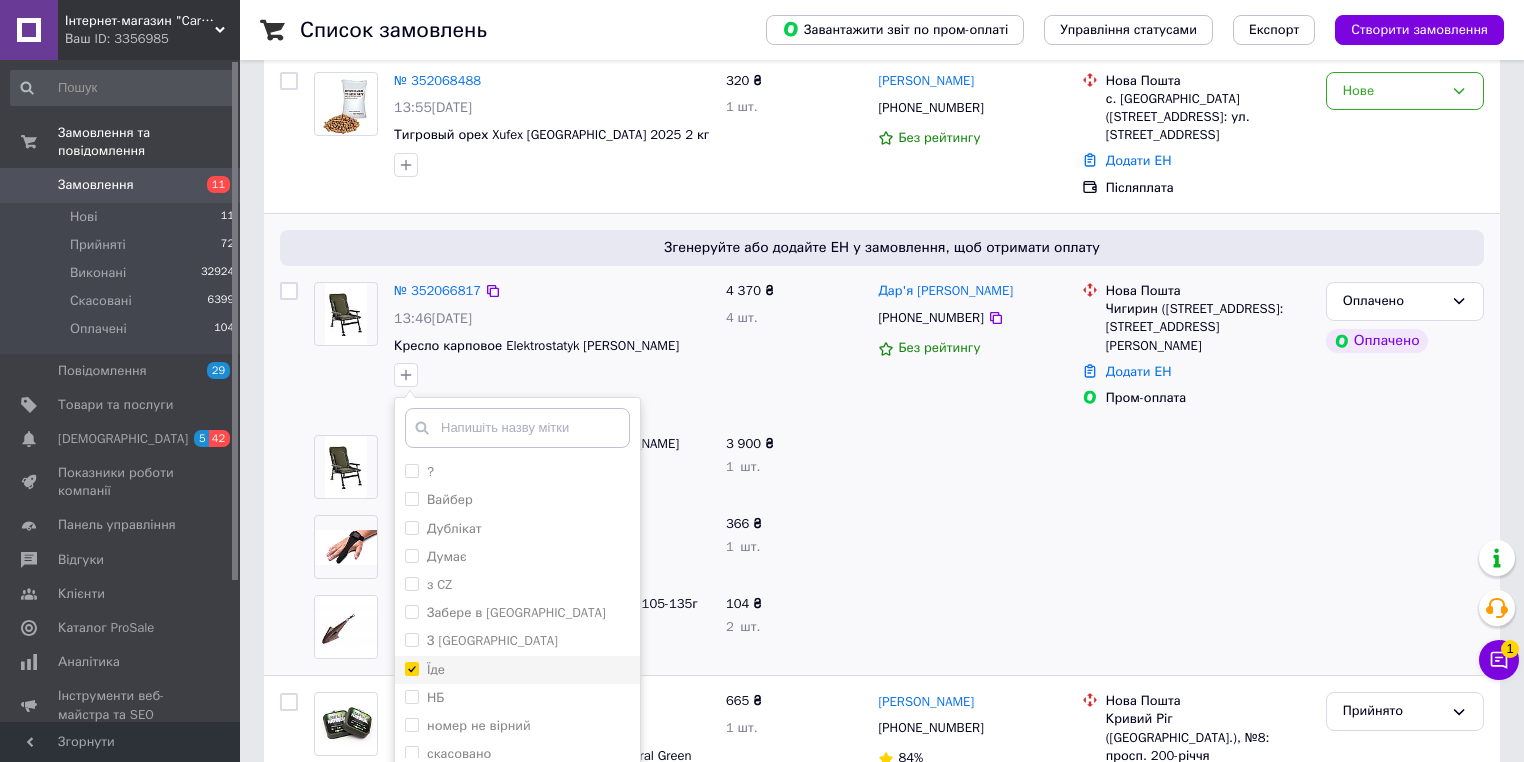 checkbox on "true" 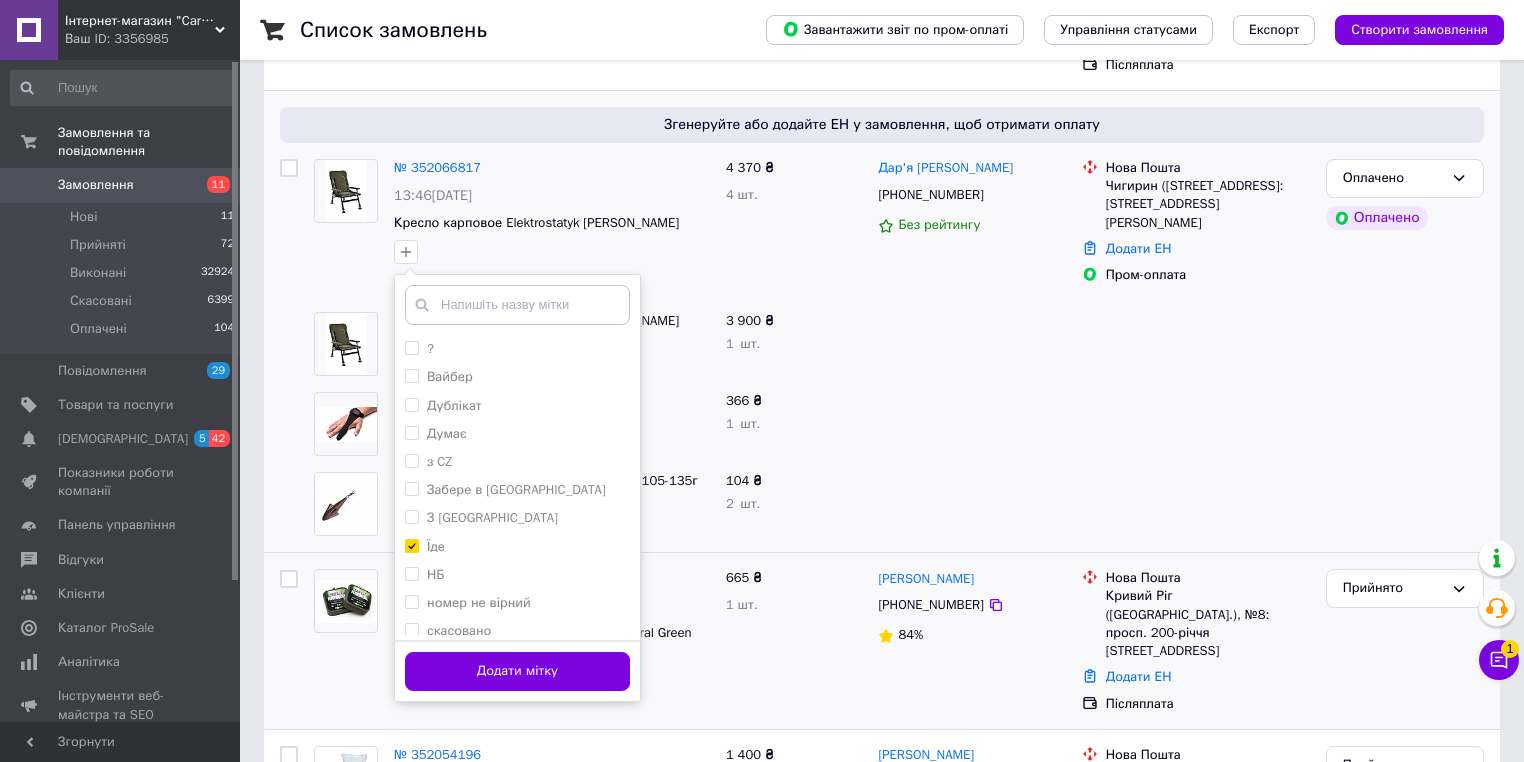 scroll, scrollTop: 320, scrollLeft: 0, axis: vertical 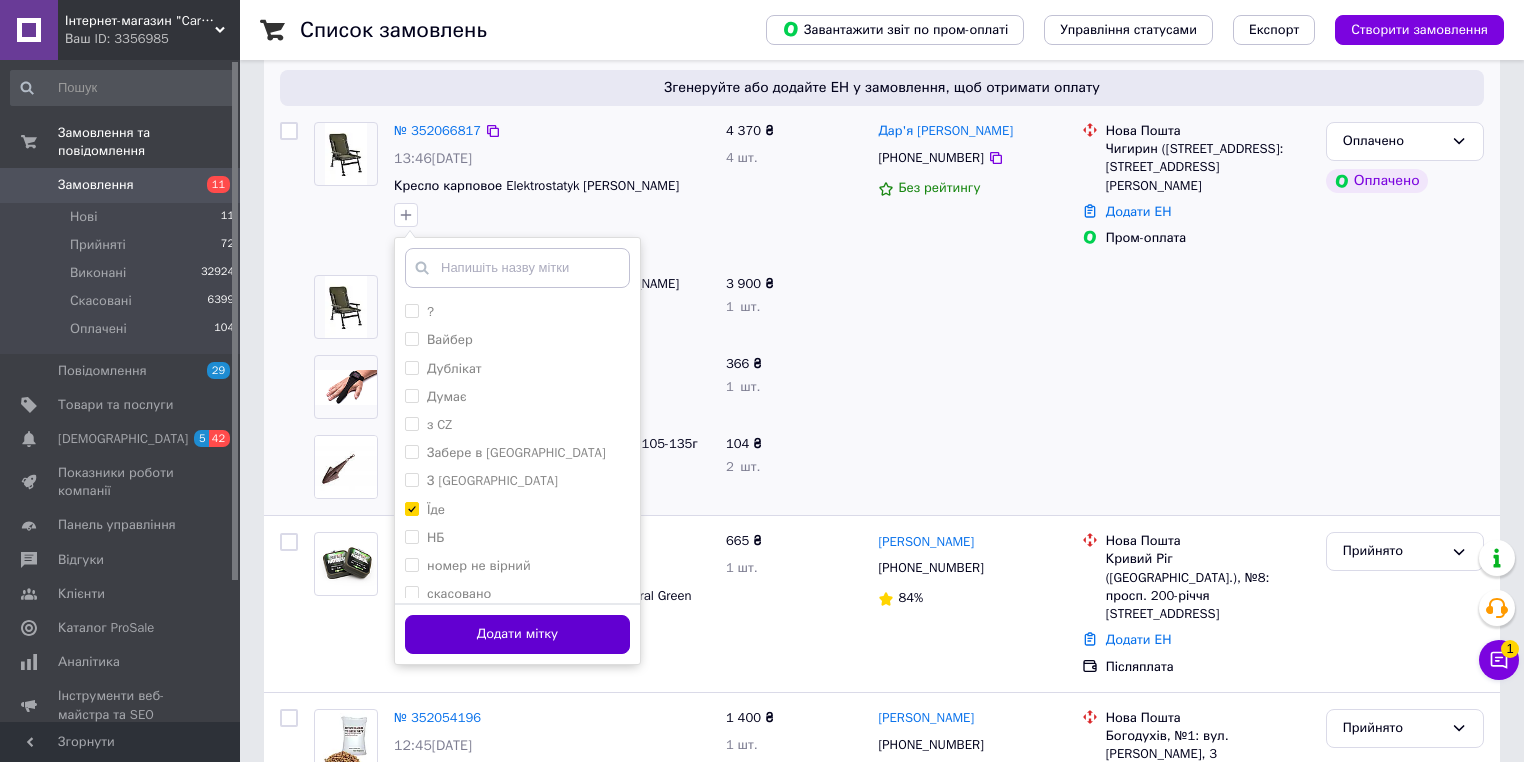 click on "Додати мітку" at bounding box center [517, 634] 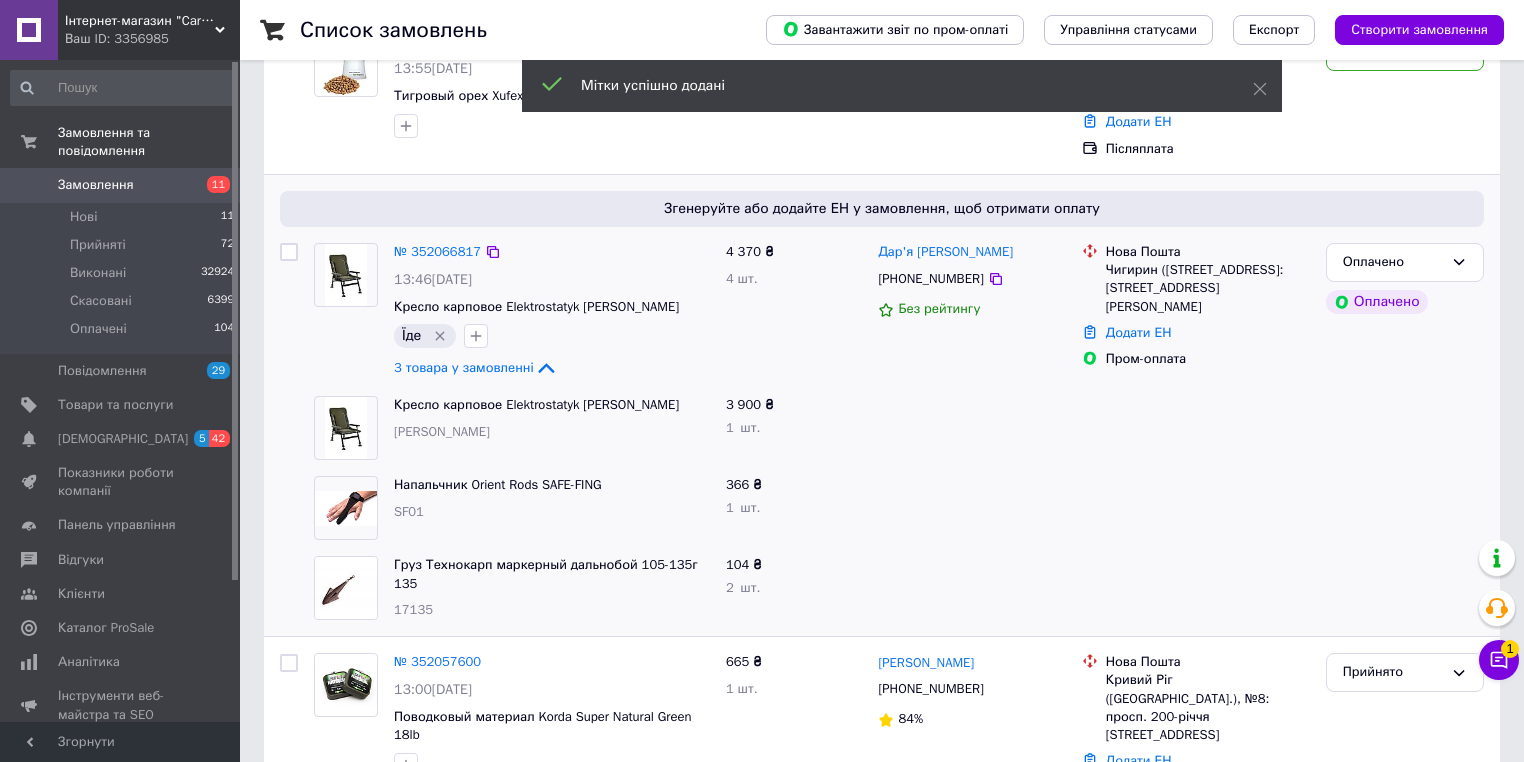 scroll, scrollTop: 160, scrollLeft: 0, axis: vertical 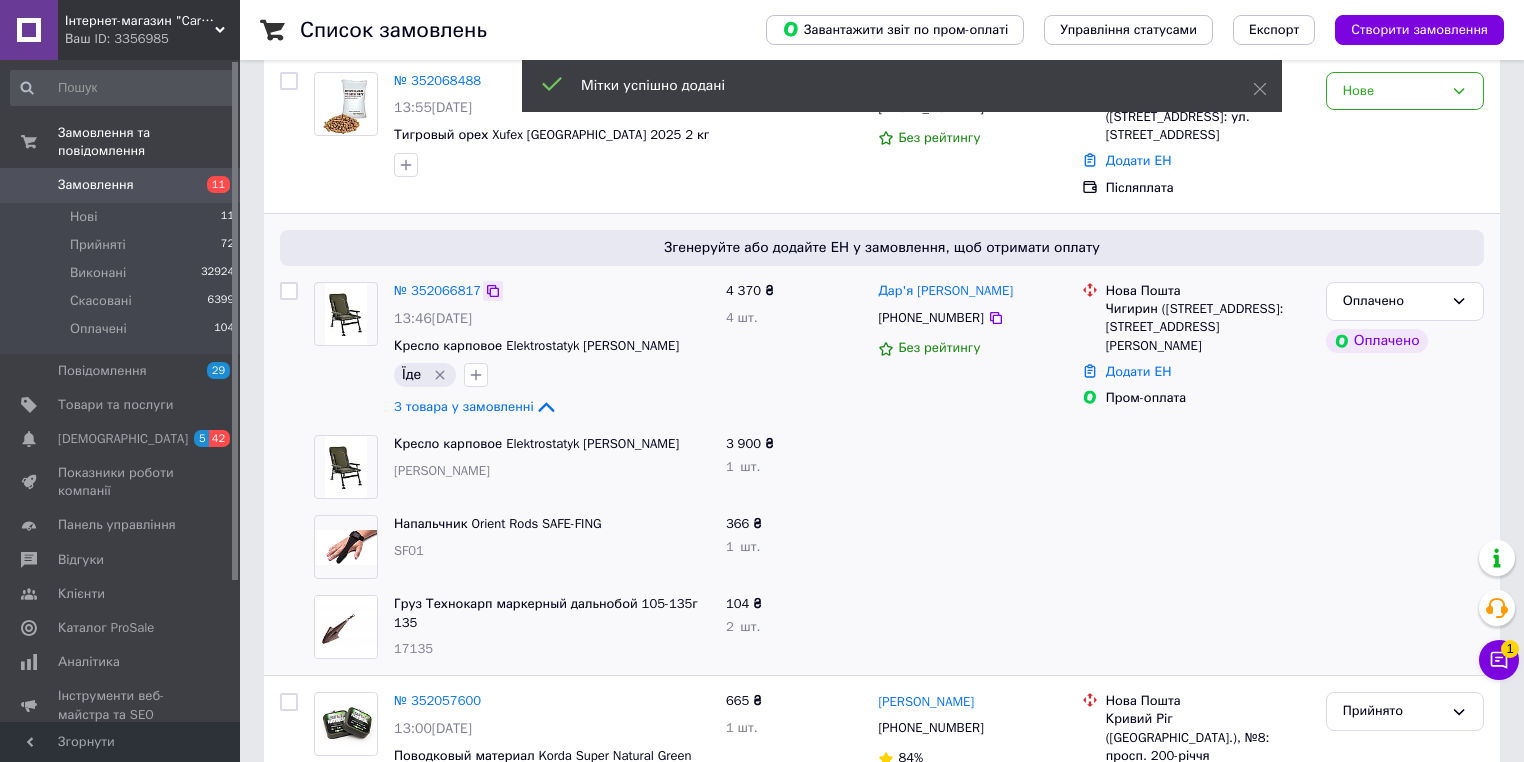 click 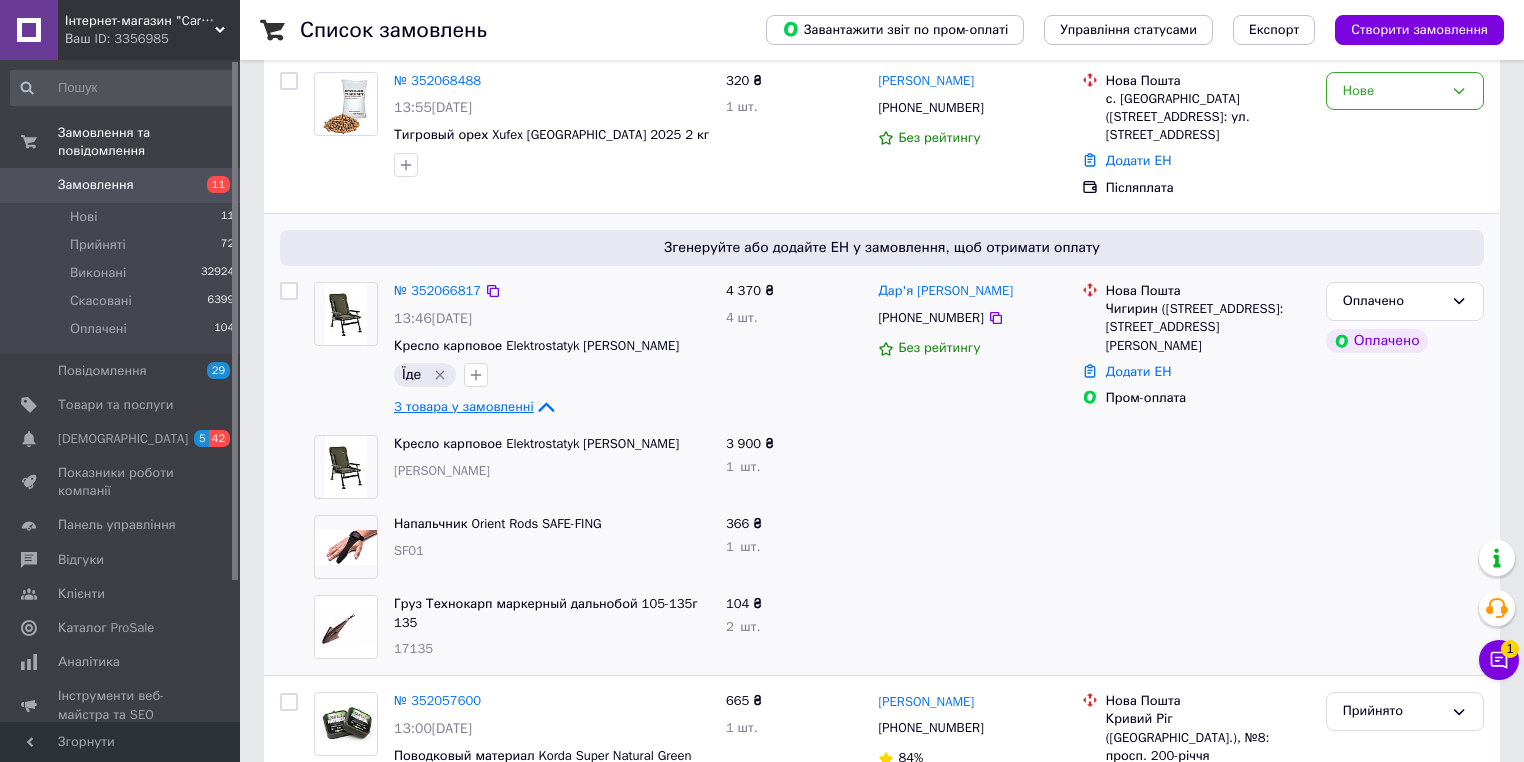 click on "3 товара у замовленні" at bounding box center [464, 406] 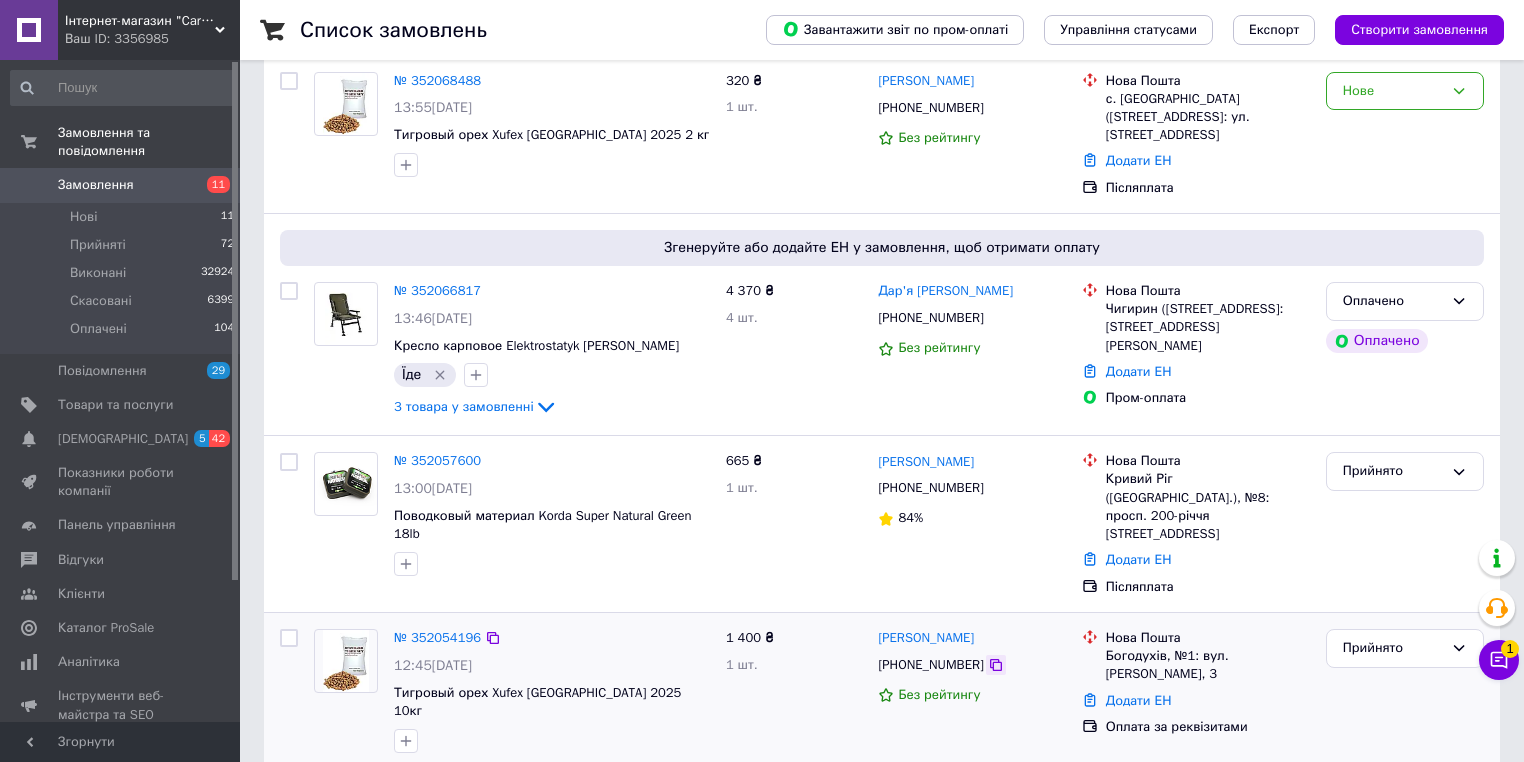 click 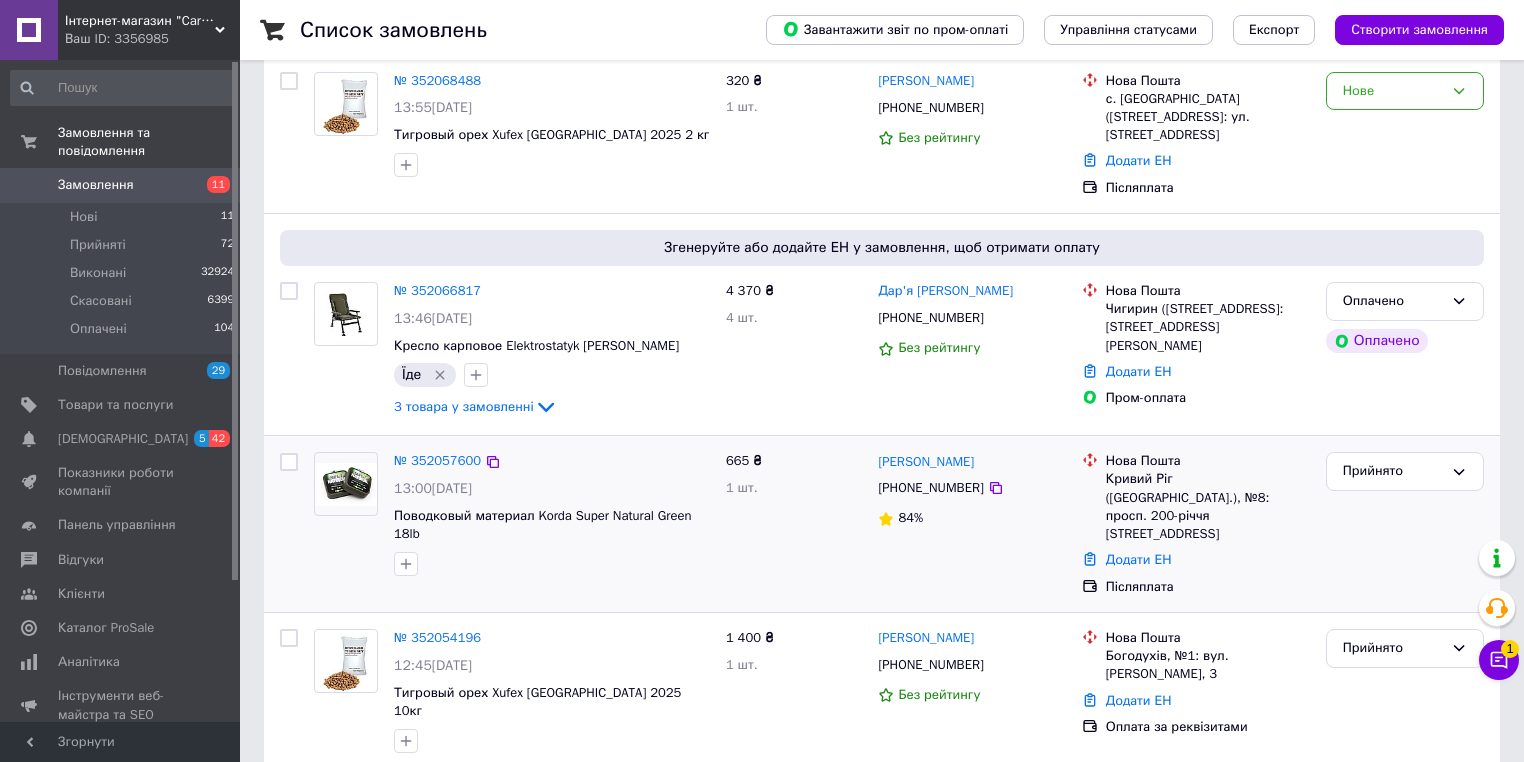 scroll, scrollTop: 320, scrollLeft: 0, axis: vertical 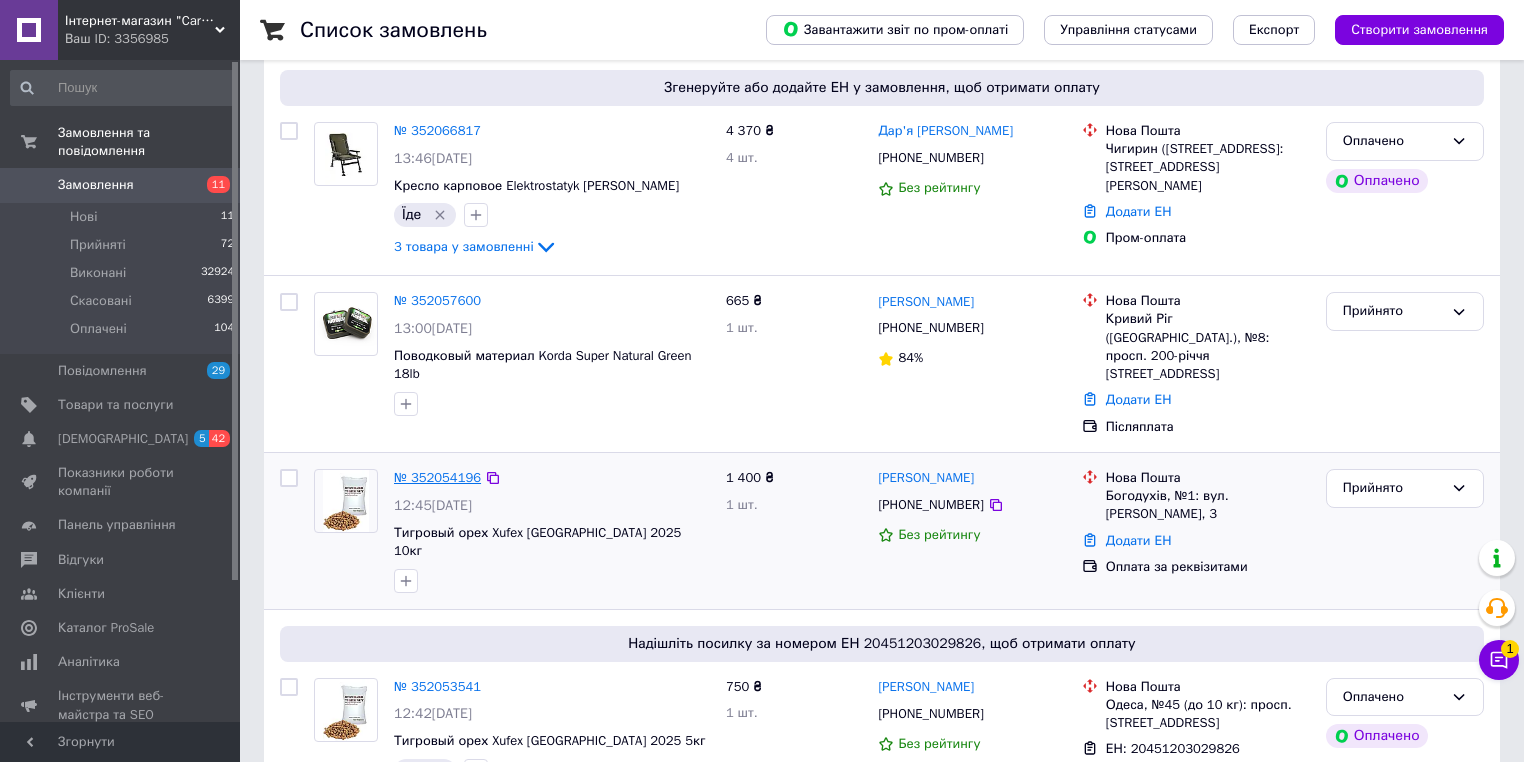 click on "№ 352054196" at bounding box center [437, 477] 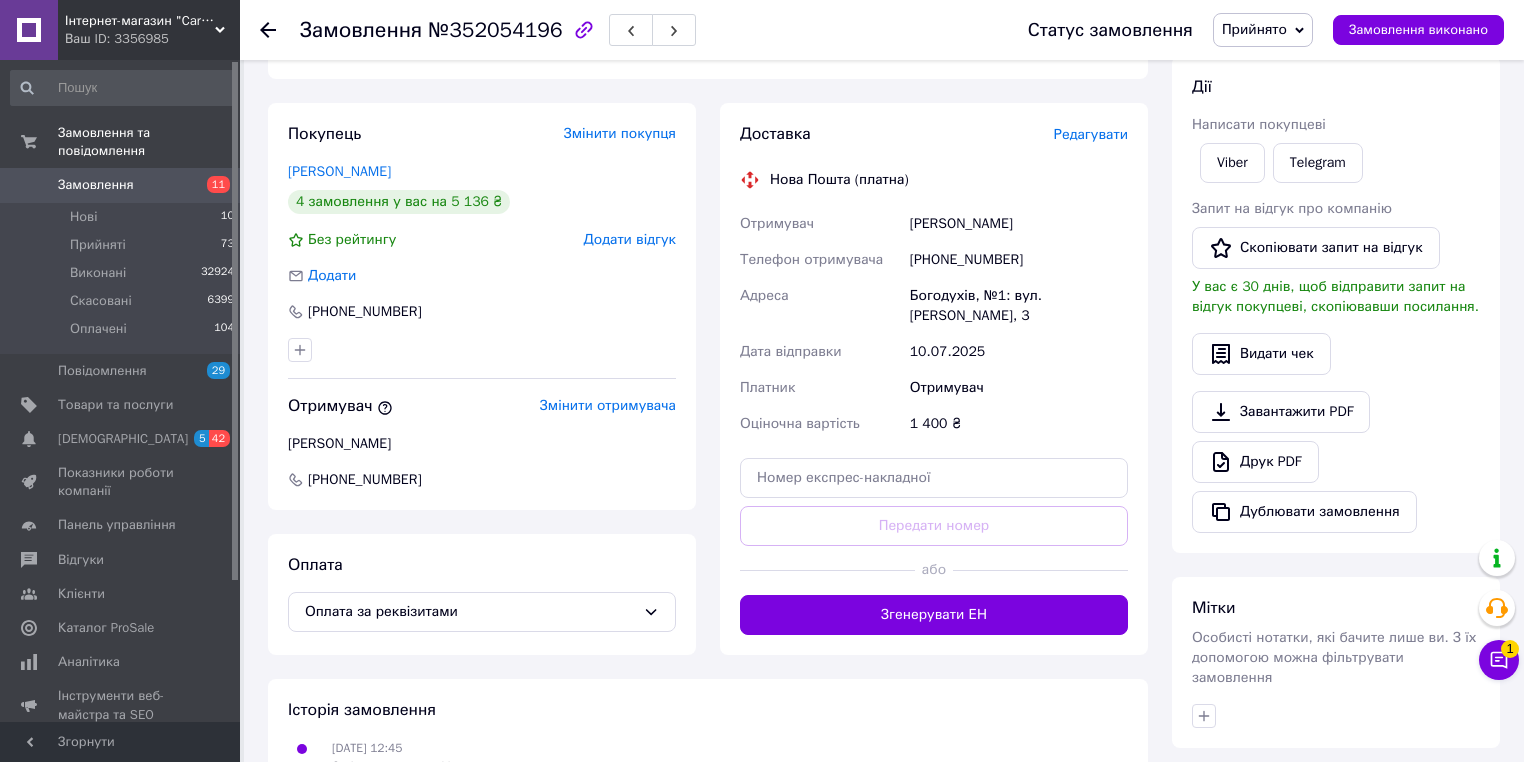 scroll, scrollTop: 480, scrollLeft: 0, axis: vertical 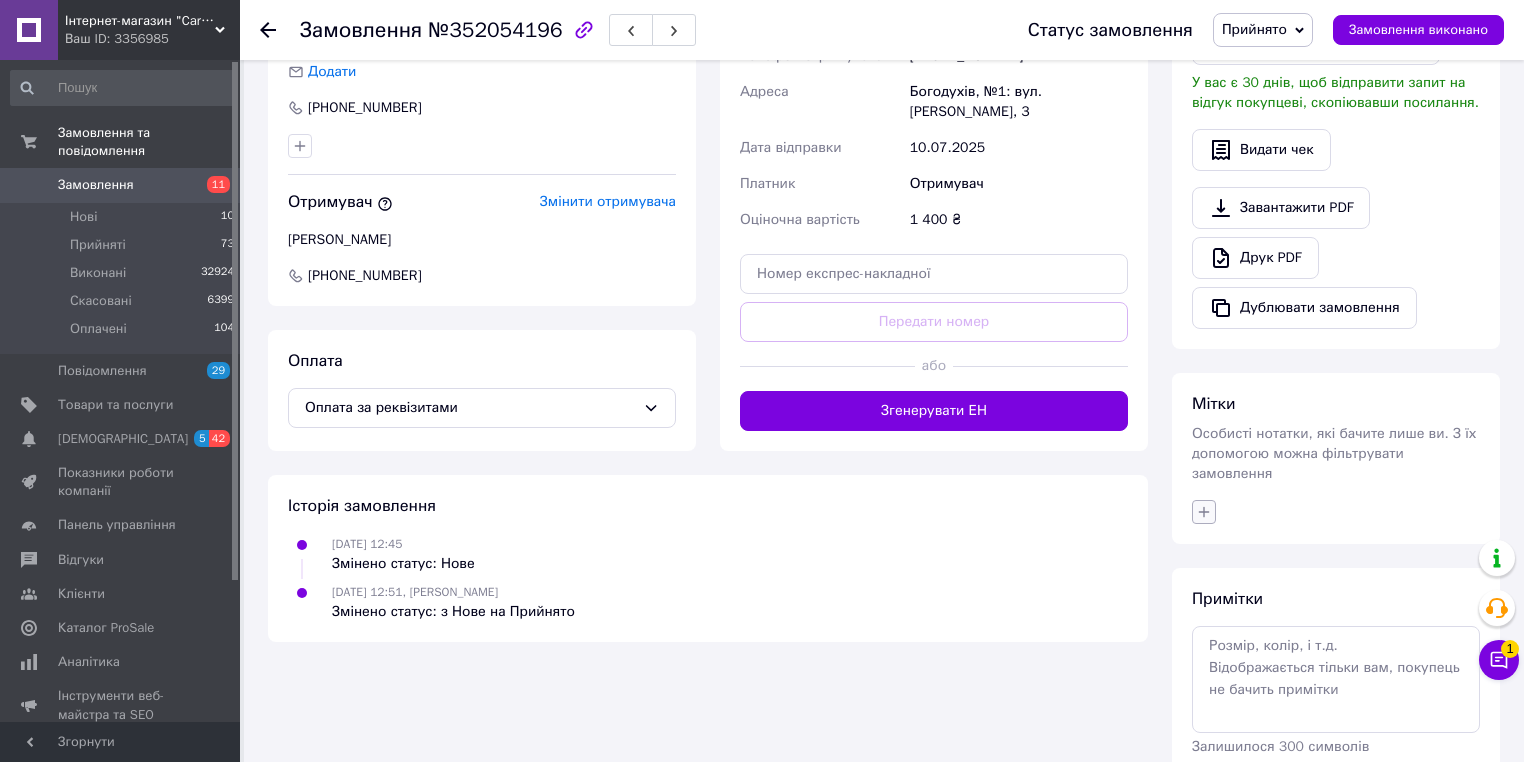 click at bounding box center [1204, 512] 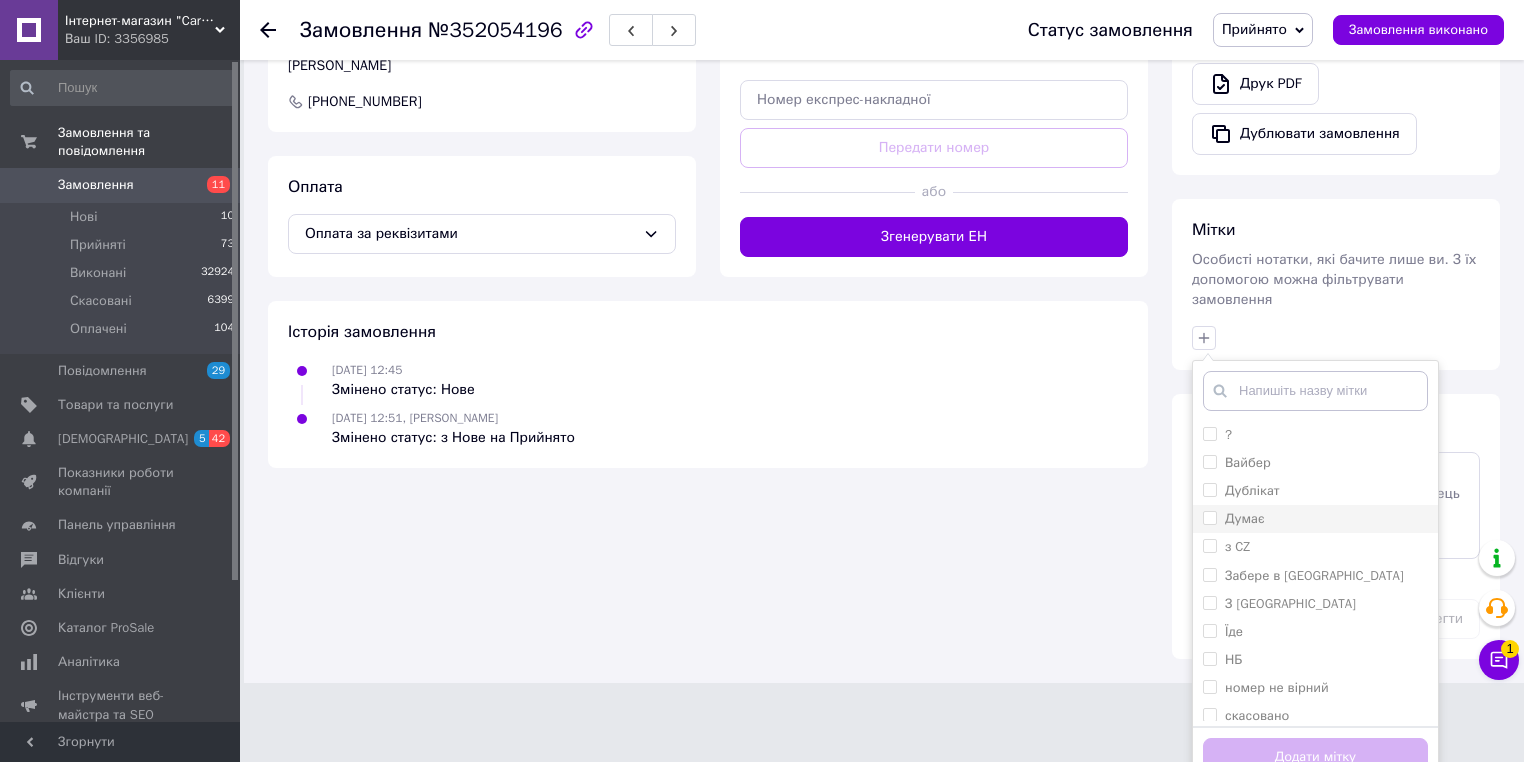 scroll, scrollTop: 655, scrollLeft: 0, axis: vertical 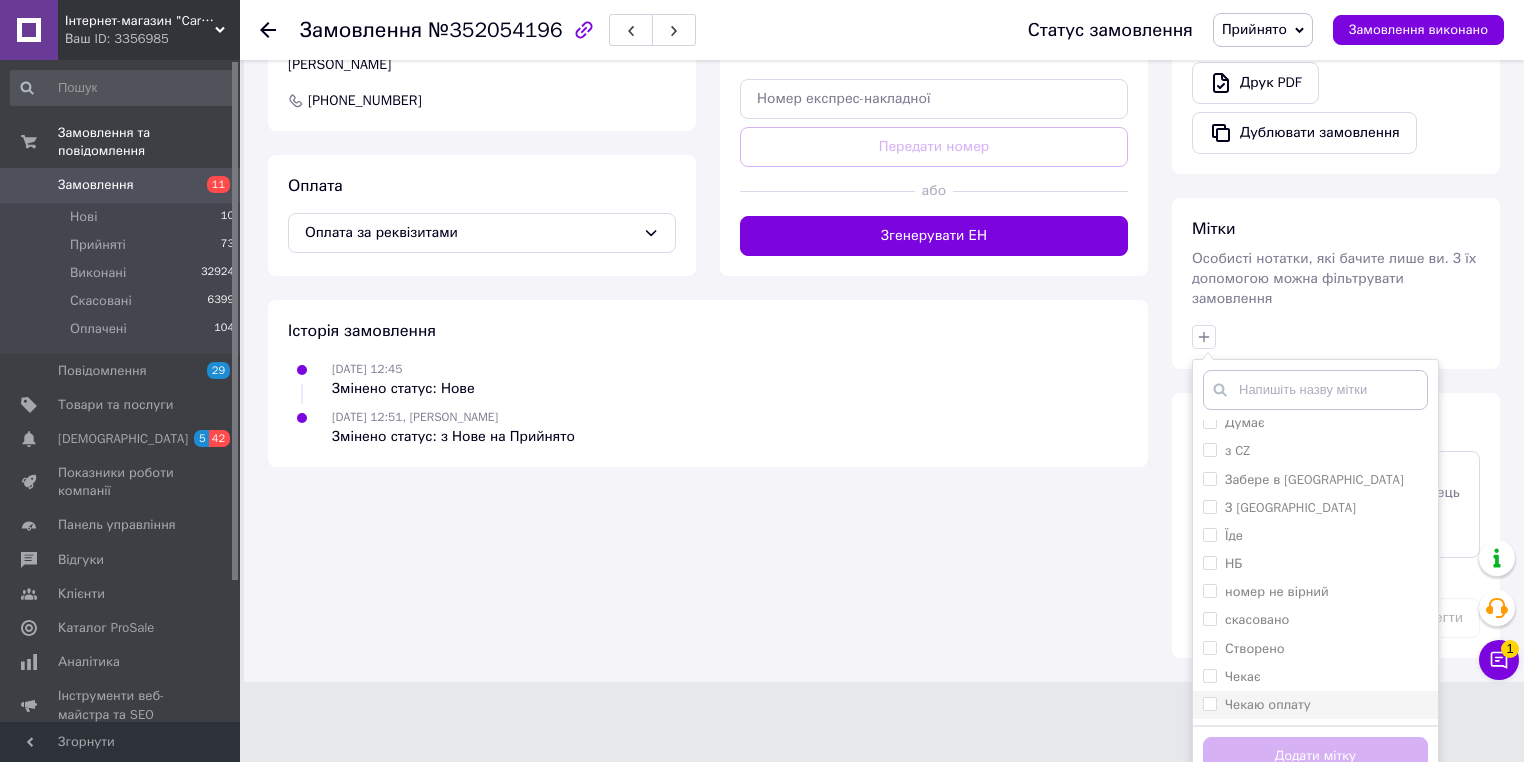 click on "Чекаю оплату" at bounding box center (1315, 705) 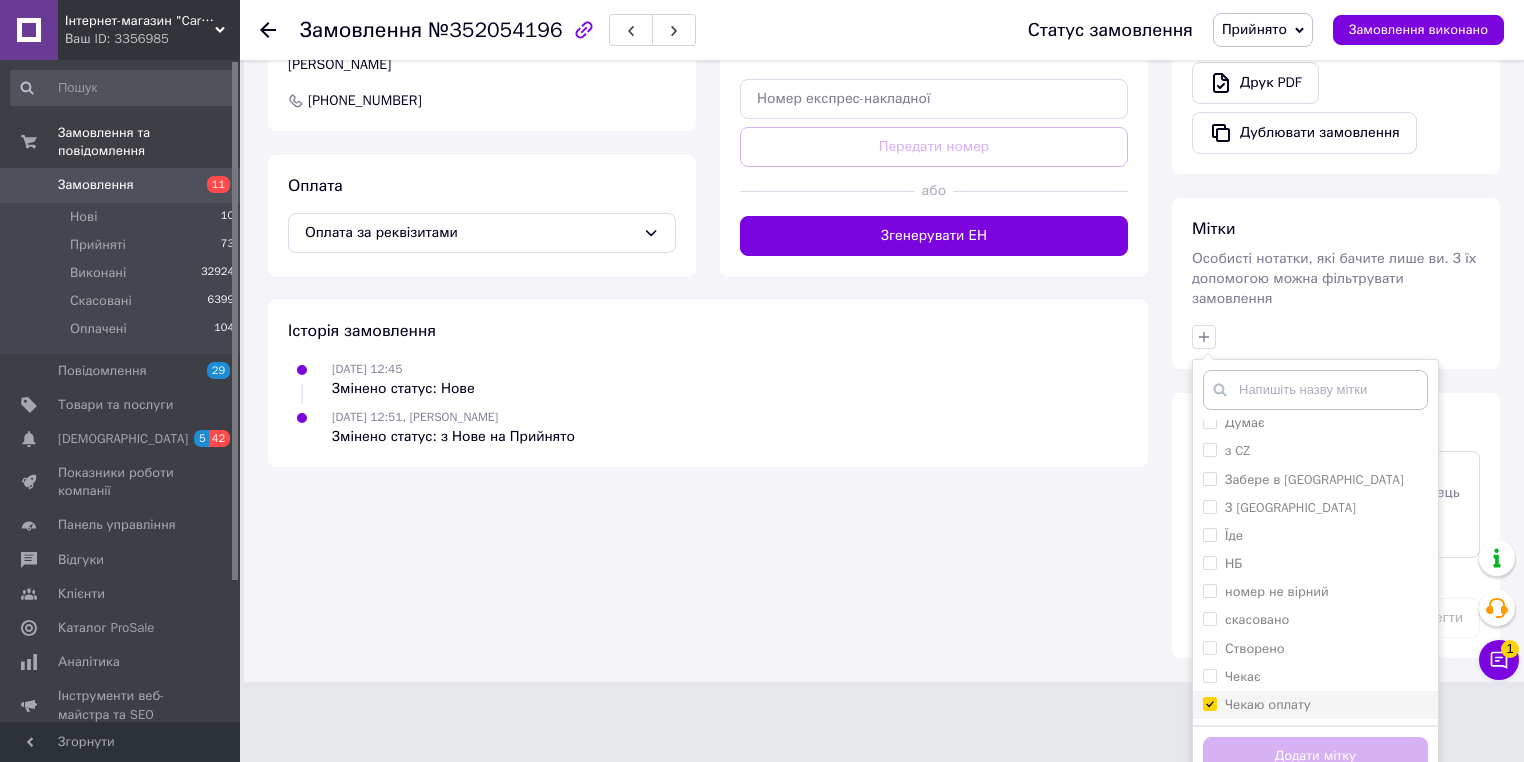 checkbox on "true" 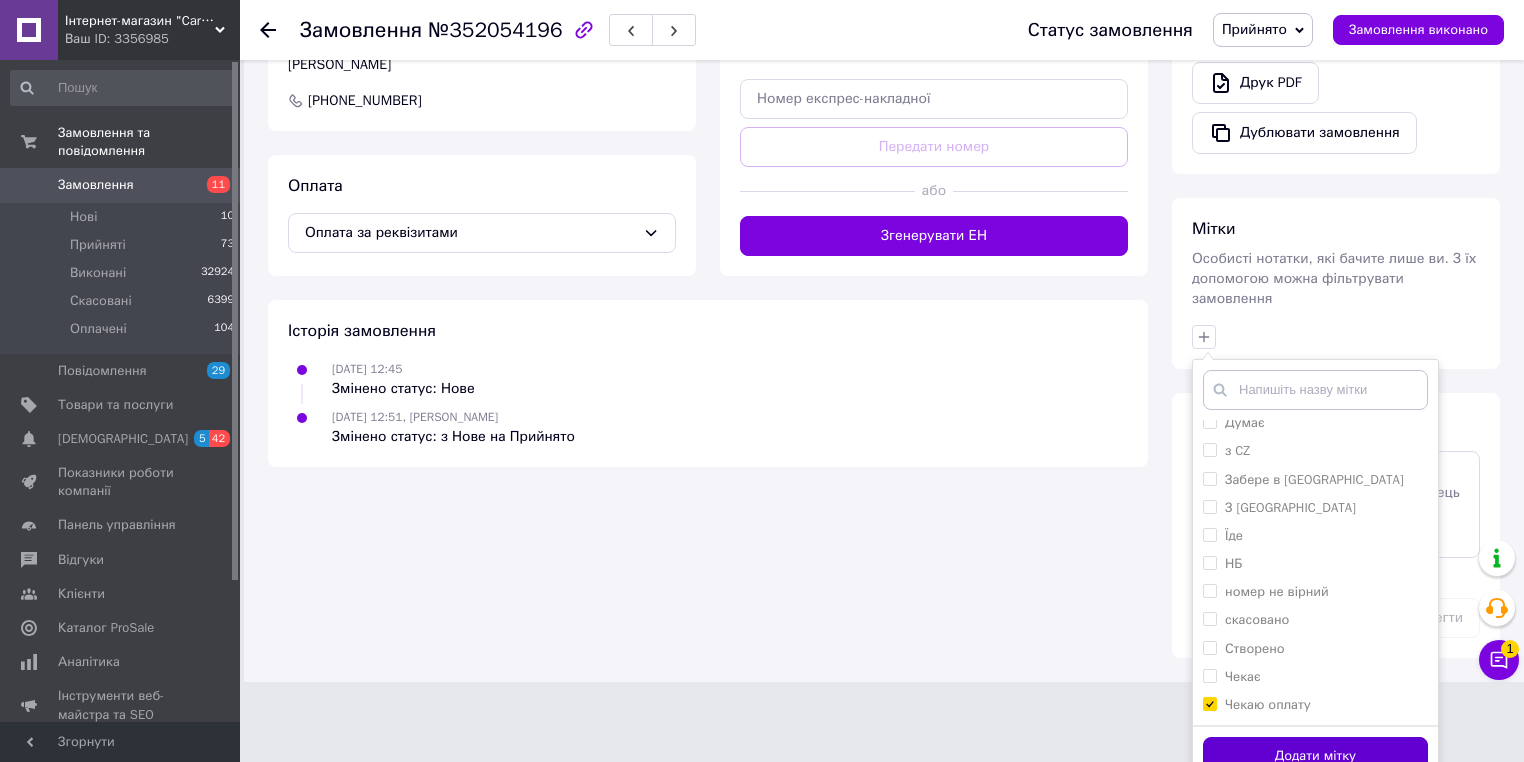 click on "Додати мітку" at bounding box center (1315, 756) 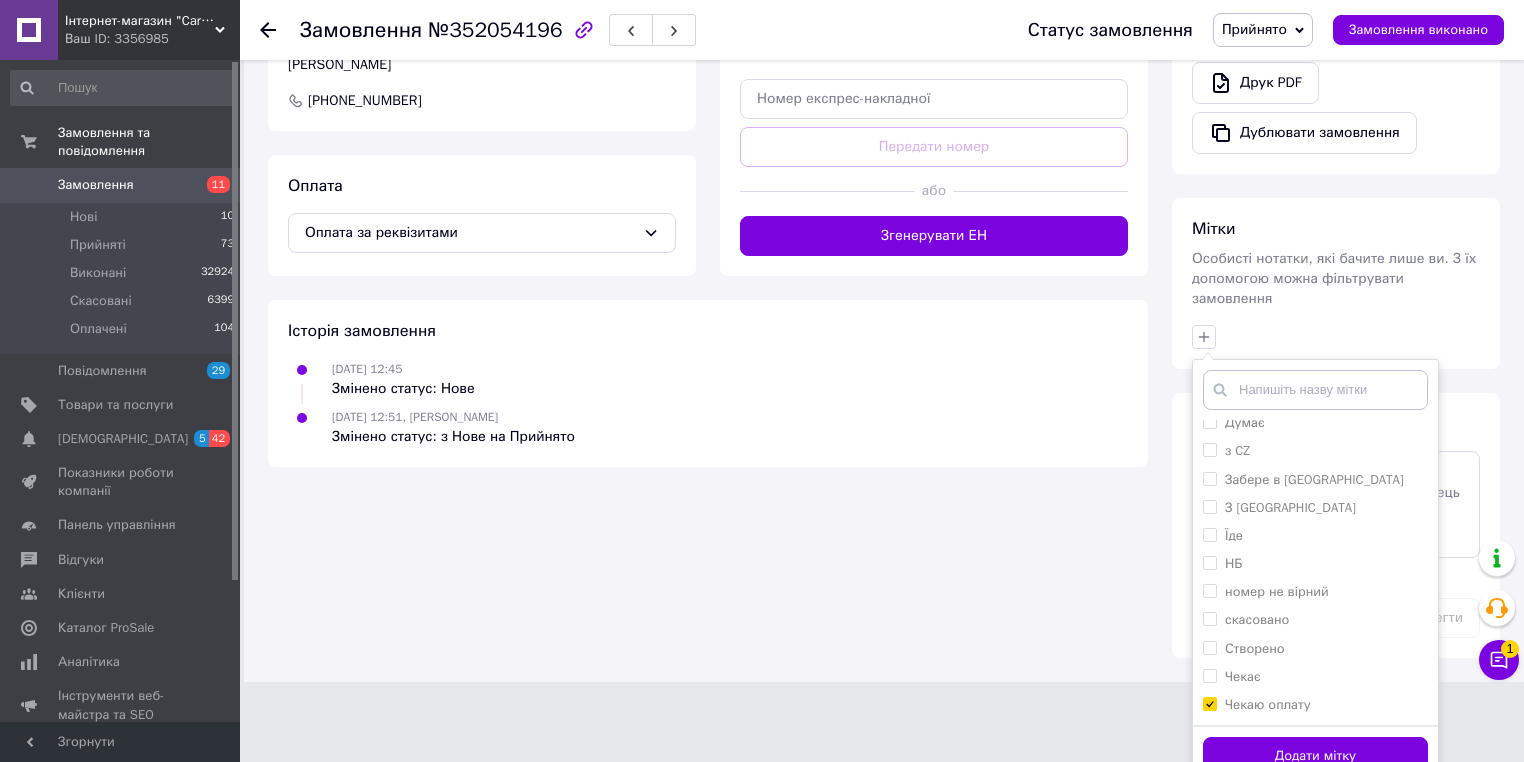 scroll, scrollTop: 552, scrollLeft: 0, axis: vertical 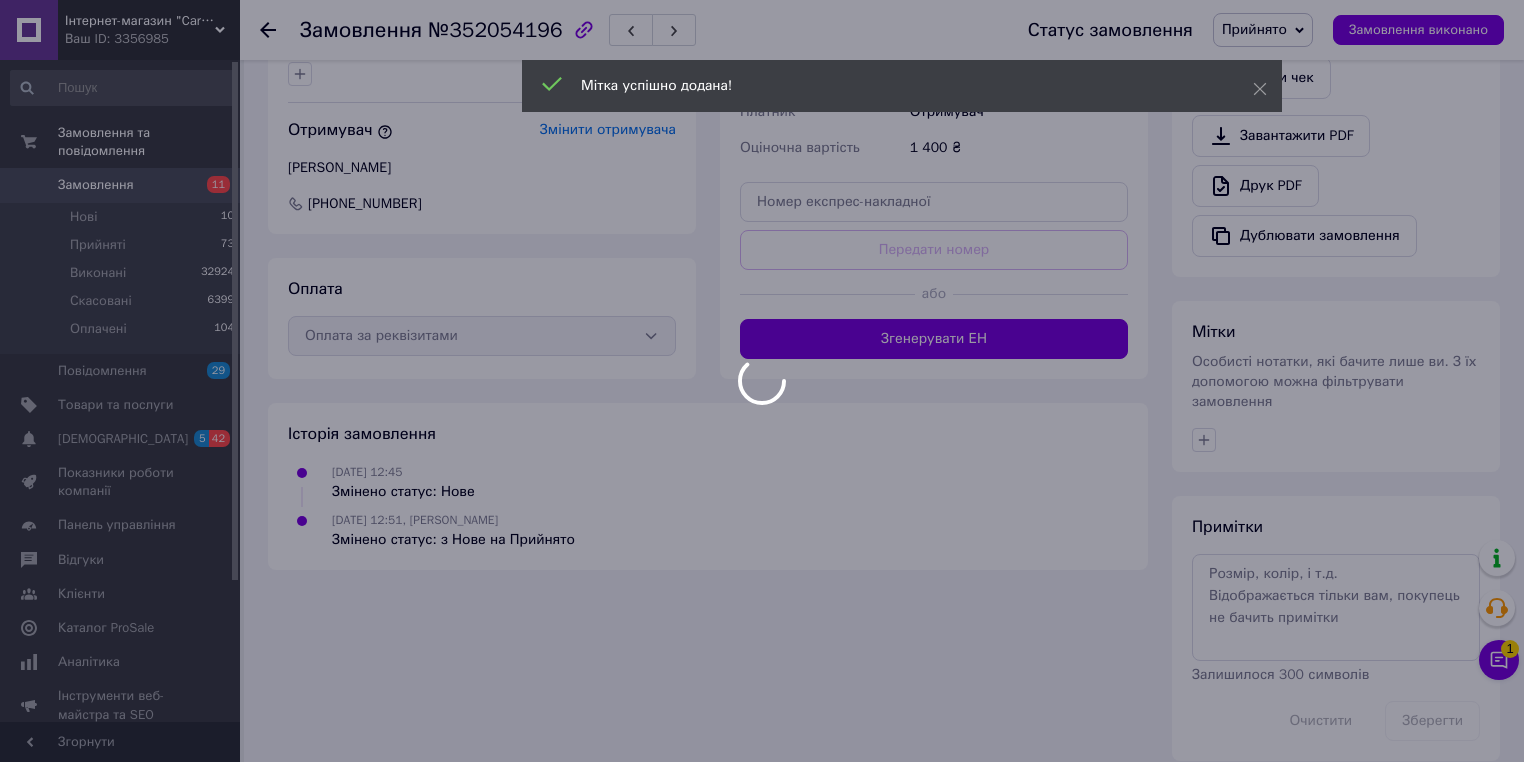 click at bounding box center (762, 381) 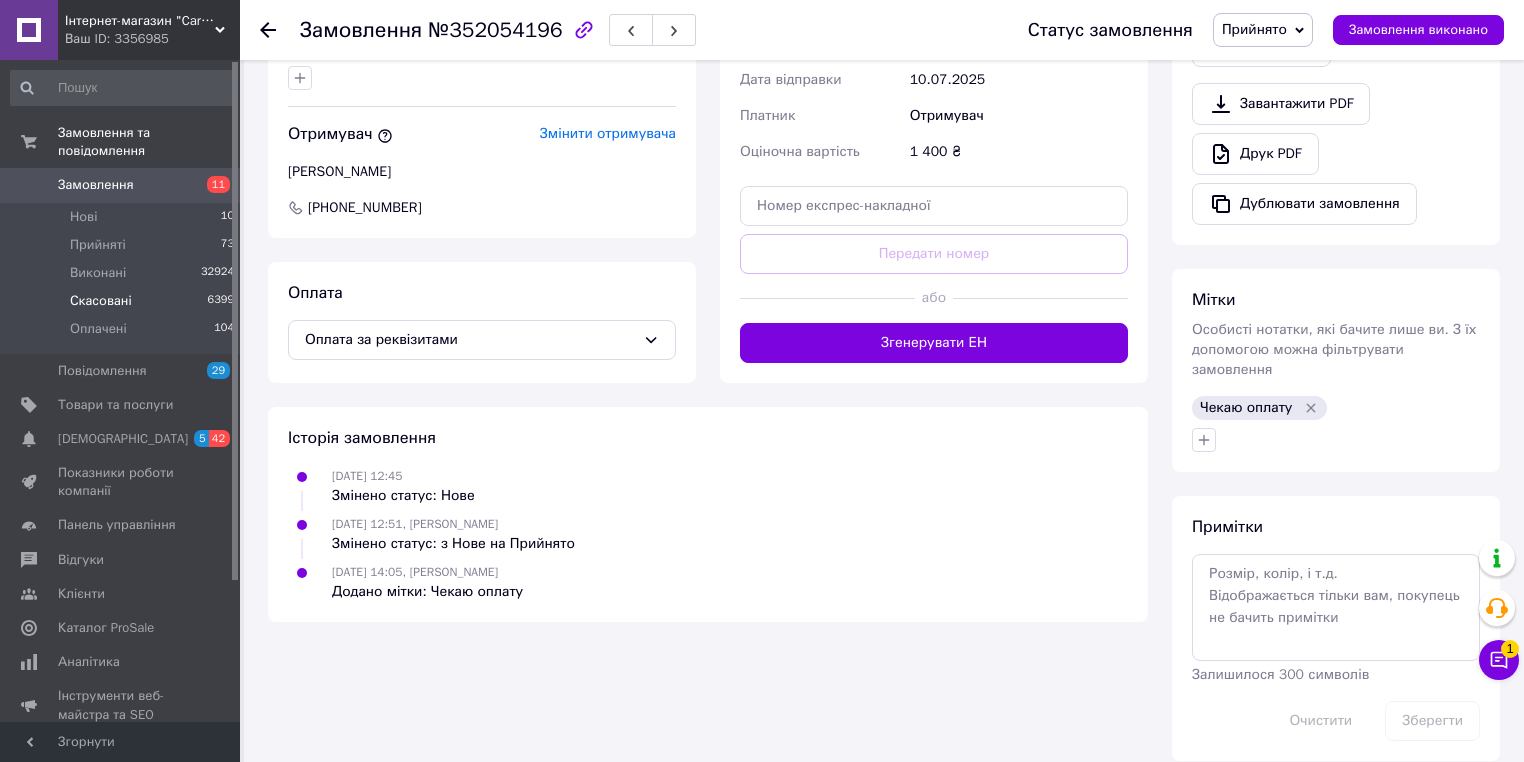 scroll, scrollTop: 584, scrollLeft: 0, axis: vertical 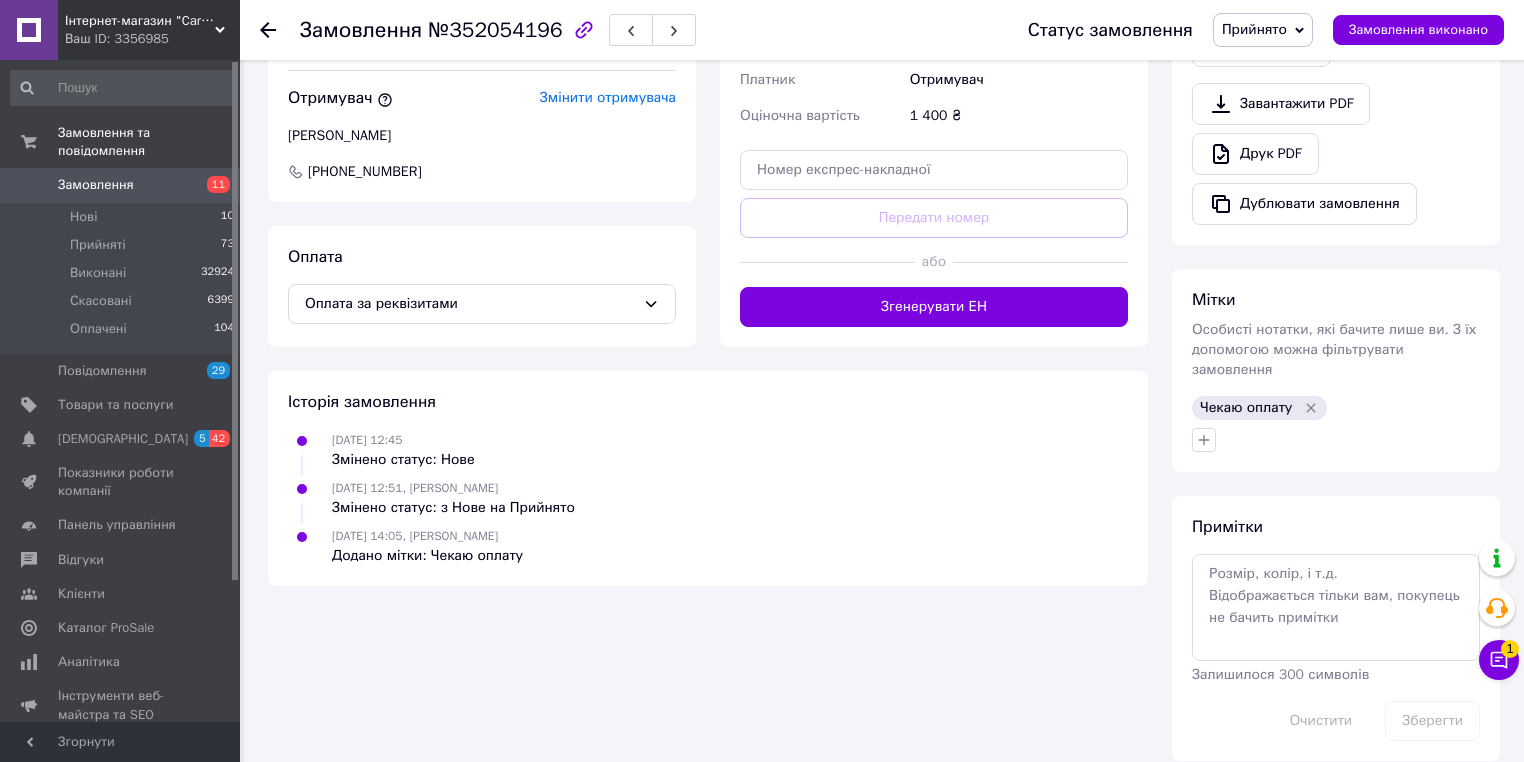 click on "Замовлення" at bounding box center (96, 185) 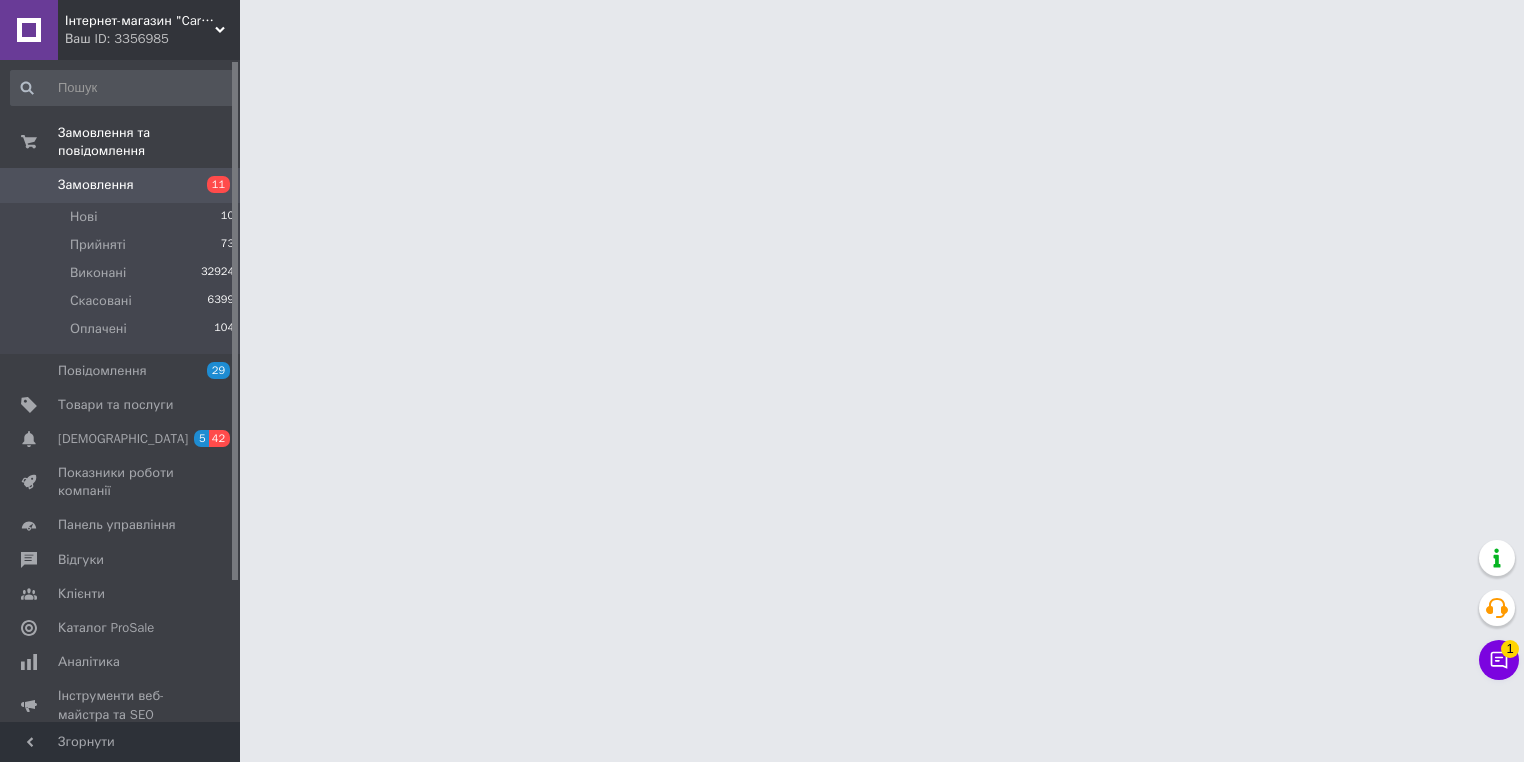 scroll, scrollTop: 0, scrollLeft: 0, axis: both 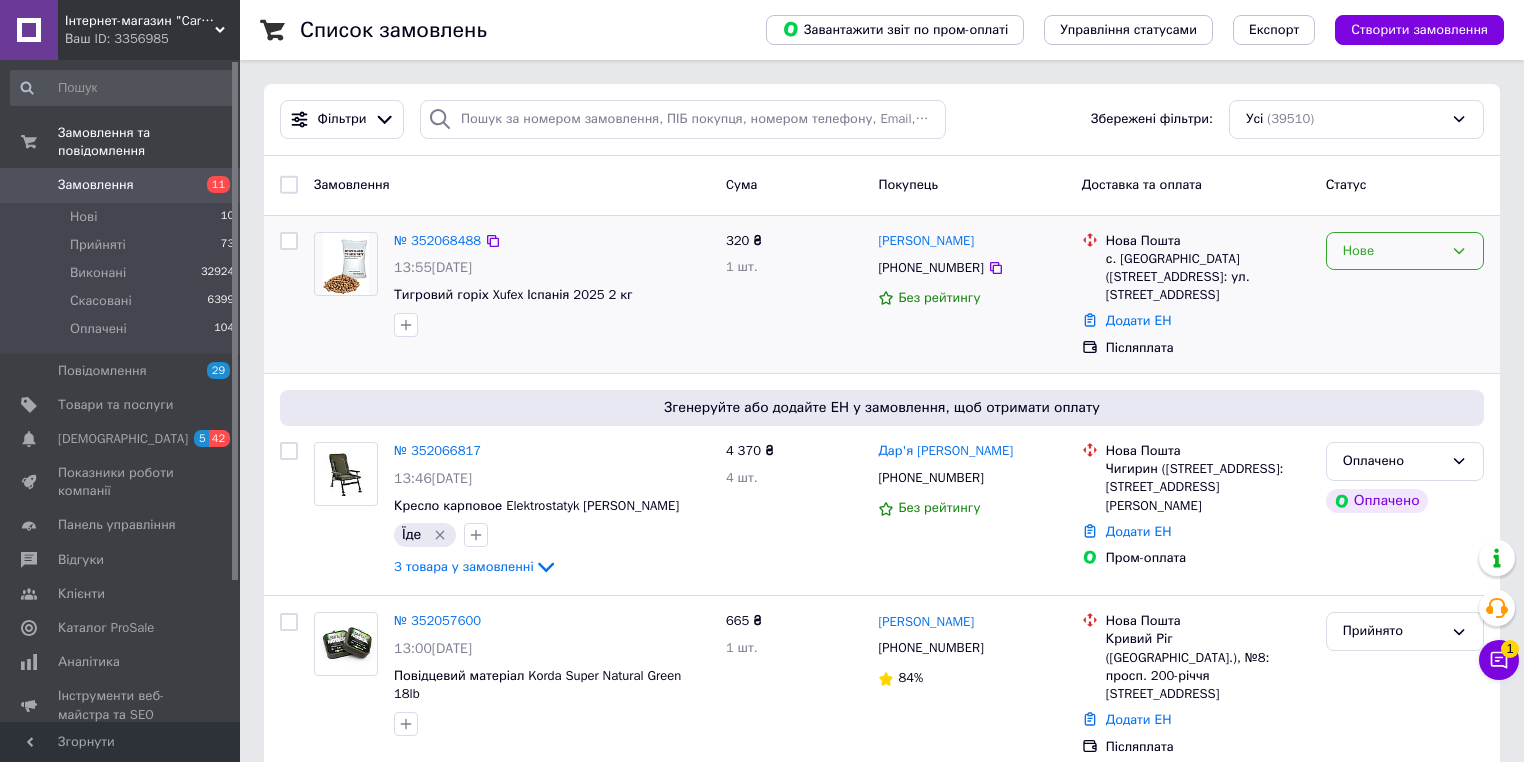 click on "Нове" at bounding box center [1393, 251] 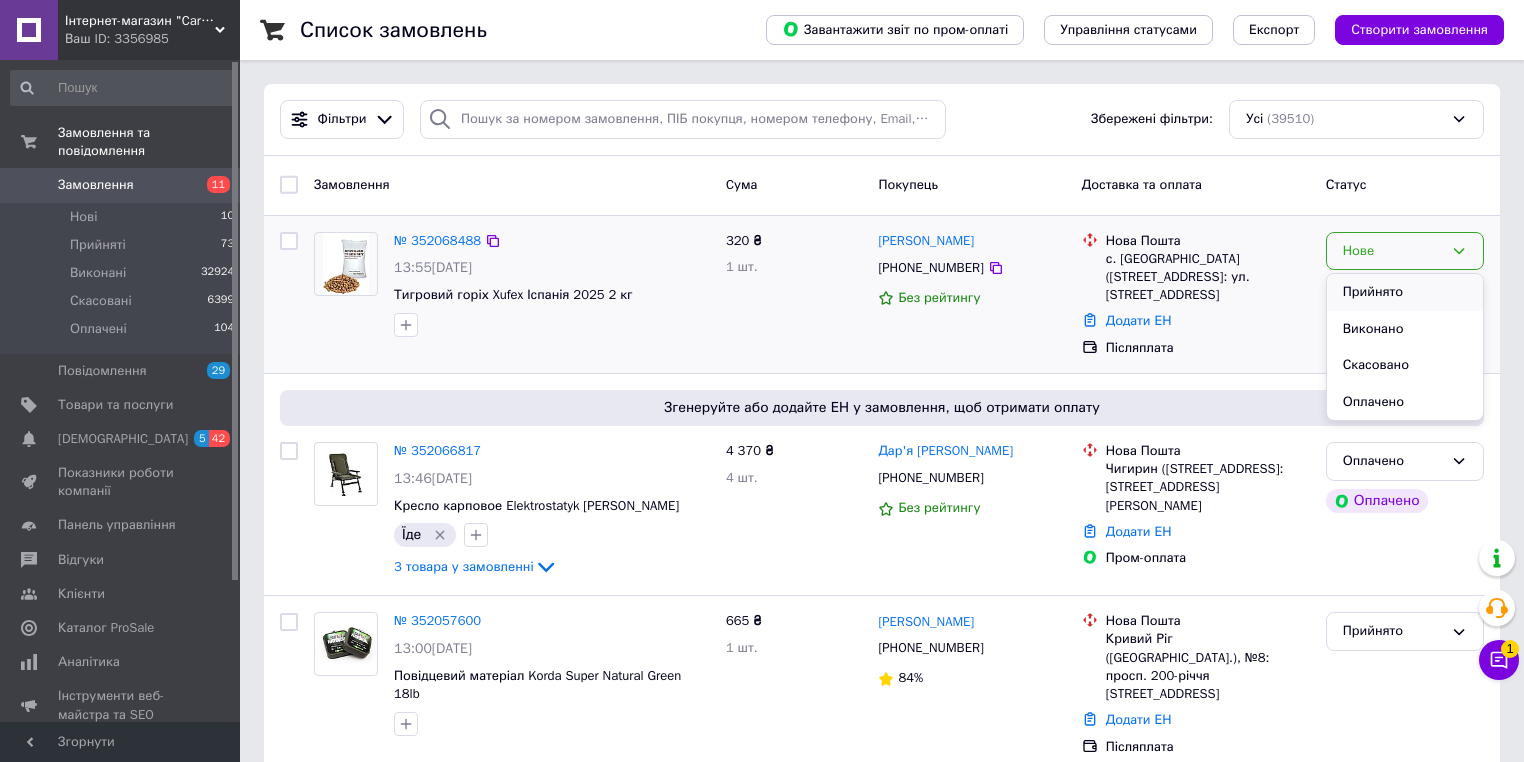 click on "Прийнято" at bounding box center (1405, 292) 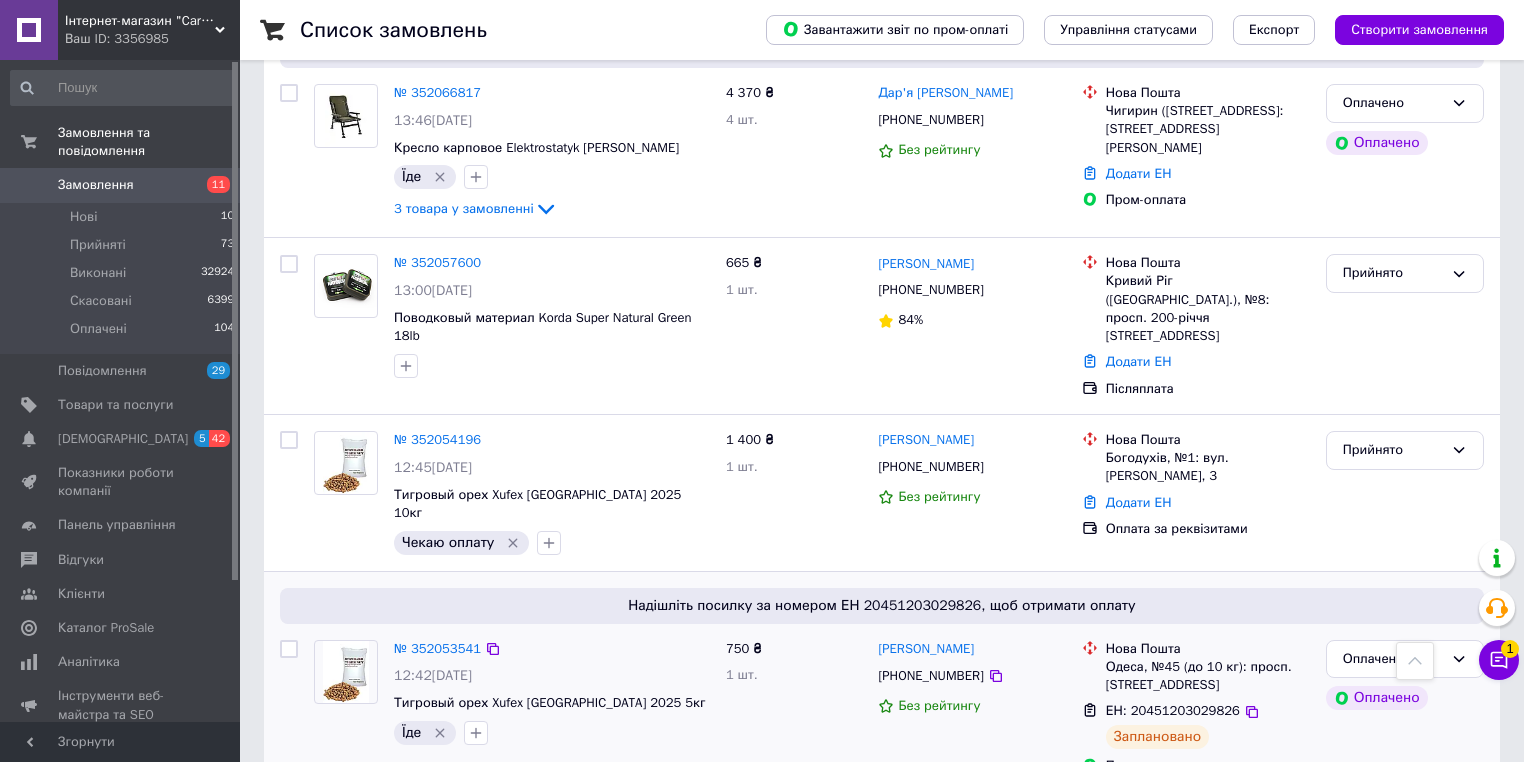 scroll, scrollTop: 320, scrollLeft: 0, axis: vertical 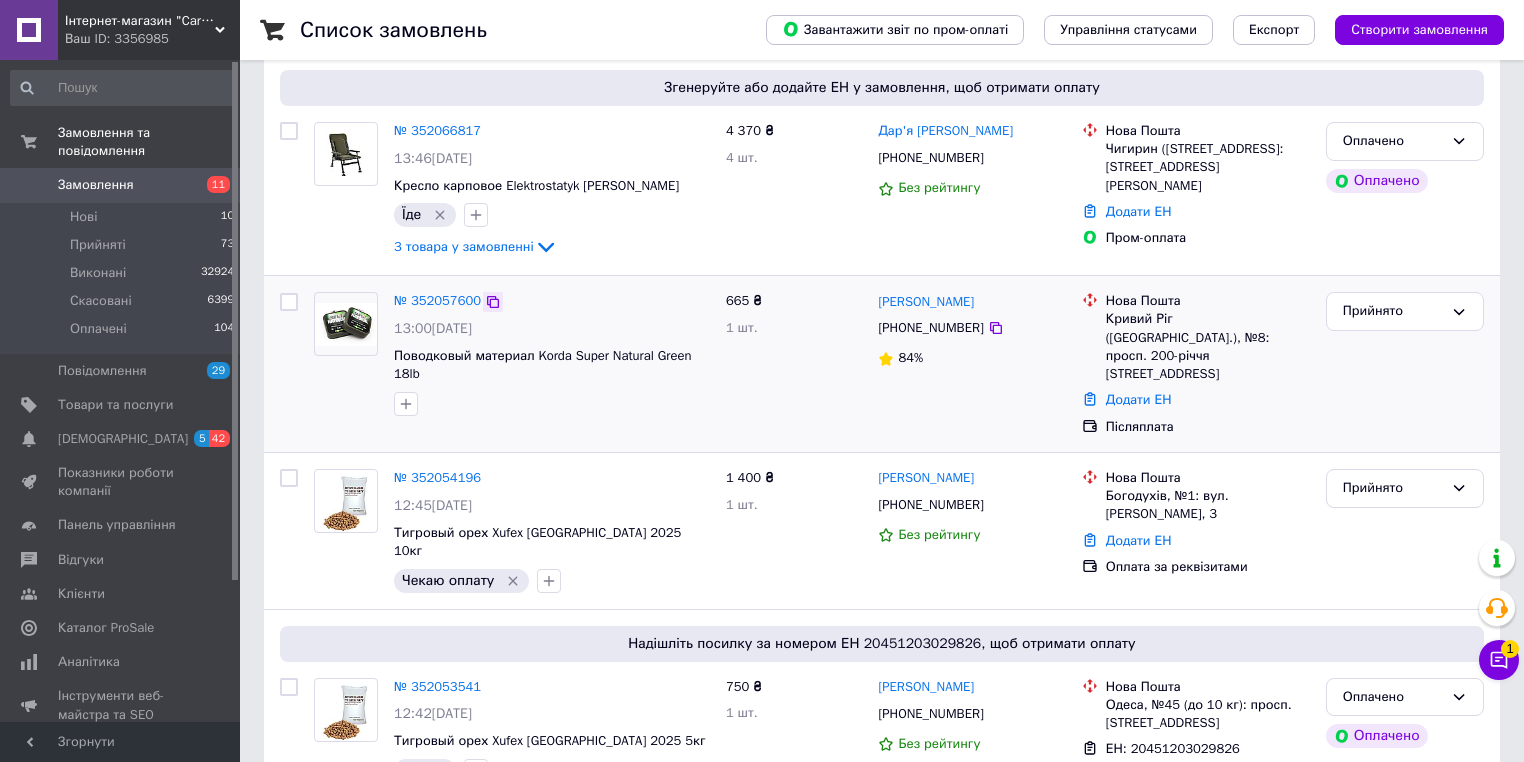click 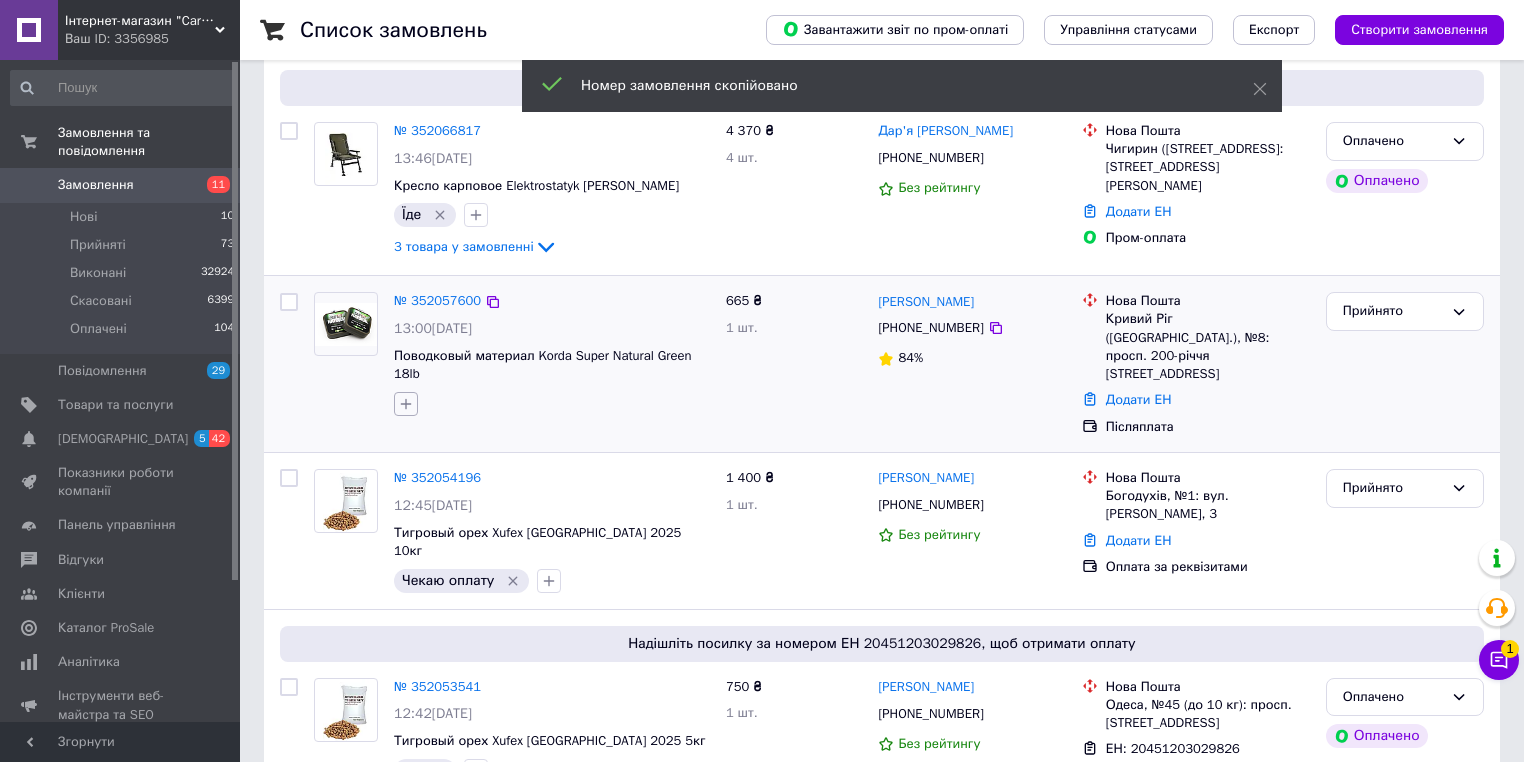 click 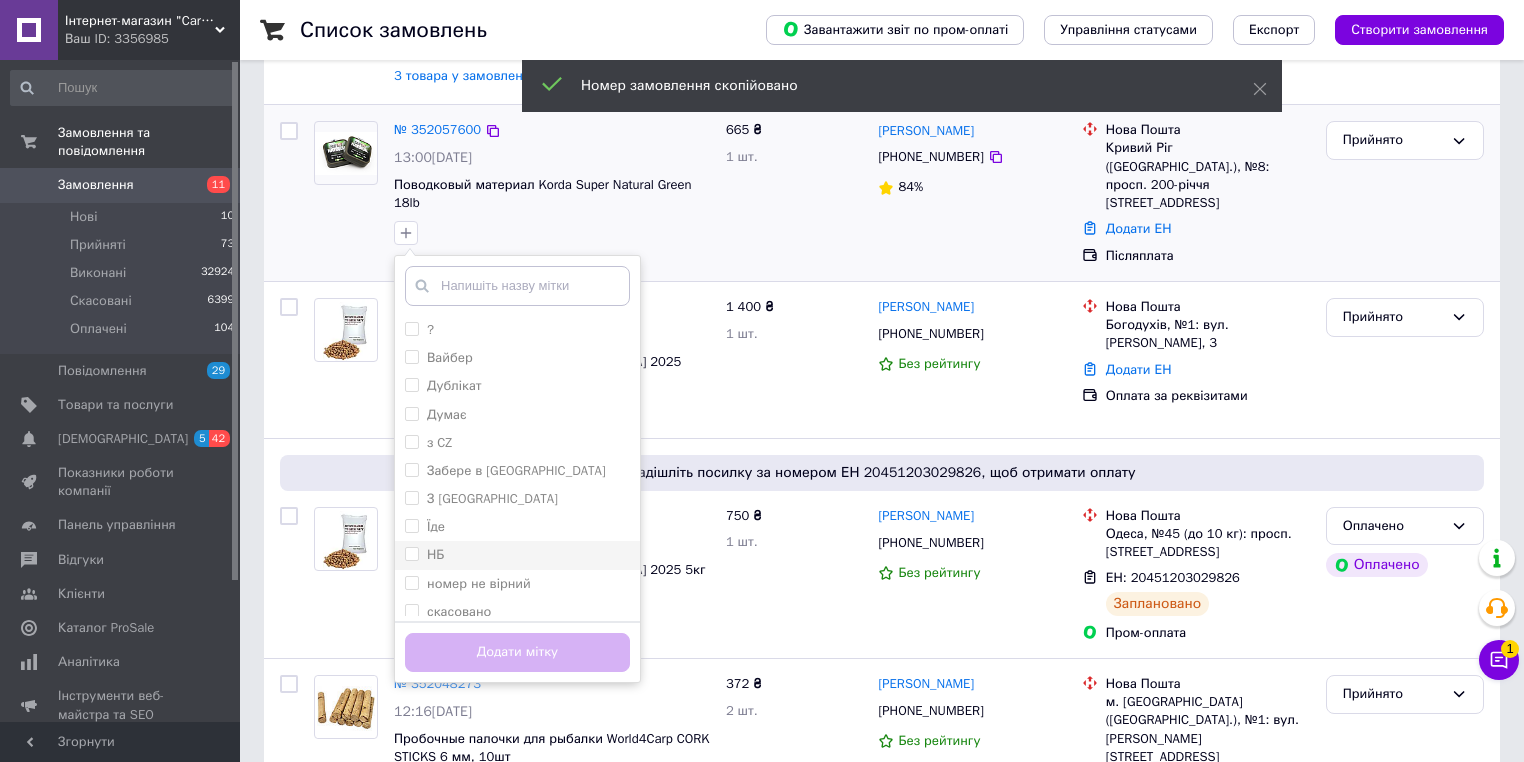 scroll, scrollTop: 640, scrollLeft: 0, axis: vertical 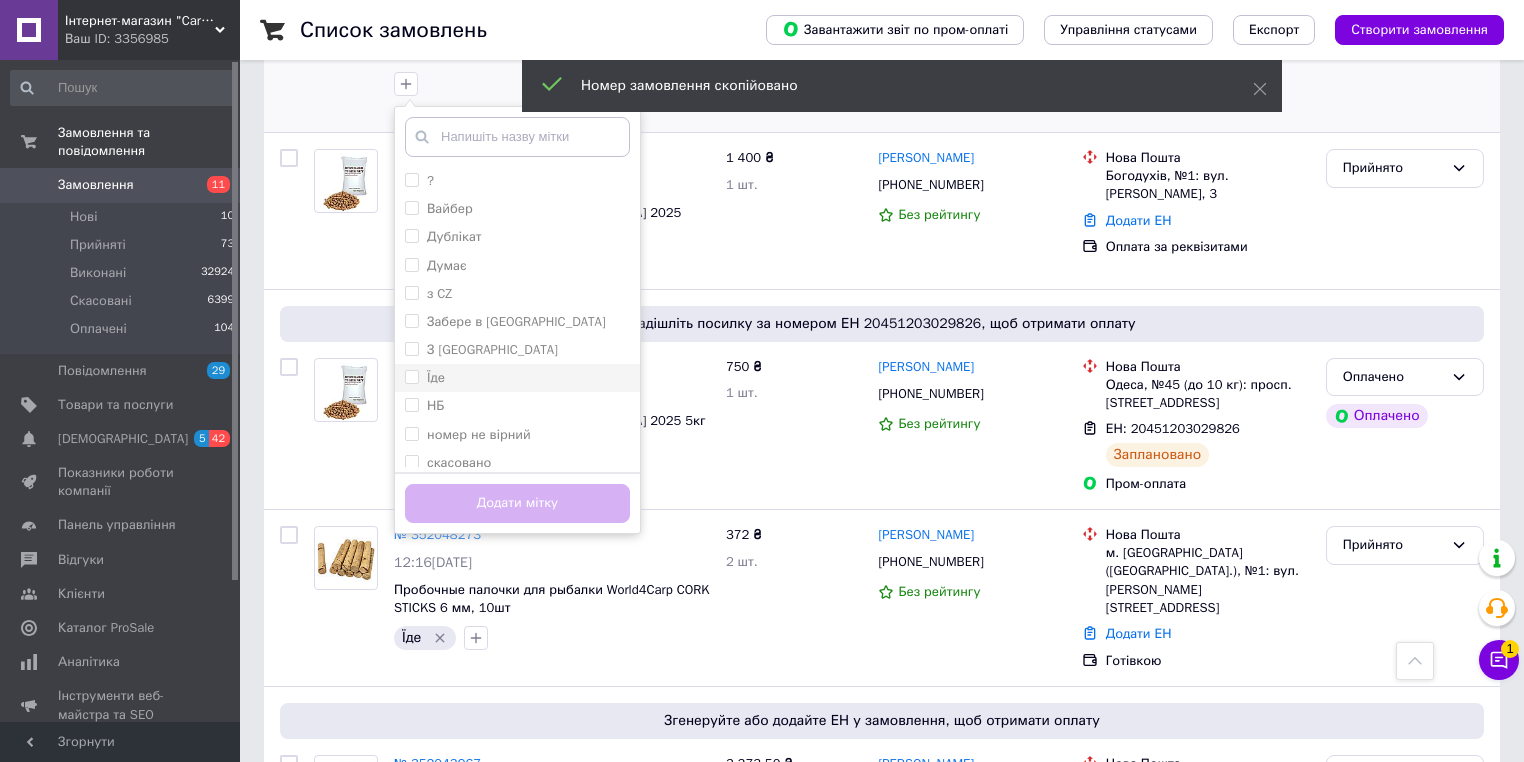 click on "Їде" at bounding box center [517, 378] 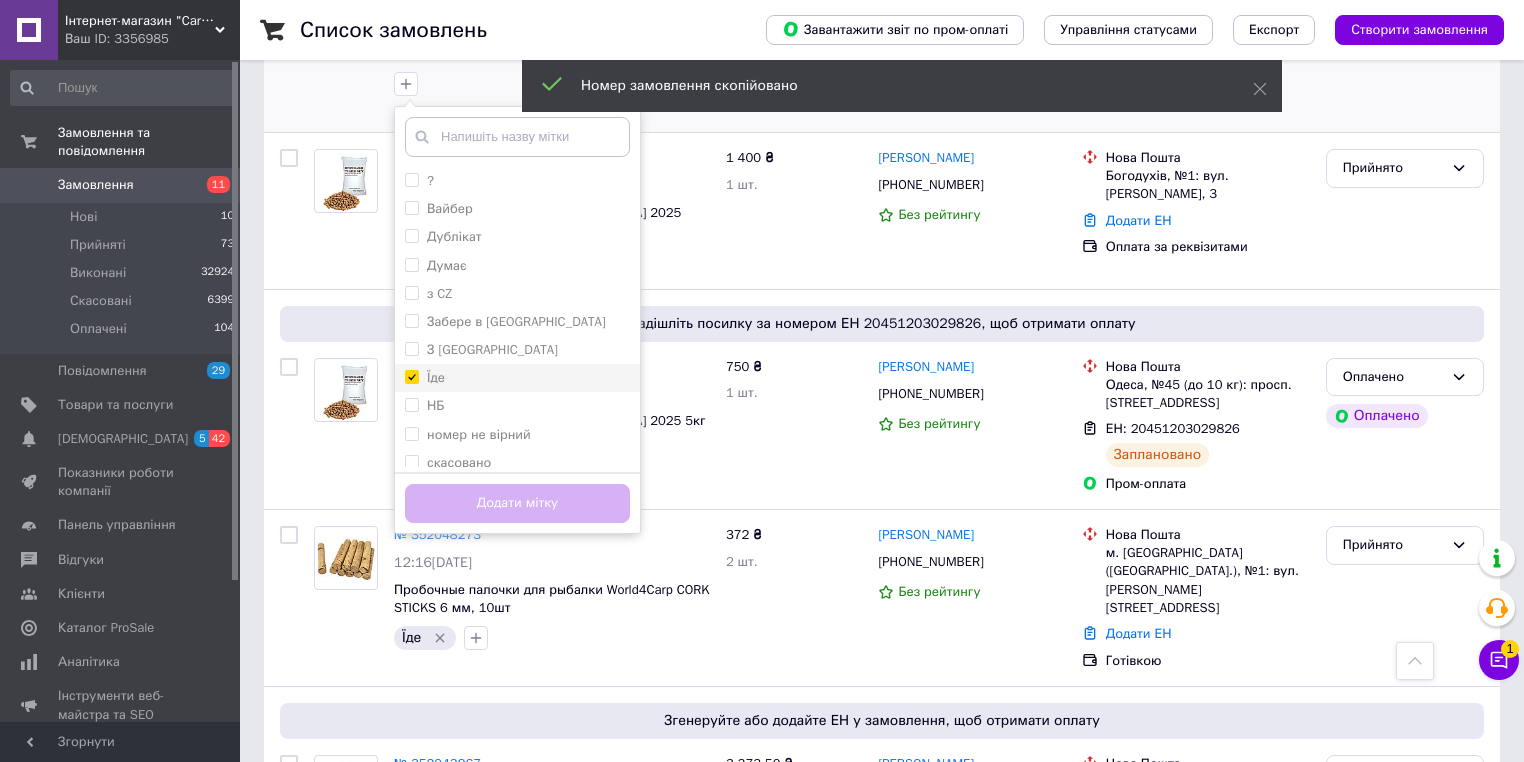 checkbox on "true" 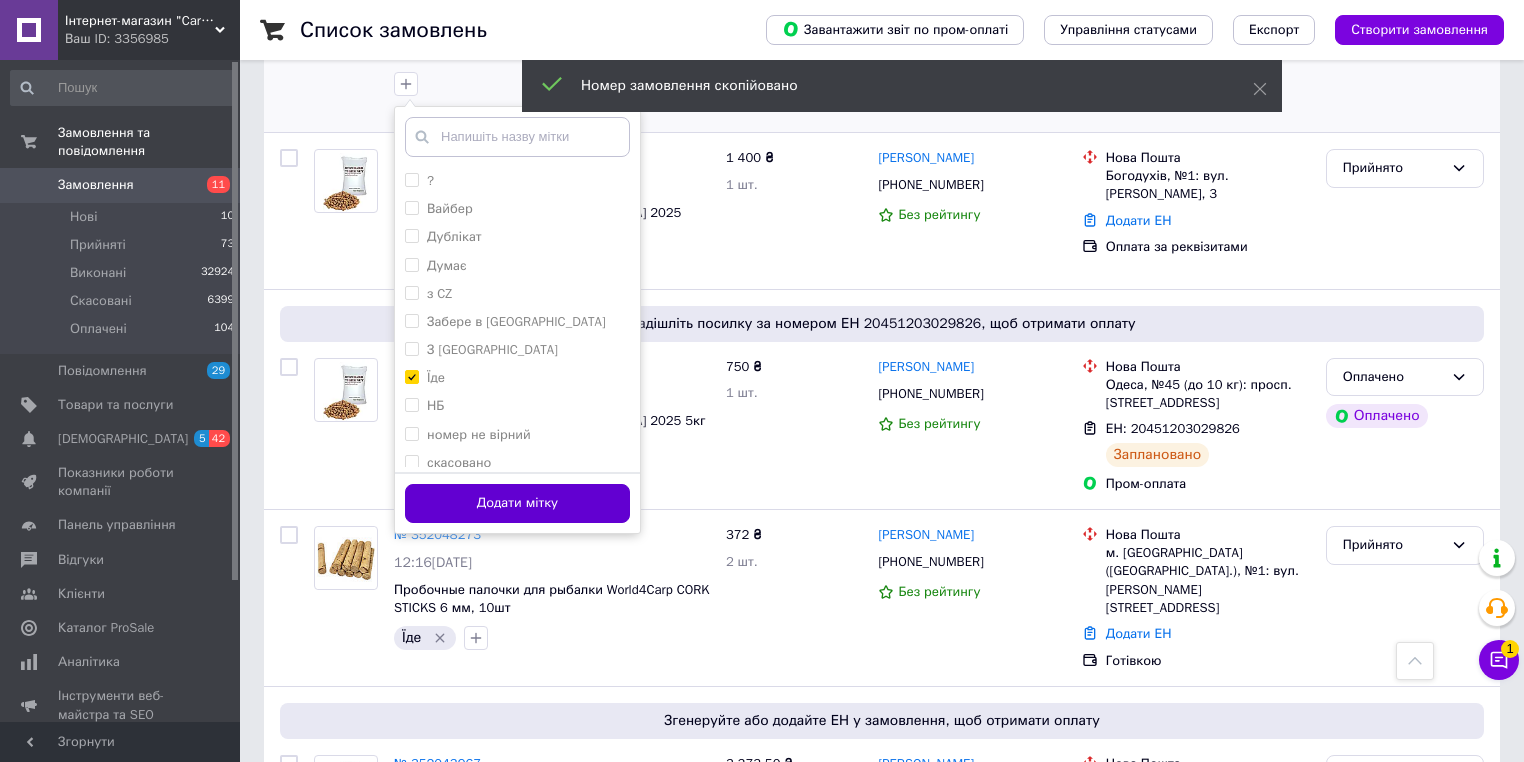 click on "Додати мітку" at bounding box center (517, 503) 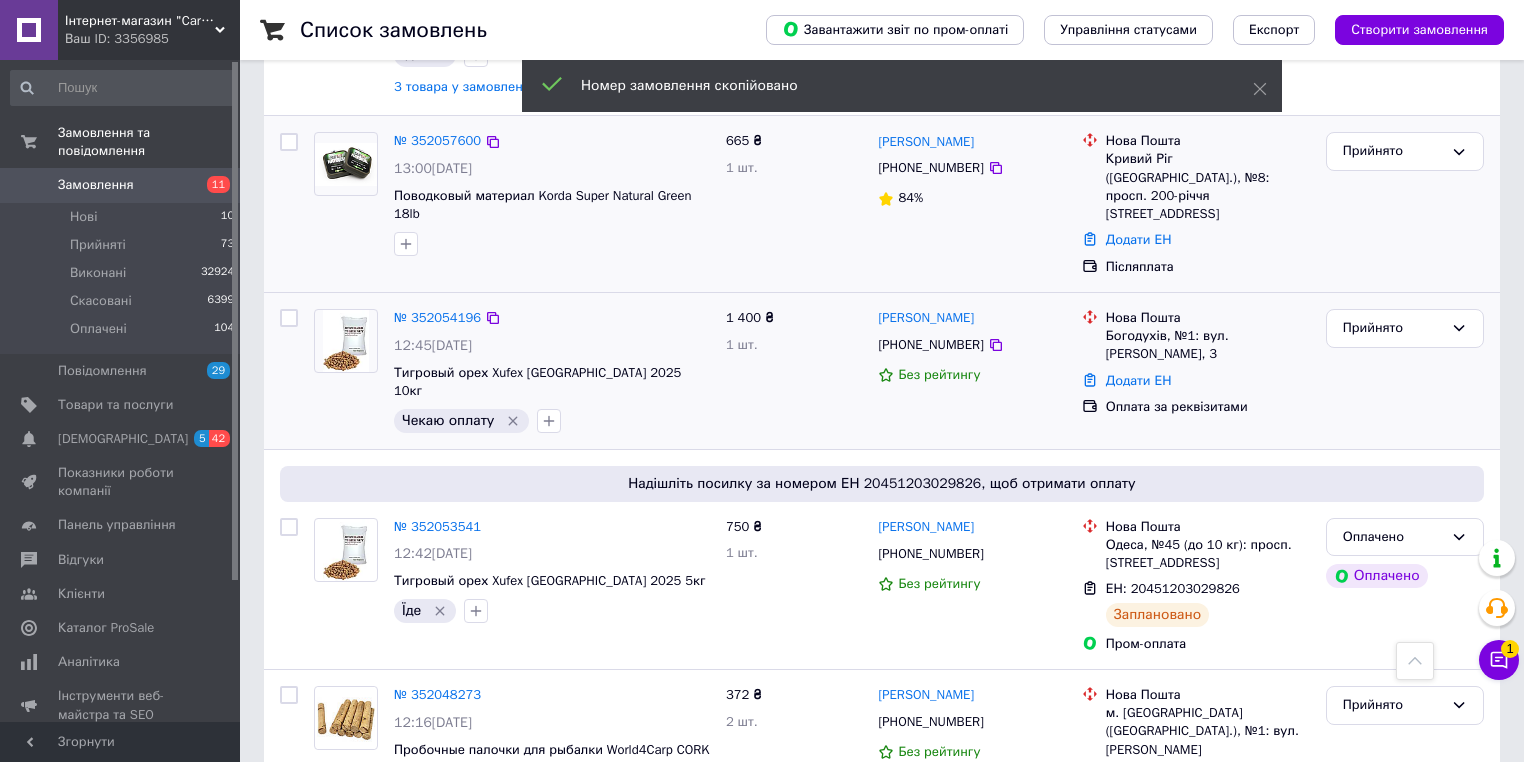 scroll, scrollTop: 320, scrollLeft: 0, axis: vertical 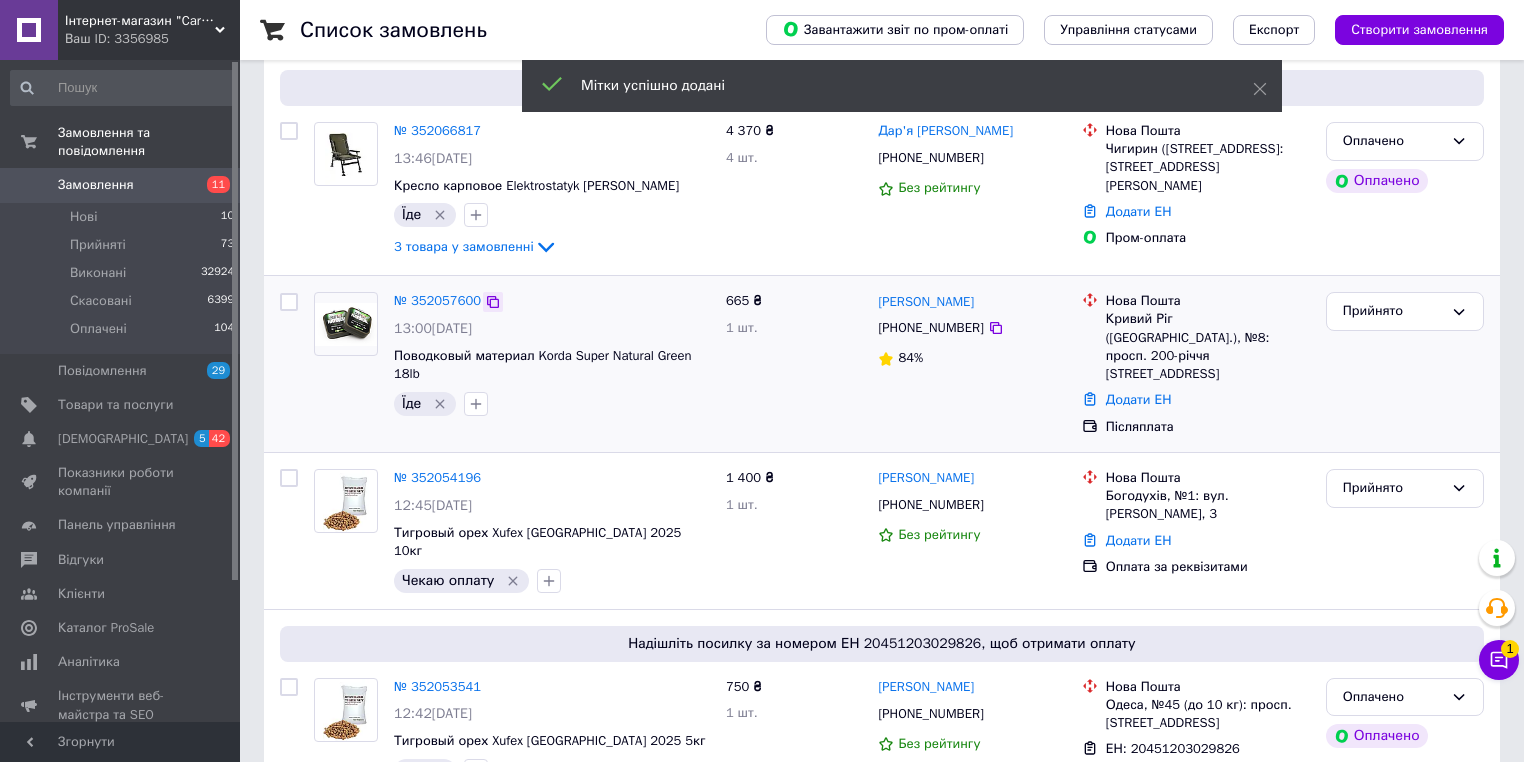 click 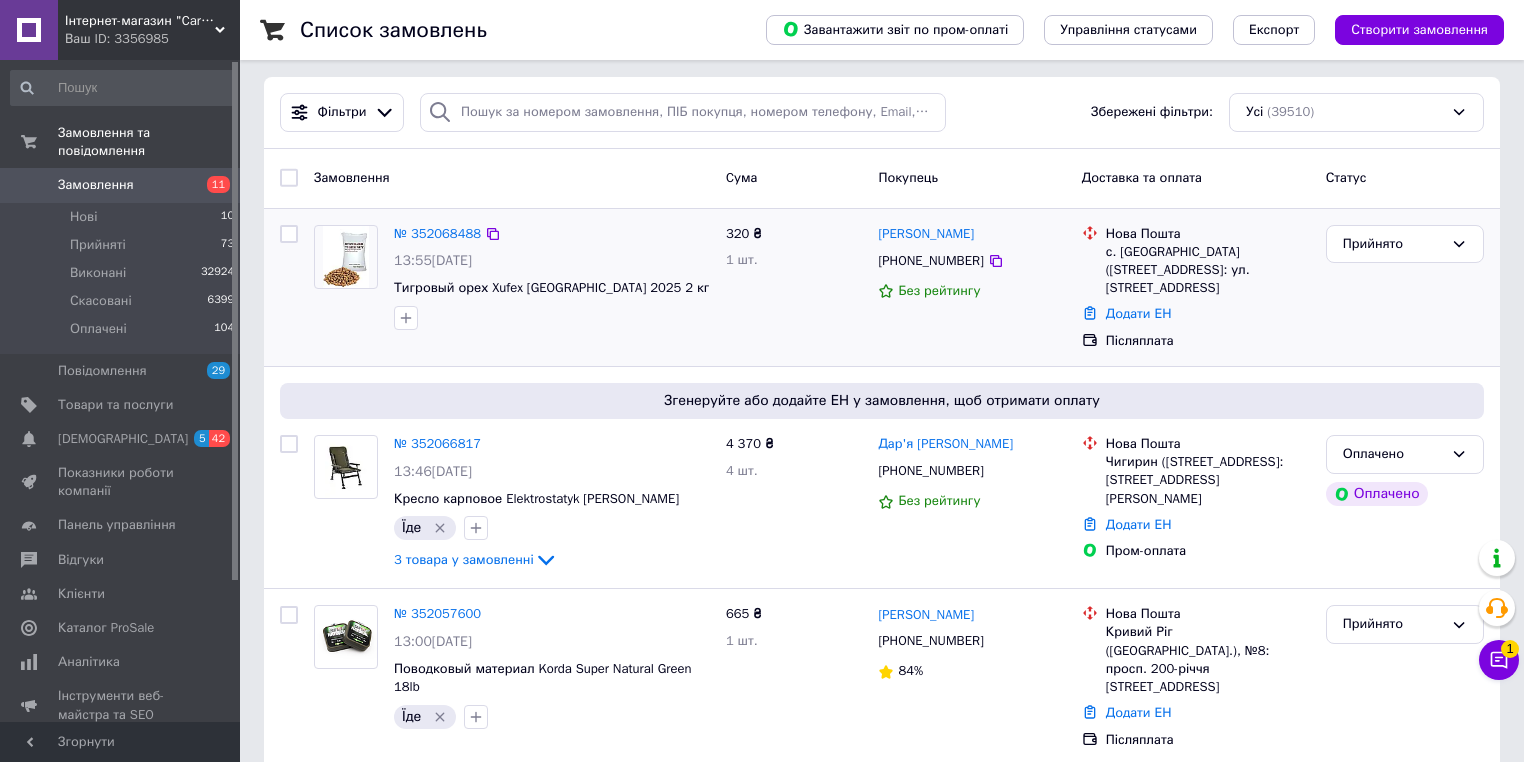 scroll, scrollTop: 0, scrollLeft: 0, axis: both 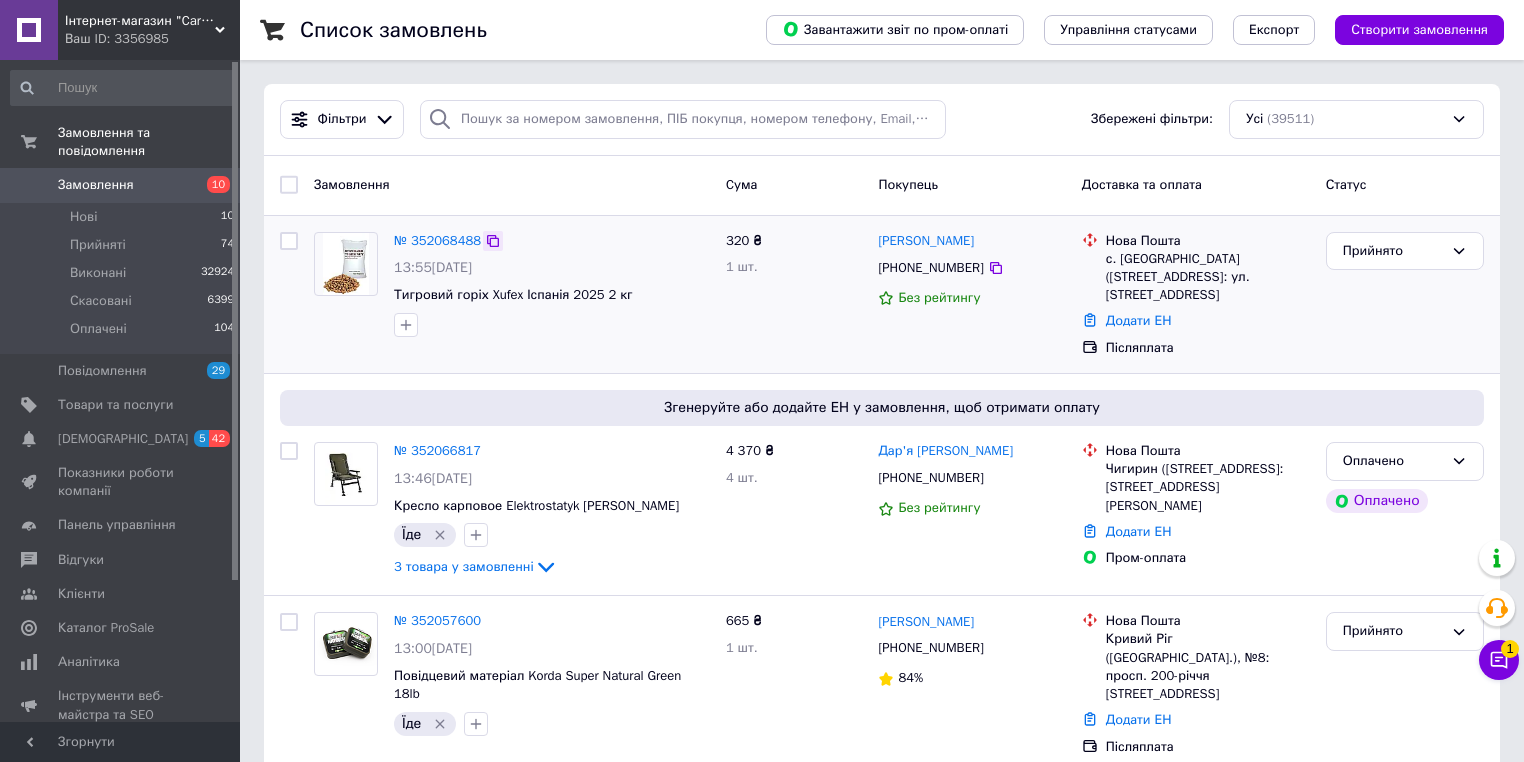 click 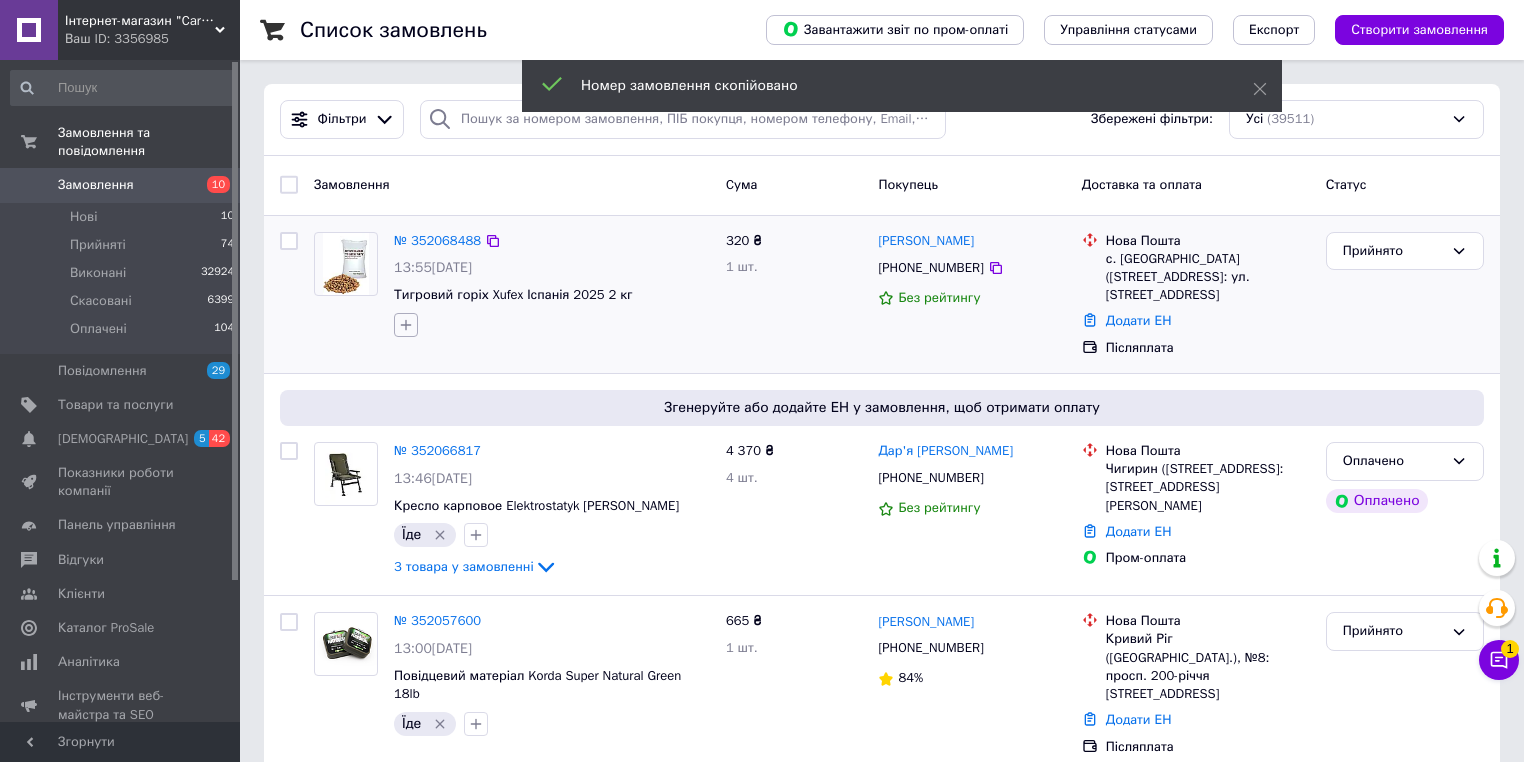 click 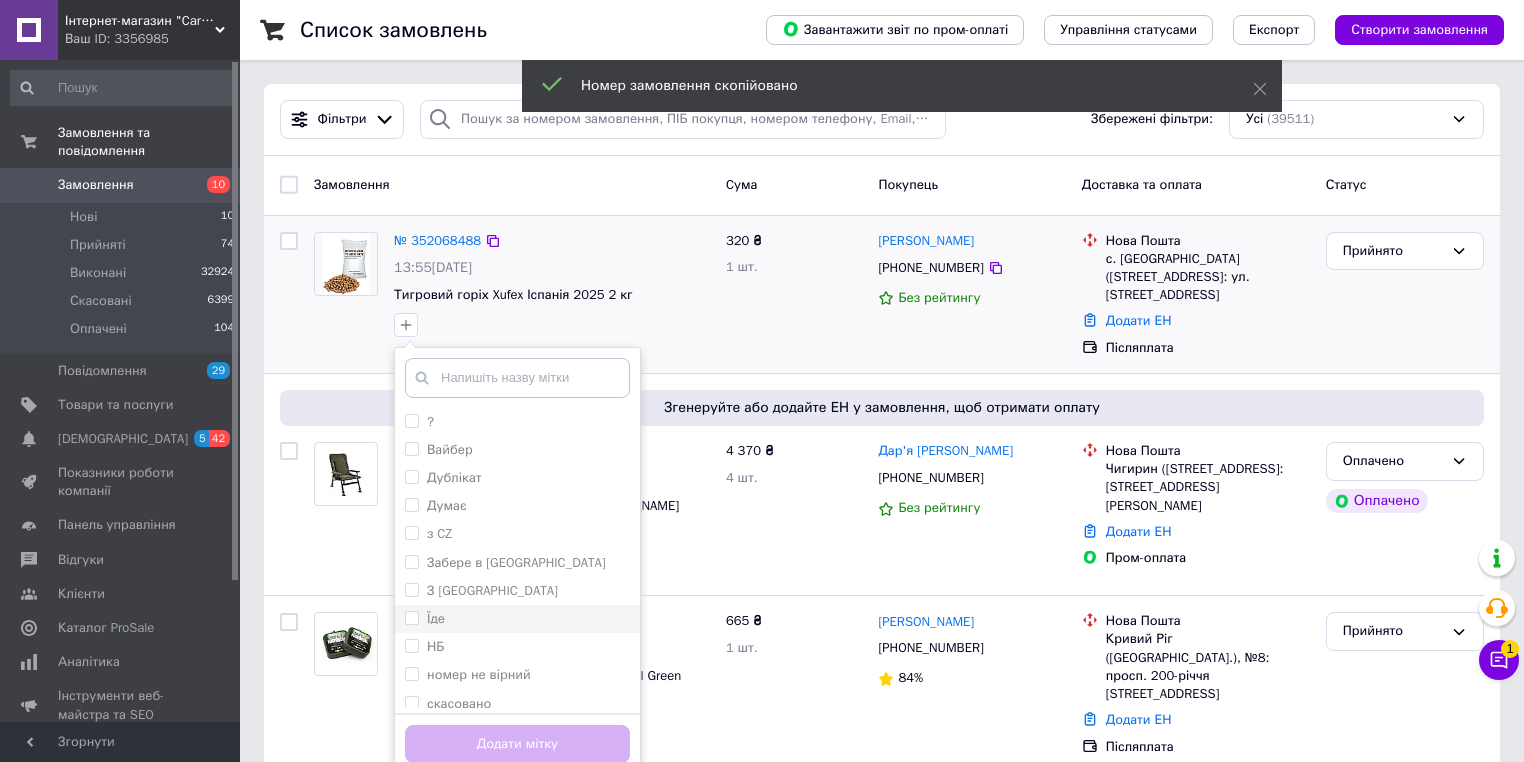 click on "Їде" at bounding box center [517, 619] 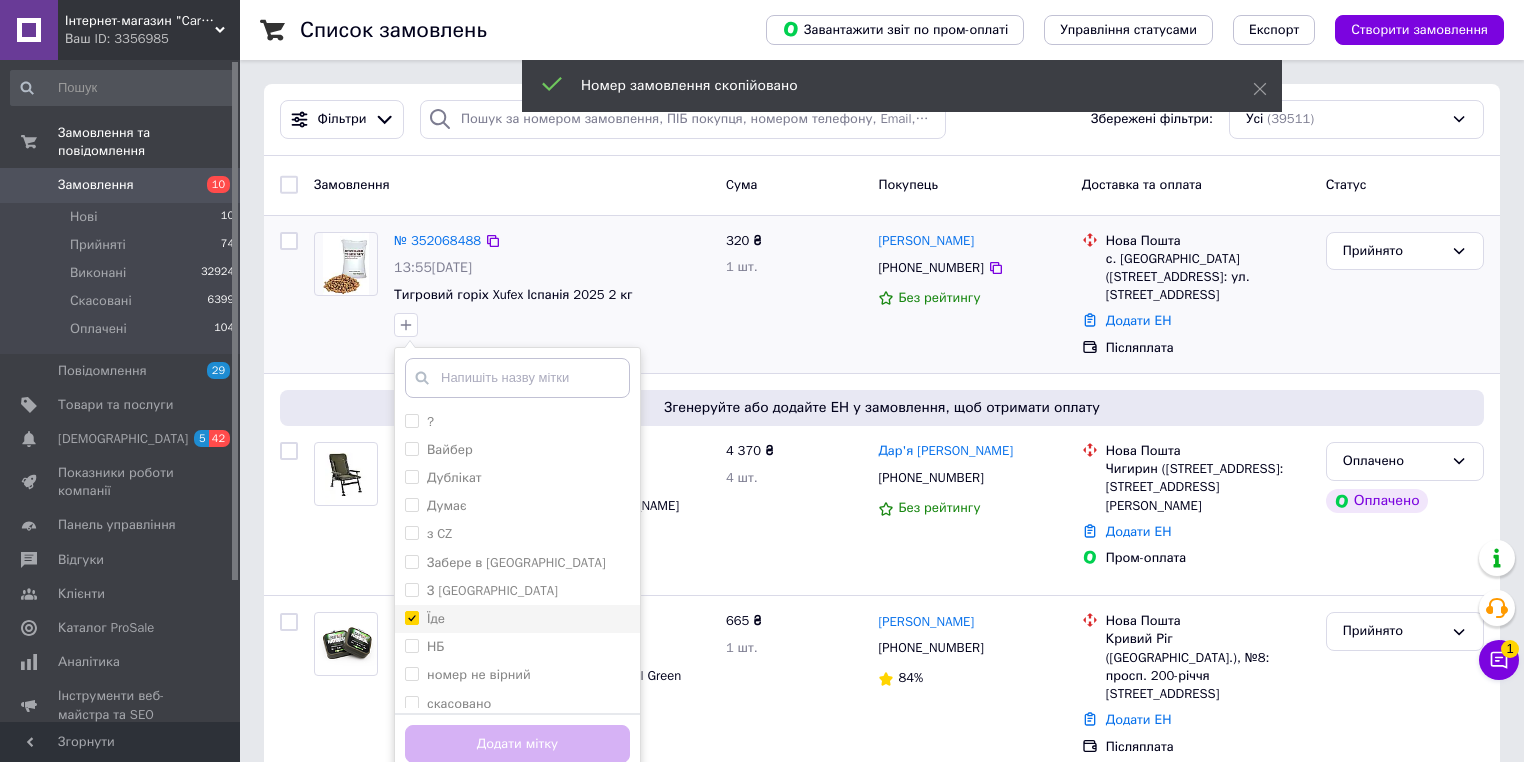 checkbox on "true" 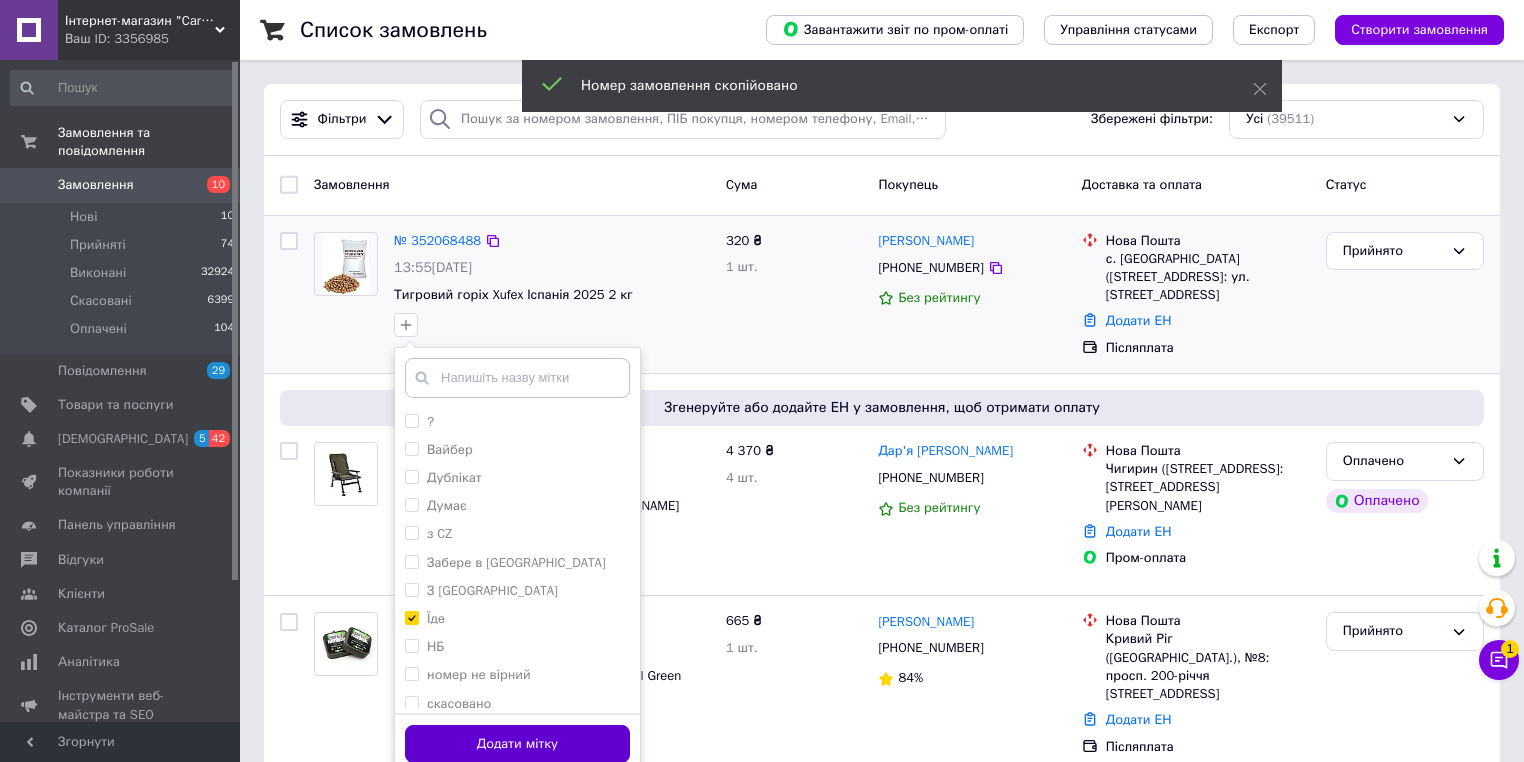 click on "Додати мітку" at bounding box center (517, 744) 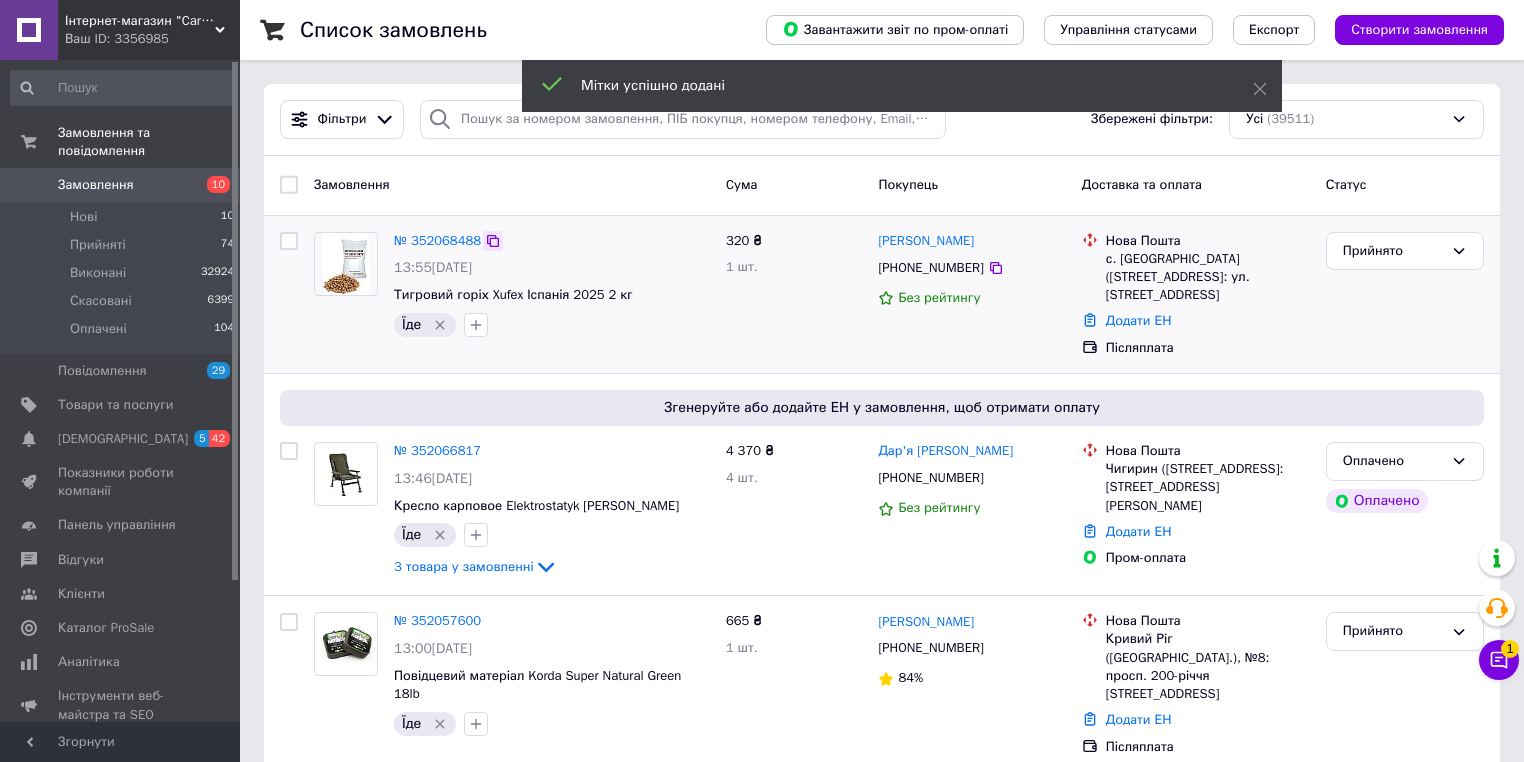 click 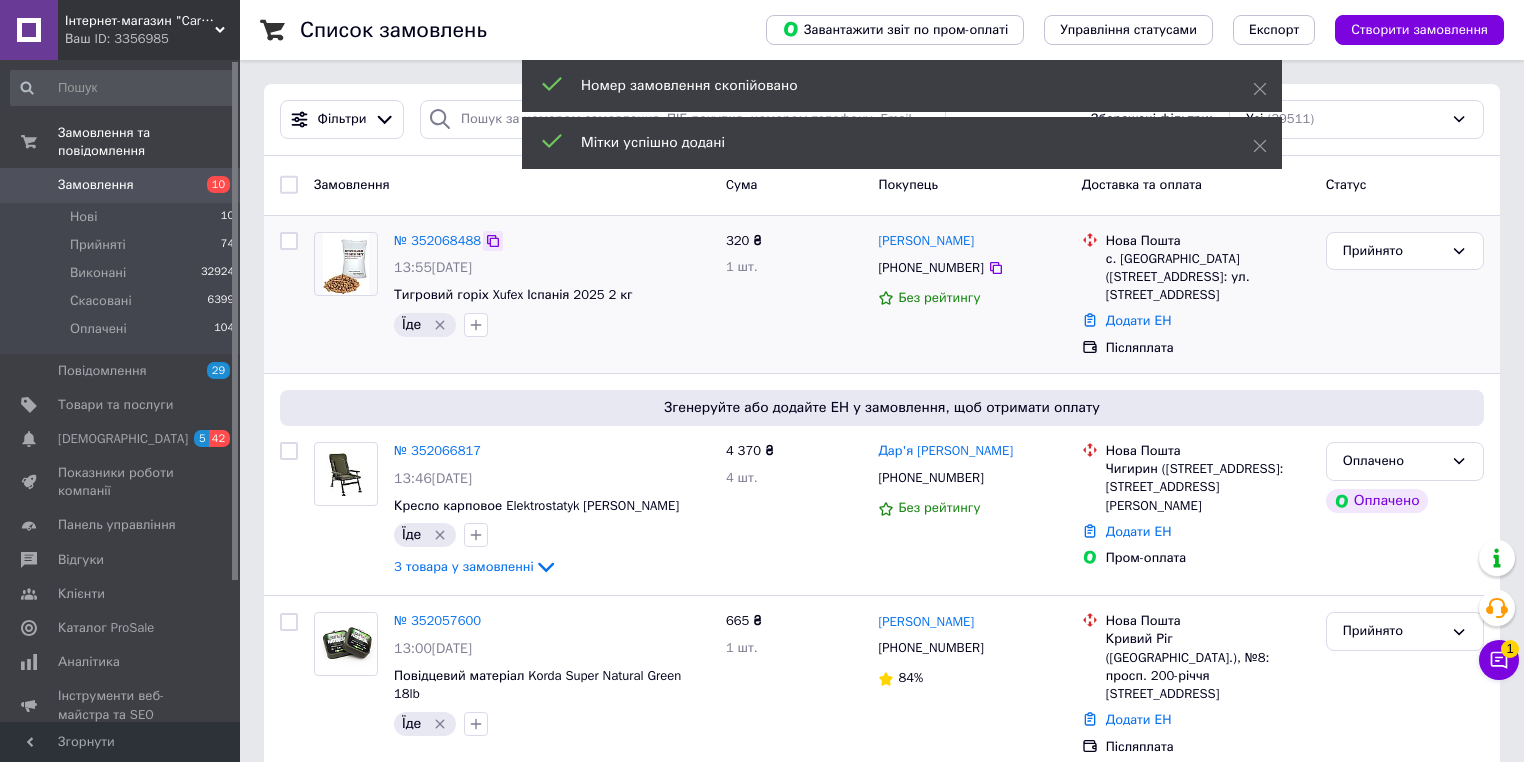 click 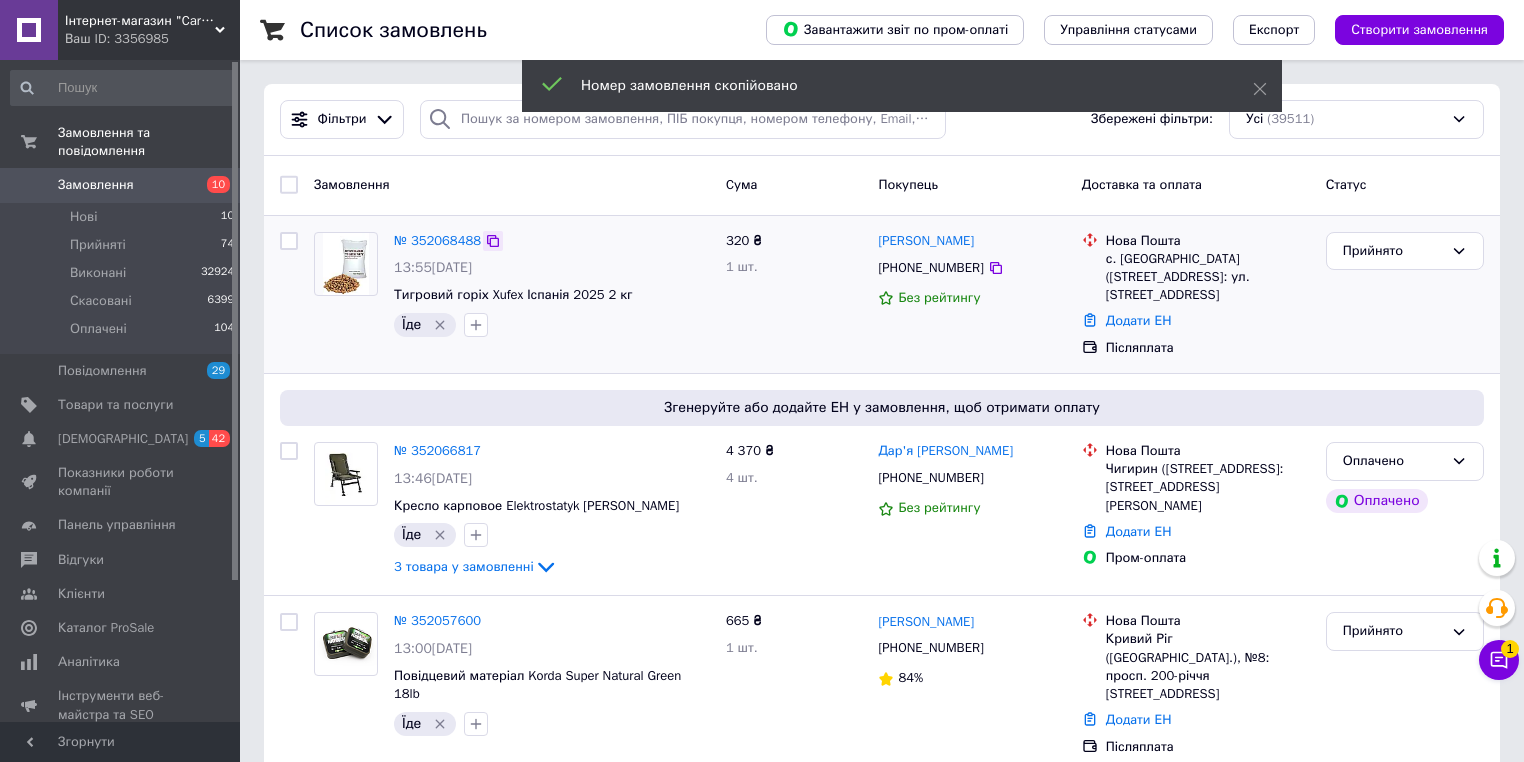 click 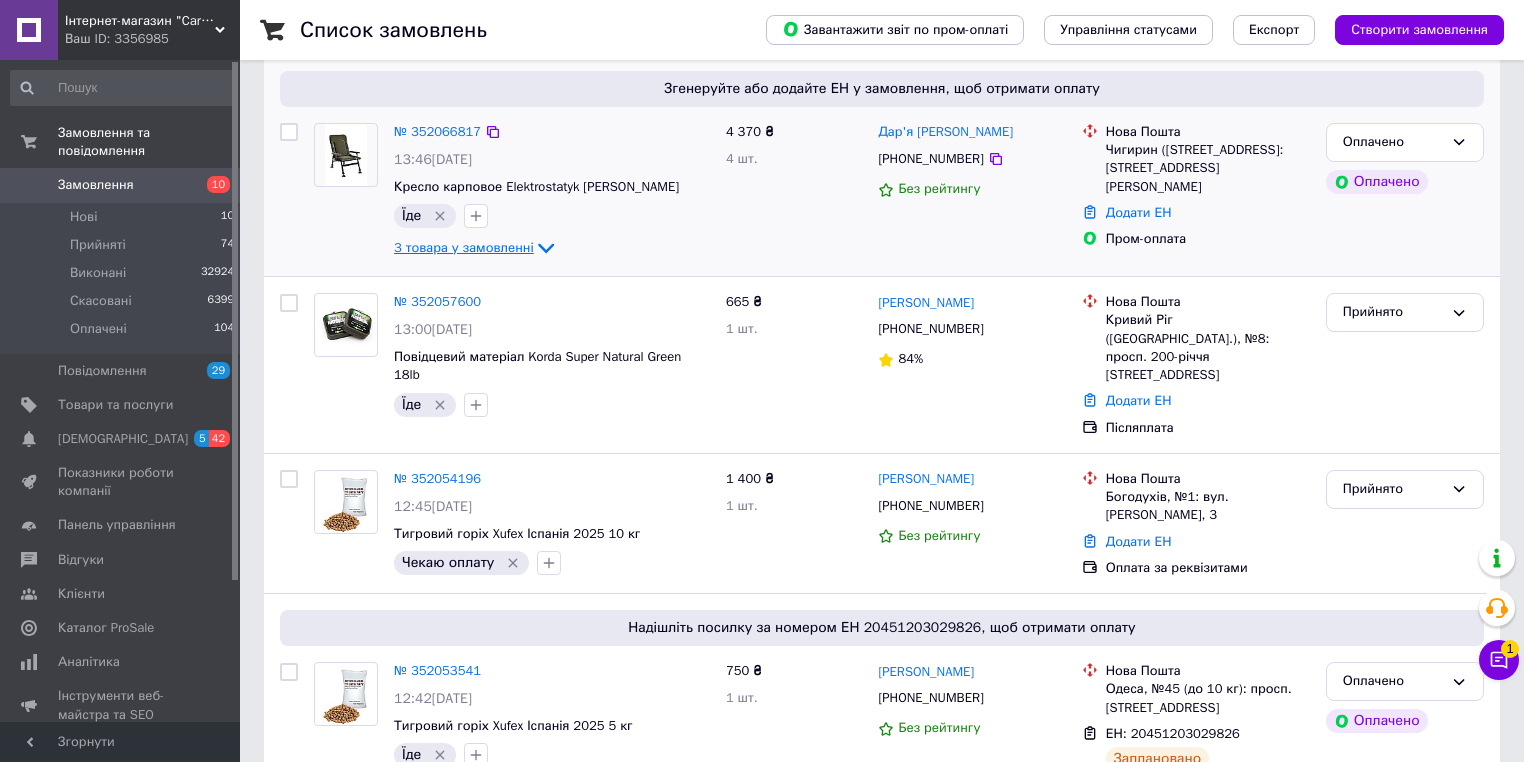 scroll, scrollTop: 320, scrollLeft: 0, axis: vertical 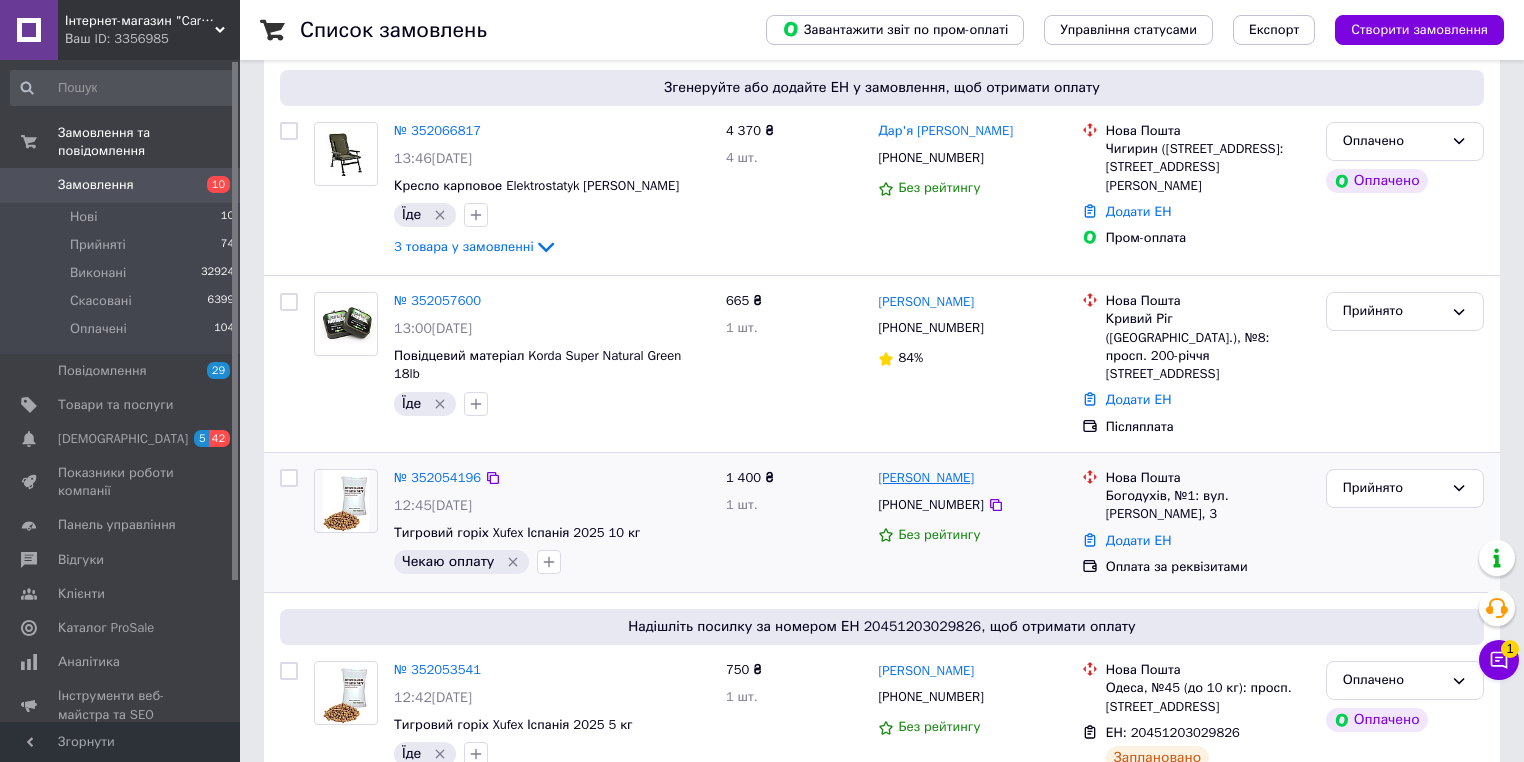 drag, startPoint x: 1003, startPoint y: 459, endPoint x: 881, endPoint y: 456, distance: 122.03688 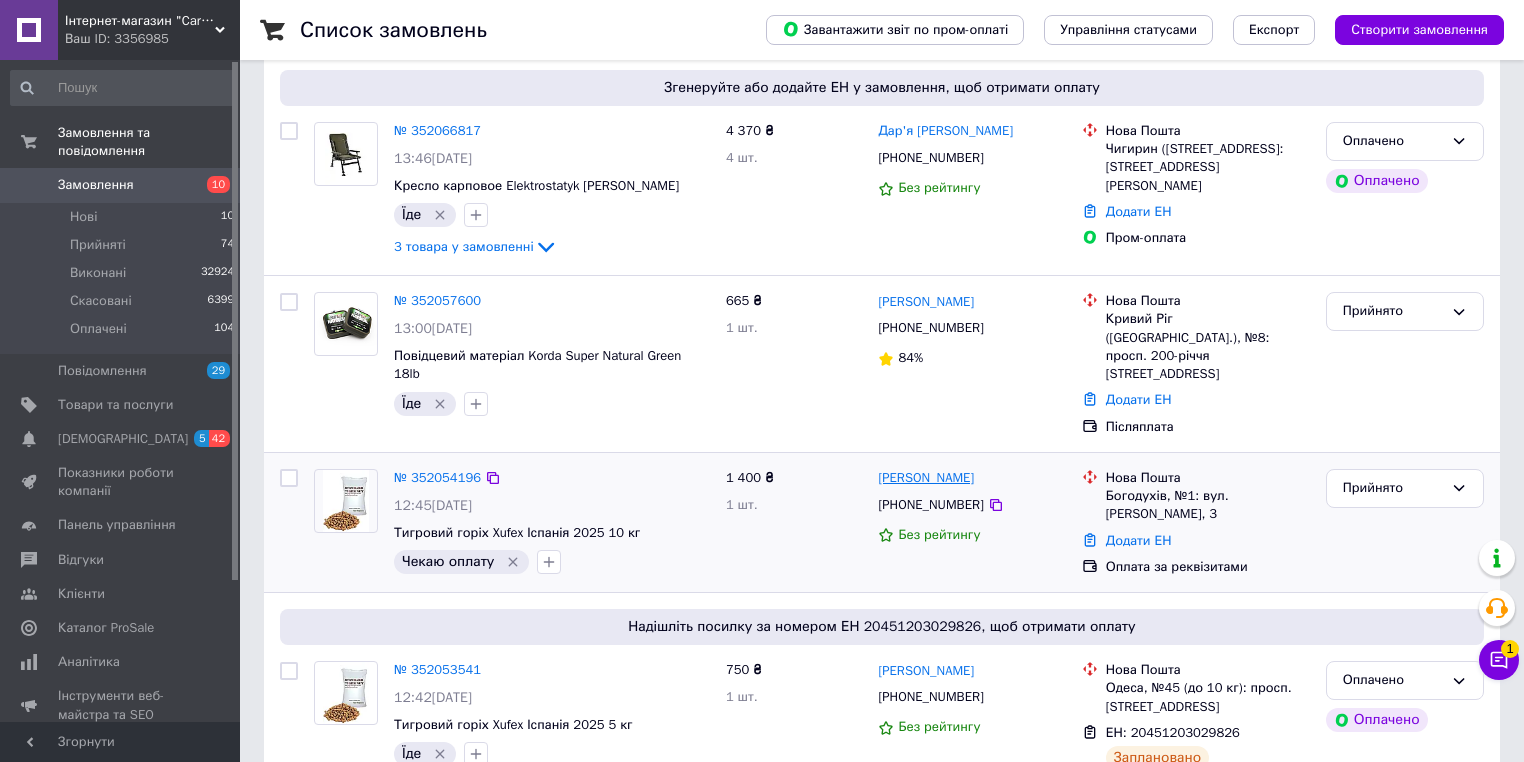 click on "[PERSON_NAME]" at bounding box center (971, 478) 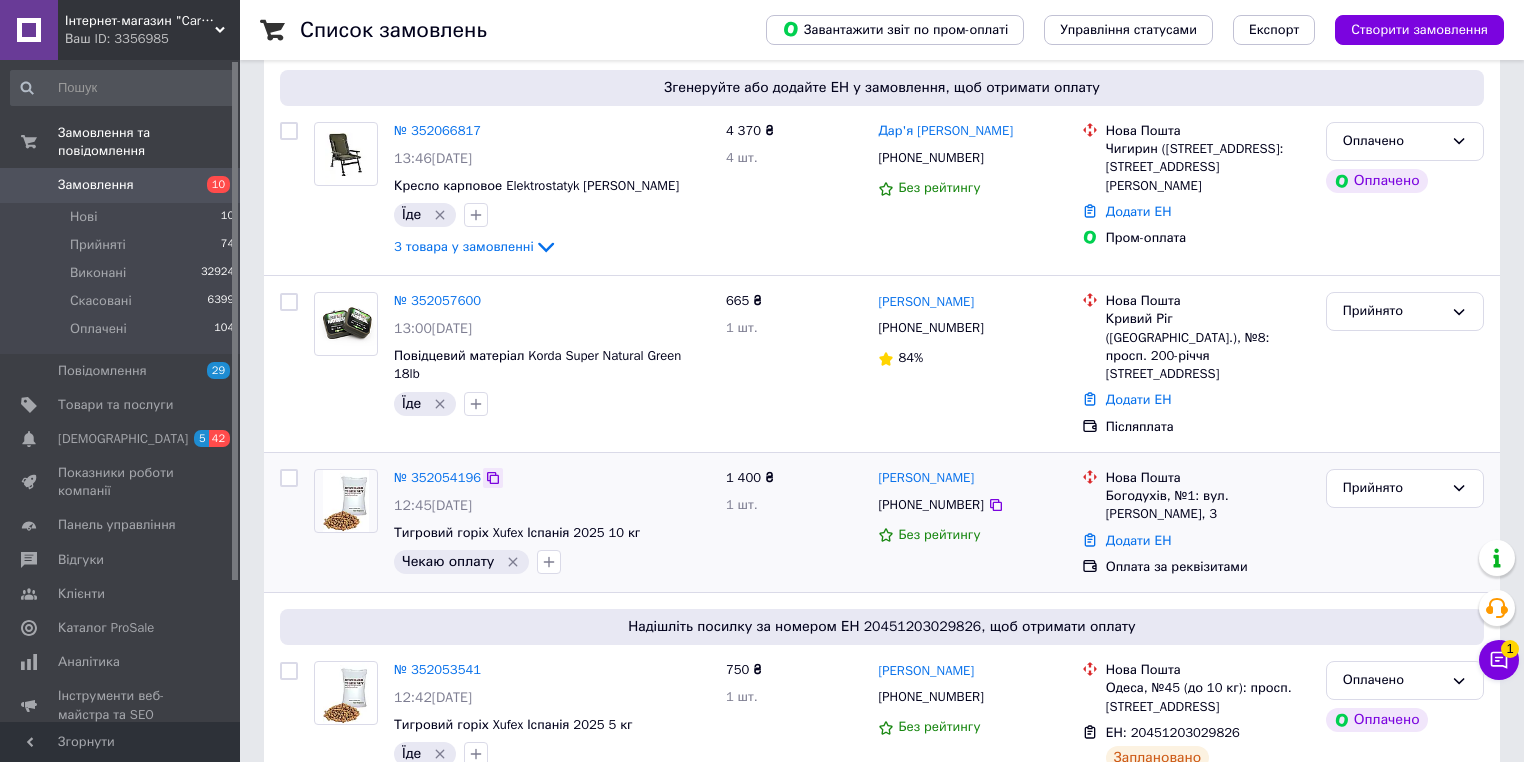 click 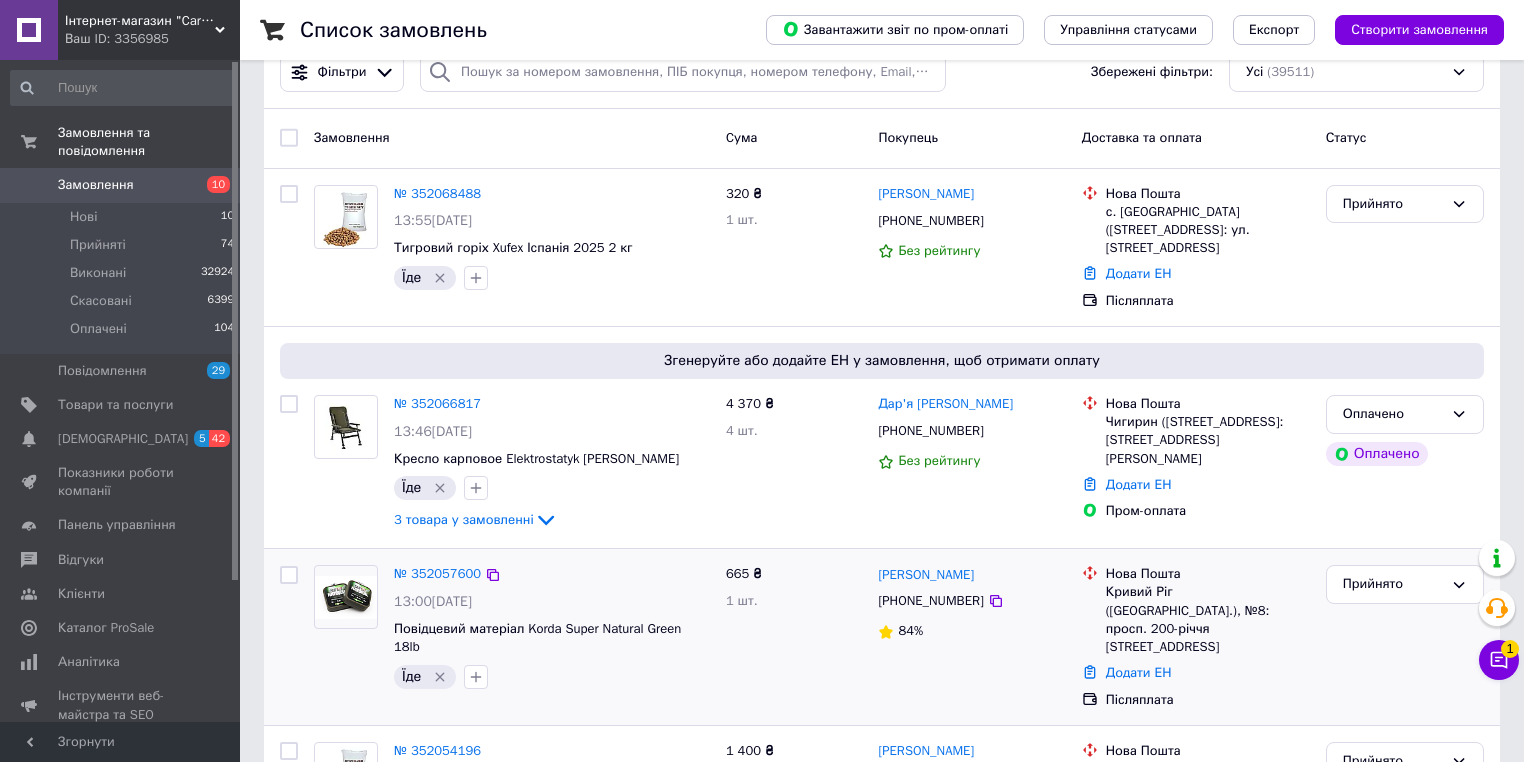 scroll, scrollTop: 0, scrollLeft: 0, axis: both 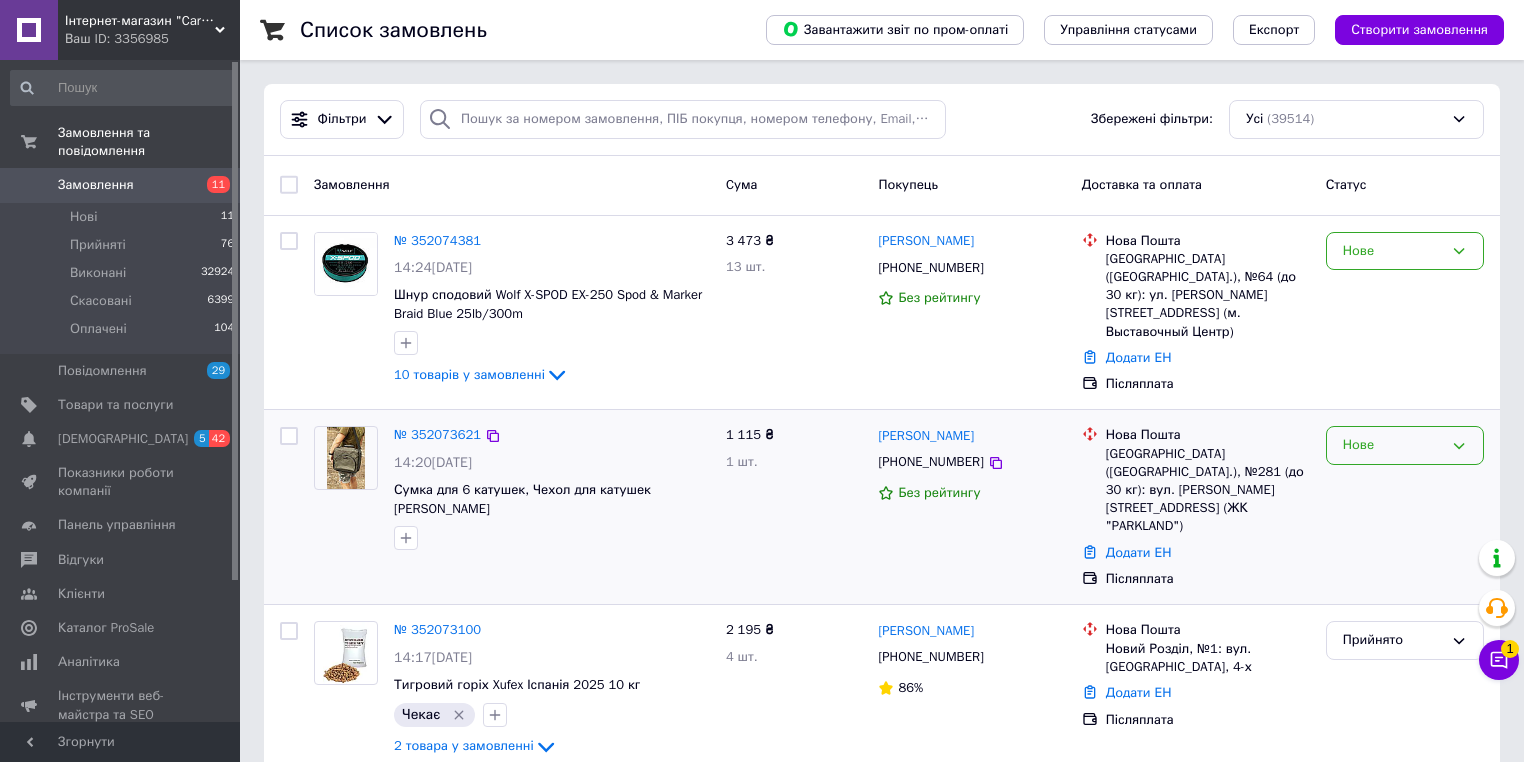 click on "Нове" at bounding box center [1393, 445] 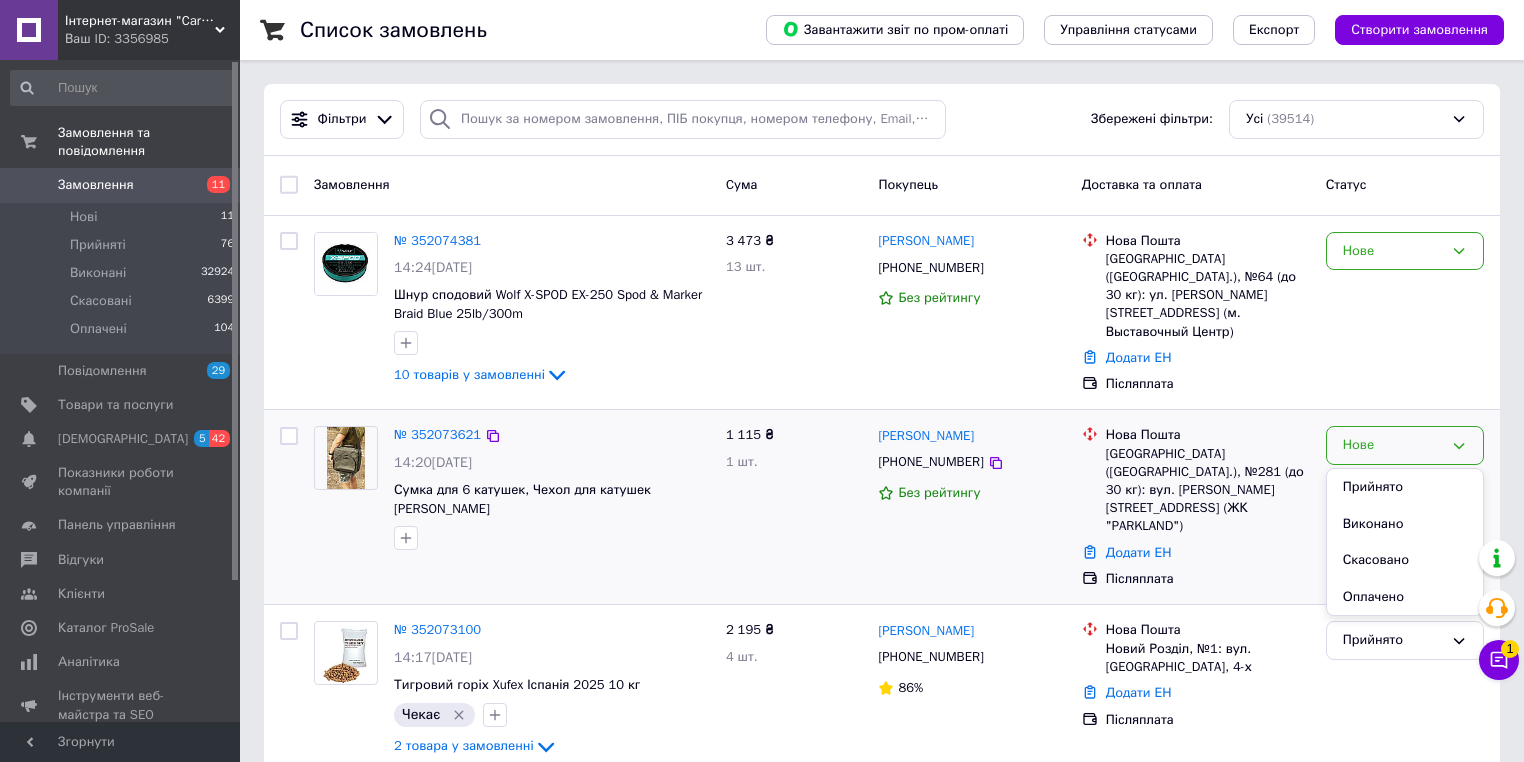 click on "Прийнято" at bounding box center (1405, 487) 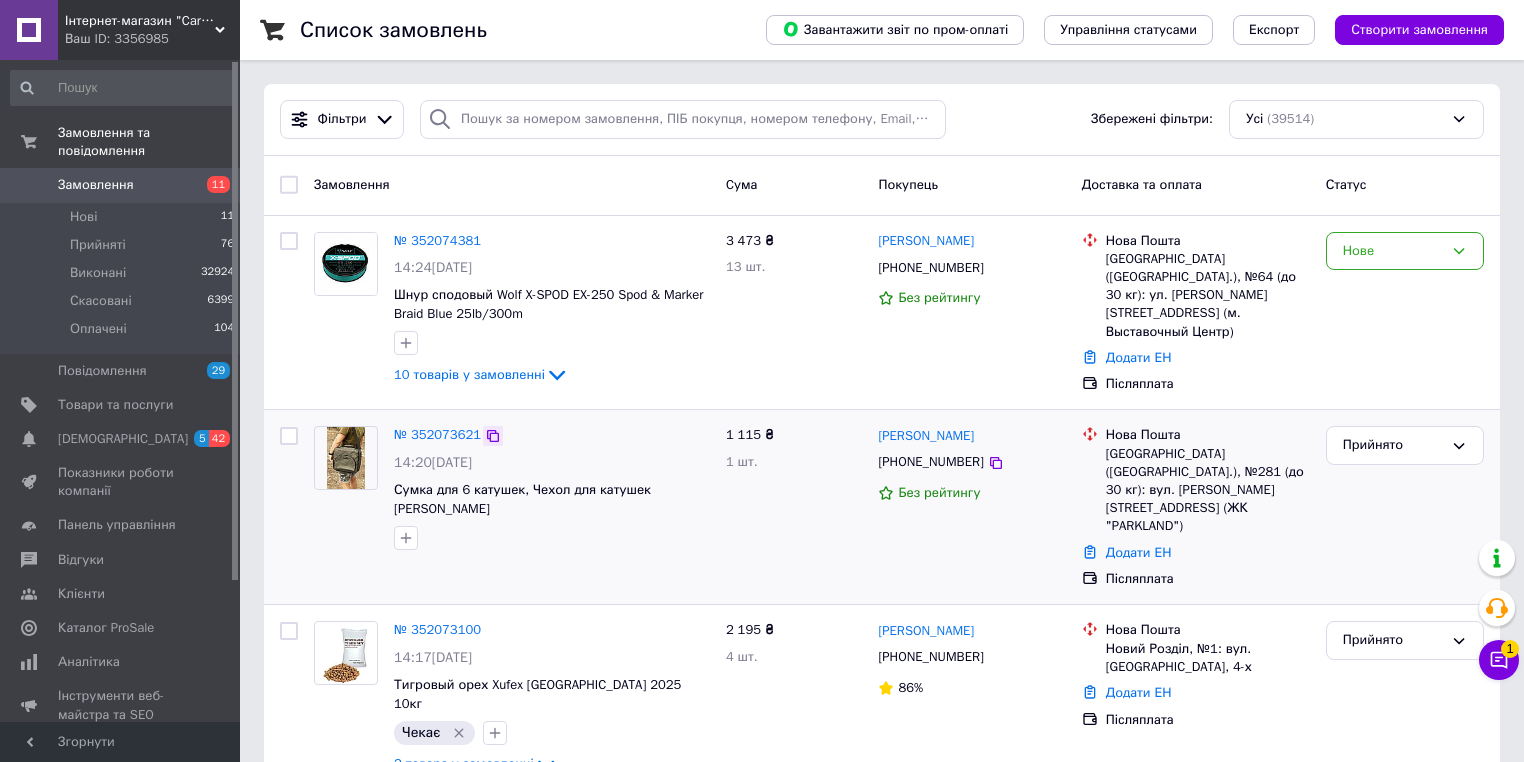 click 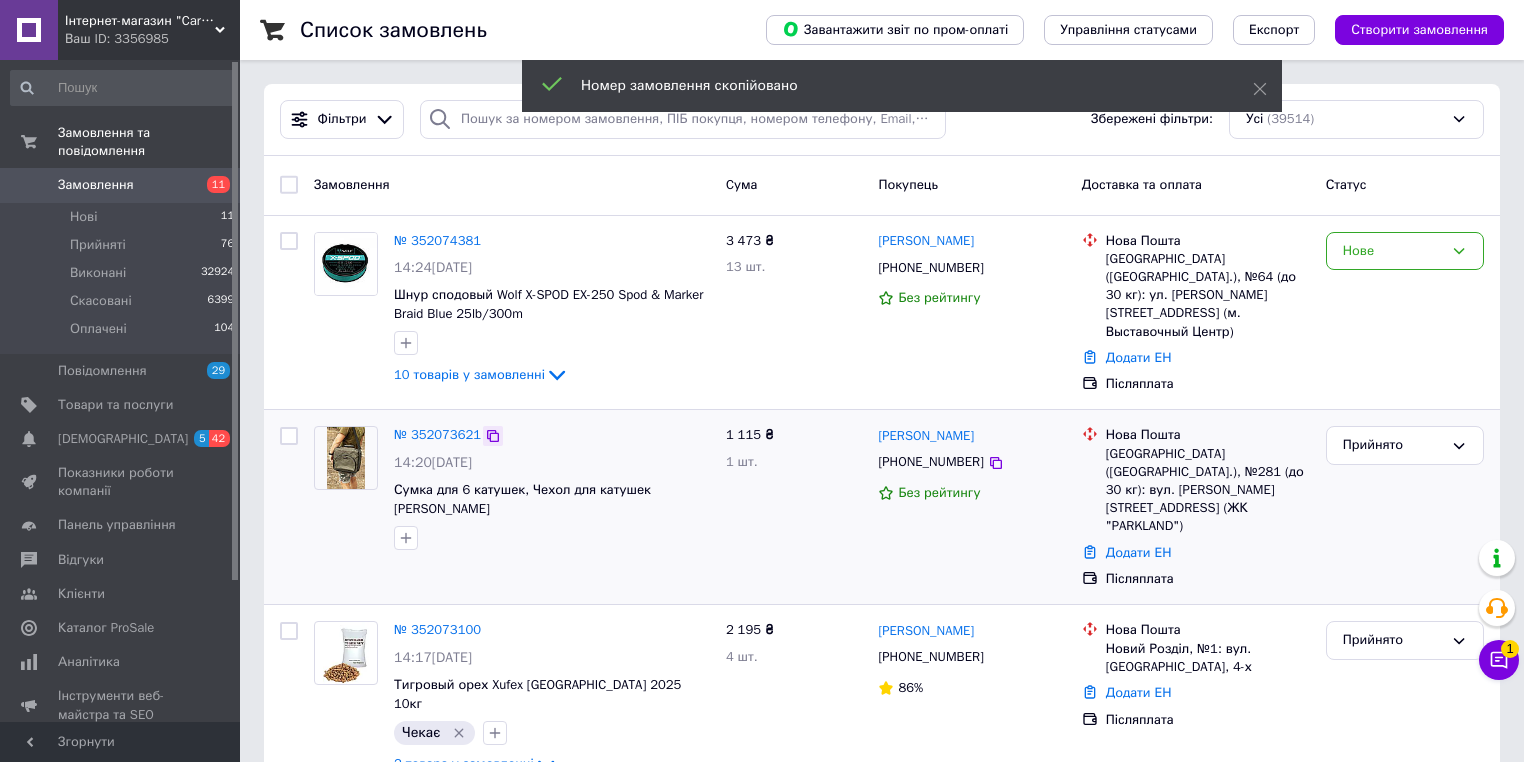 click 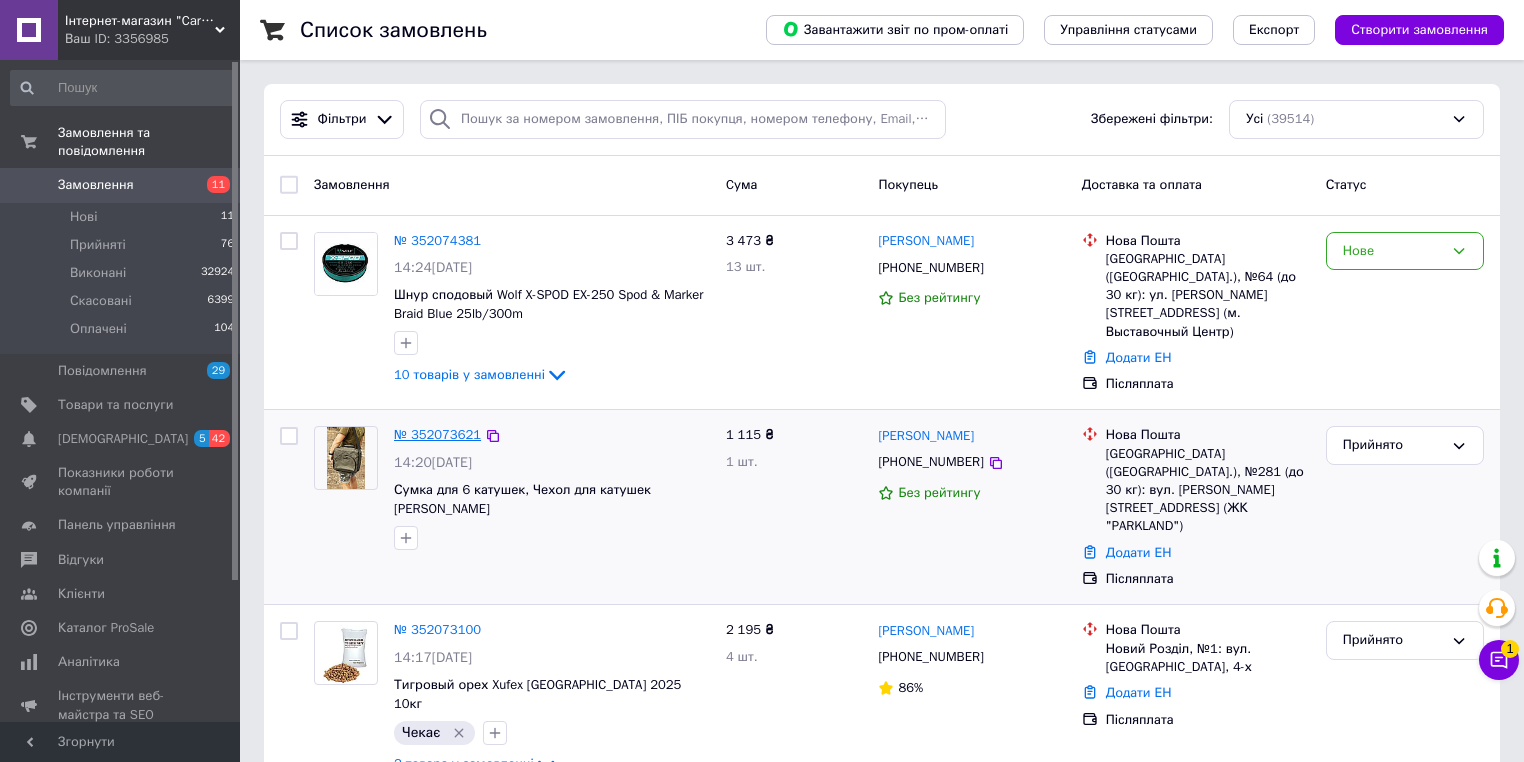 click on "№ 352073621" at bounding box center [437, 434] 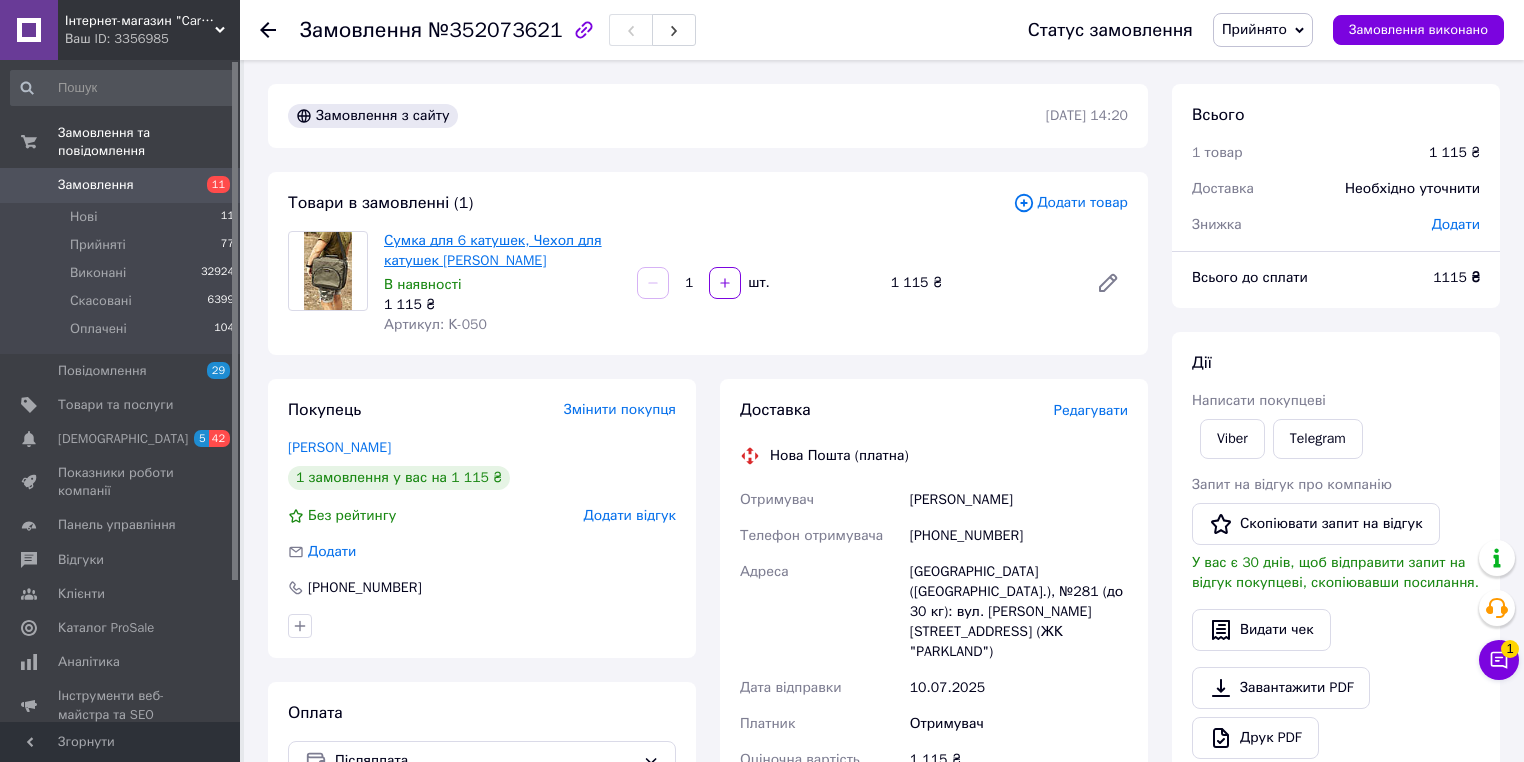 click on "Сумка для 6 катушек, Чехол для катушек [PERSON_NAME]" at bounding box center (493, 250) 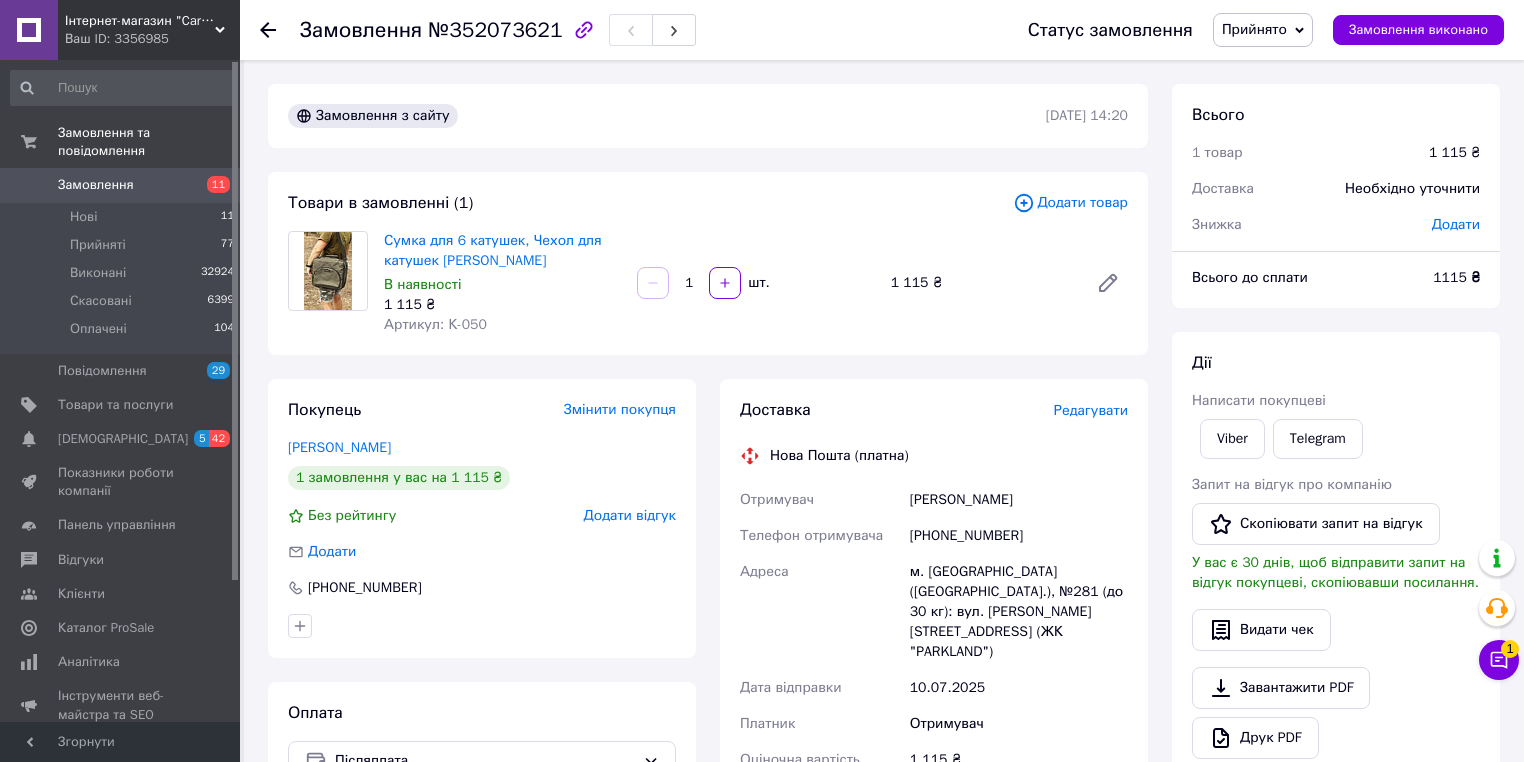 click on "Прийнято" at bounding box center (1254, 29) 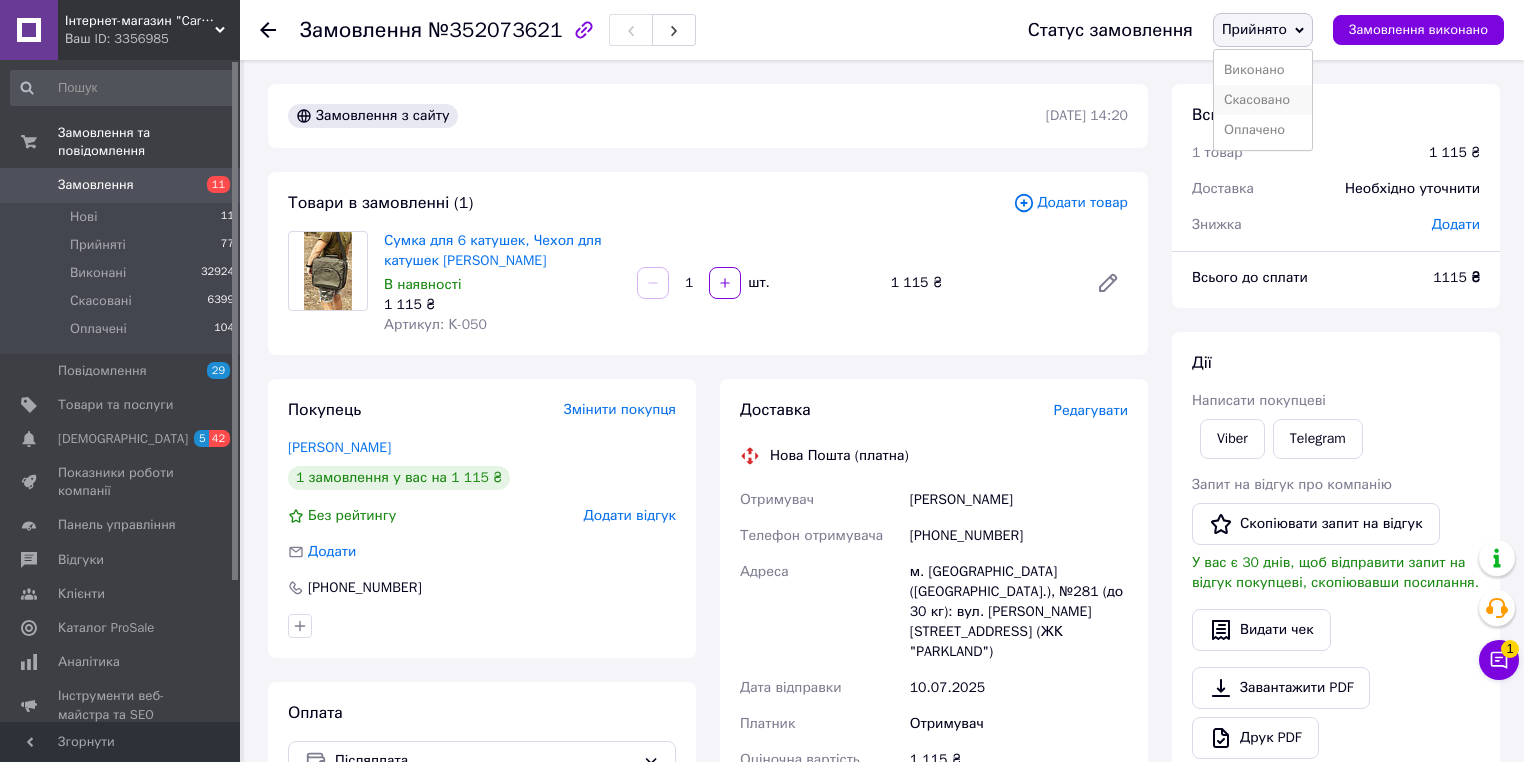 click on "Скасовано" at bounding box center [1263, 100] 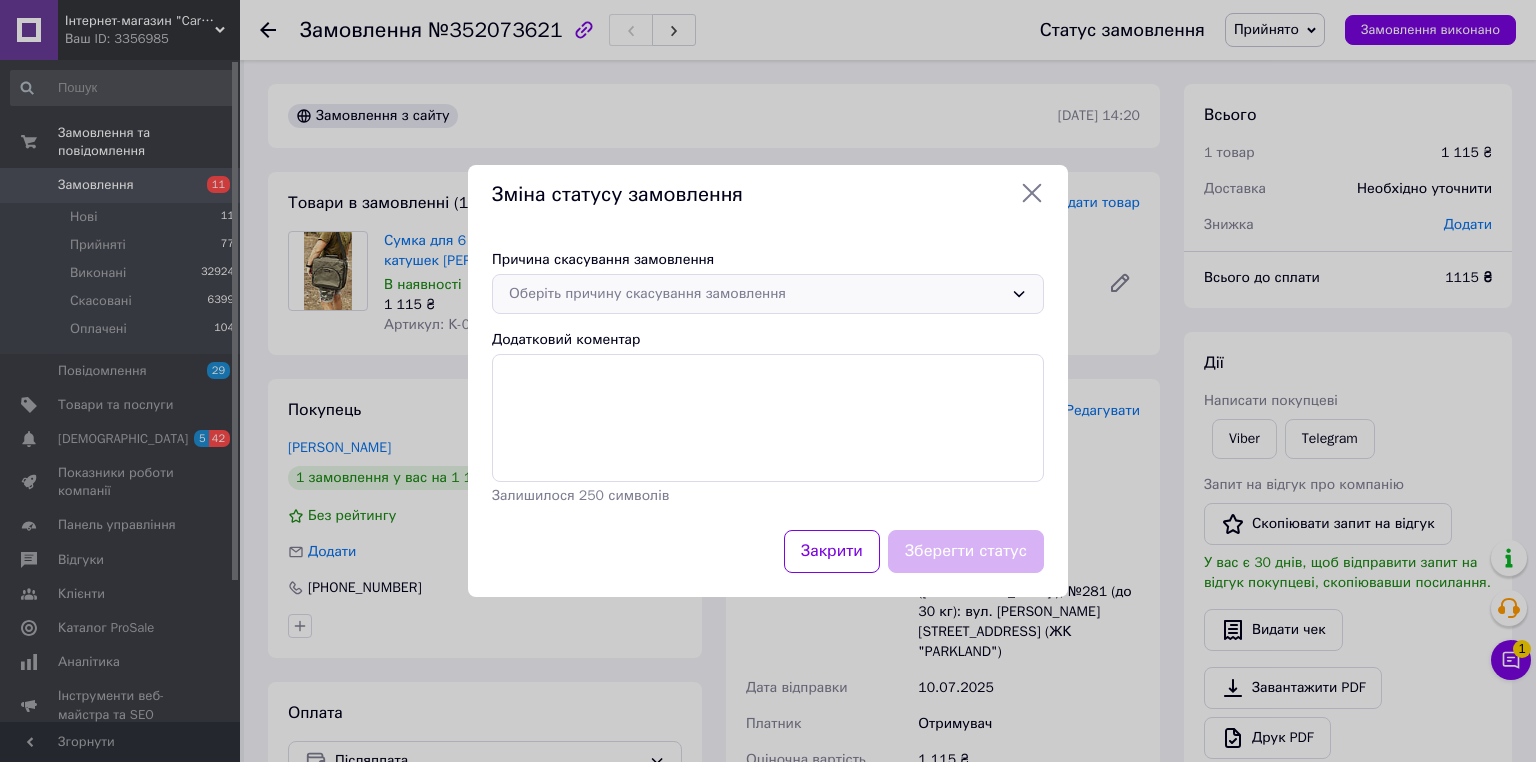 click on "Оберіть причину скасування замовлення" at bounding box center [768, 294] 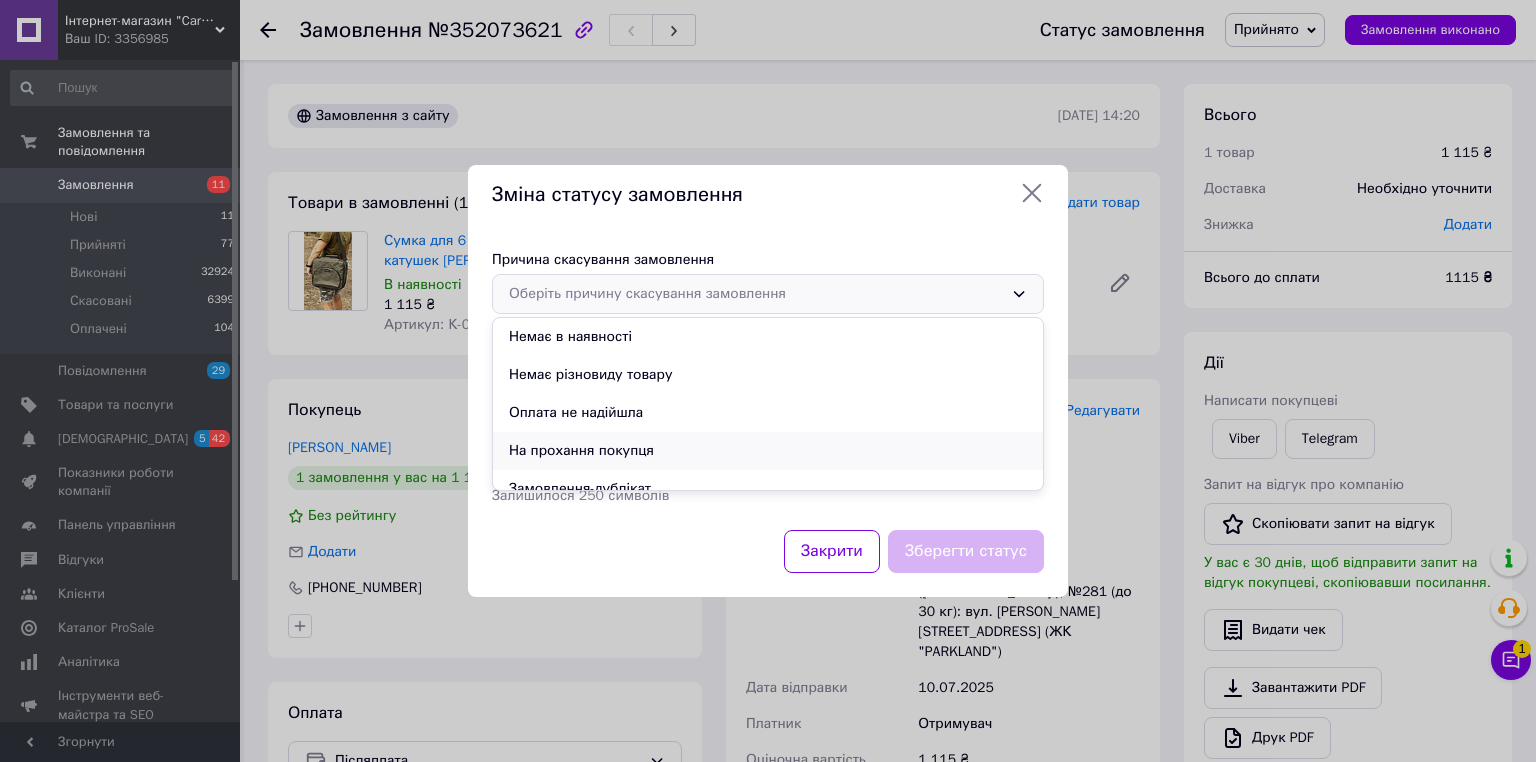 click on "На прохання покупця" at bounding box center [768, 451] 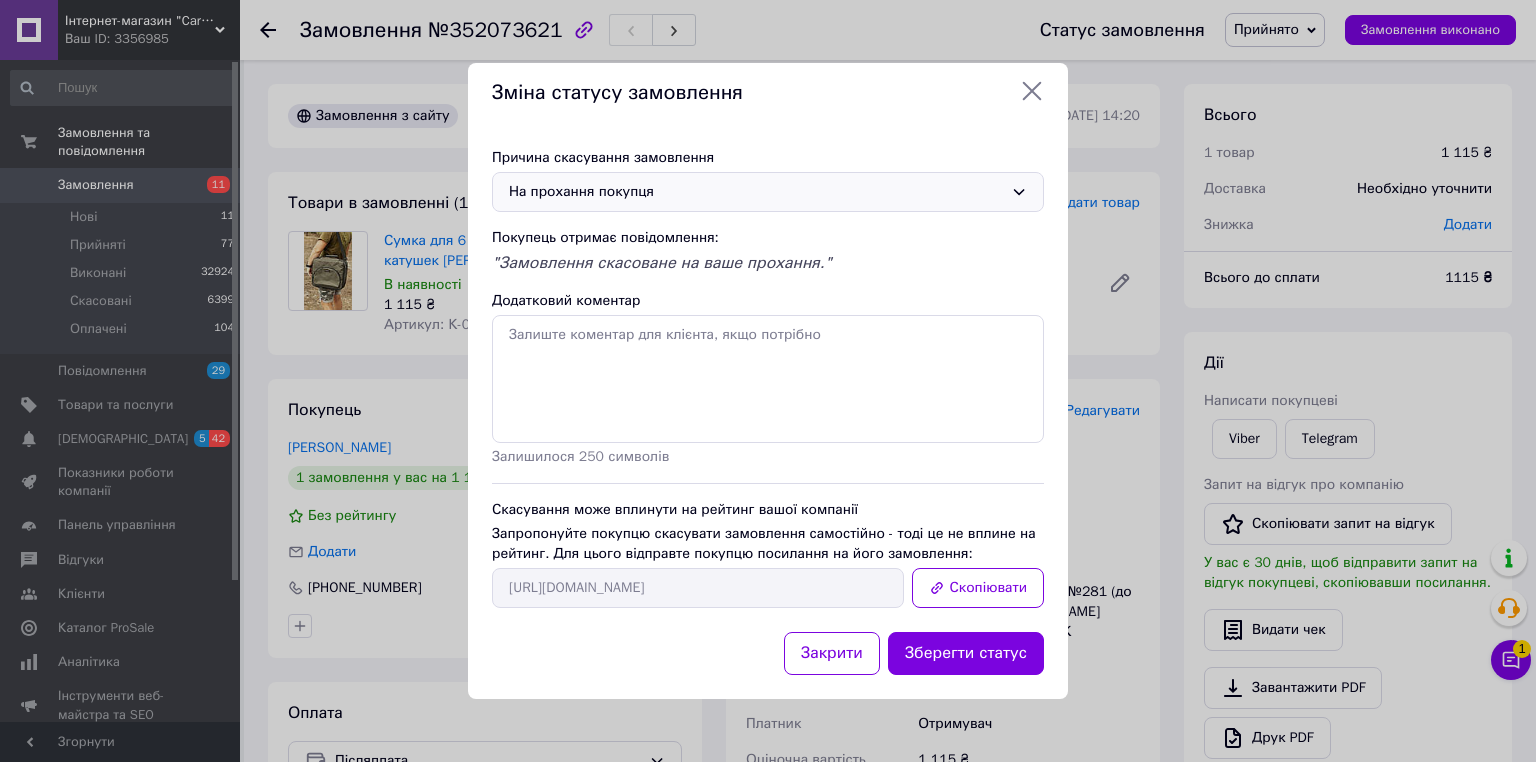 click on "Зберегти статус" at bounding box center [966, 653] 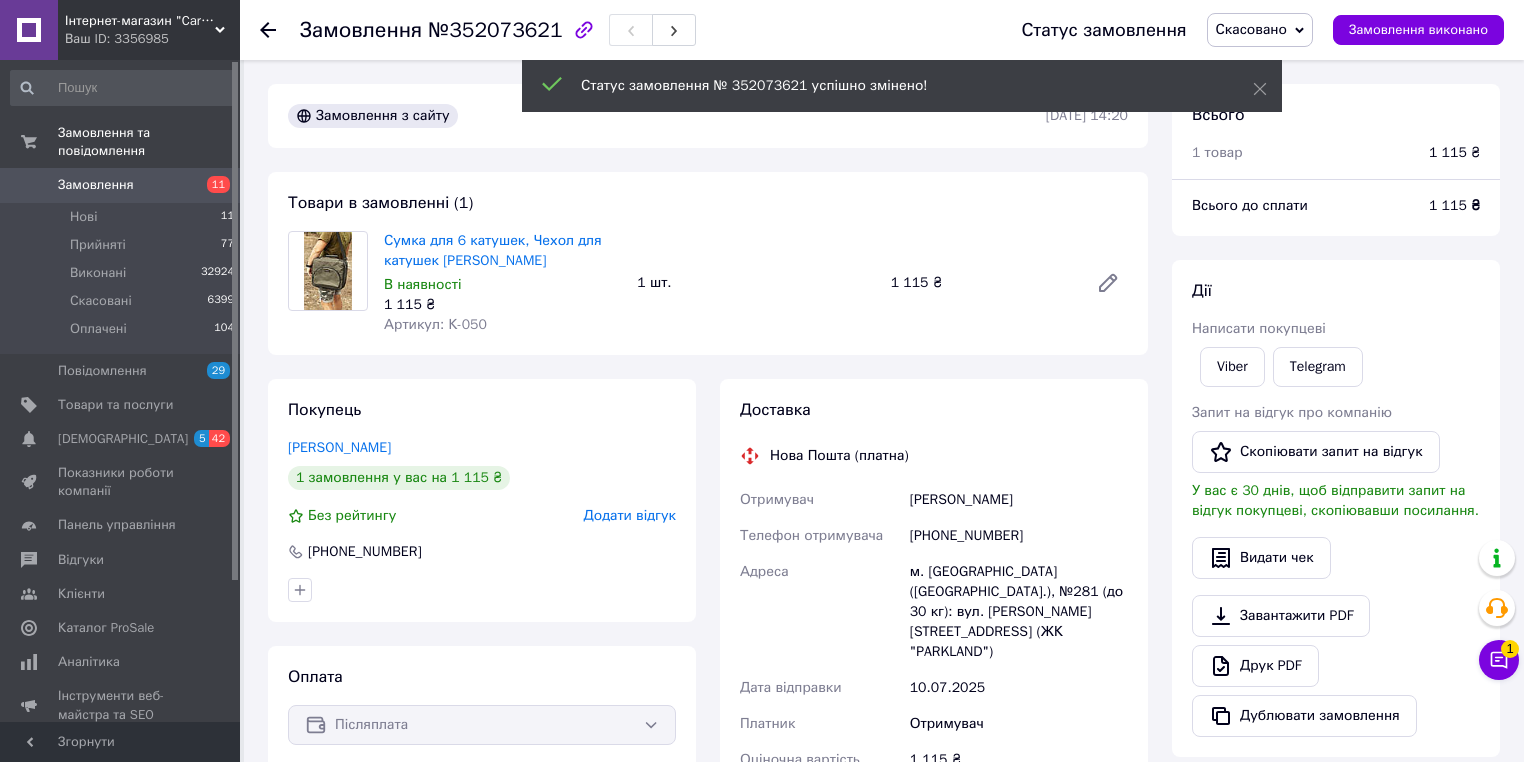 click on "Замовлення 11" at bounding box center [123, 185] 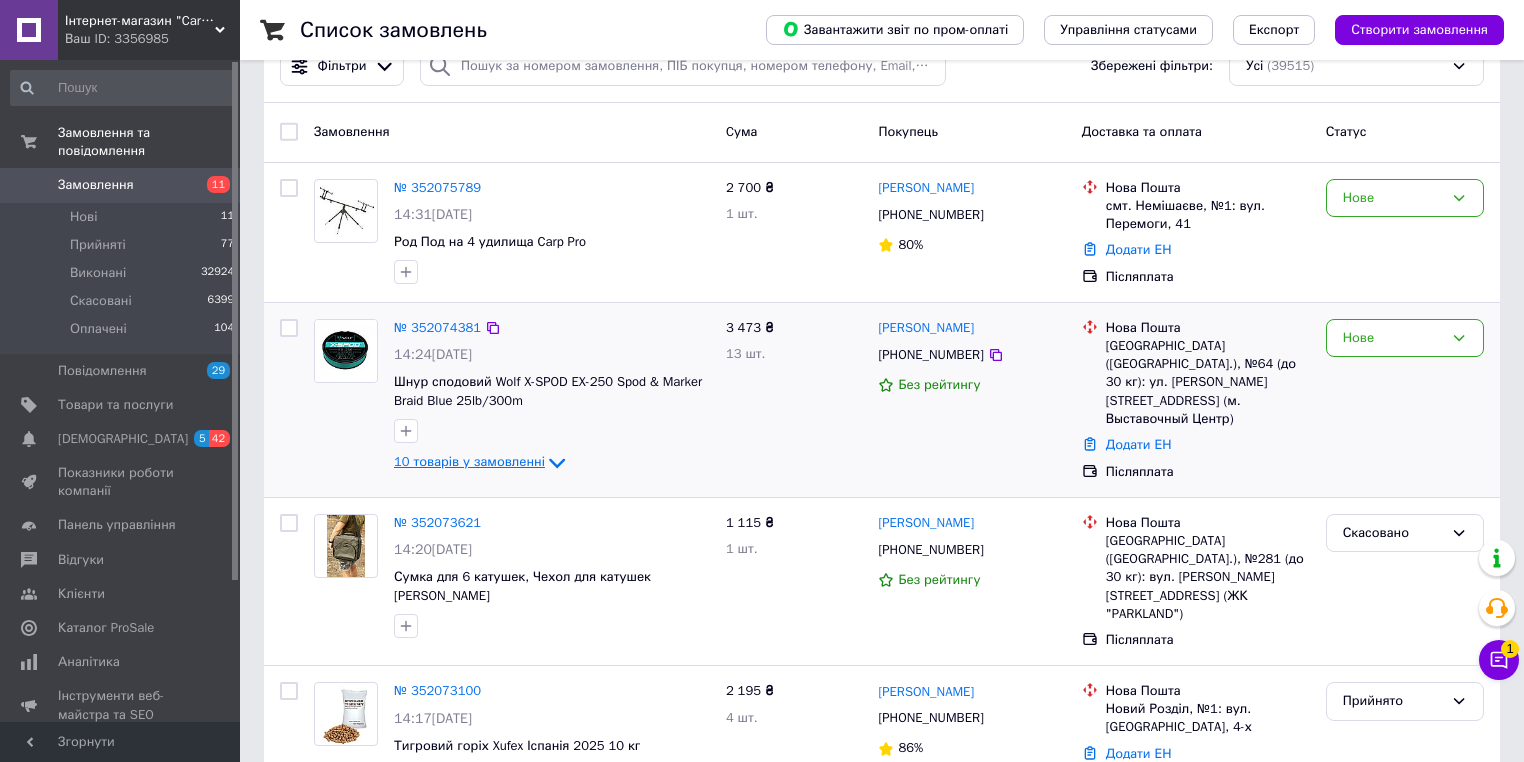scroll, scrollTop: 160, scrollLeft: 0, axis: vertical 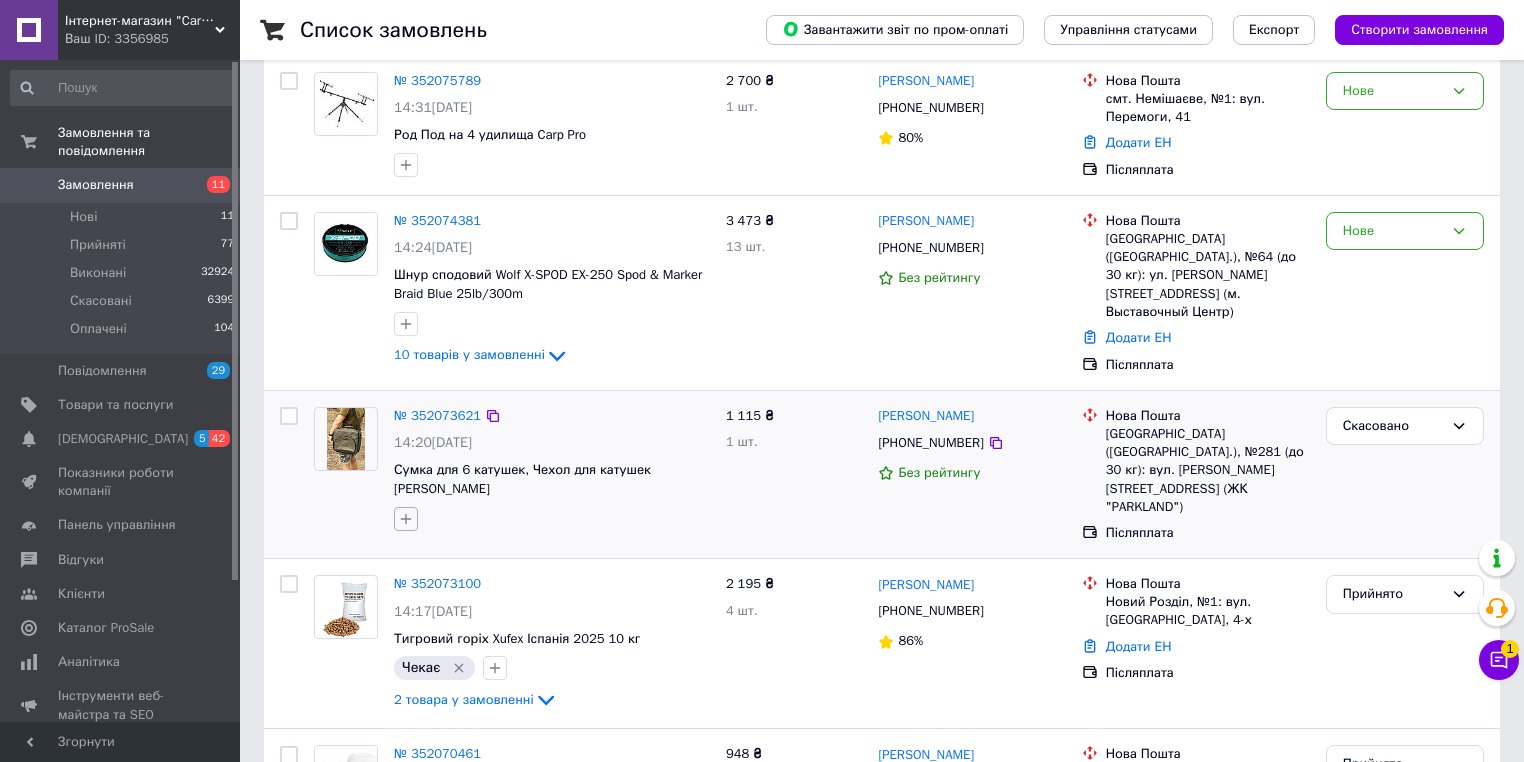 click at bounding box center [406, 519] 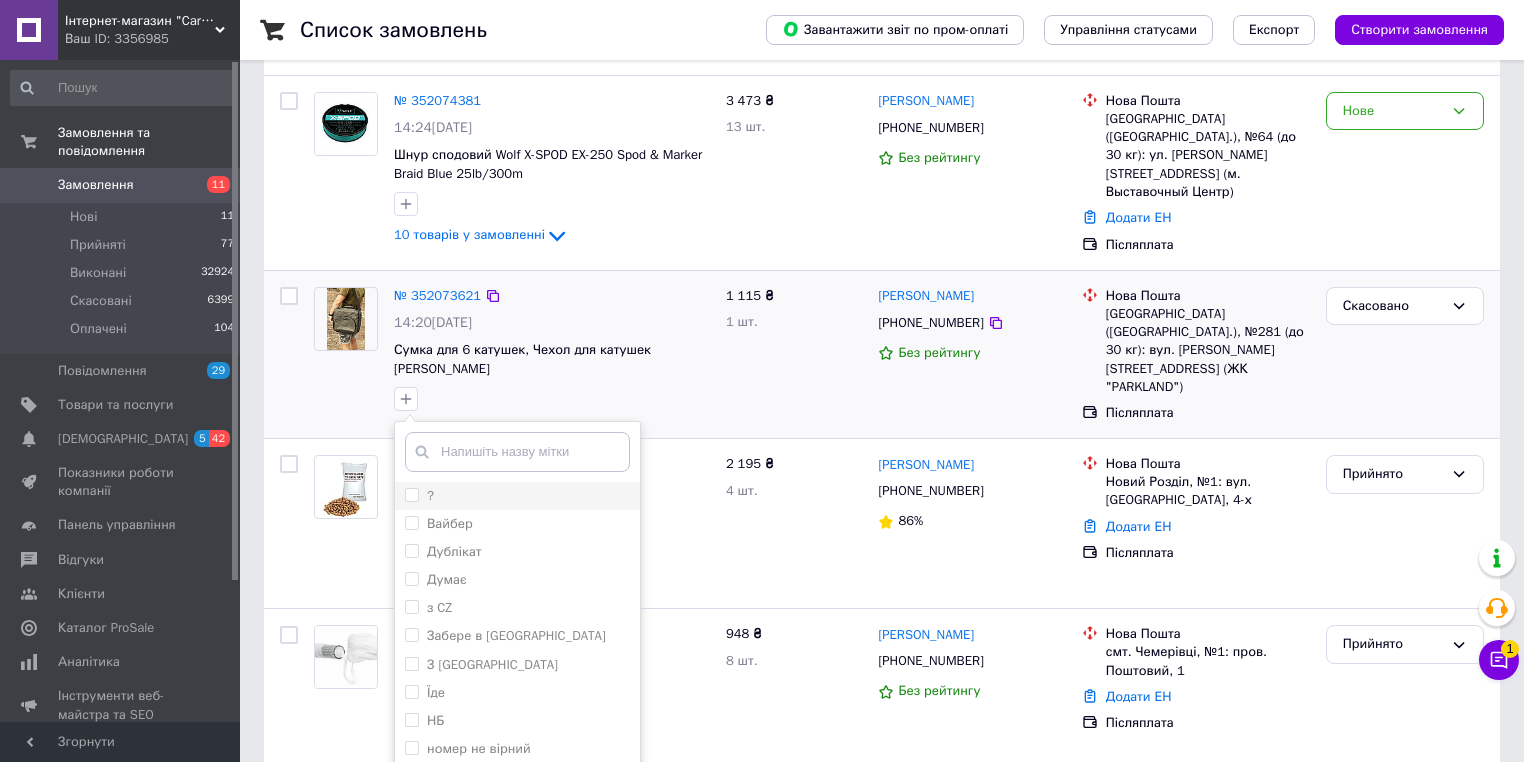 scroll, scrollTop: 320, scrollLeft: 0, axis: vertical 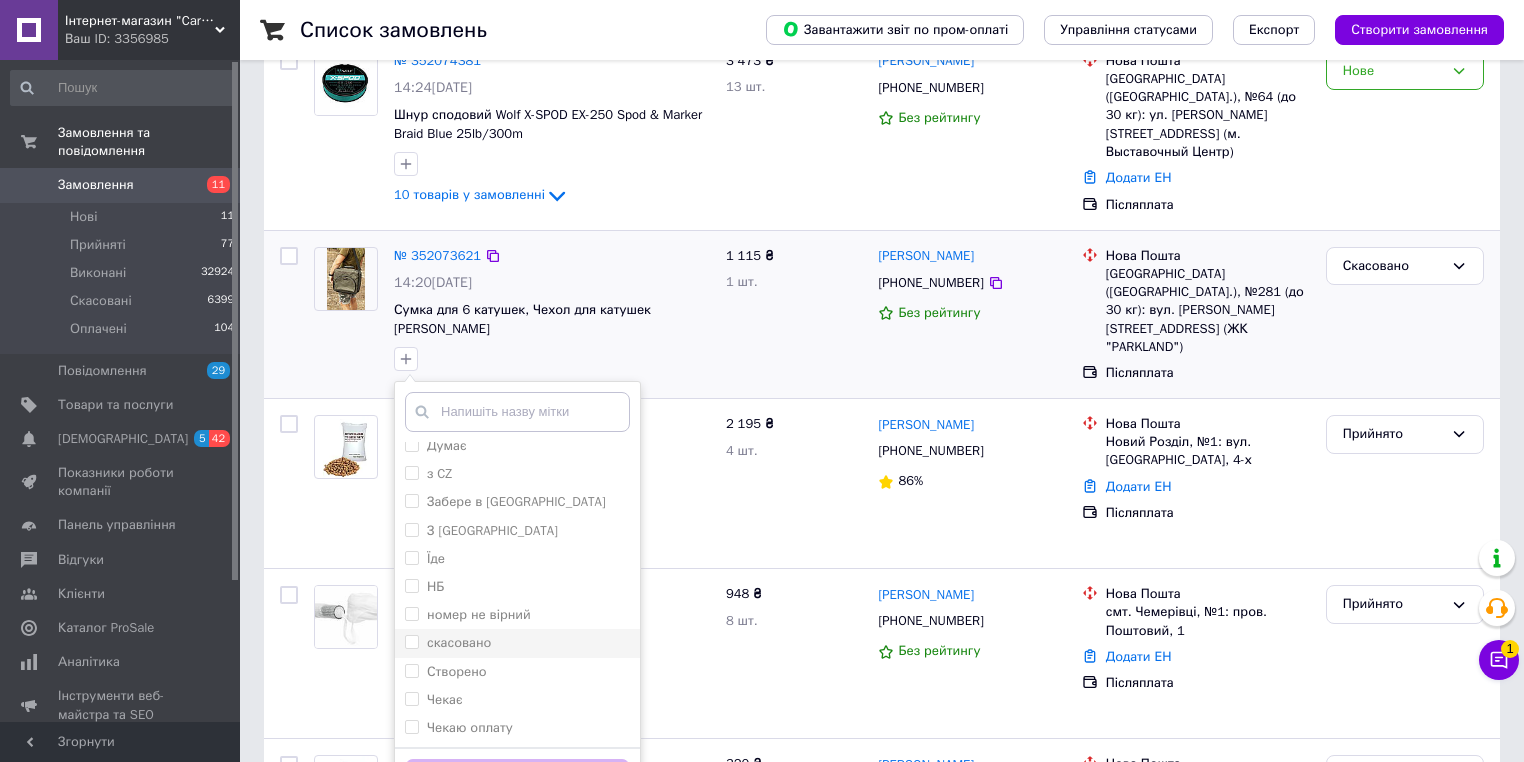 click on "скасовано" at bounding box center [517, 643] 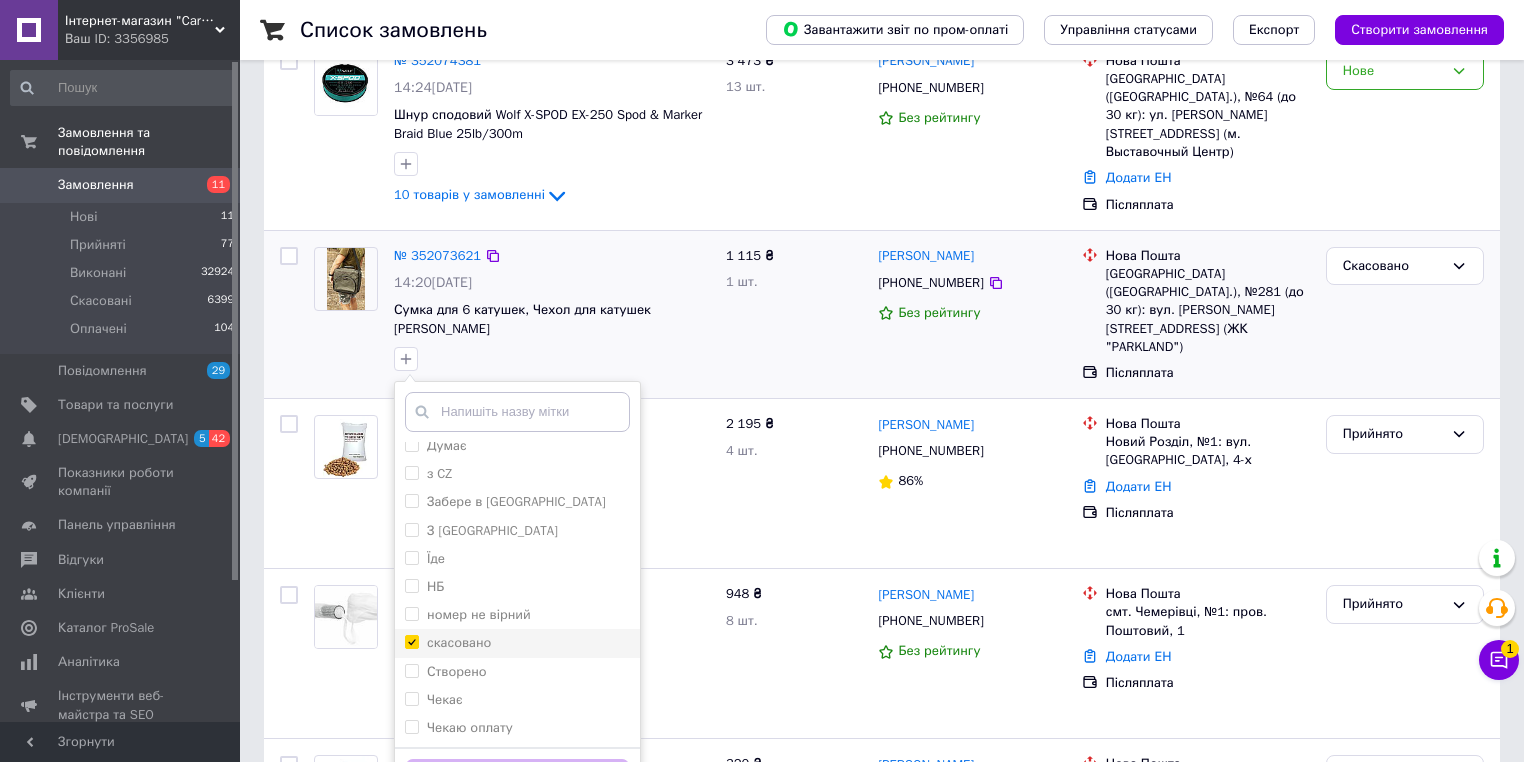 checkbox on "true" 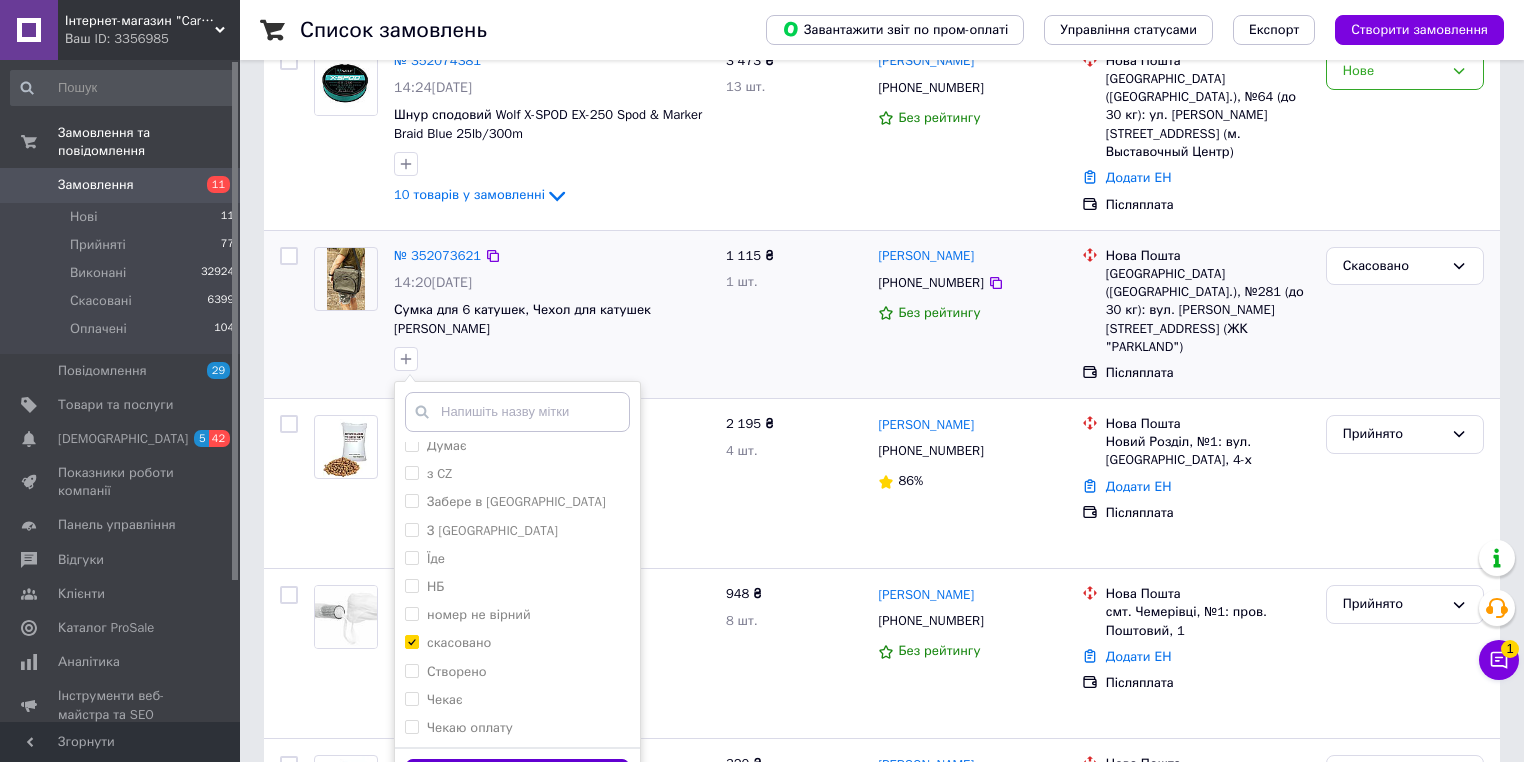 click on "Додати мітку" at bounding box center [517, 778] 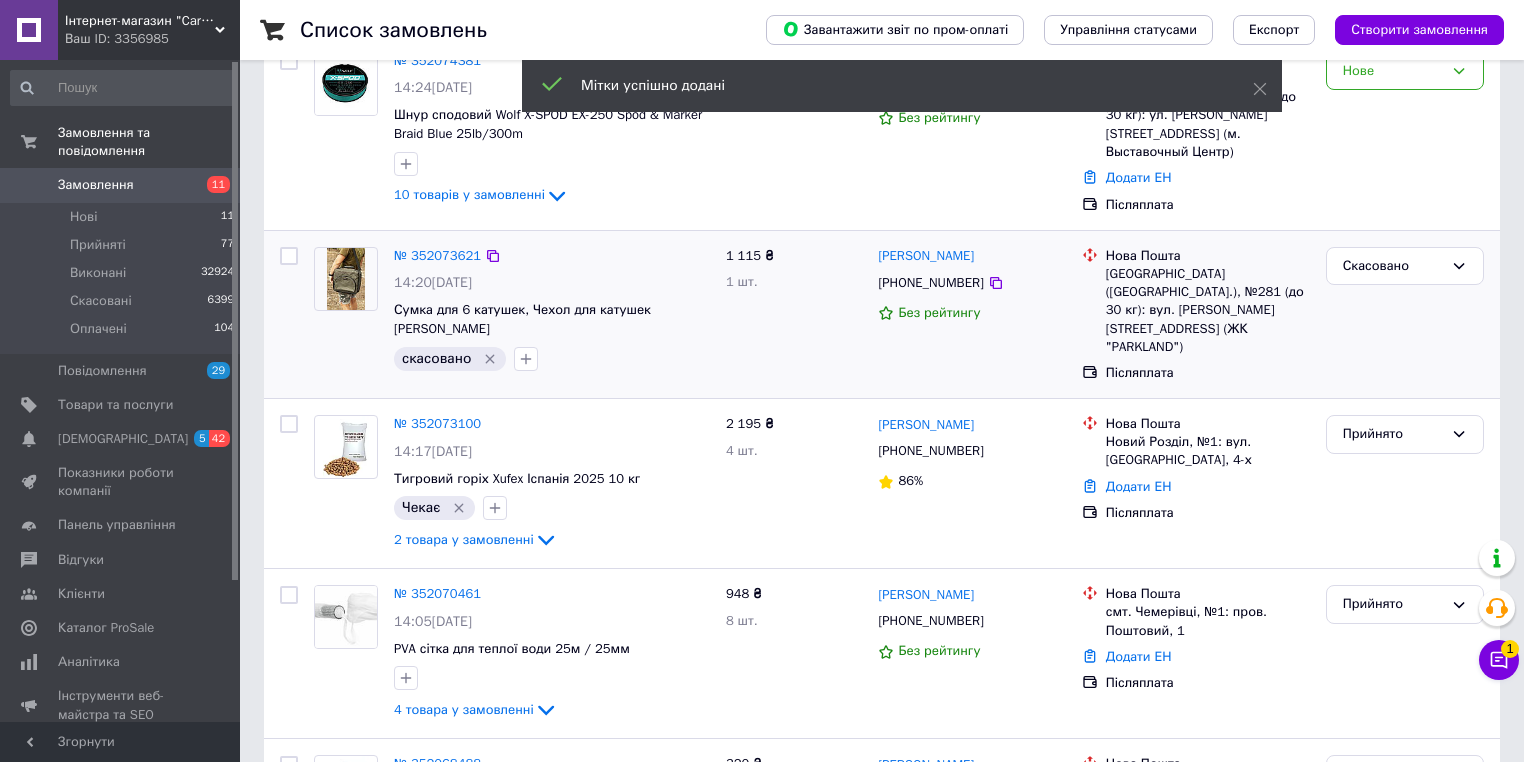 scroll, scrollTop: 160, scrollLeft: 0, axis: vertical 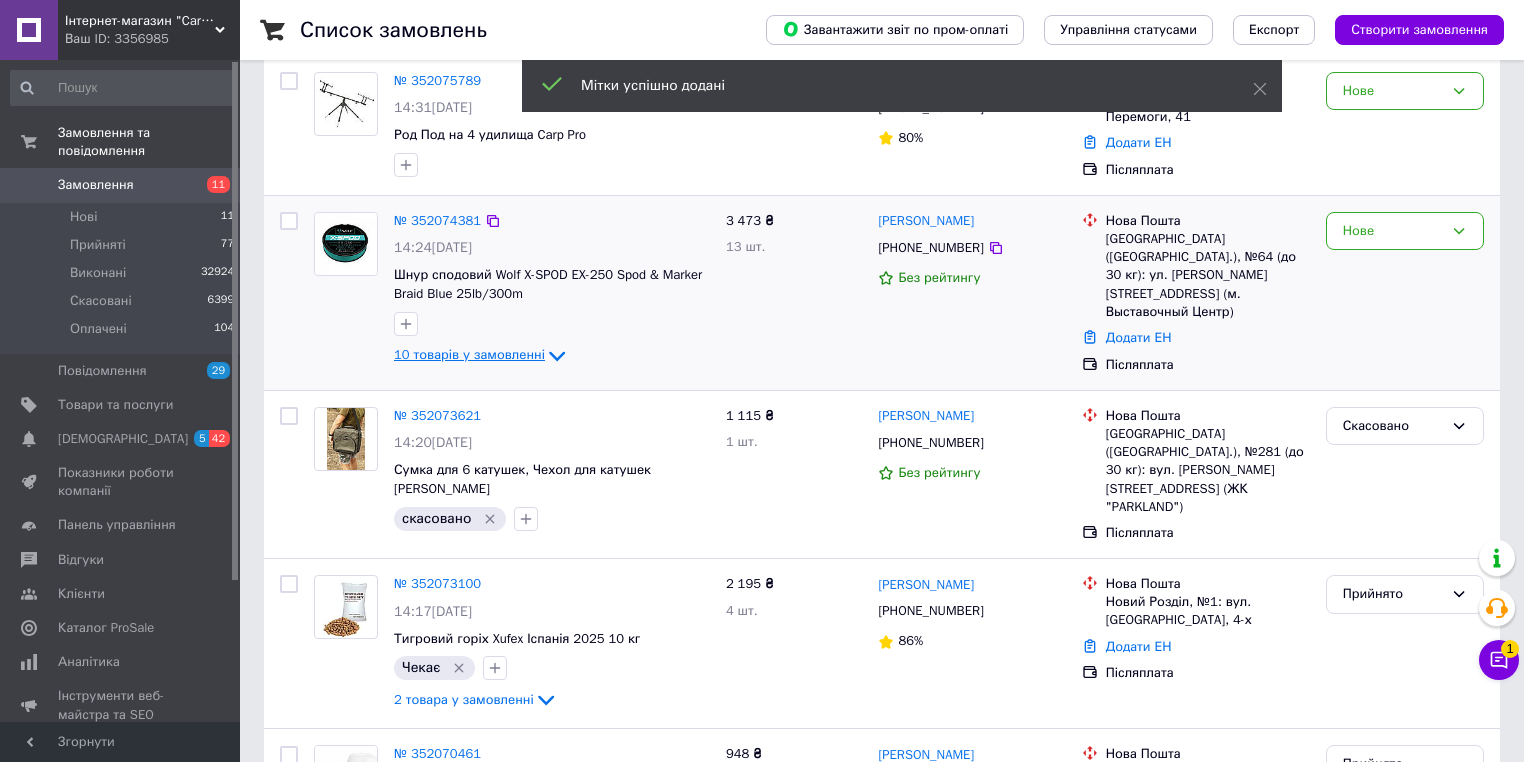 click on "10 товарів у замовленні" at bounding box center [469, 354] 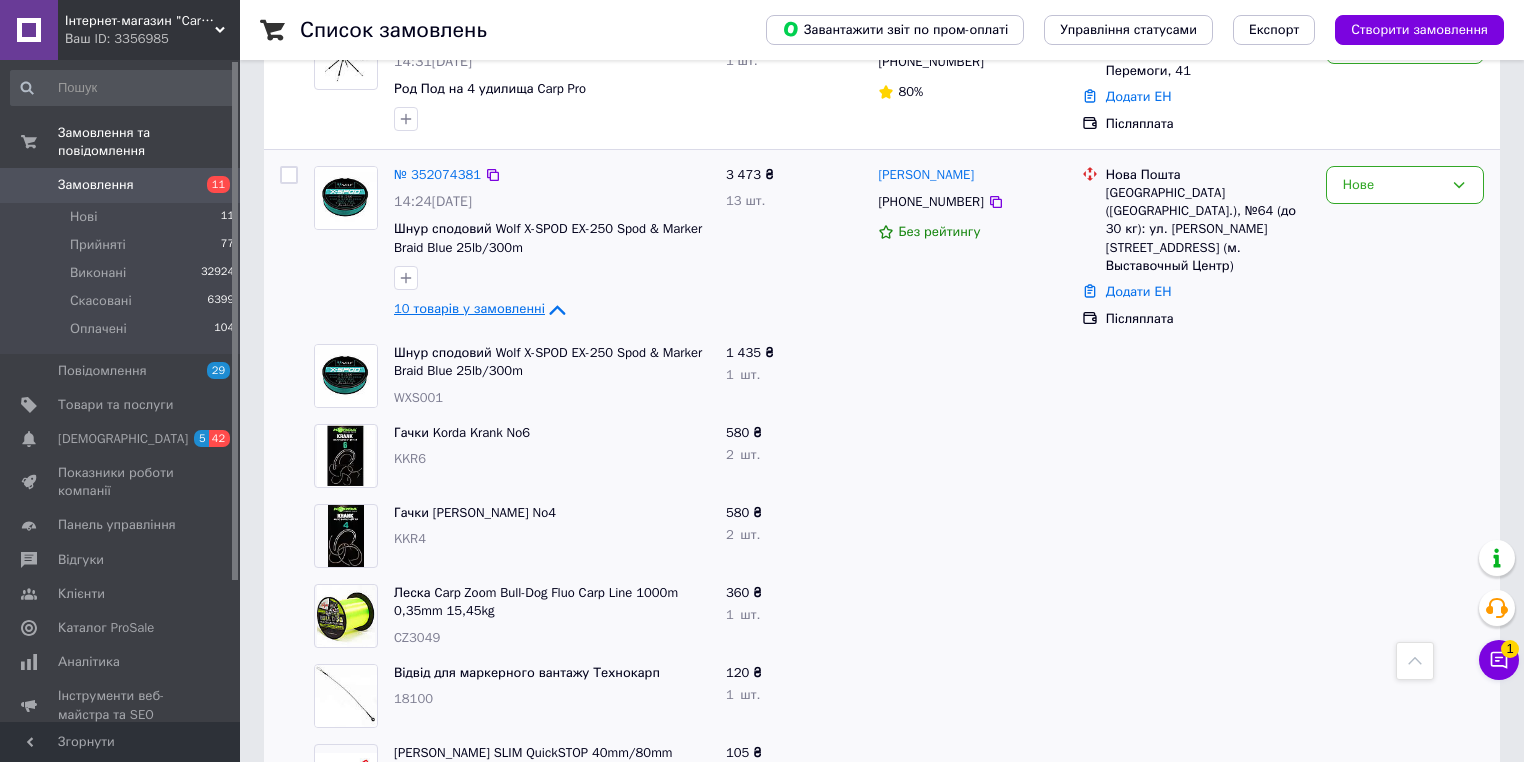 scroll, scrollTop: 160, scrollLeft: 0, axis: vertical 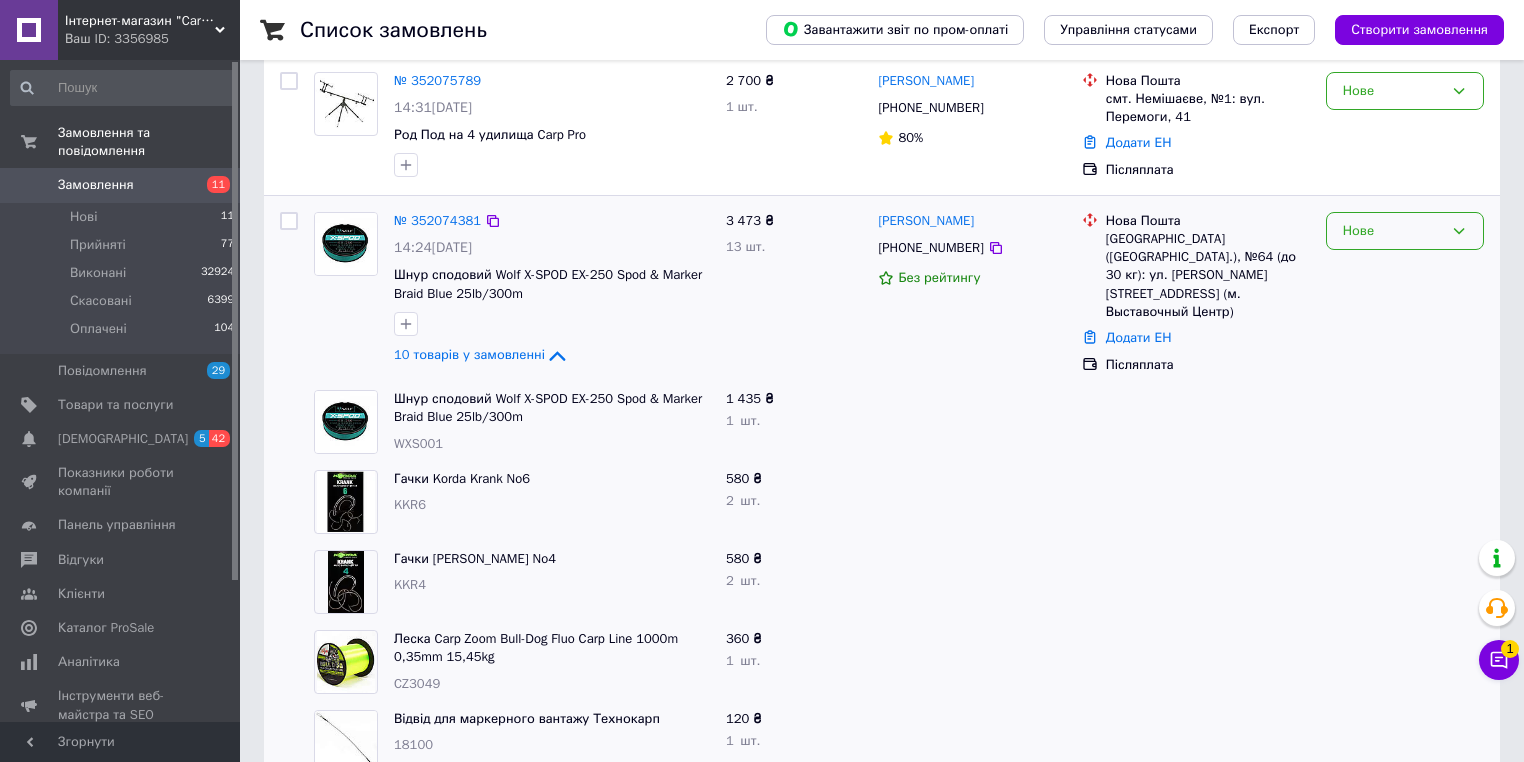 click on "Нове" at bounding box center [1393, 231] 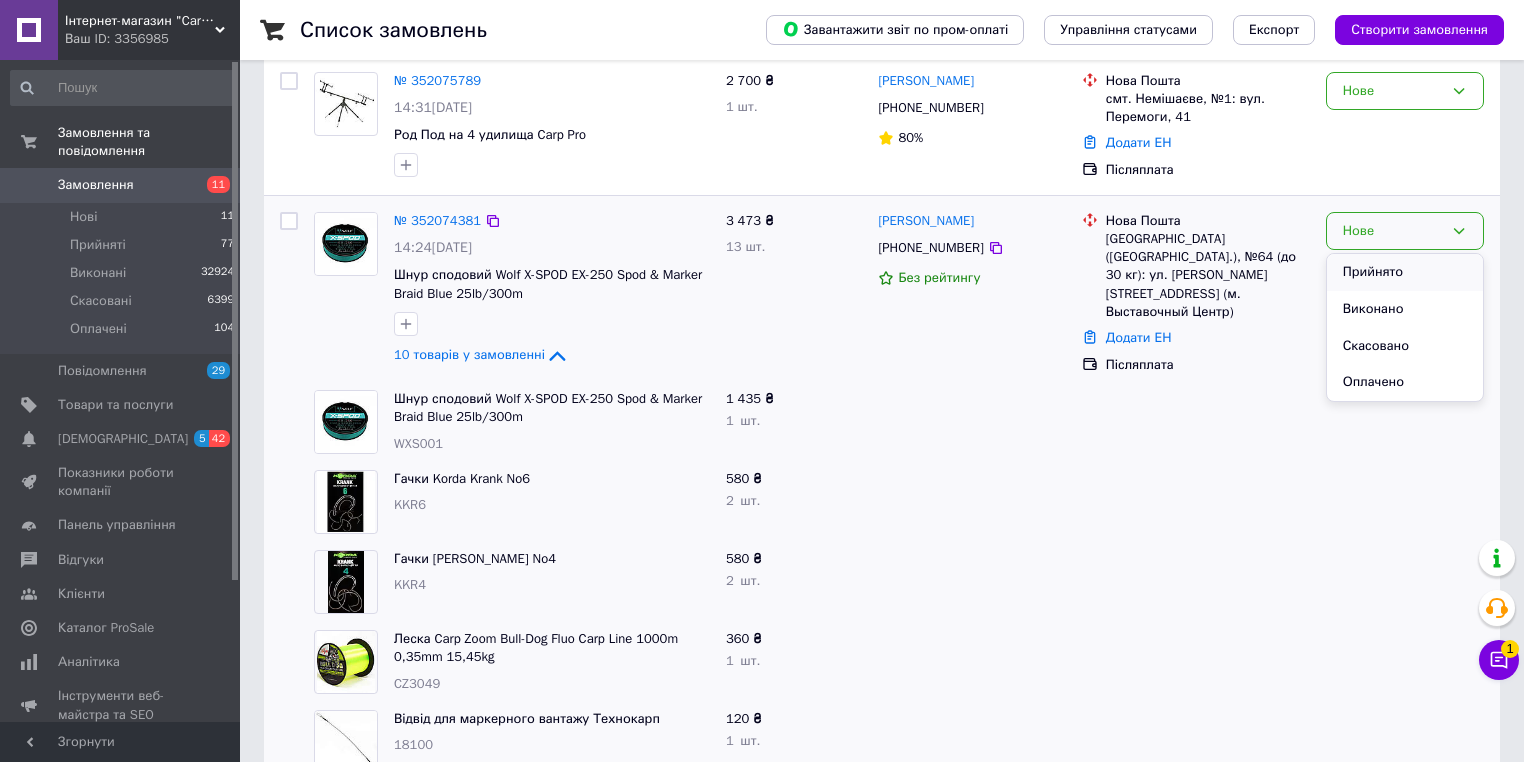 click on "Прийнято" at bounding box center (1405, 272) 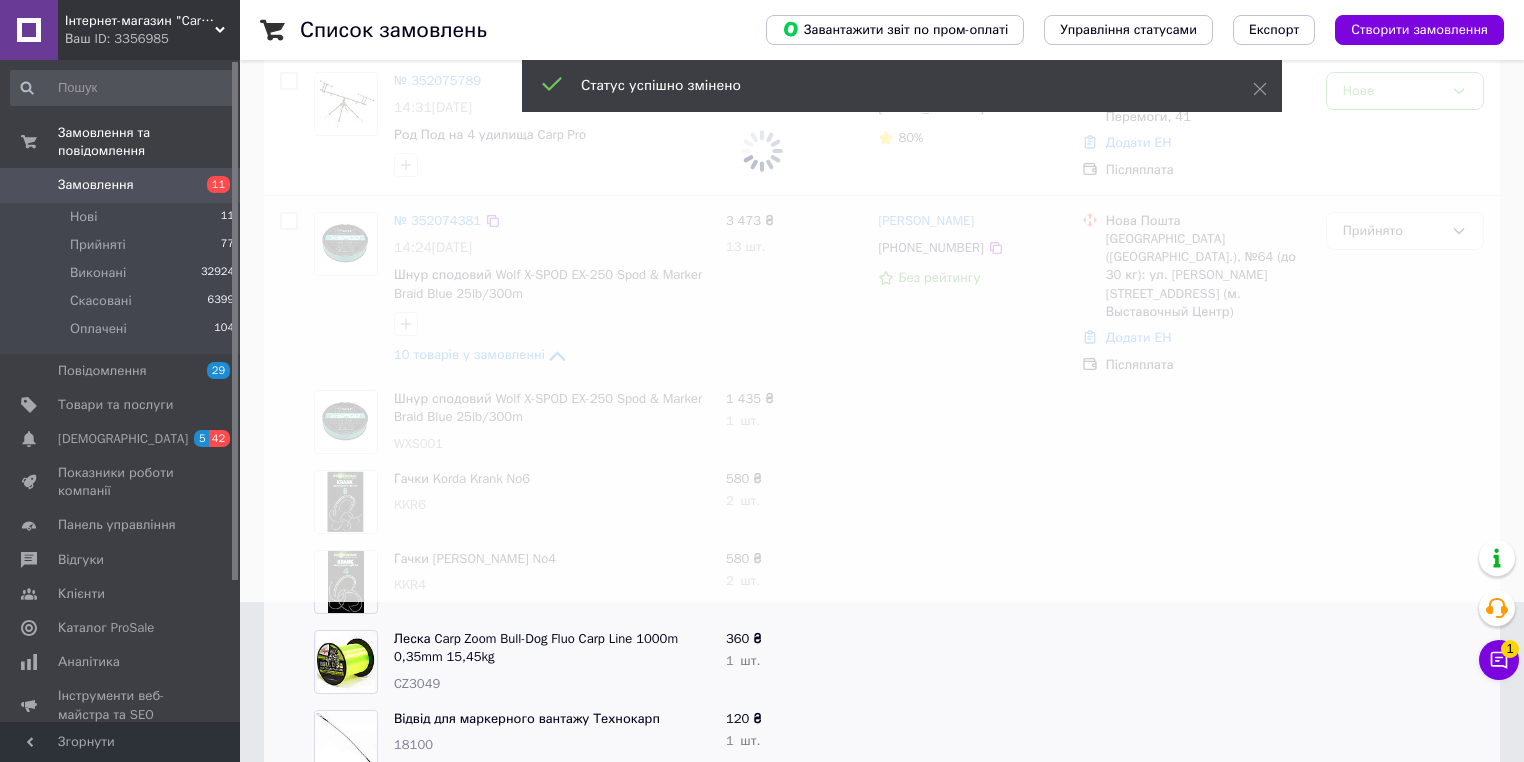 click at bounding box center [762, 221] 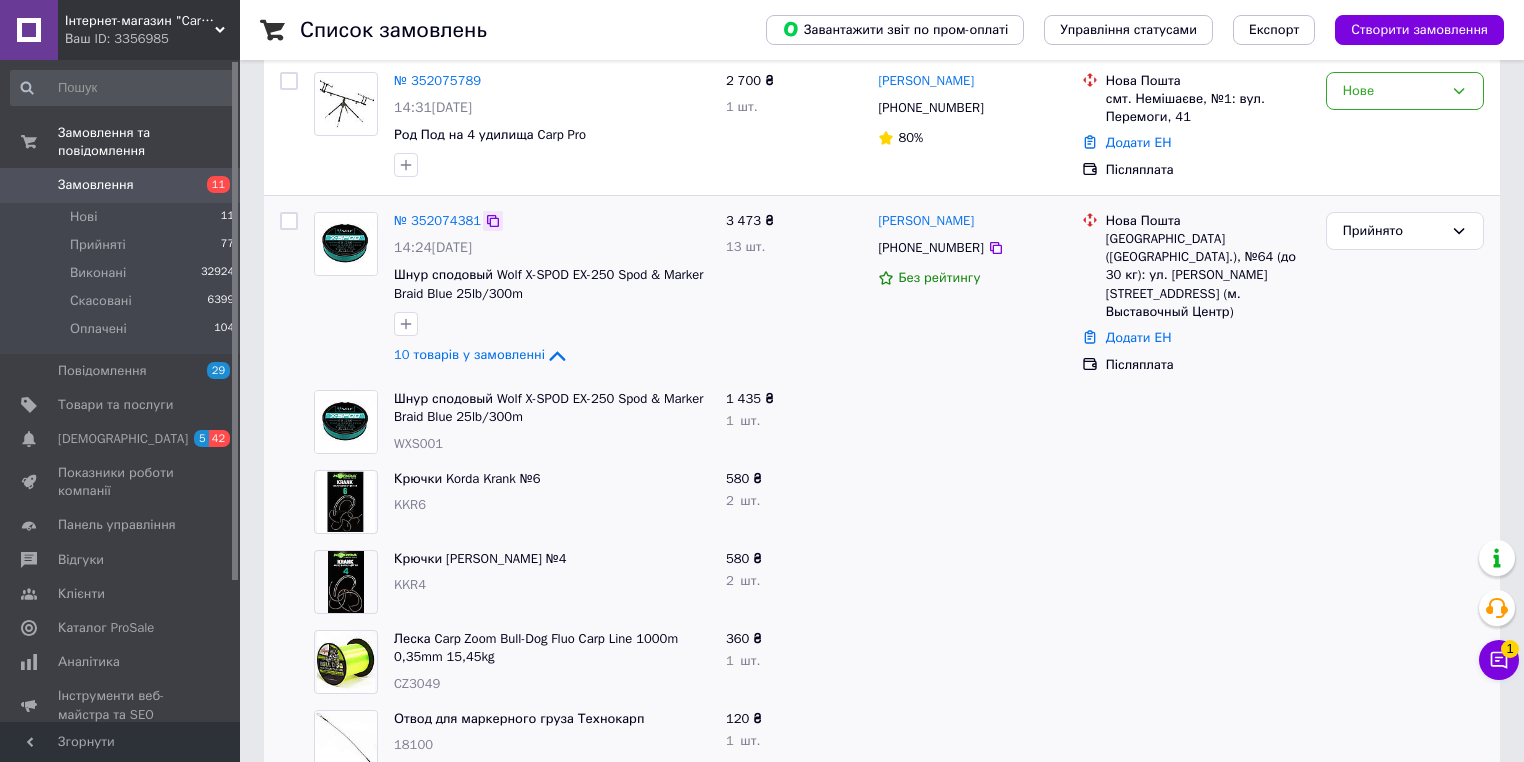 click 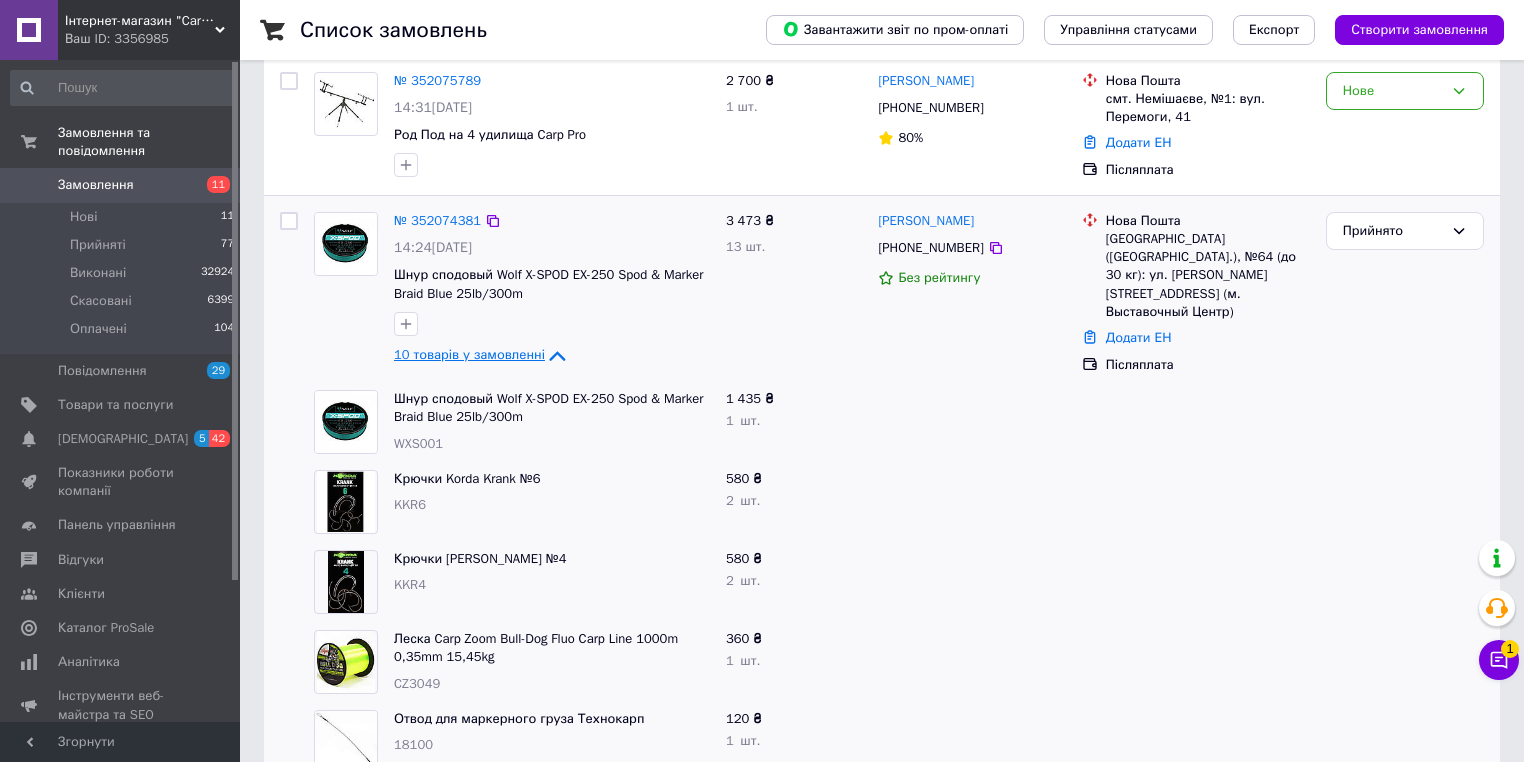 drag, startPoint x: 536, startPoint y: 359, endPoint x: 419, endPoint y: 344, distance: 117.95762 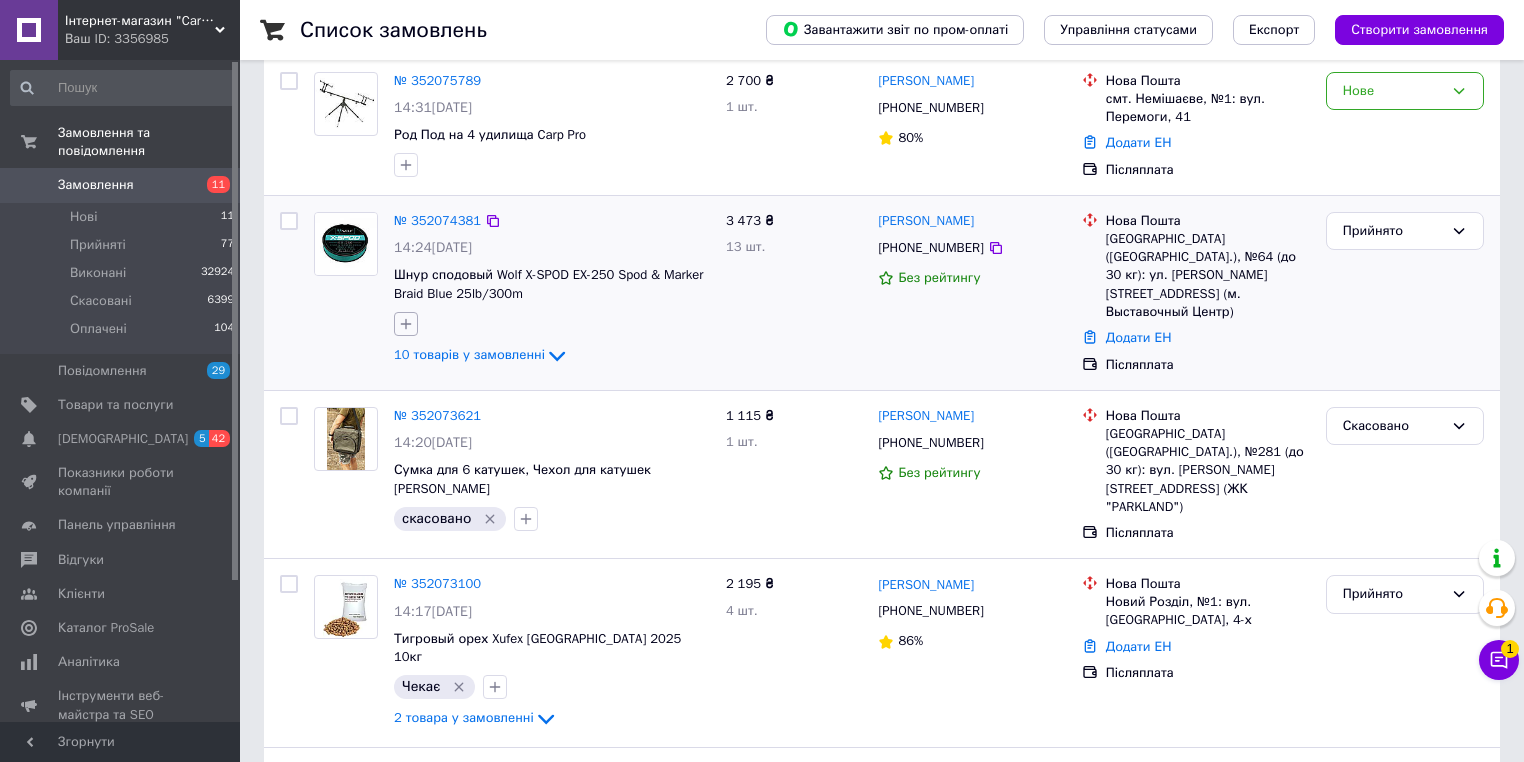 click 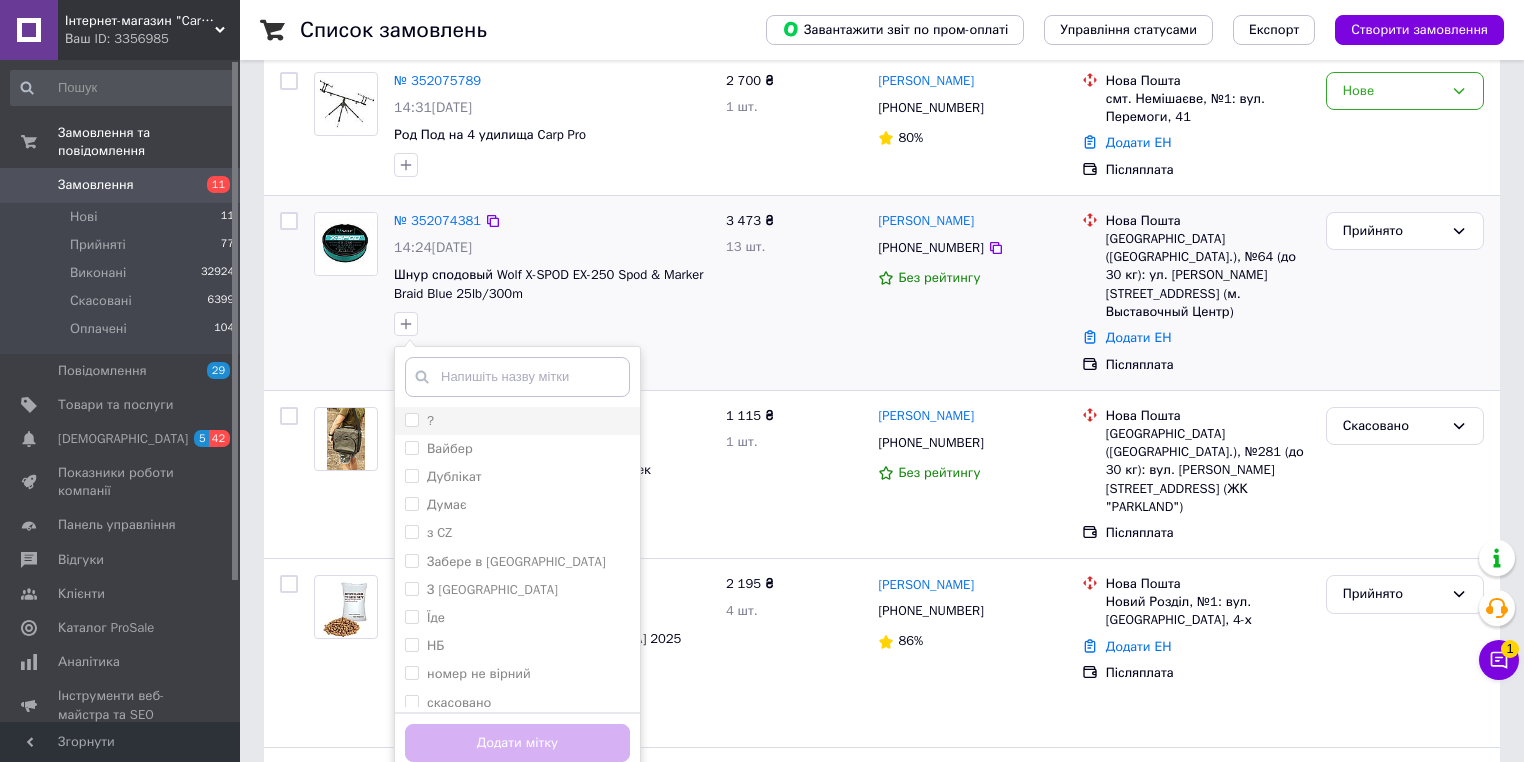click on "?" at bounding box center (517, 421) 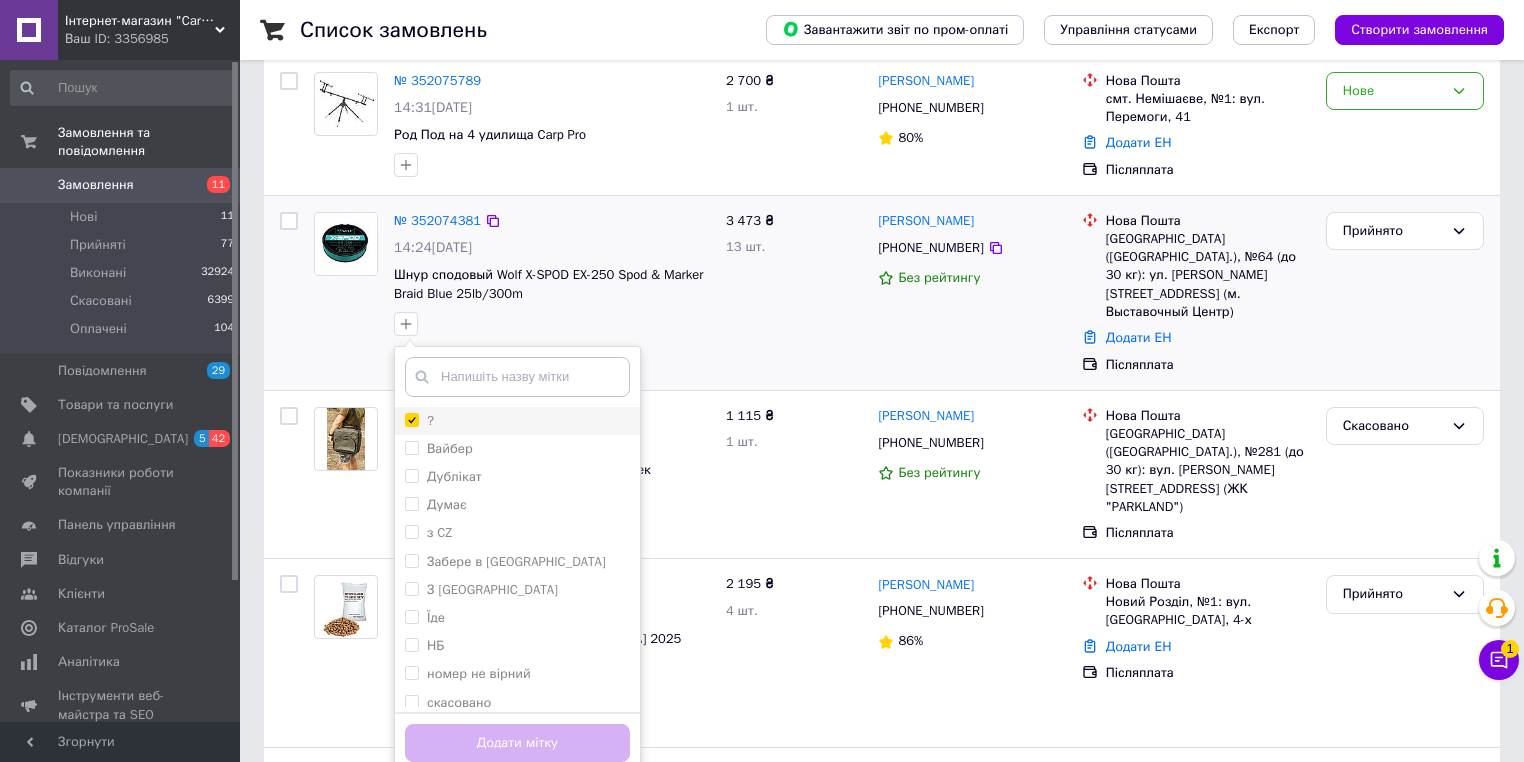 checkbox on "true" 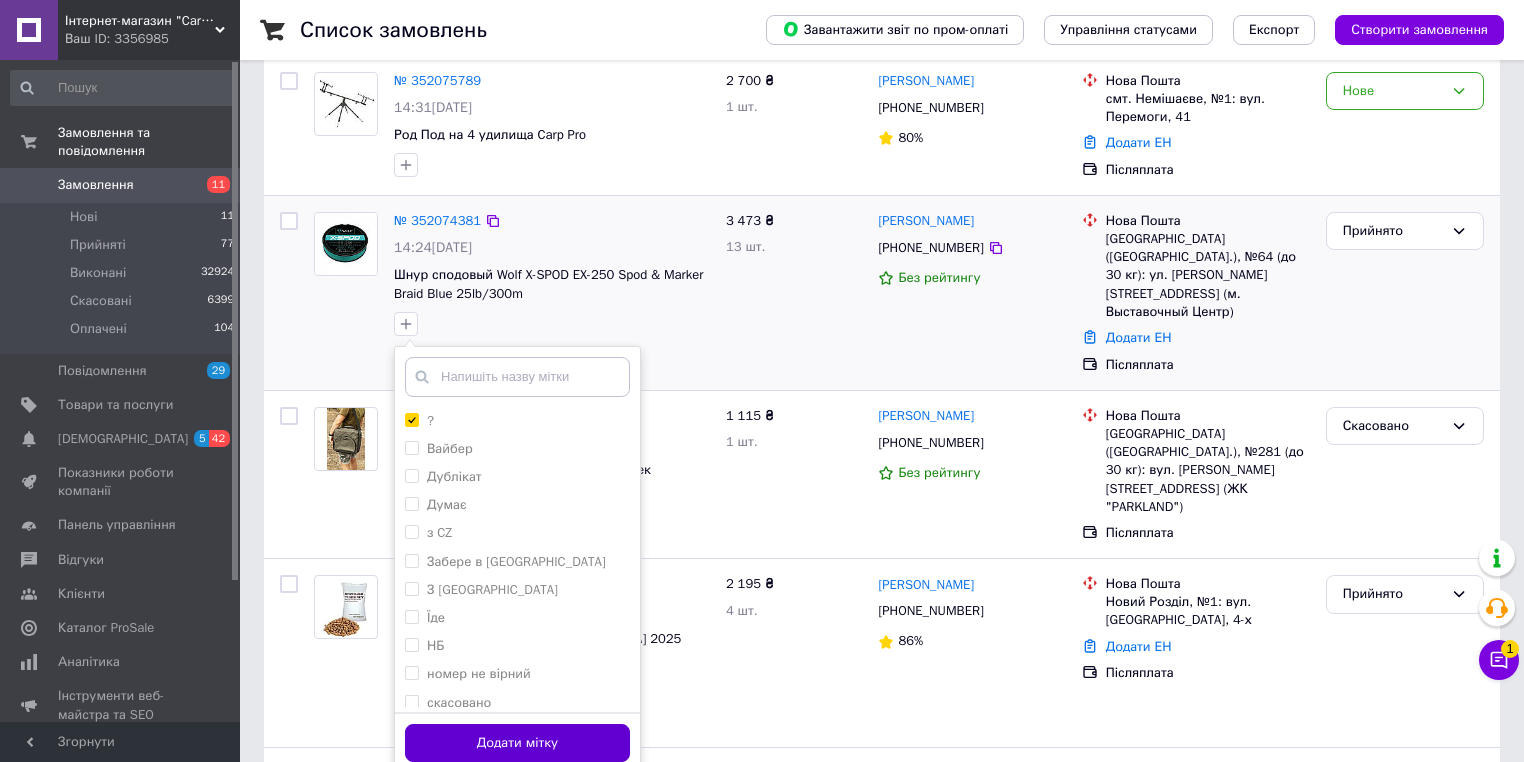 click on "Додати мітку" at bounding box center (517, 743) 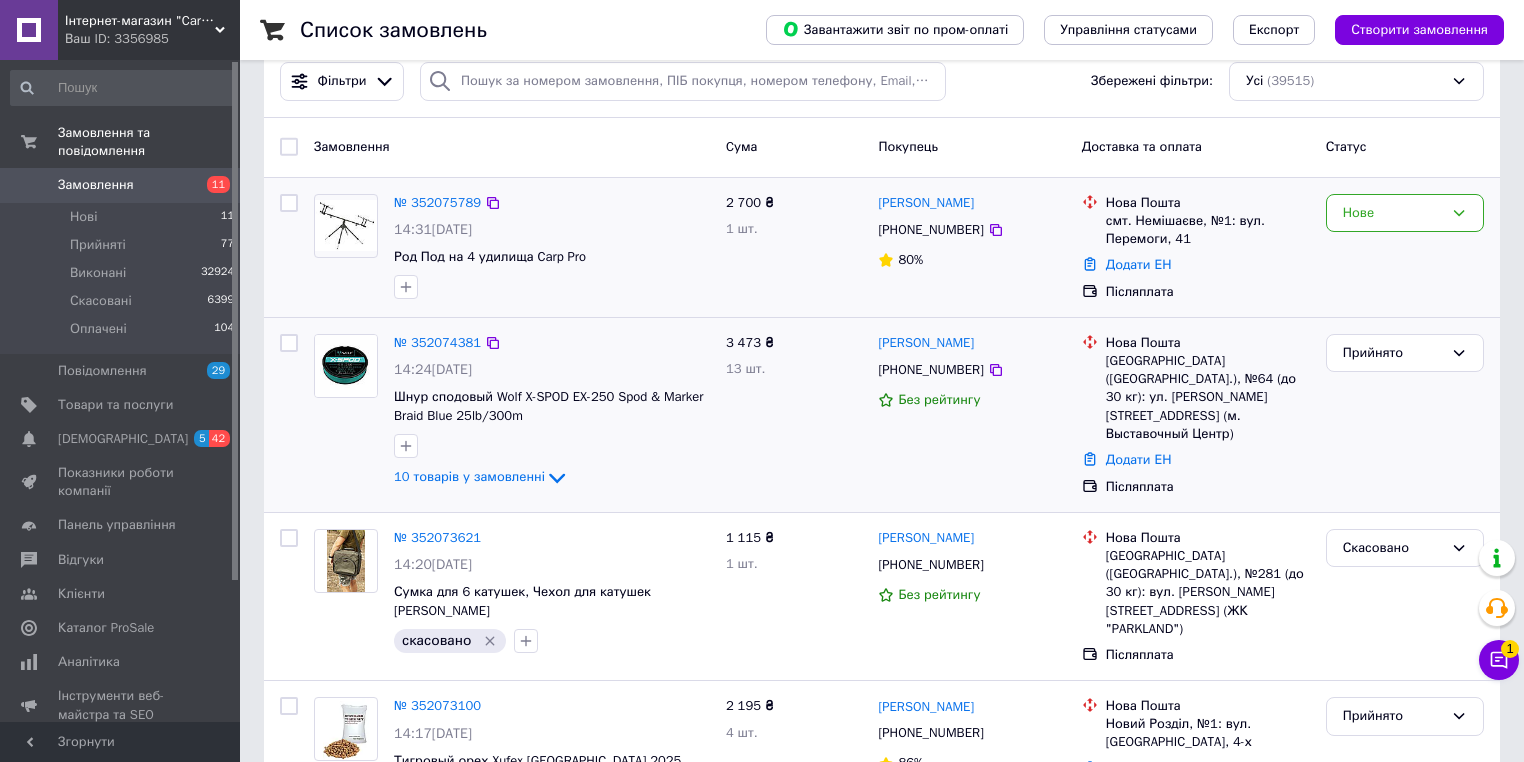 scroll, scrollTop: 0, scrollLeft: 0, axis: both 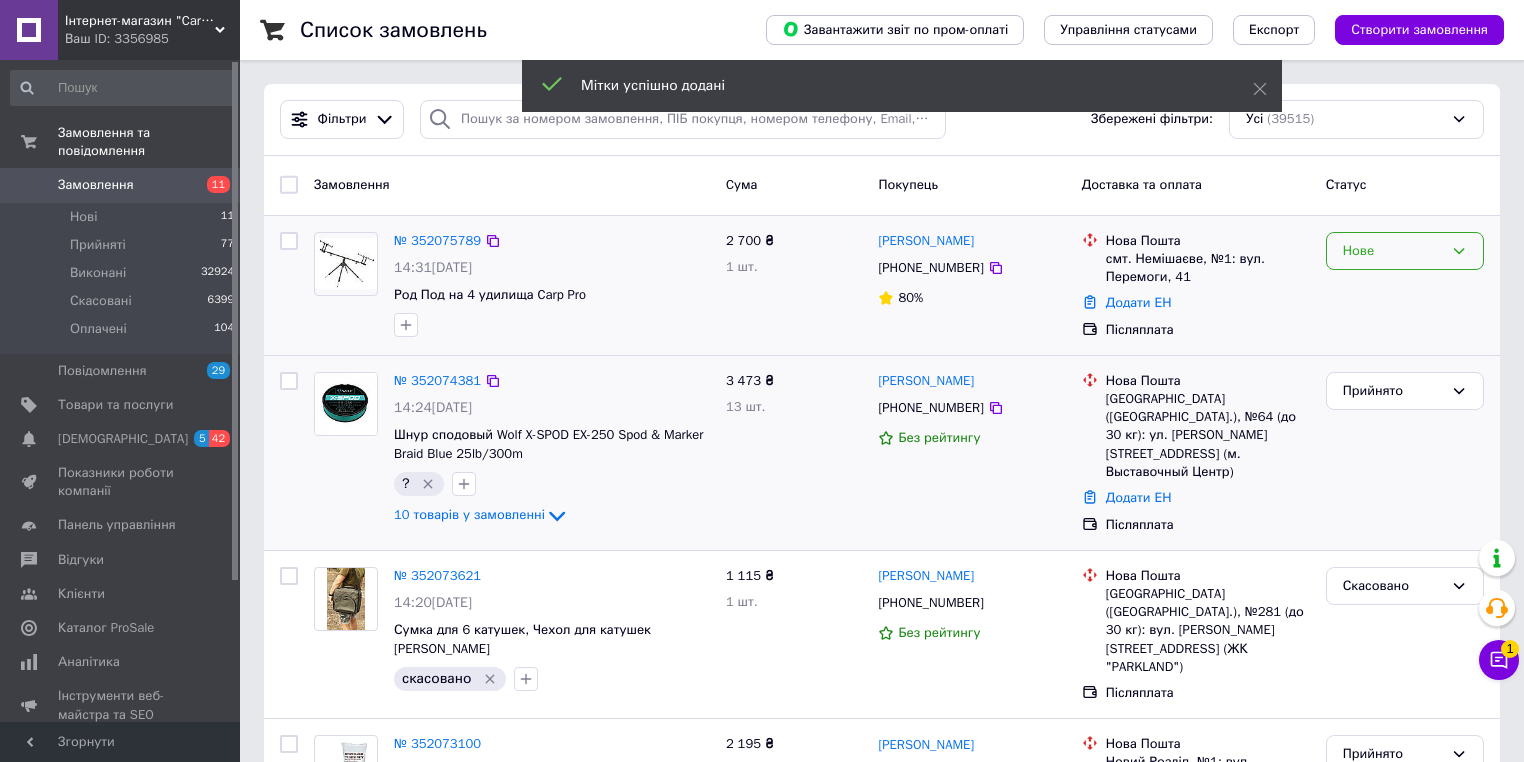 click on "Нове" at bounding box center [1405, 251] 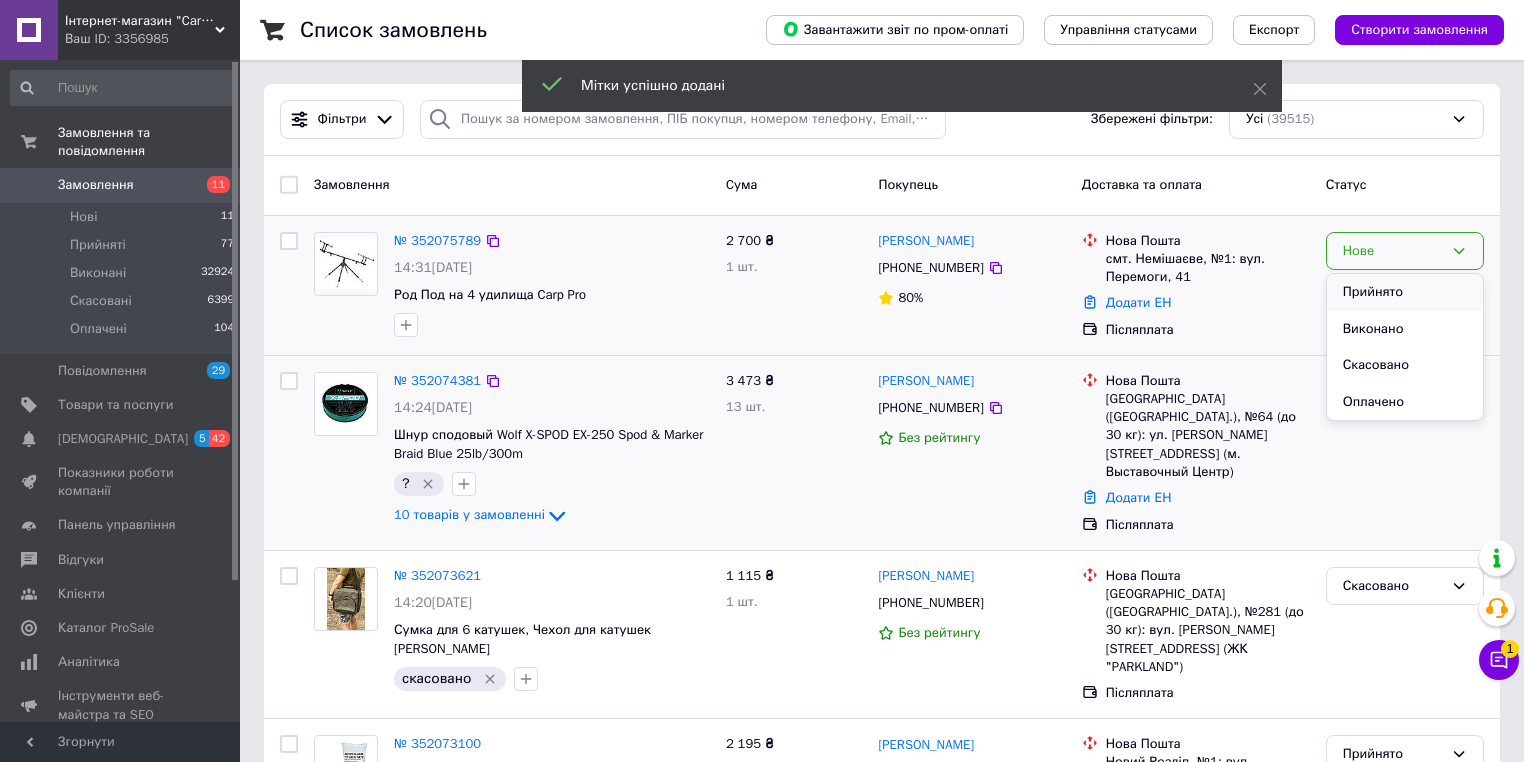 click on "Прийнято" at bounding box center (1405, 292) 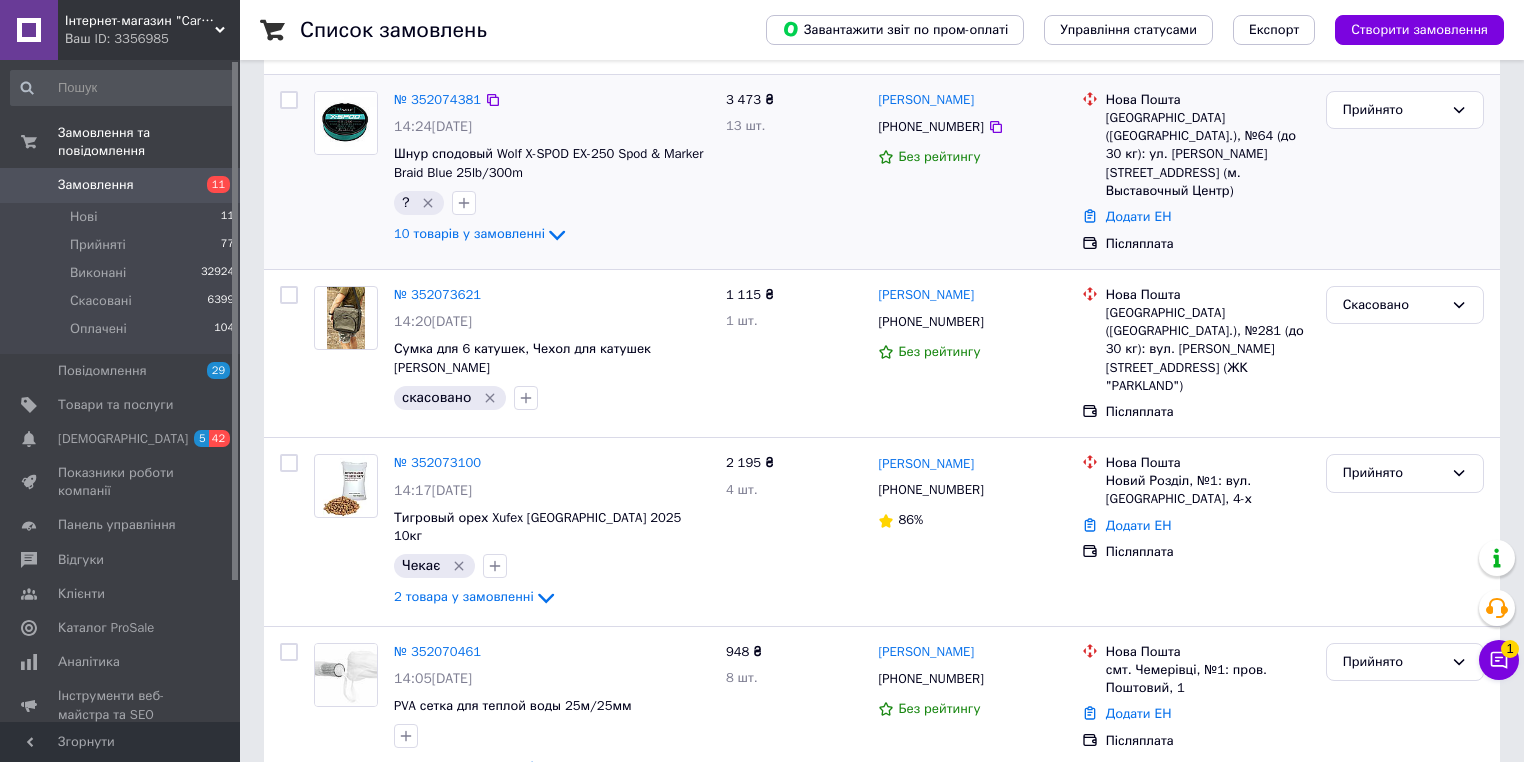 scroll, scrollTop: 480, scrollLeft: 0, axis: vertical 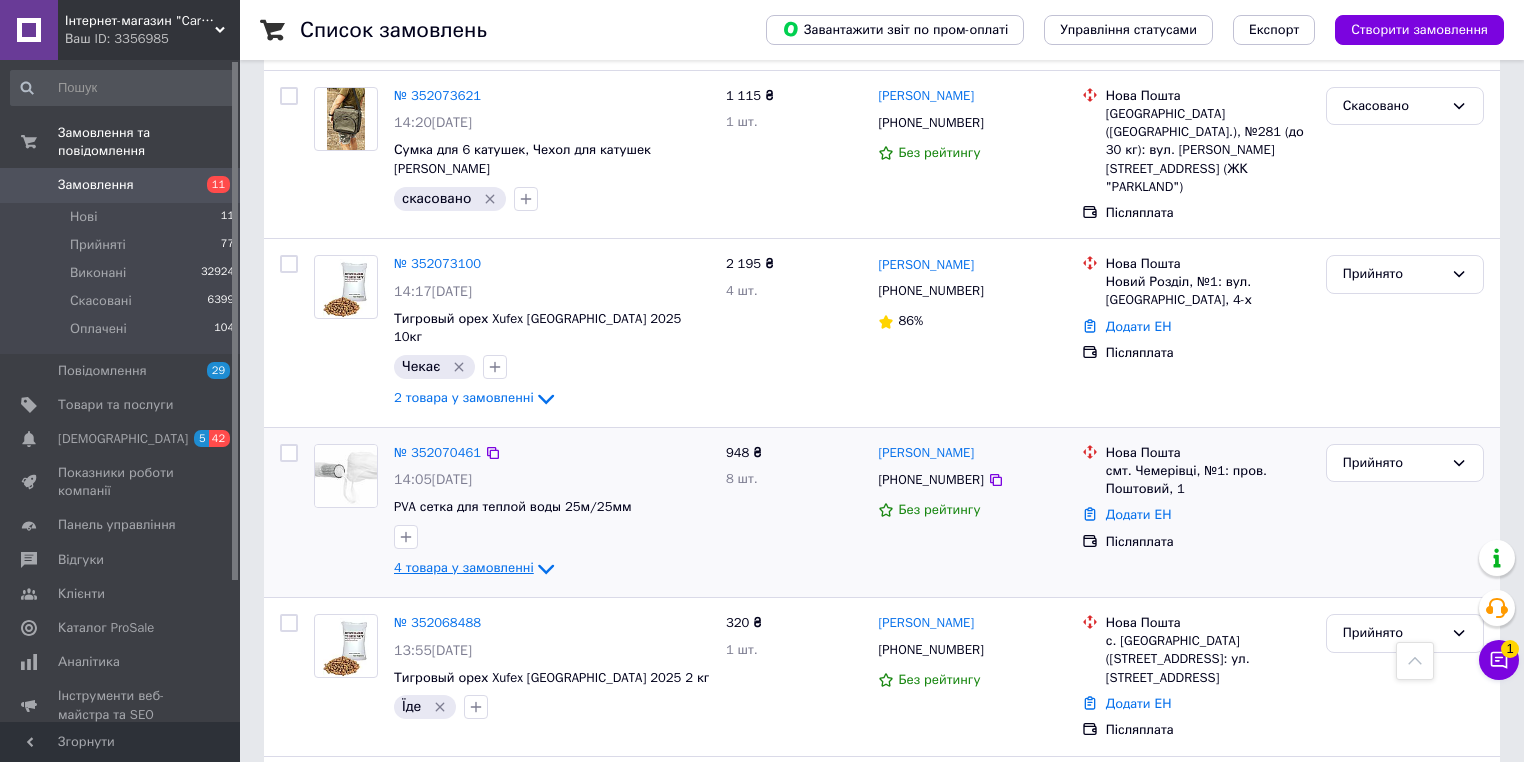 click on "4 товара у замовленні" at bounding box center [464, 568] 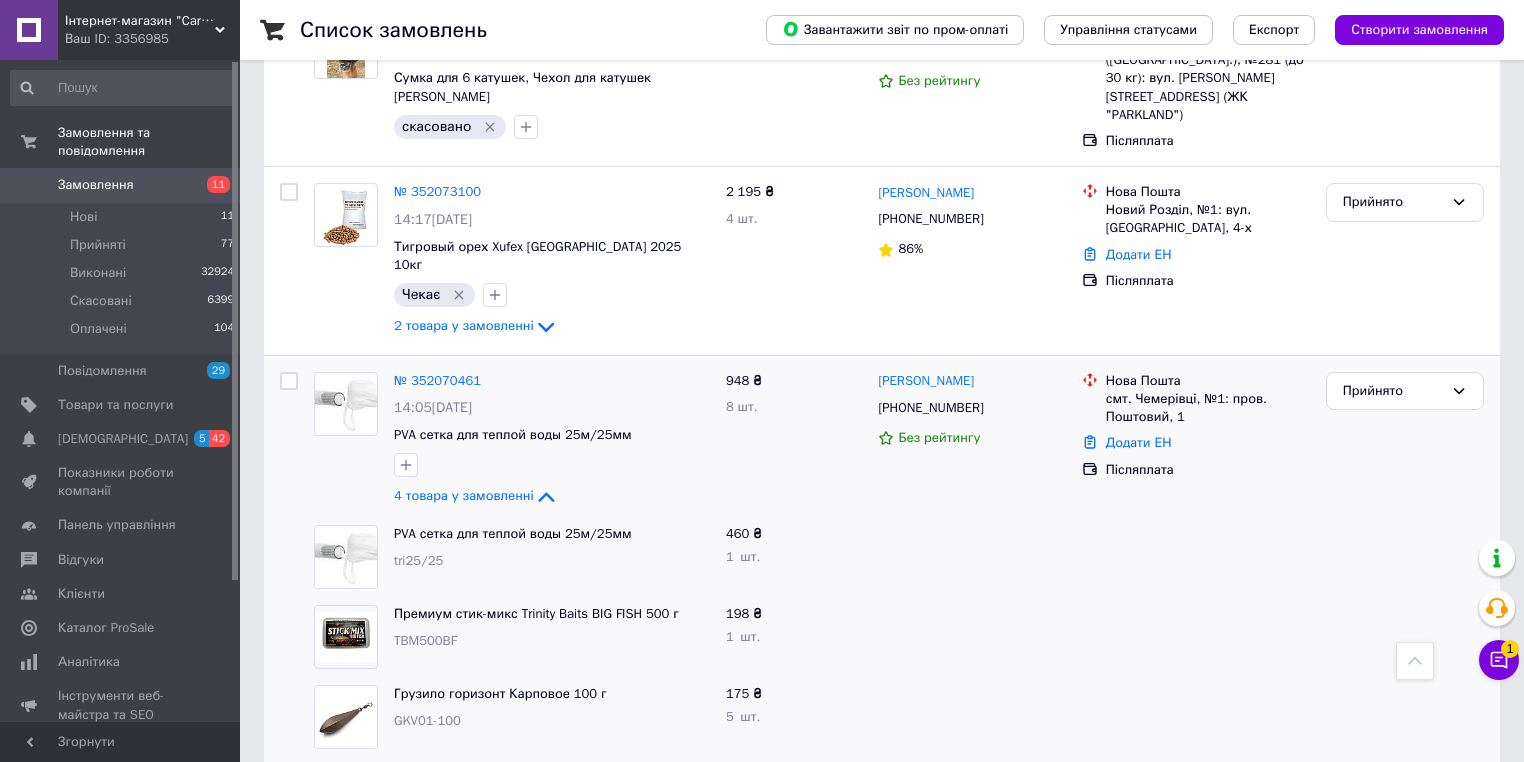 scroll, scrollTop: 640, scrollLeft: 0, axis: vertical 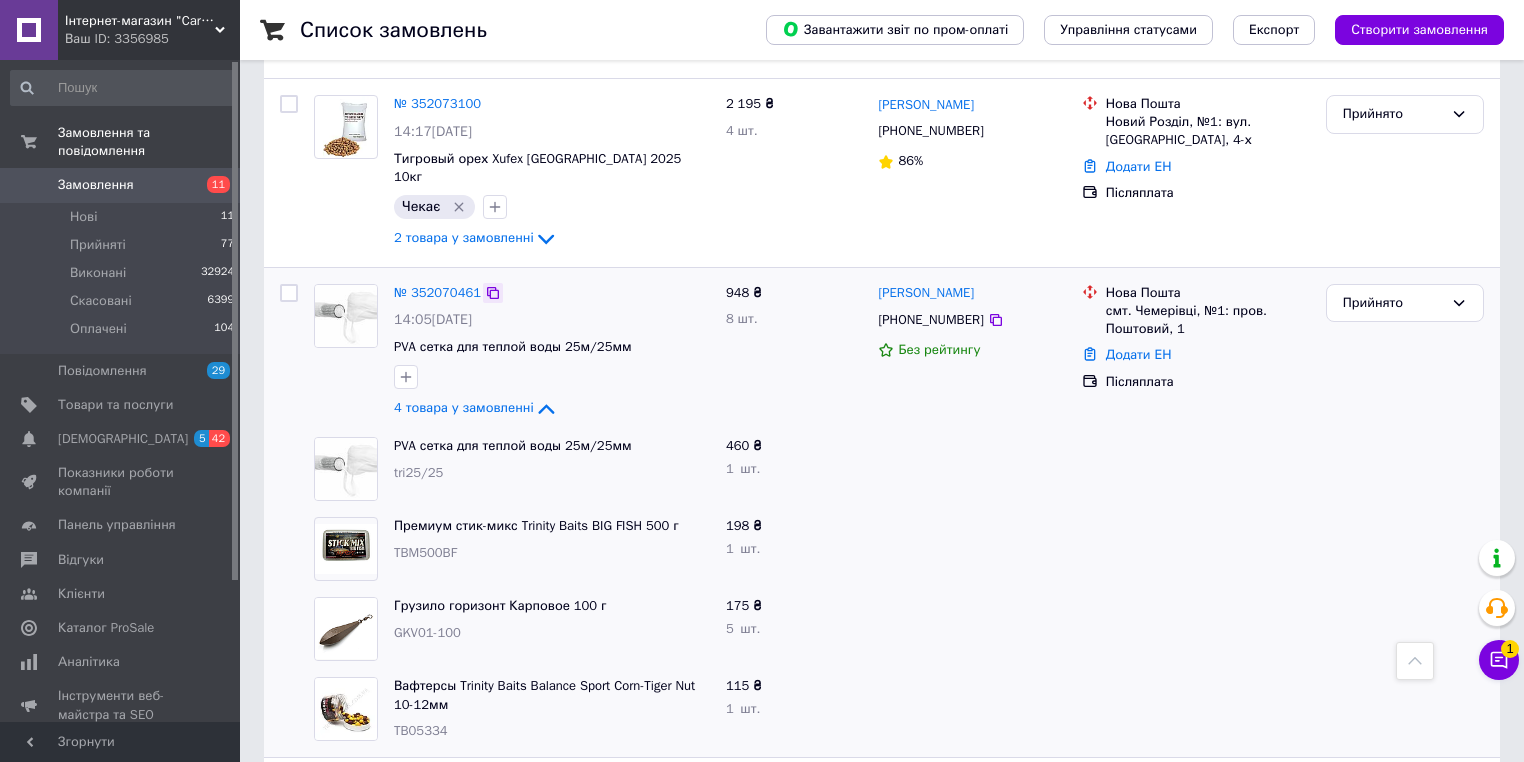 click 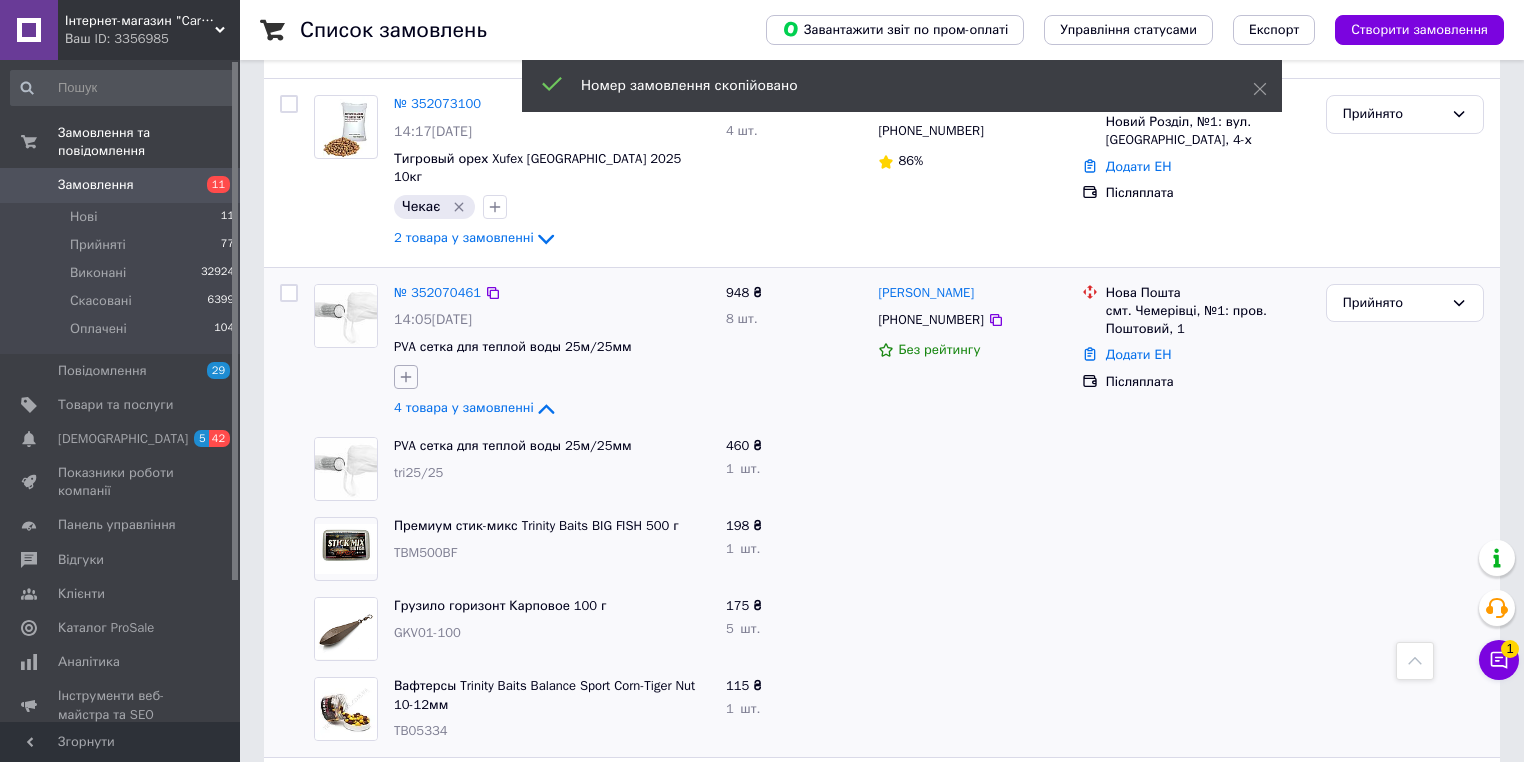 click 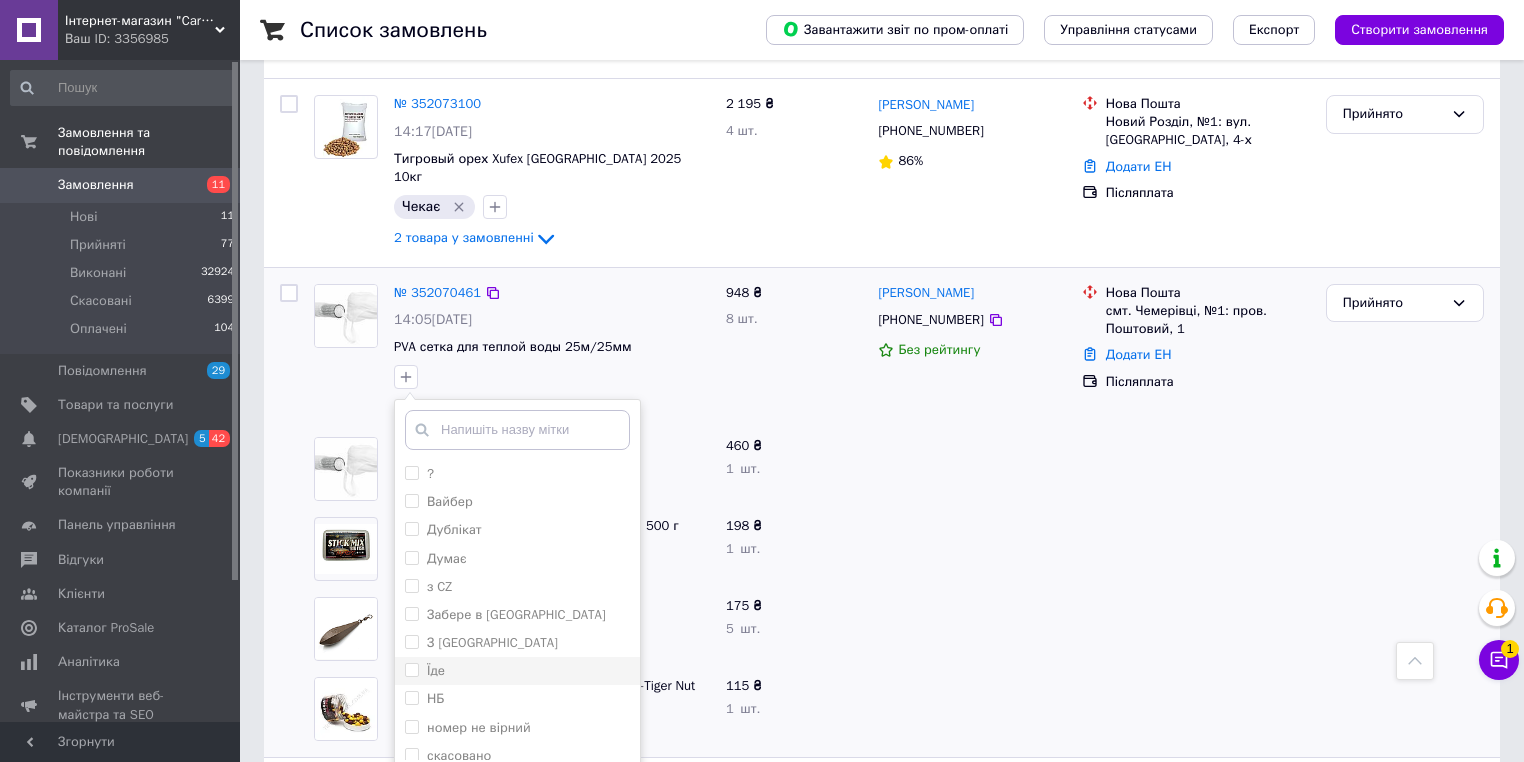 click on "Їде" at bounding box center [517, 671] 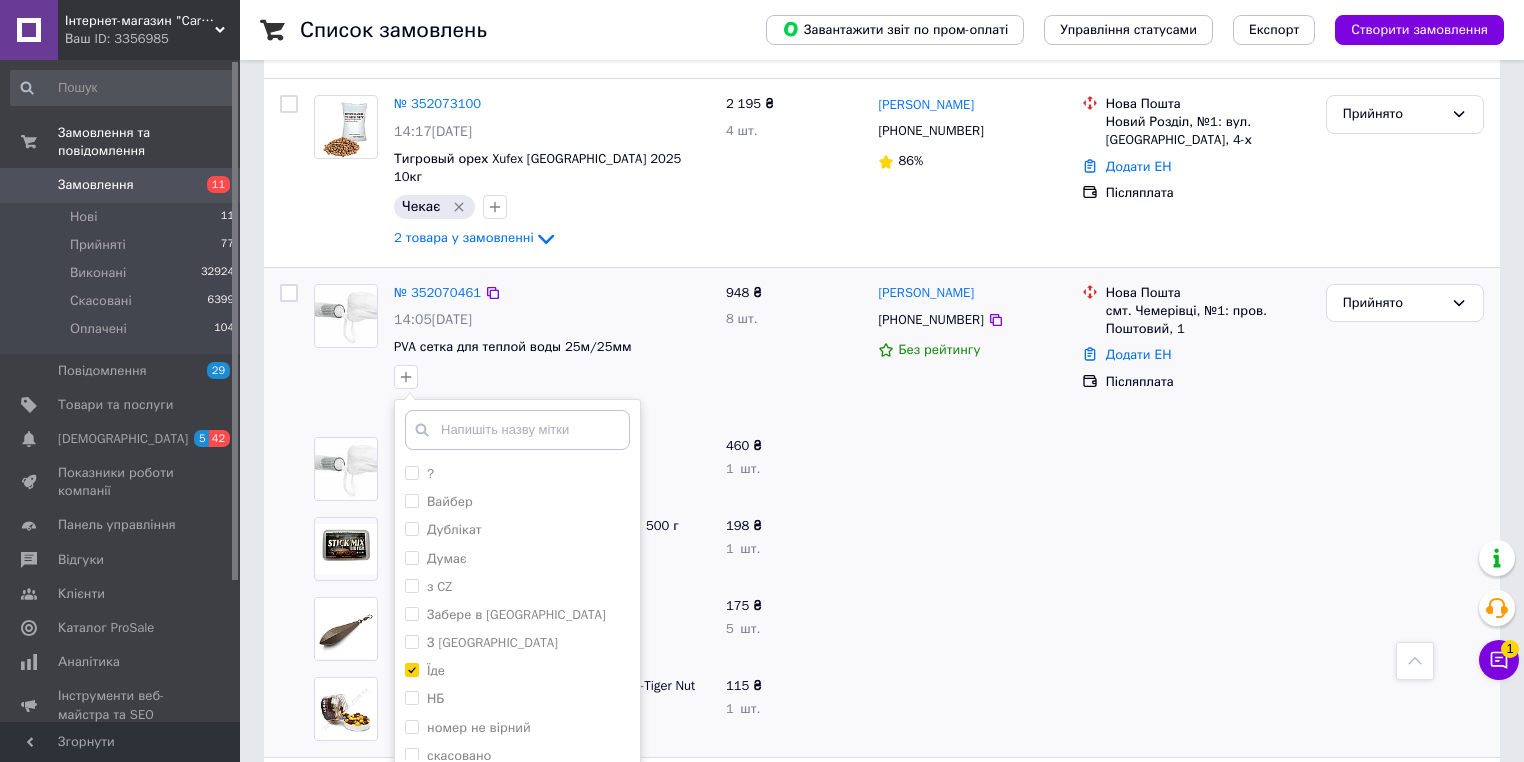 checkbox on "true" 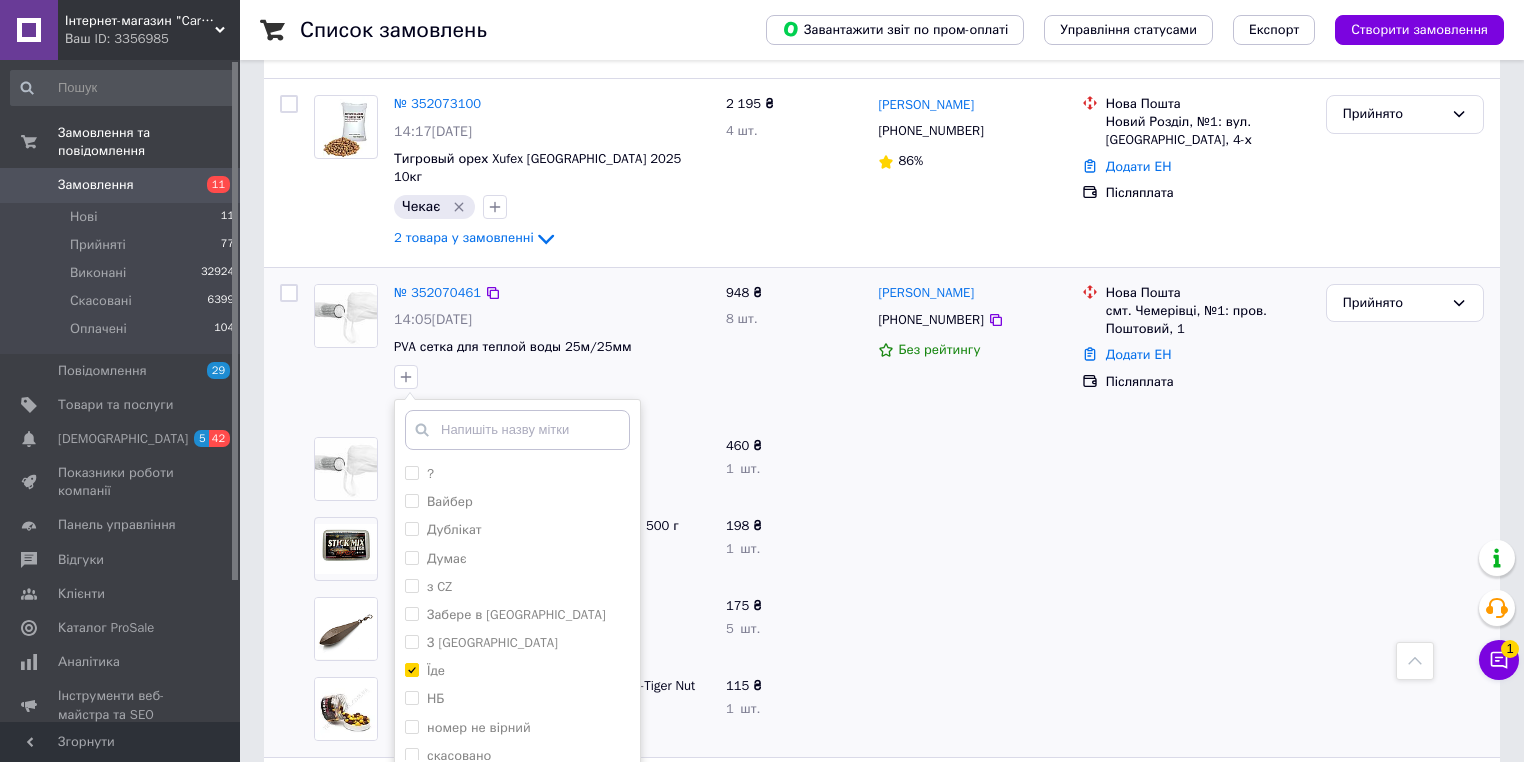 click on "Додати мітку" at bounding box center [517, 796] 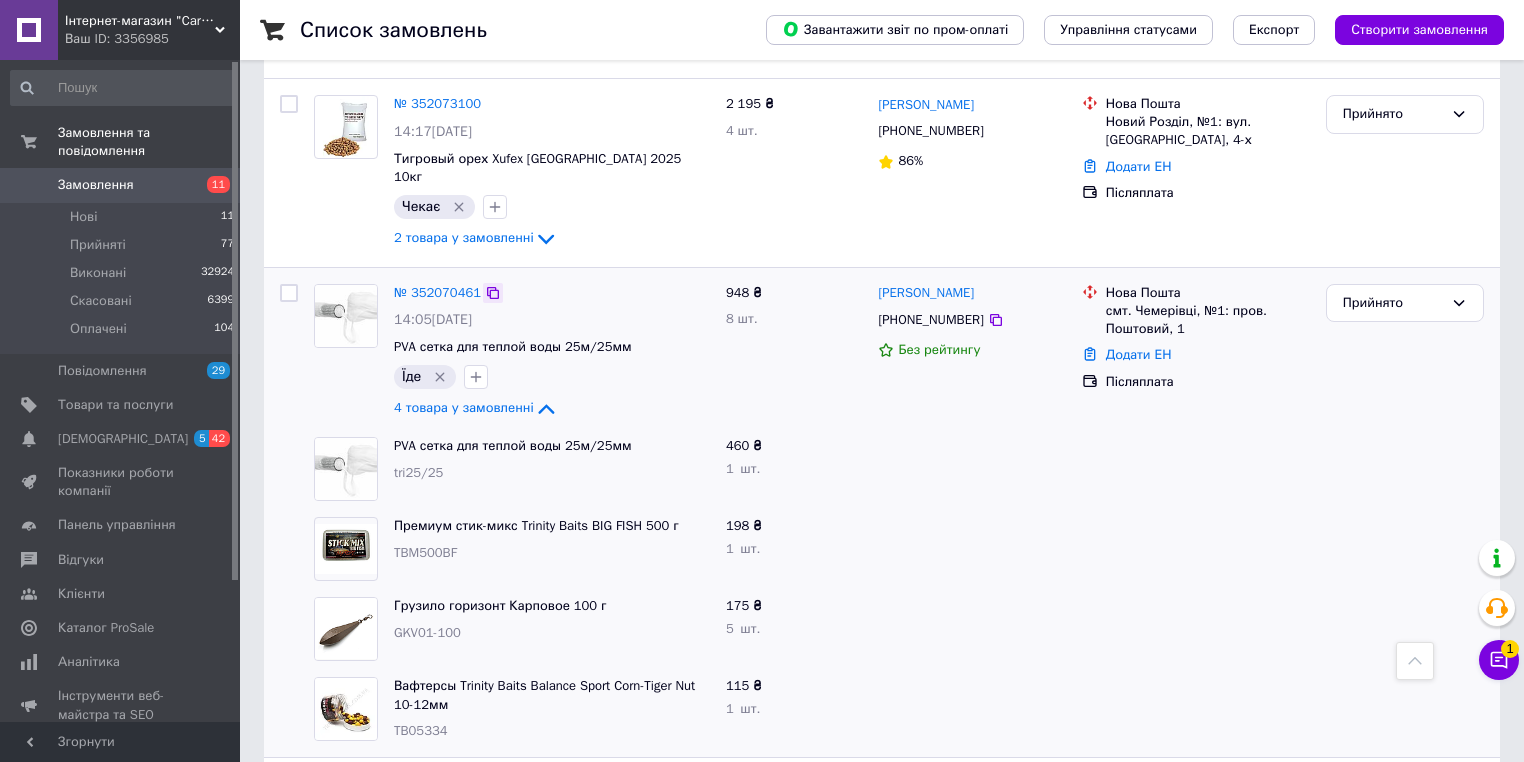 click 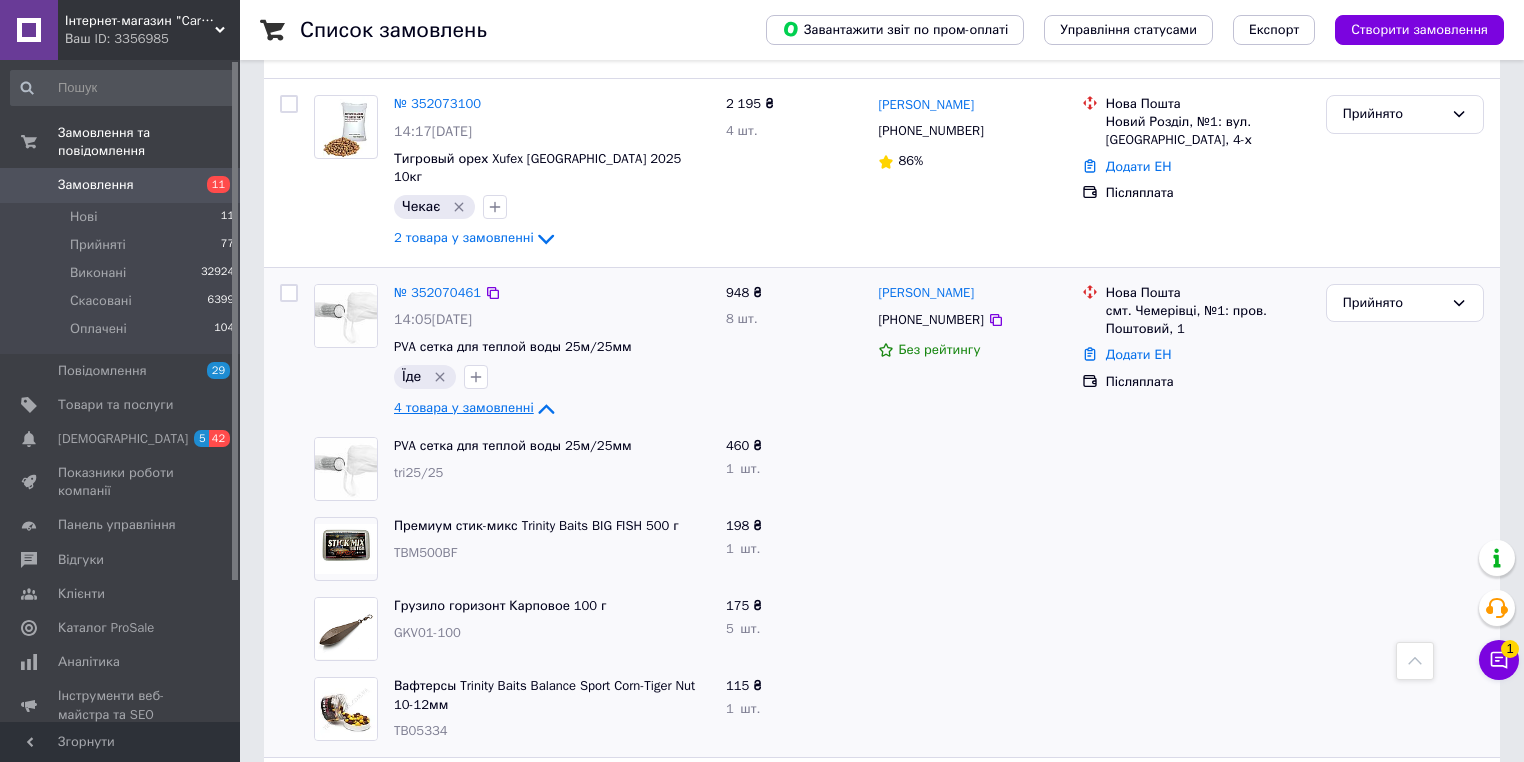 click on "4 товара у замовленні" at bounding box center (464, 408) 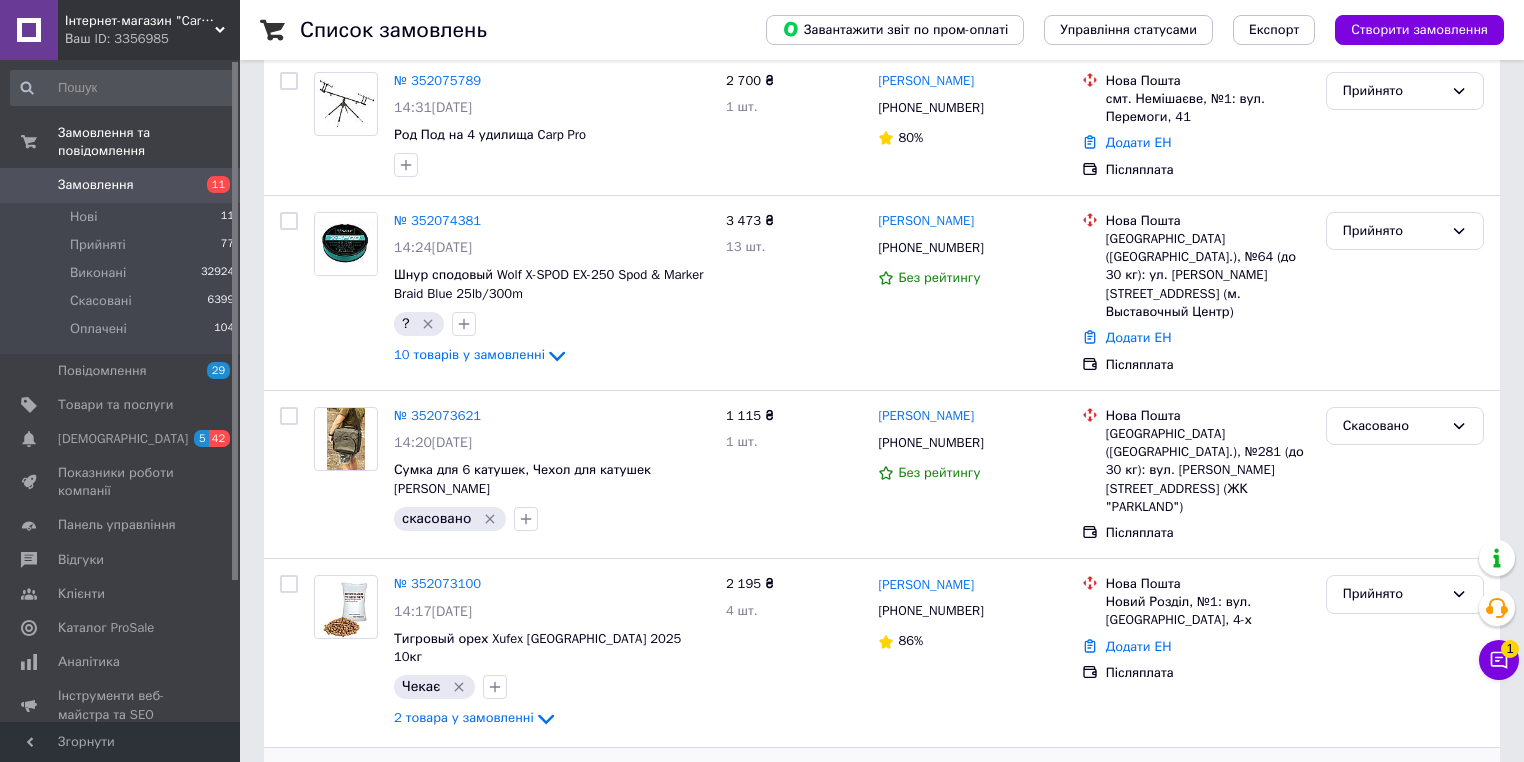 scroll, scrollTop: 0, scrollLeft: 0, axis: both 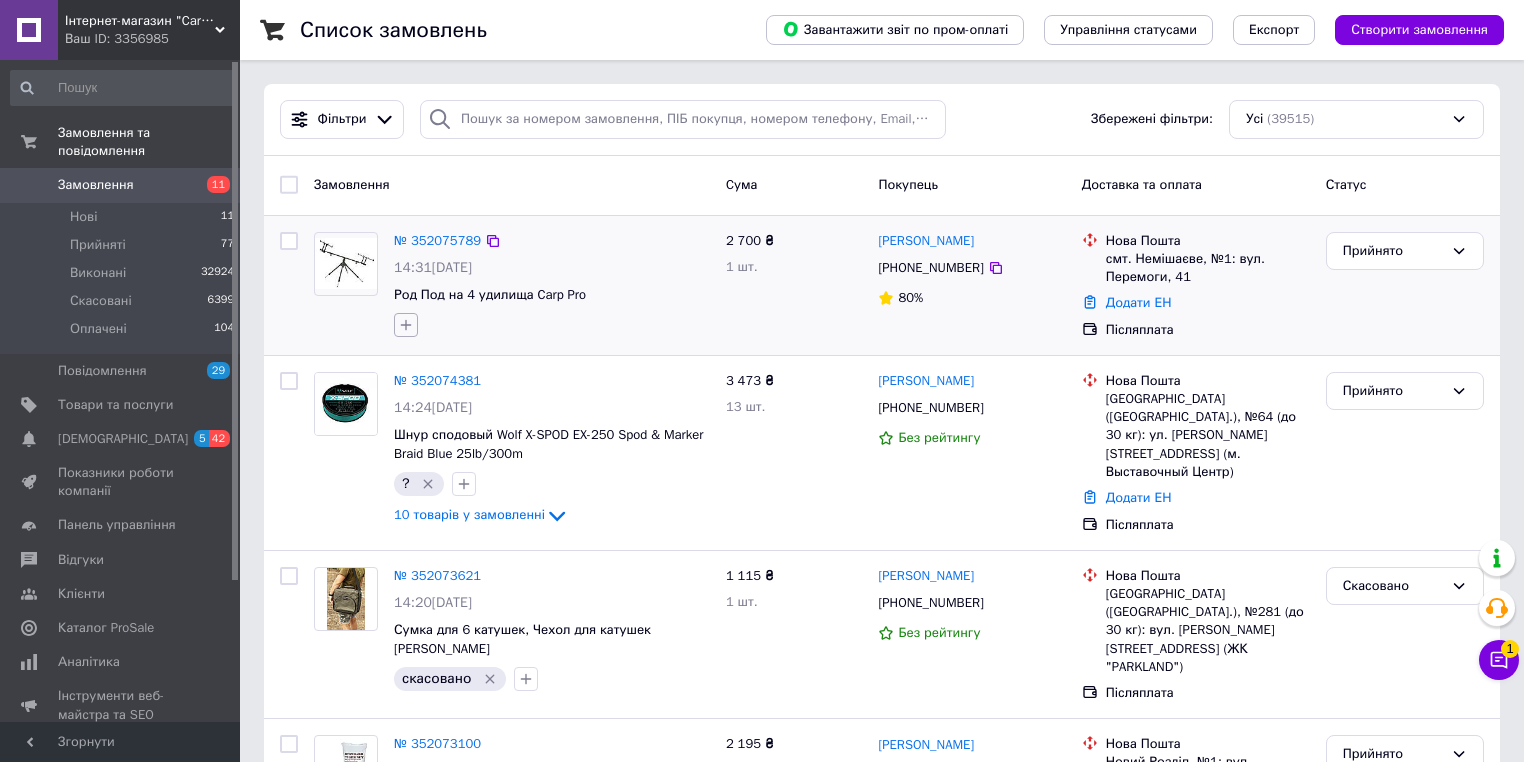 click at bounding box center (406, 325) 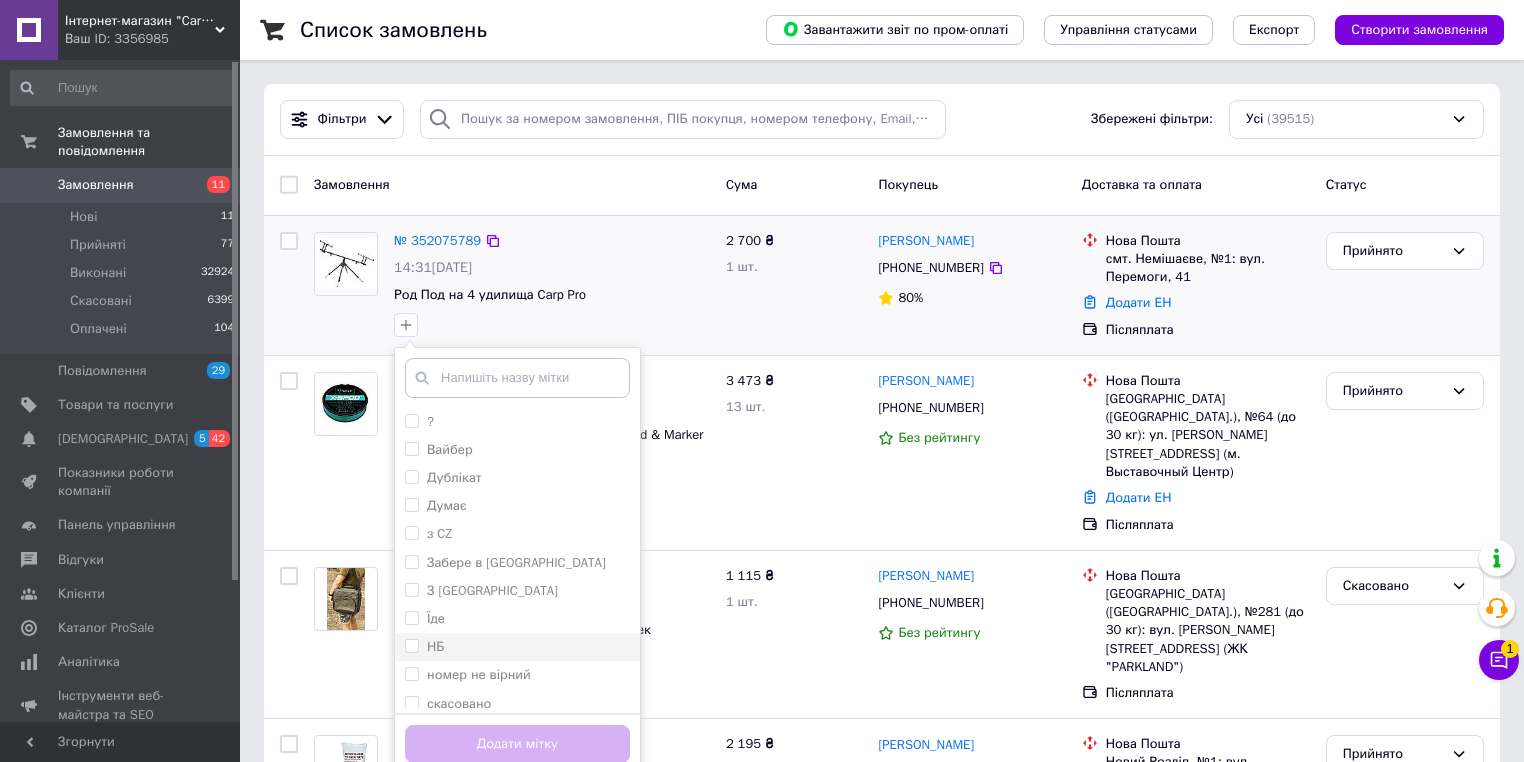 click on "НБ" at bounding box center [517, 647] 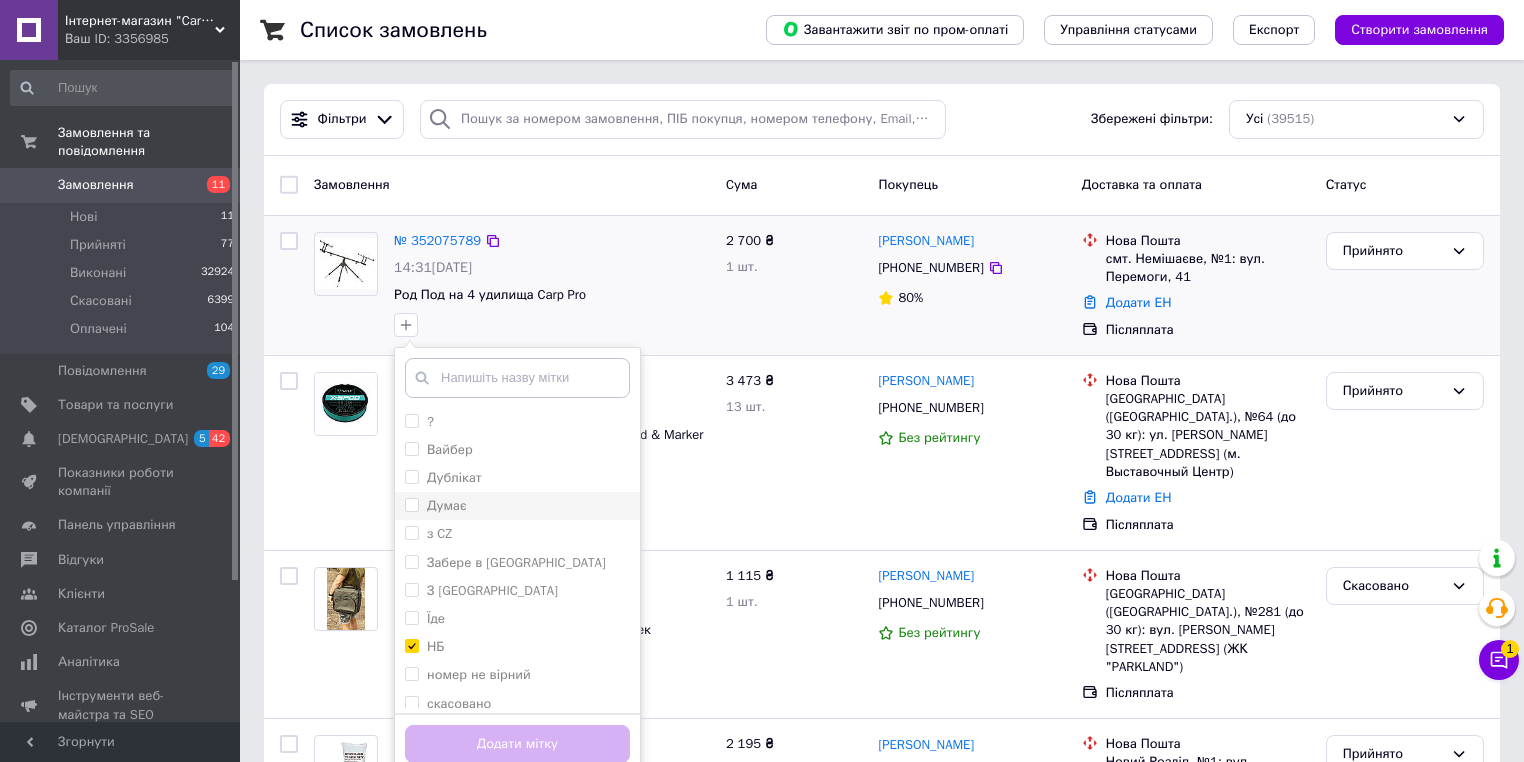 checkbox on "true" 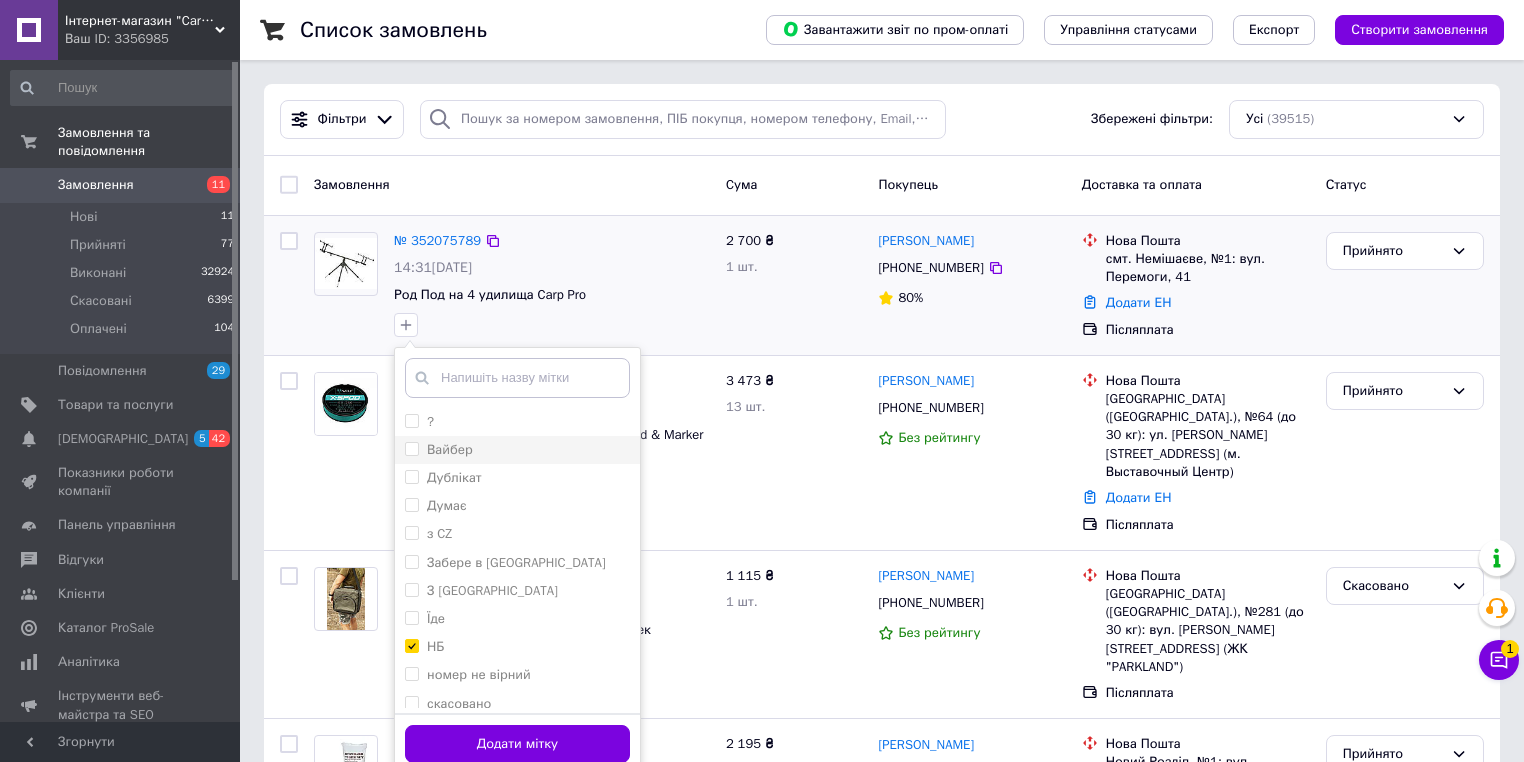 click on "Вайбер" at bounding box center [517, 450] 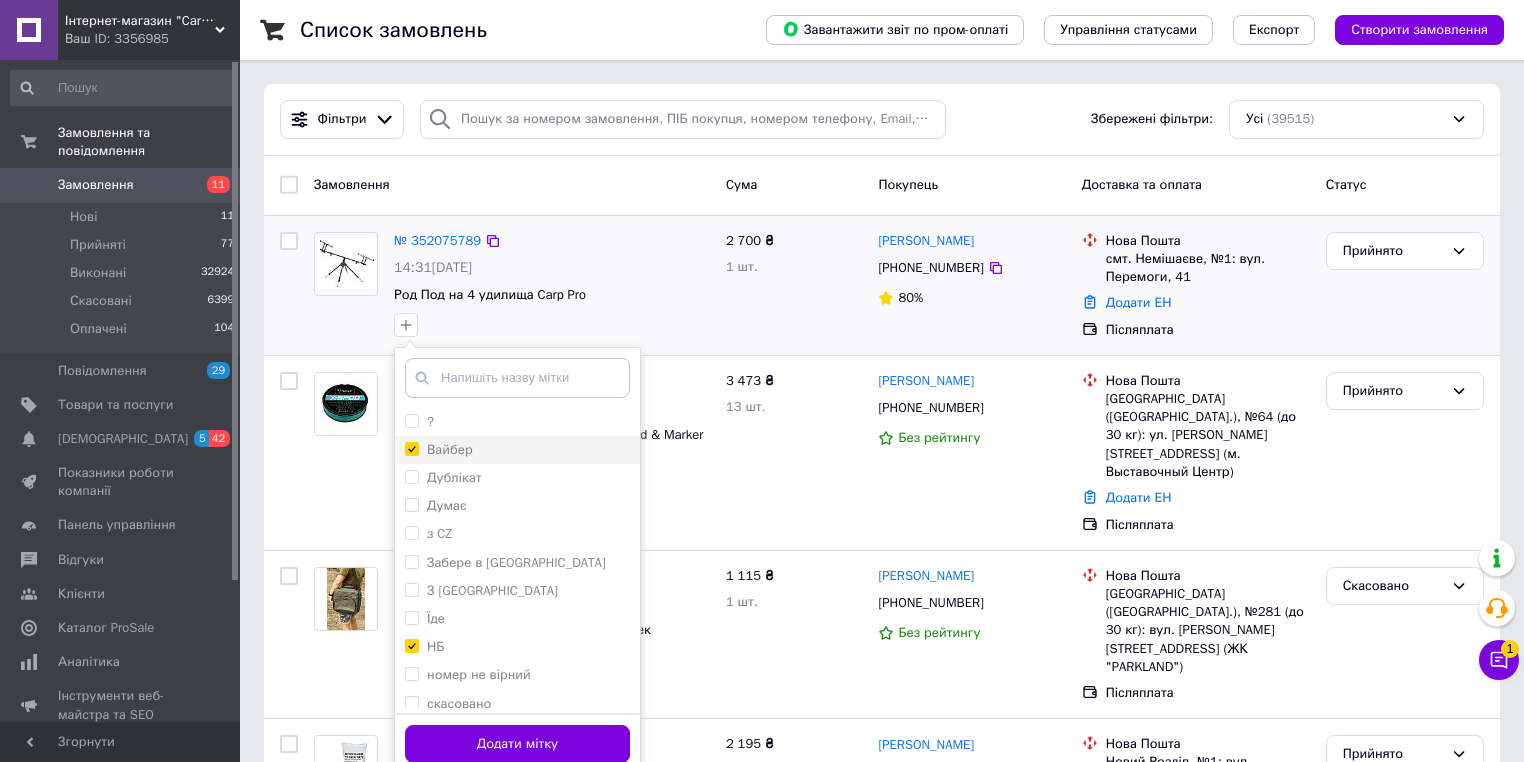 checkbox on "true" 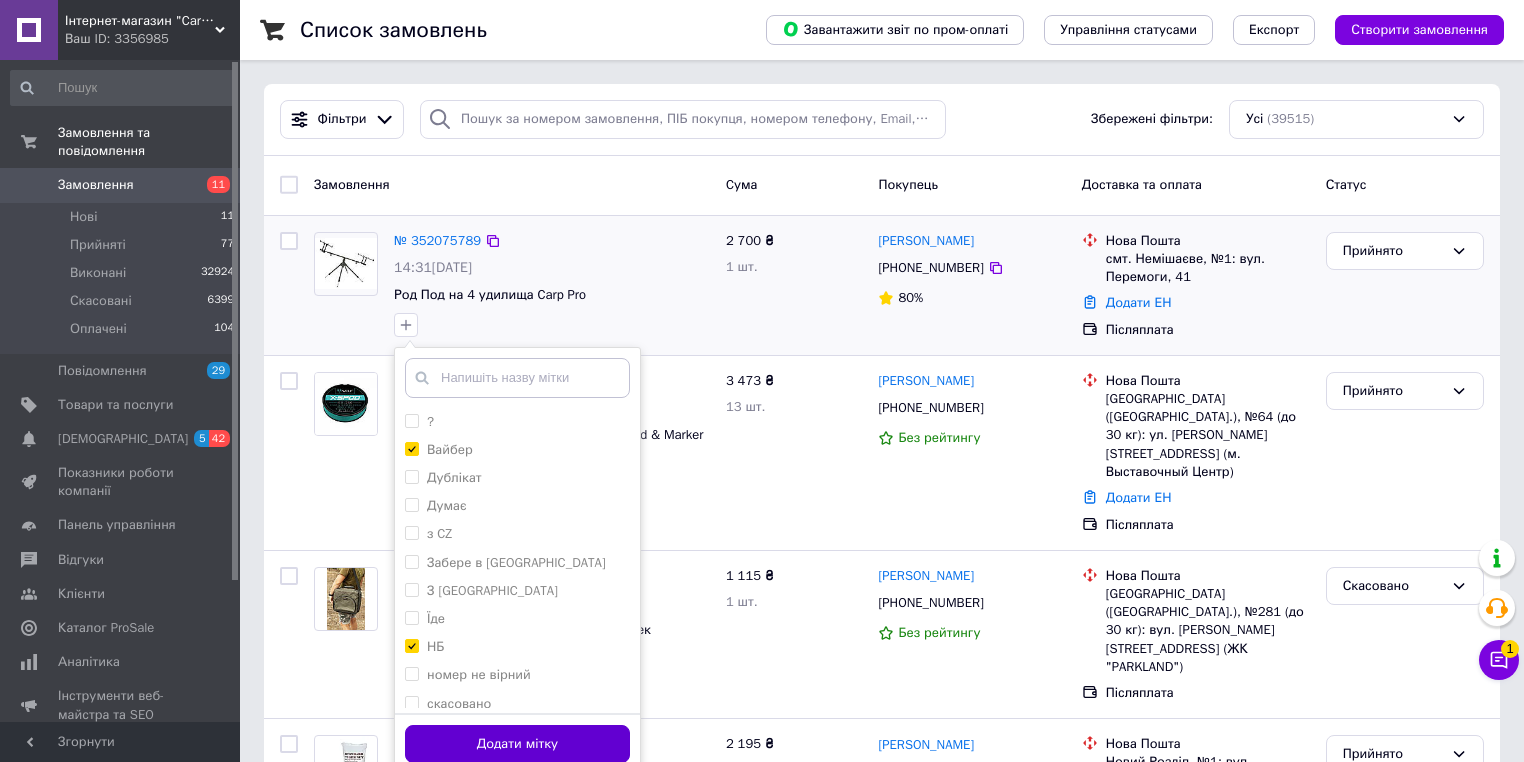 click on "Додати мітку" at bounding box center [517, 744] 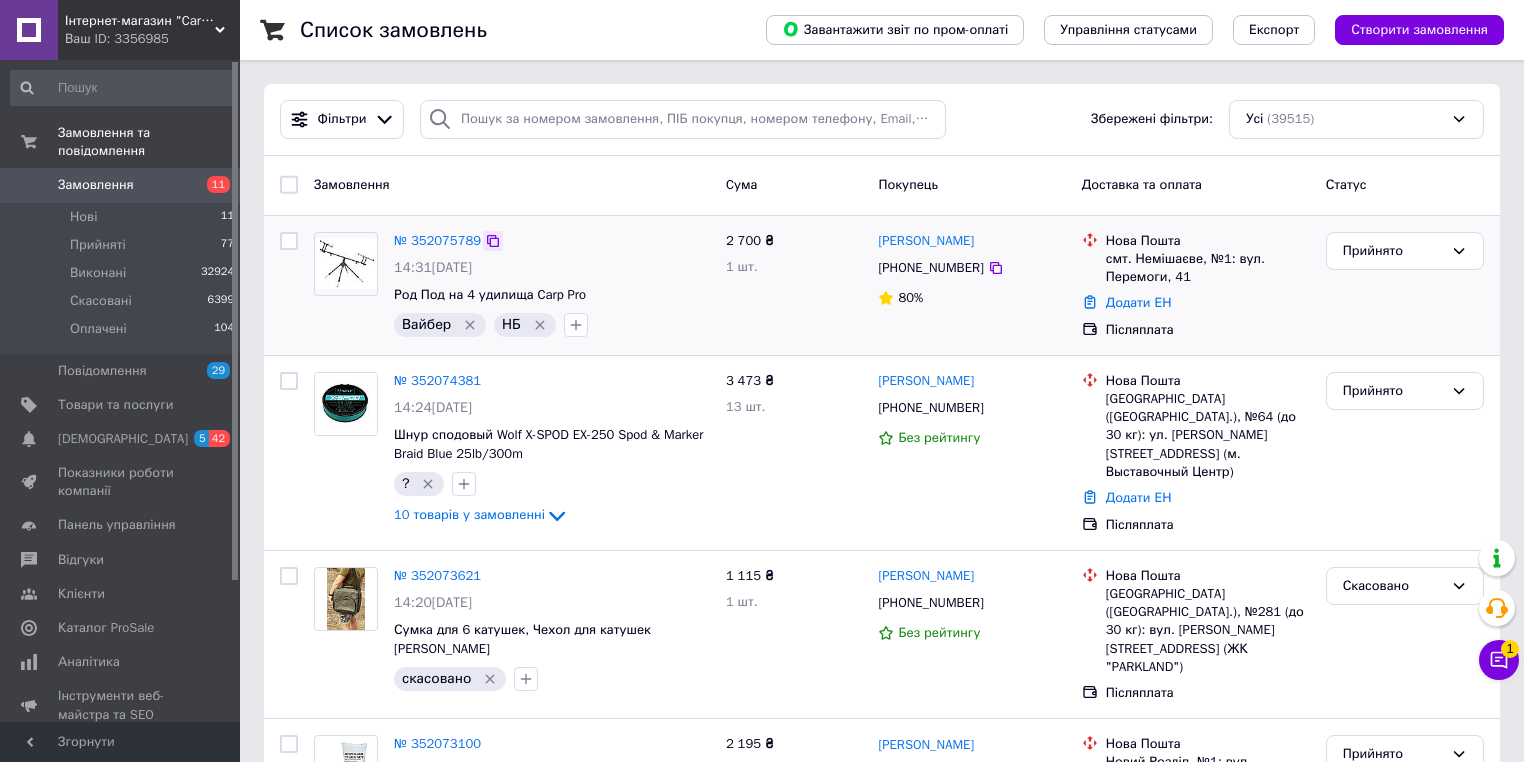 click 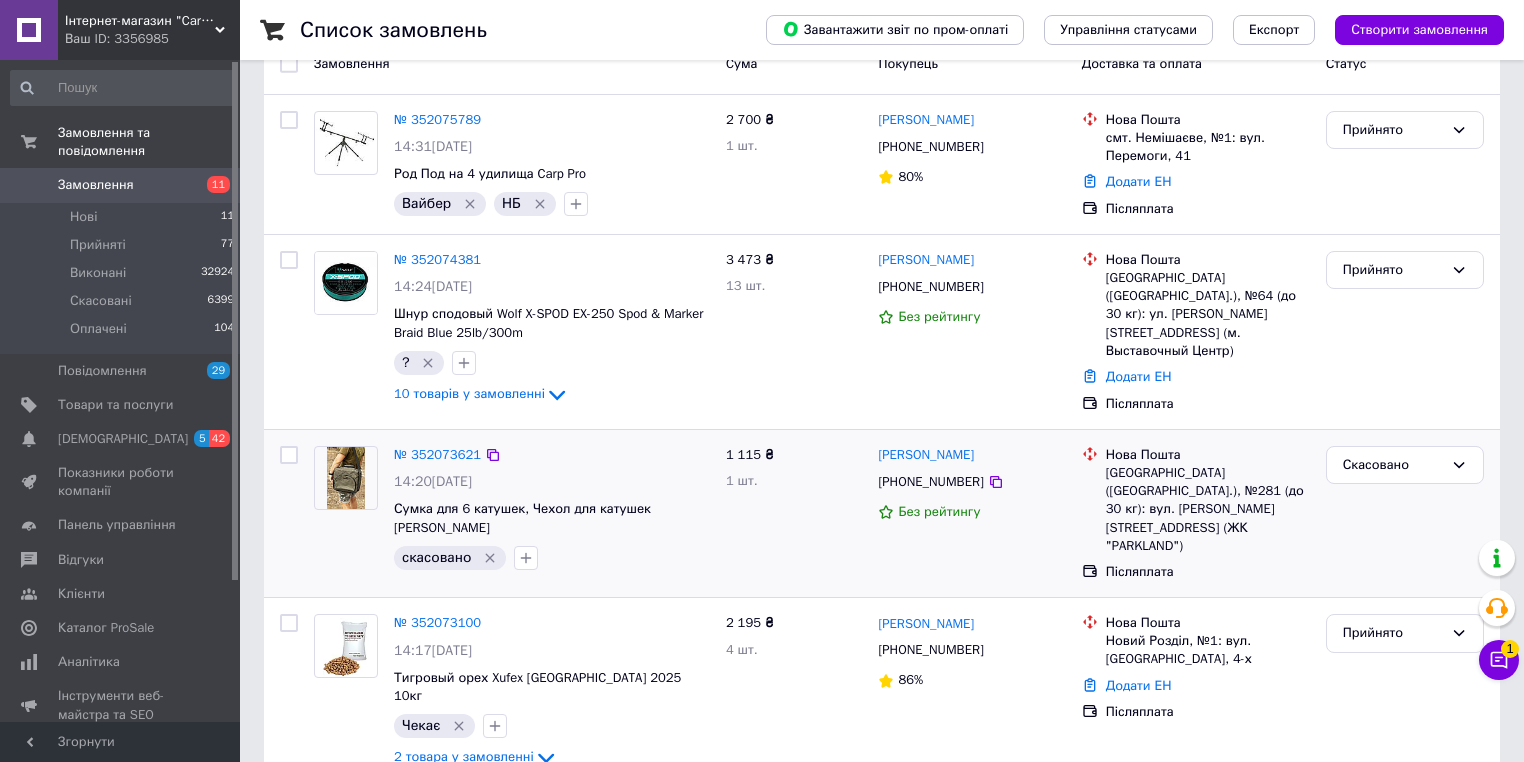 scroll, scrollTop: 160, scrollLeft: 0, axis: vertical 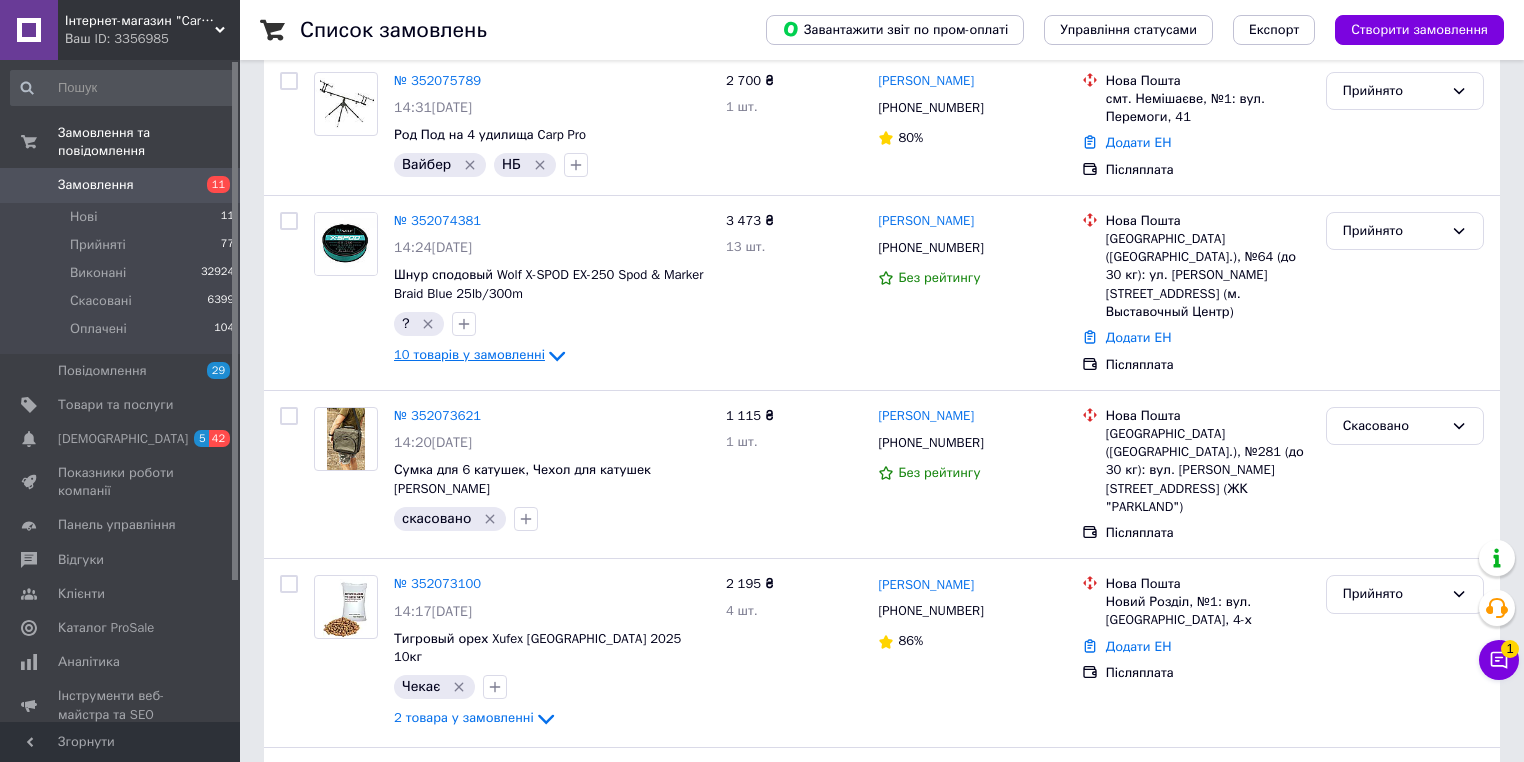 click on "10 товарів у замовленні" at bounding box center [469, 354] 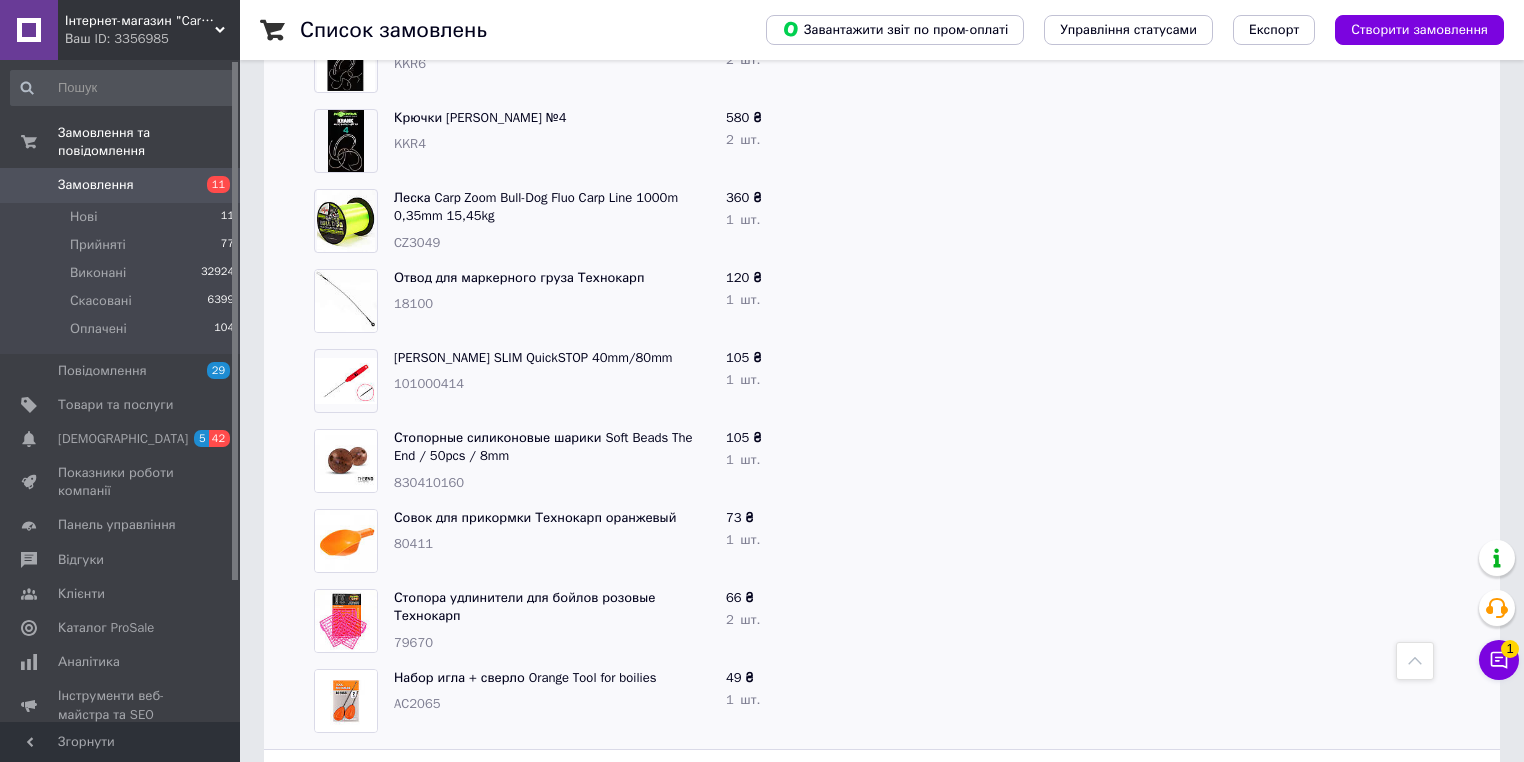 scroll, scrollTop: 640, scrollLeft: 0, axis: vertical 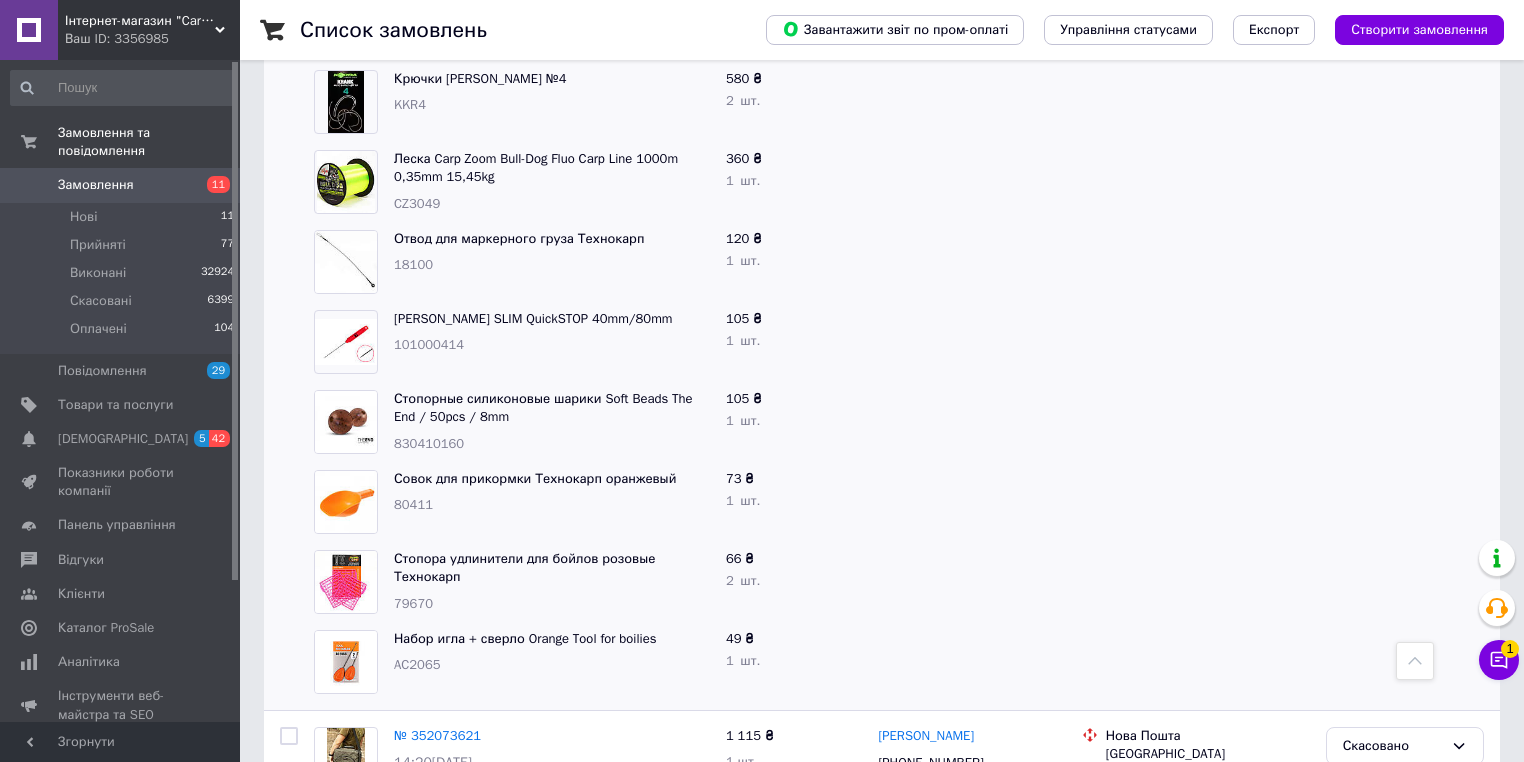 click on "101000414" at bounding box center (429, 344) 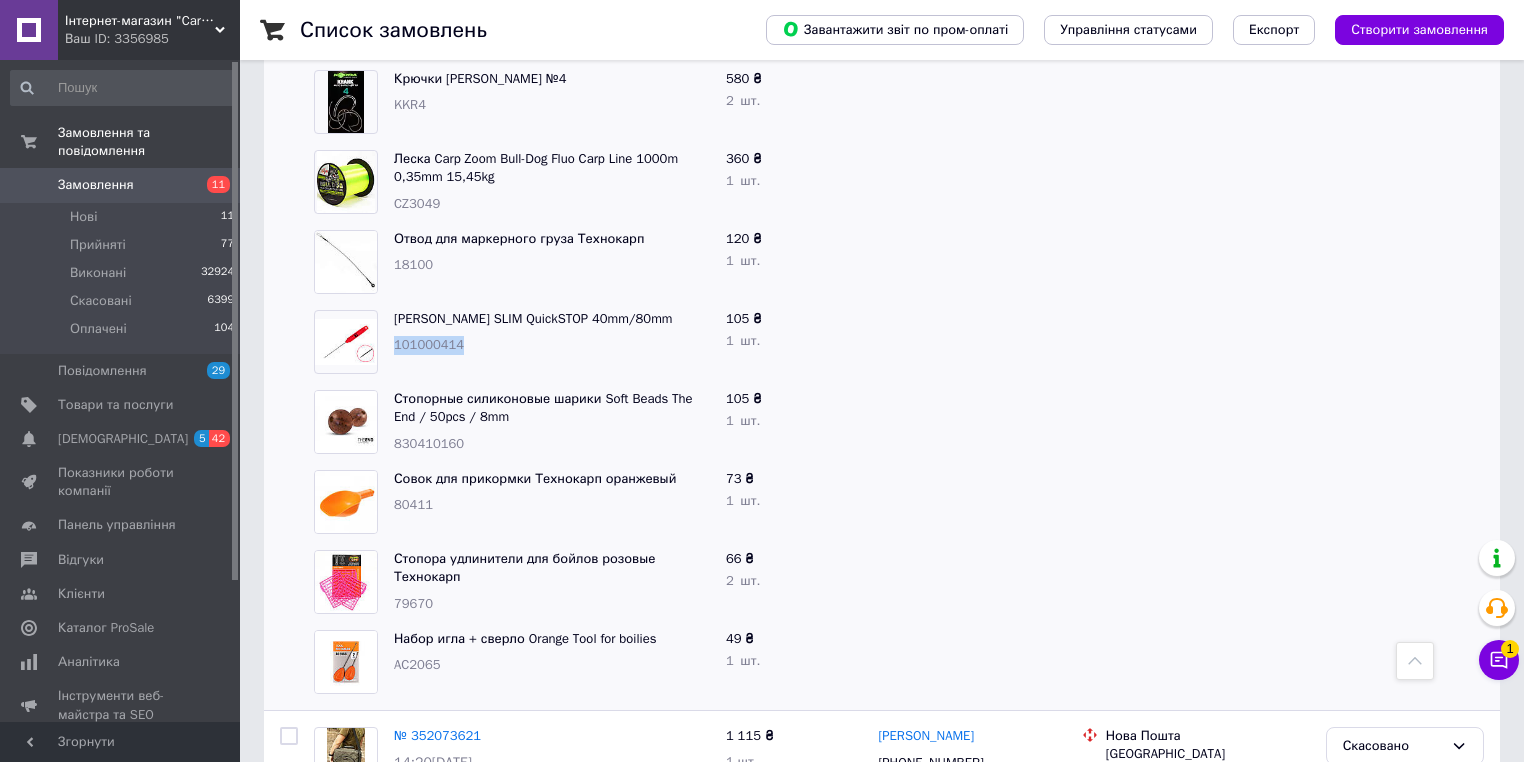 click on "101000414" at bounding box center (429, 344) 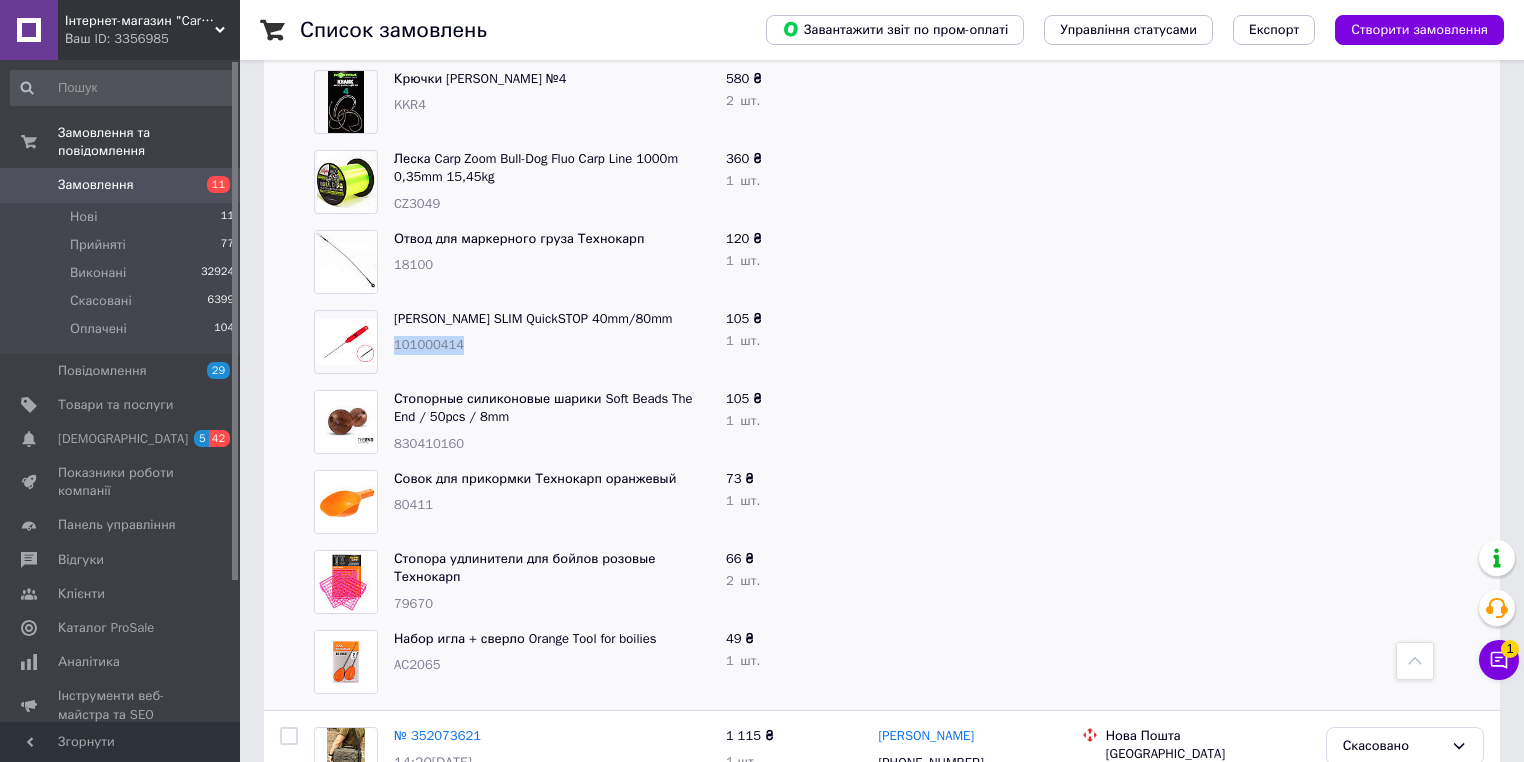 copy on "101000414" 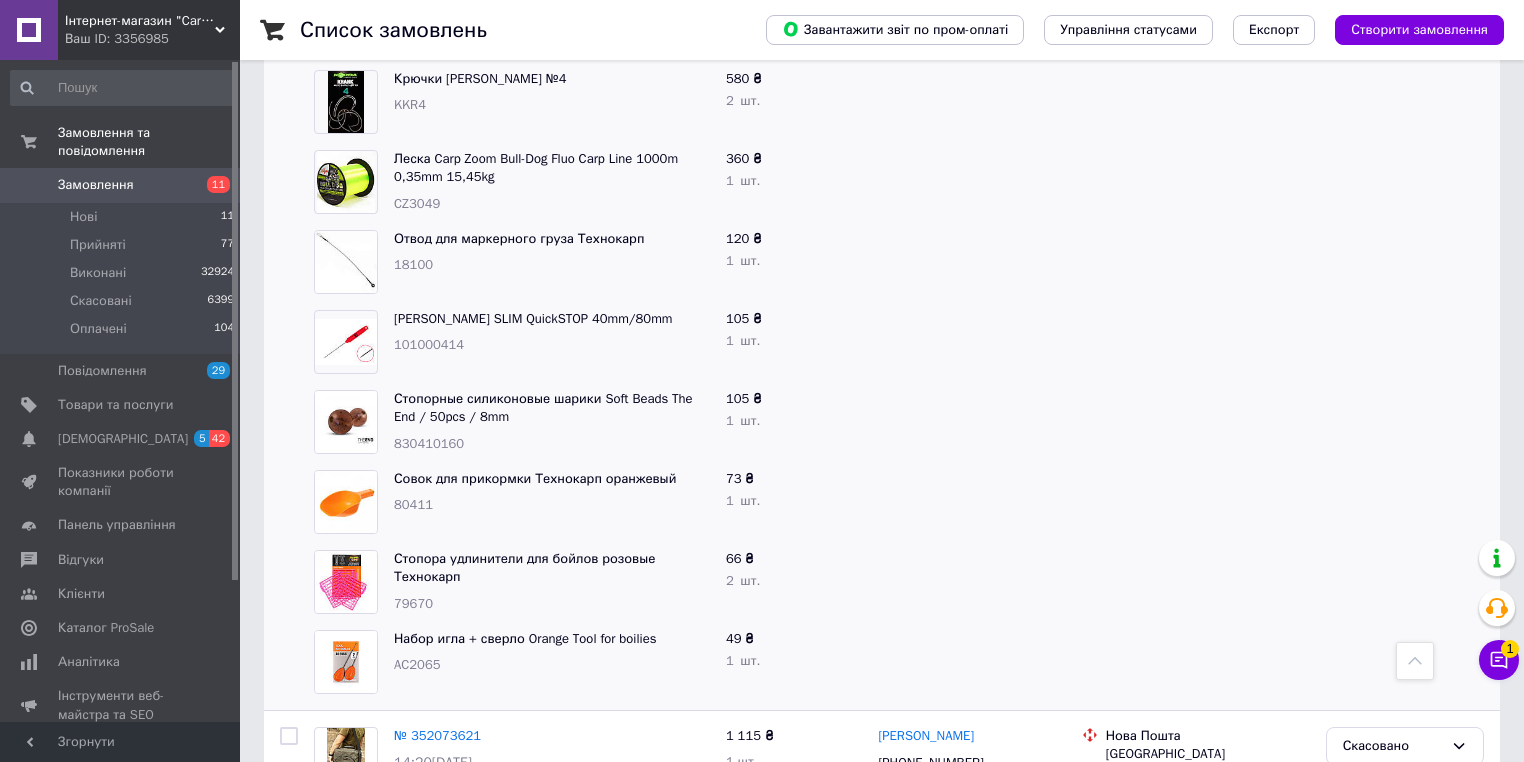 click on "830410160" at bounding box center (429, 443) 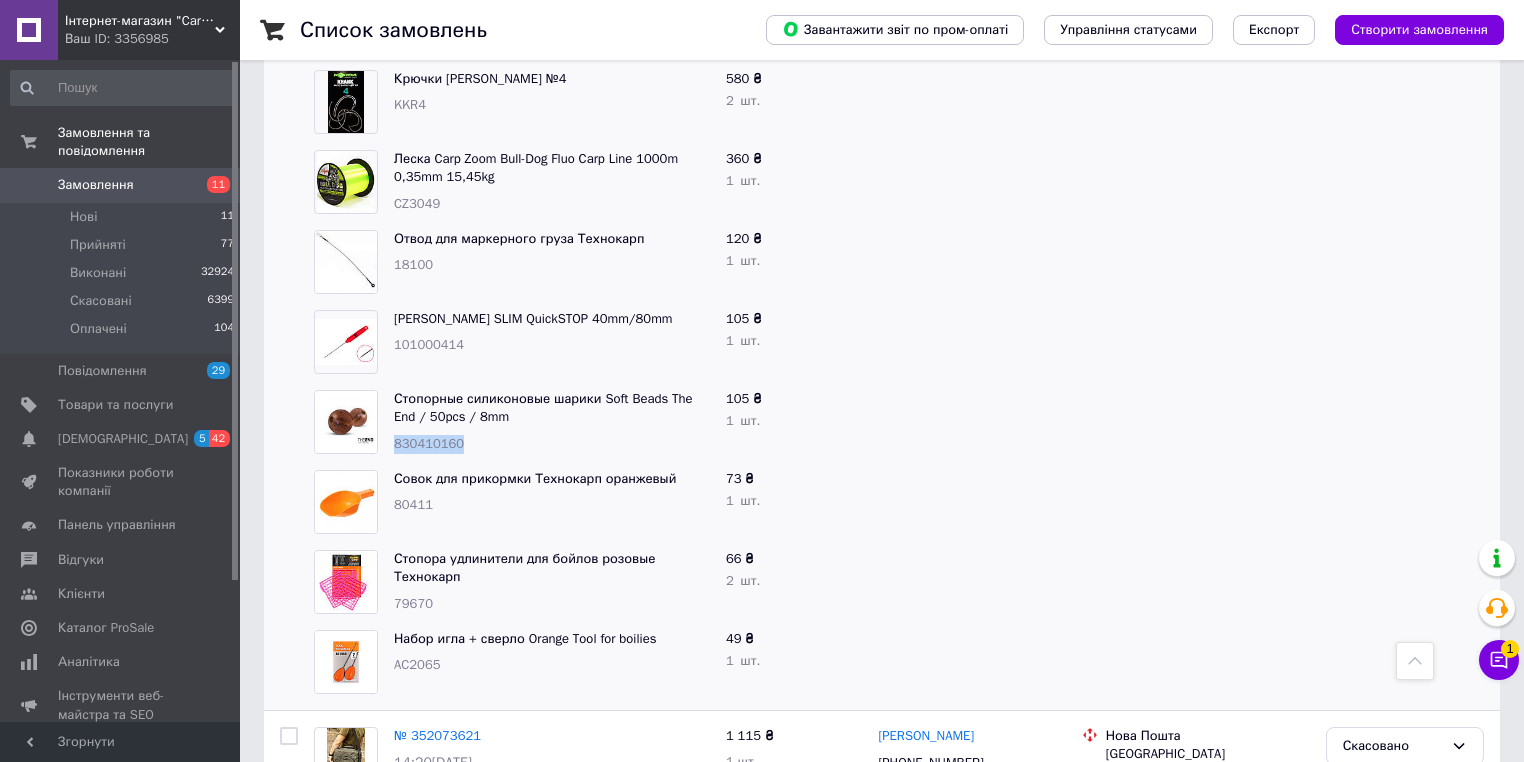 click on "830410160" at bounding box center (429, 443) 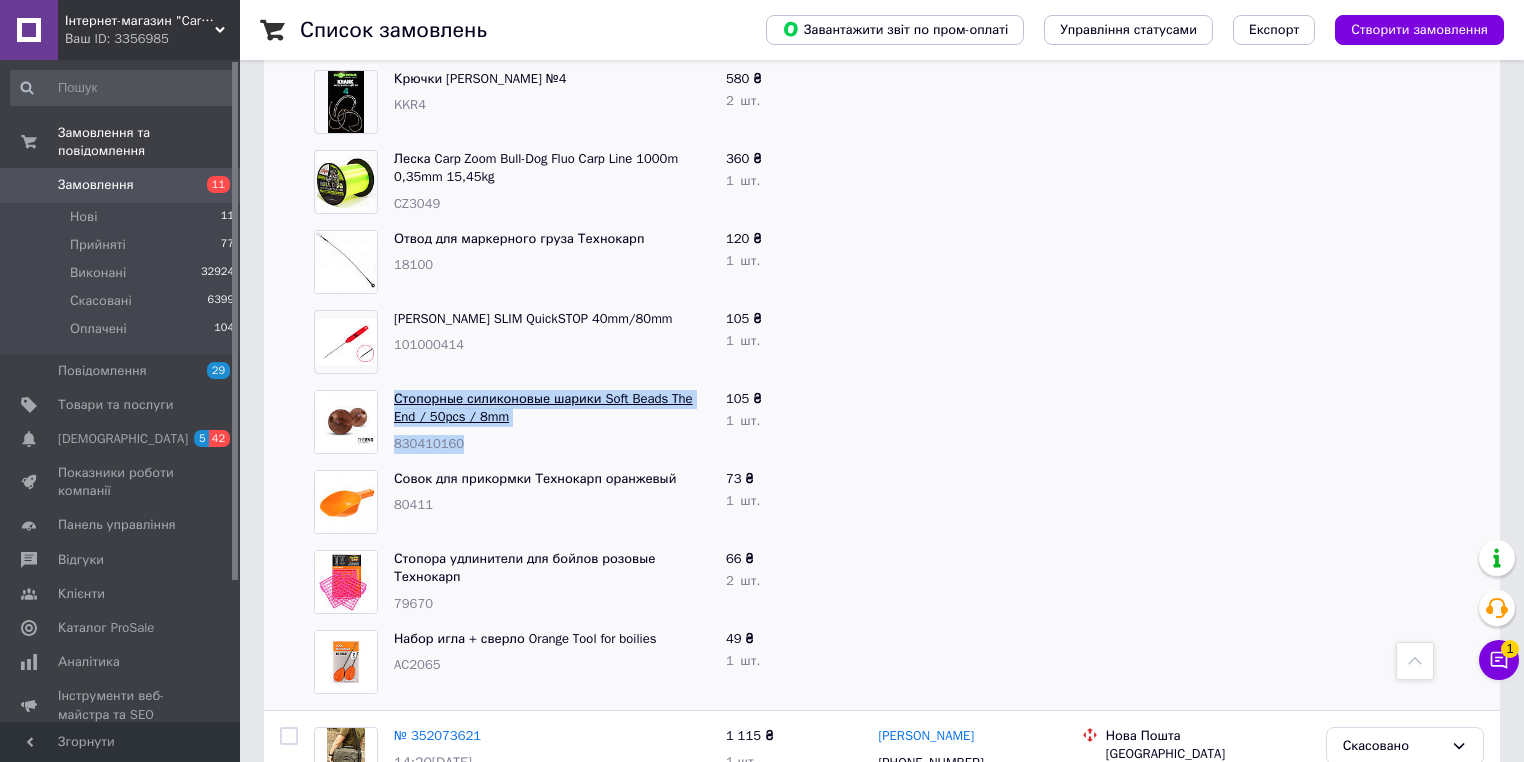 drag, startPoint x: 453, startPoint y: 438, endPoint x: 393, endPoint y: 390, distance: 76.837494 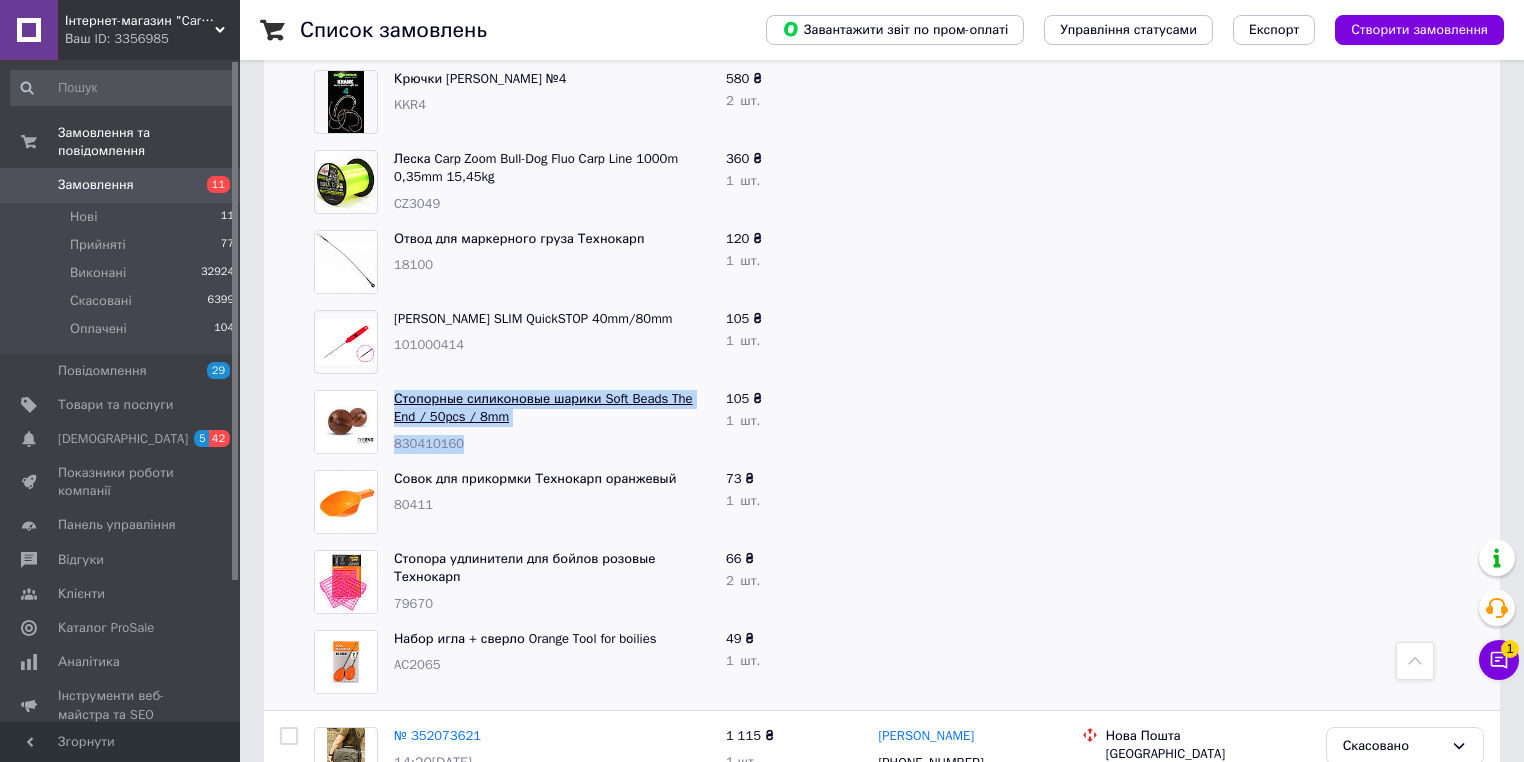click on "Стопорные силиконовые шарики Soft Beads The End / 50pcs / 8mm 830410160" at bounding box center [552, 422] 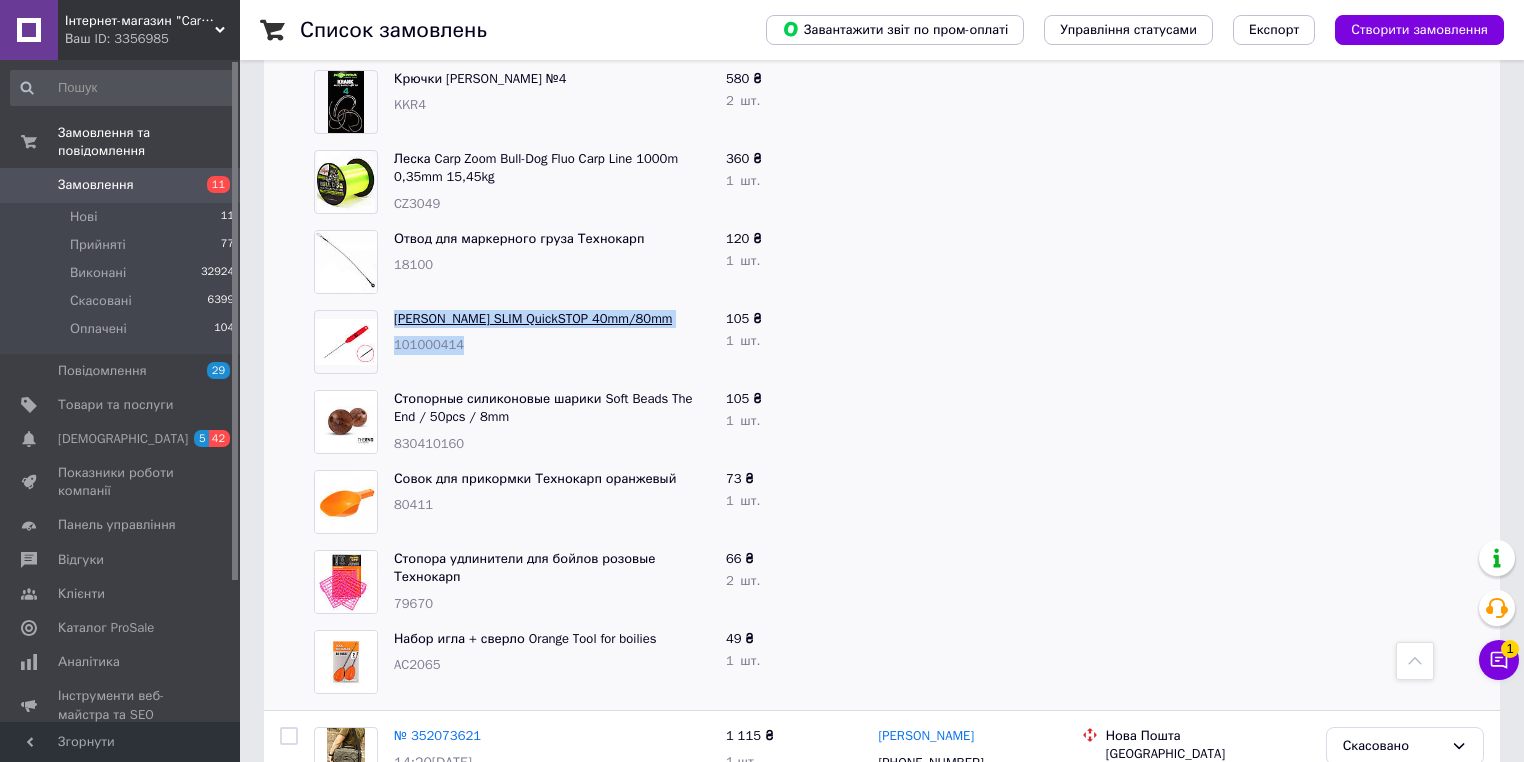 drag, startPoint x: 459, startPoint y: 339, endPoint x: 403, endPoint y: 312, distance: 62.169125 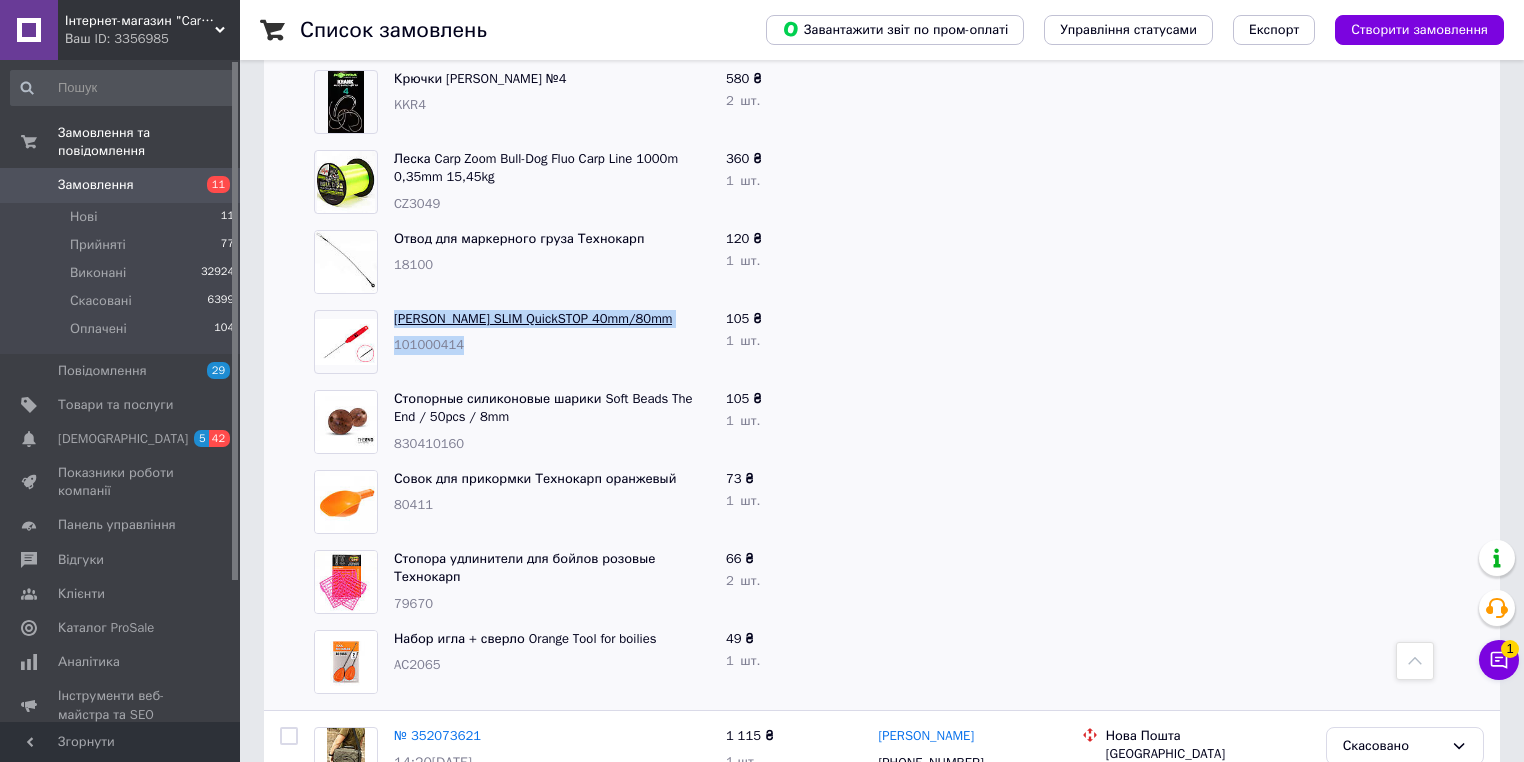 click on "Шило Delphin SLIM QuickSTOP 40mm/80mm 101000414" at bounding box center (552, 342) 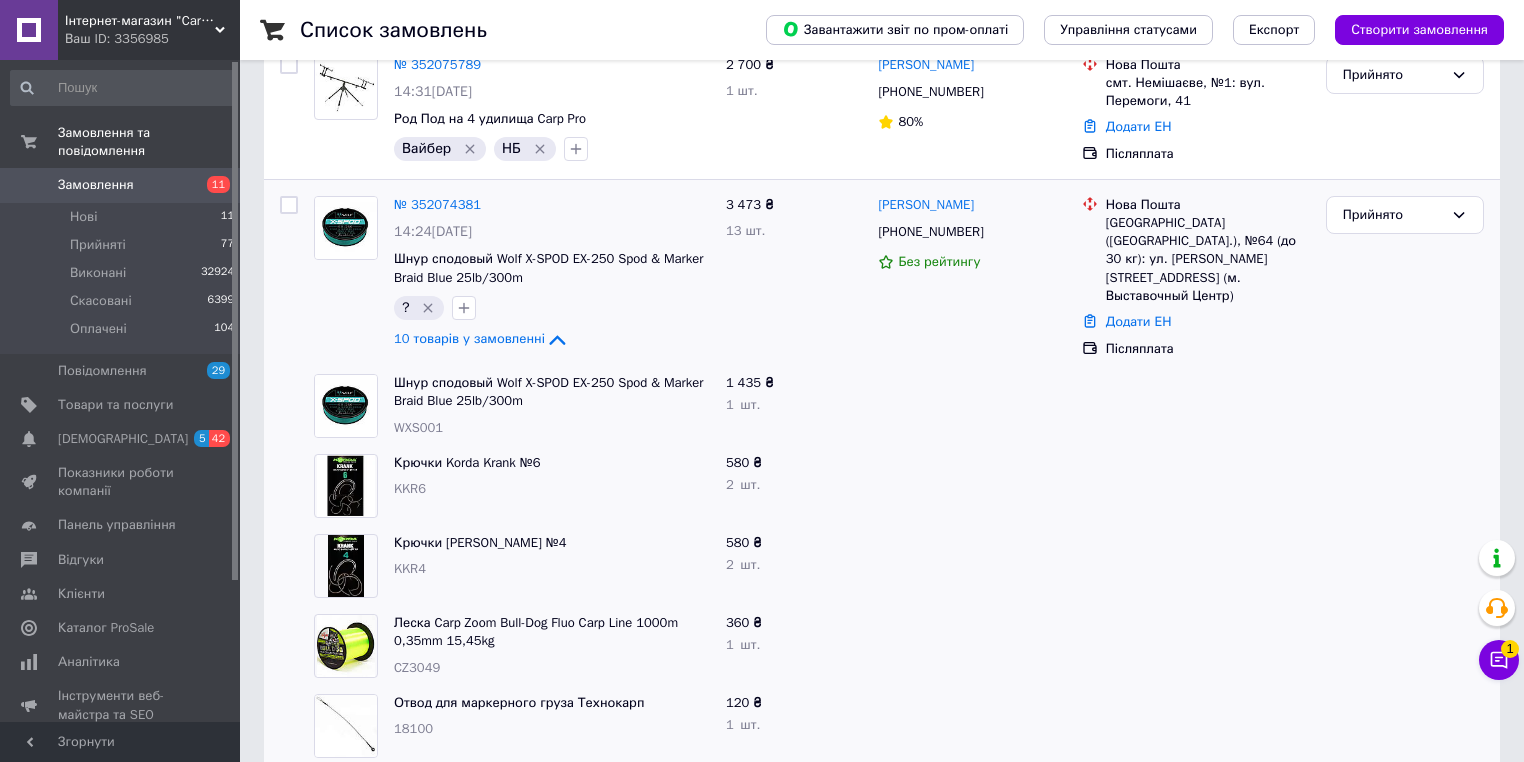 scroll, scrollTop: 160, scrollLeft: 0, axis: vertical 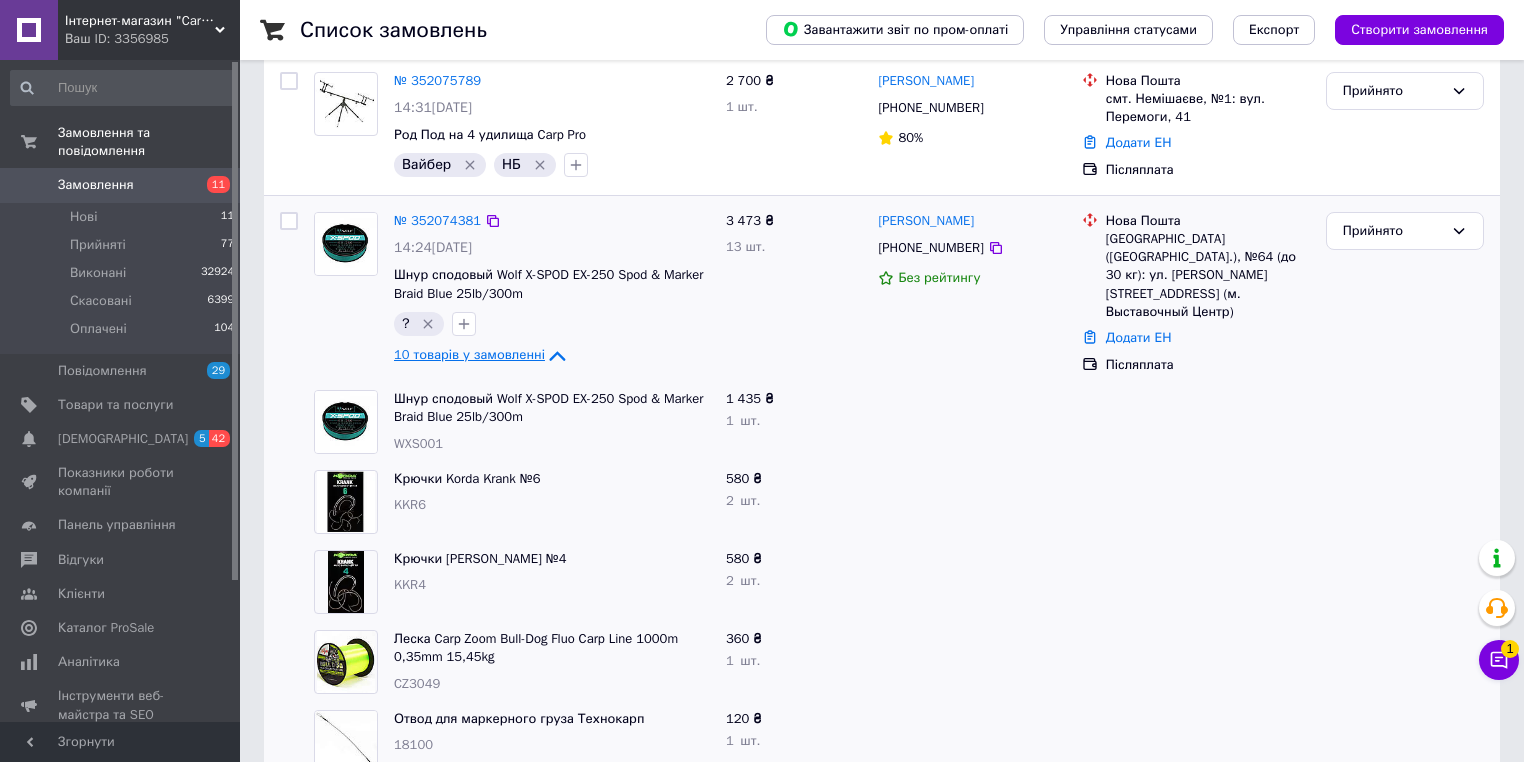 click on "10 товарів у замовленні" at bounding box center (469, 354) 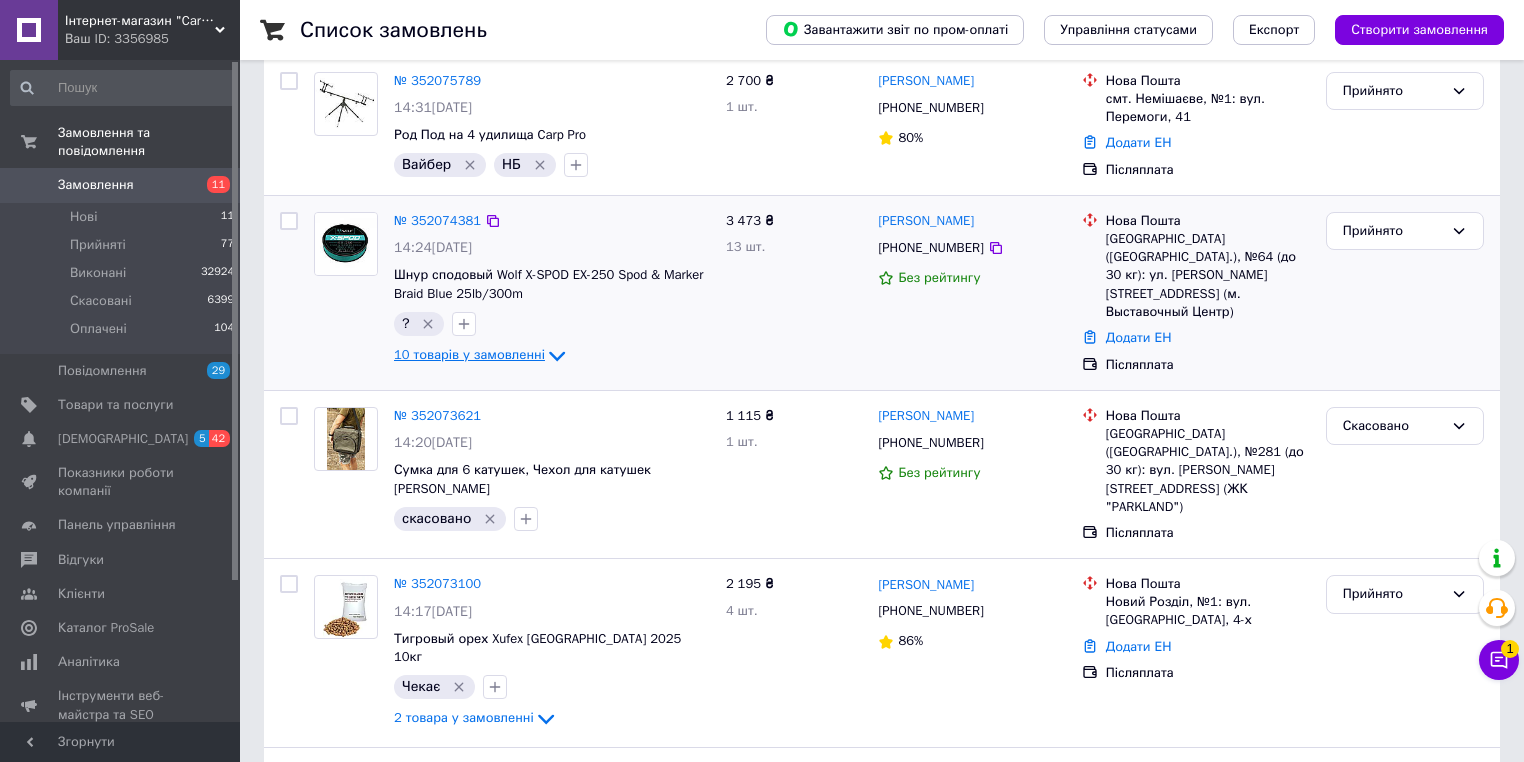 scroll, scrollTop: 0, scrollLeft: 0, axis: both 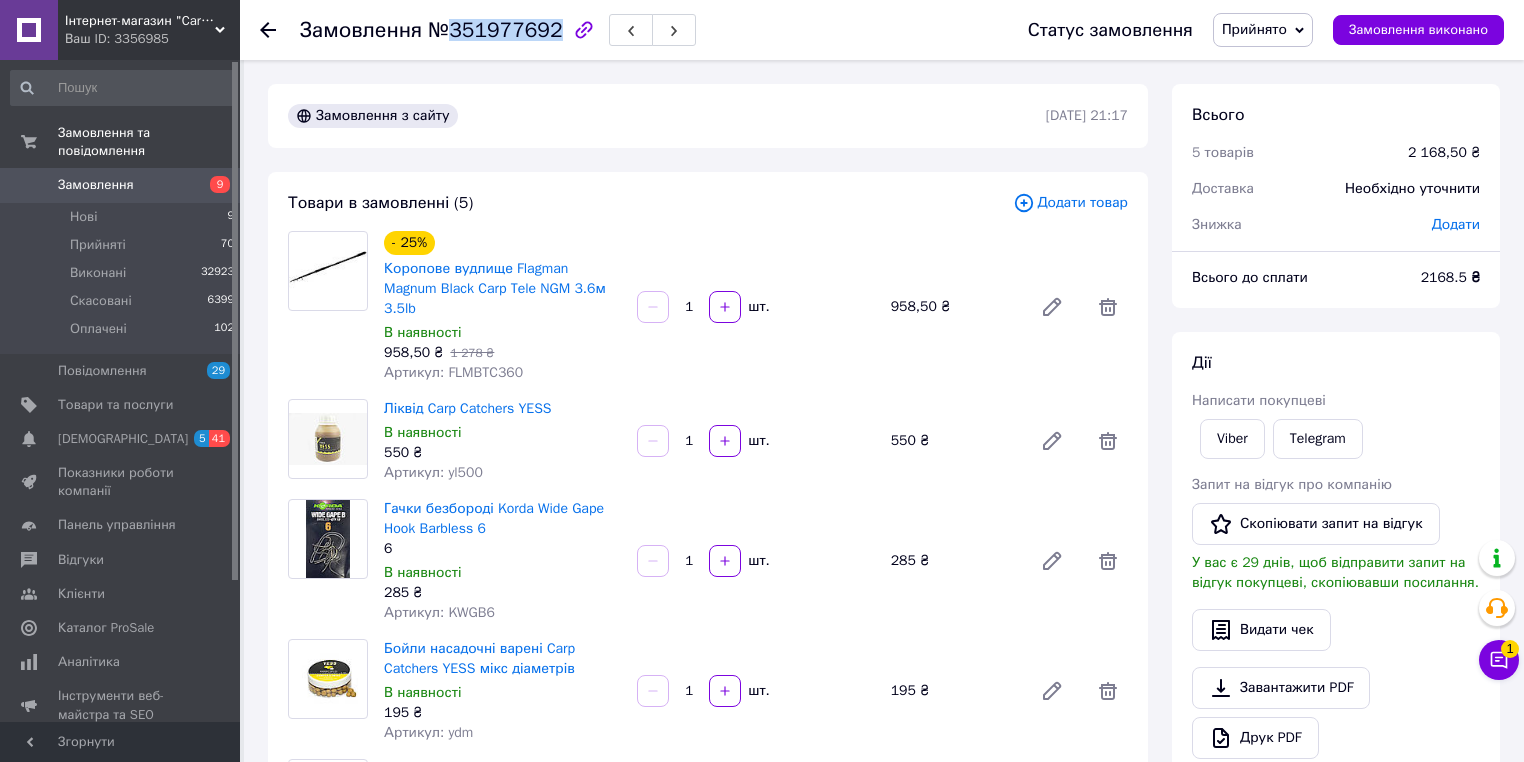 click on "Замовлення 9" at bounding box center (123, 185) 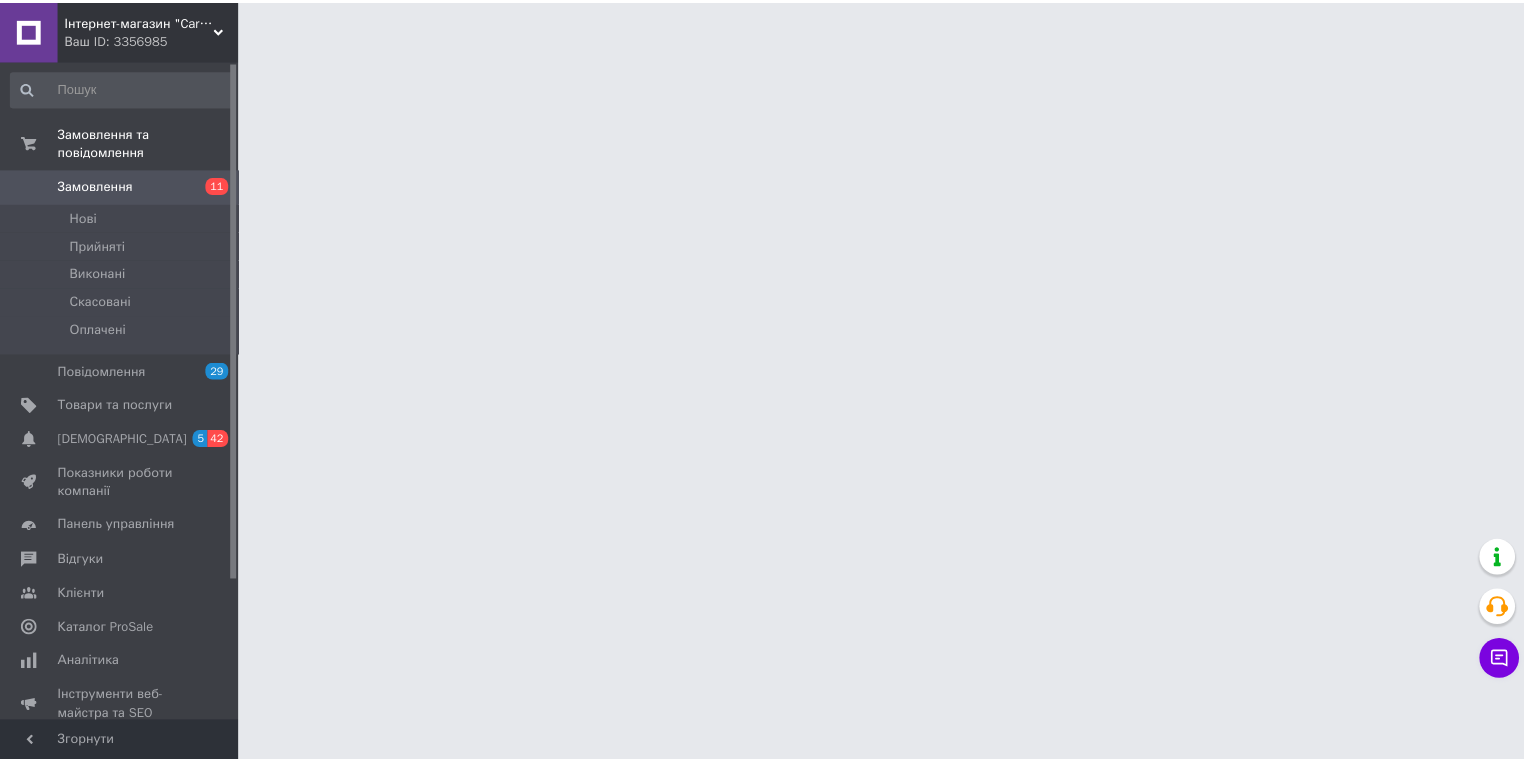 scroll, scrollTop: 0, scrollLeft: 0, axis: both 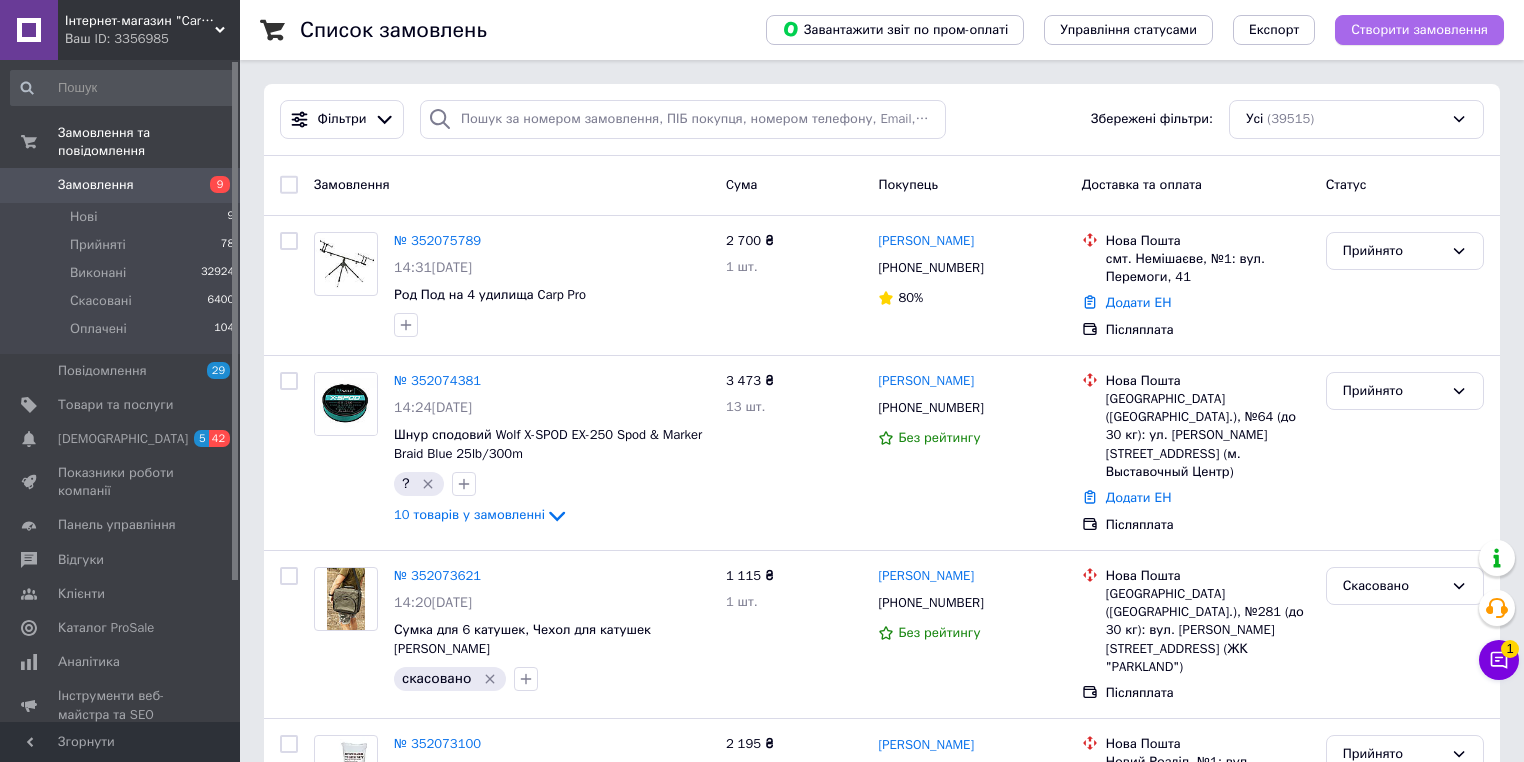click on "Створити замовлення" at bounding box center [1419, 30] 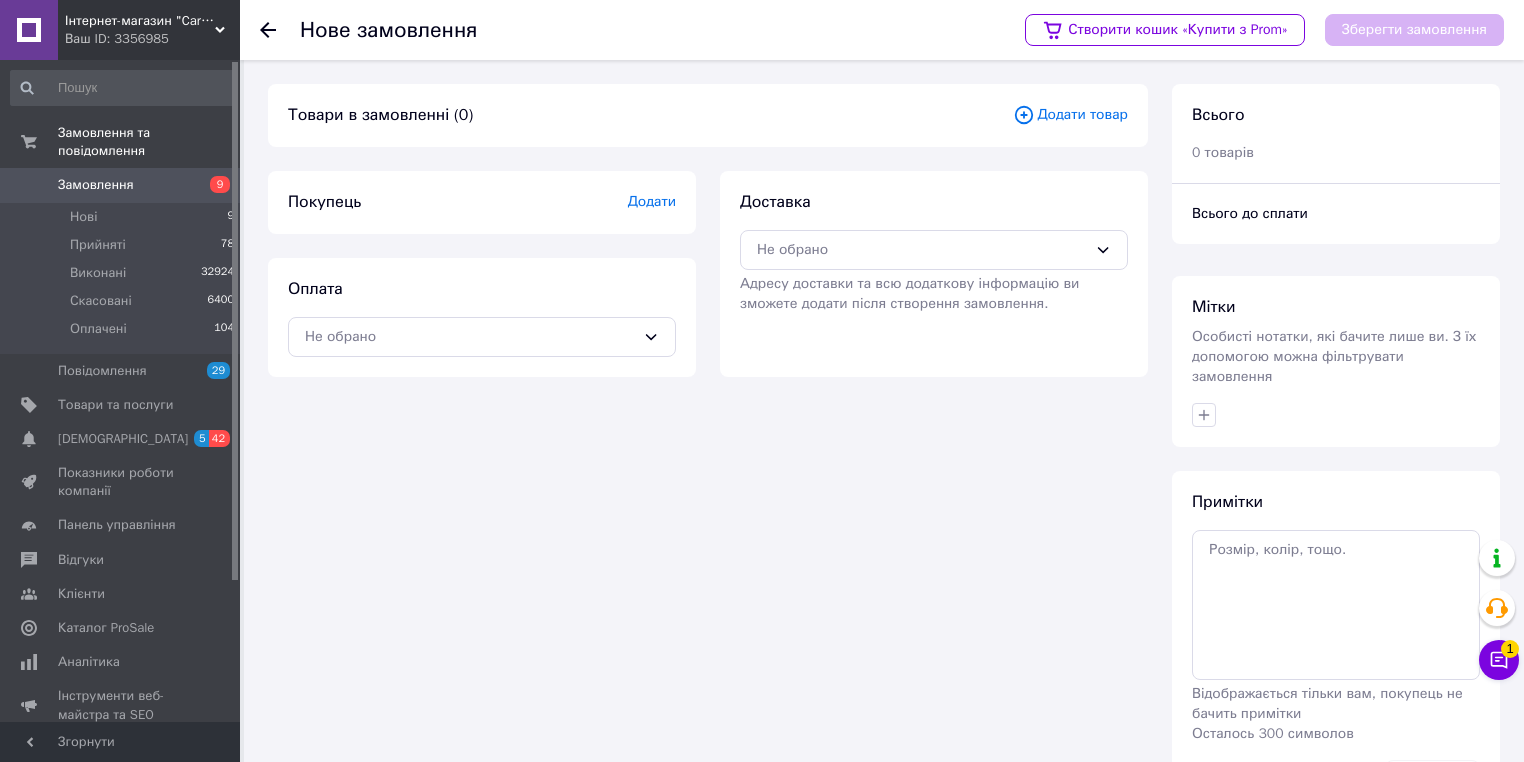 click on "Додати товар" at bounding box center (1070, 115) 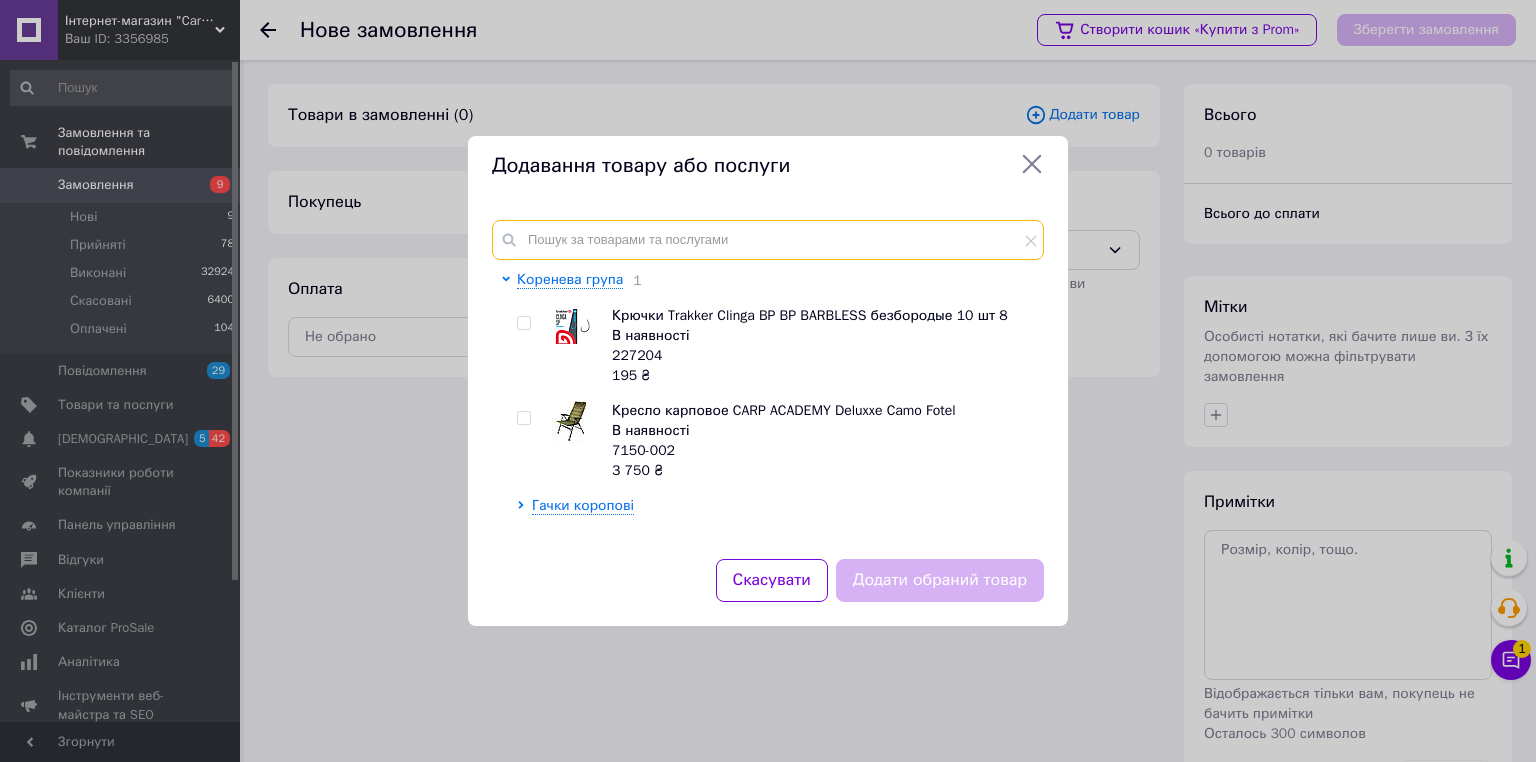 click at bounding box center (768, 240) 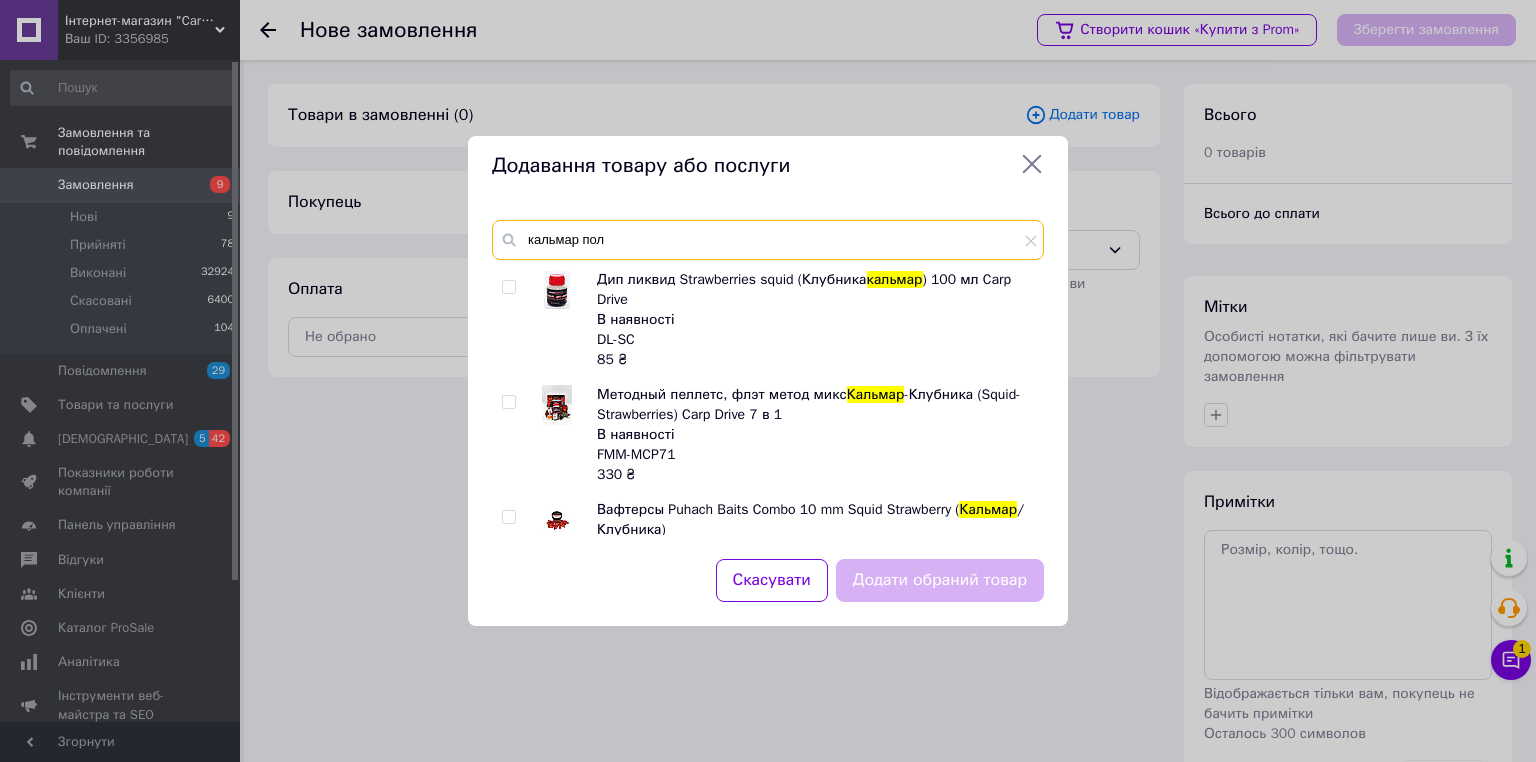 type on "кальмар пол" 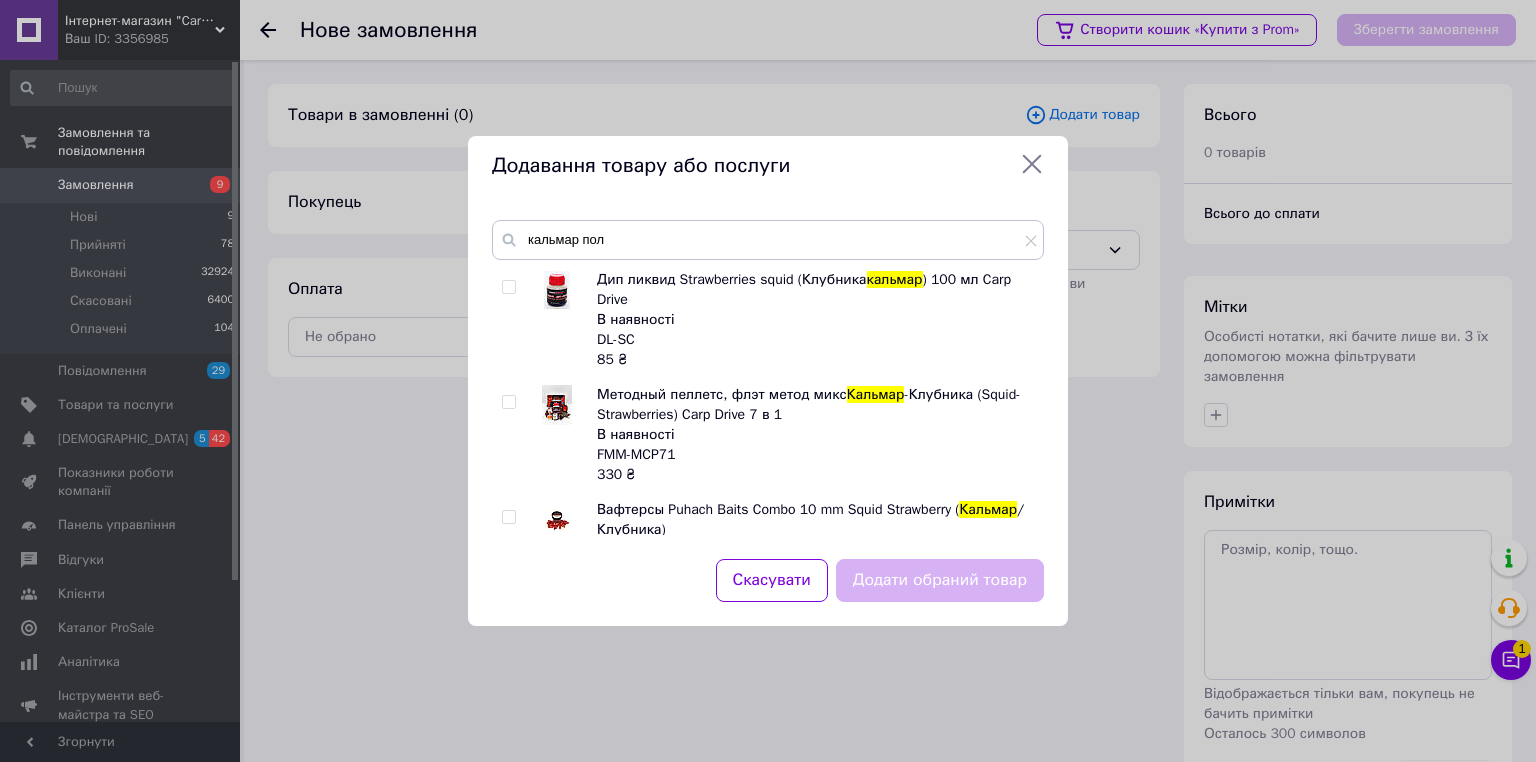 click at bounding box center [508, 517] 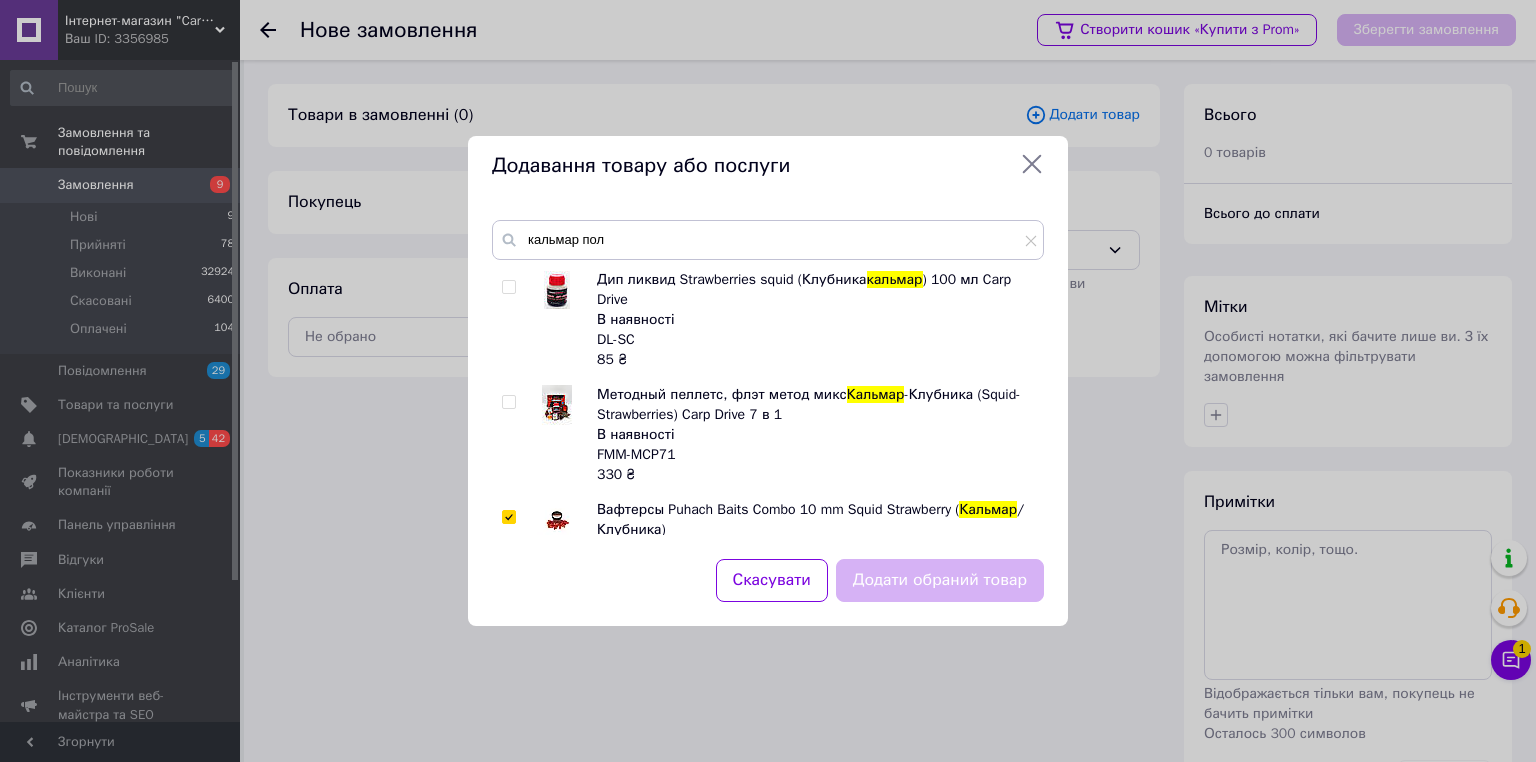checkbox on "true" 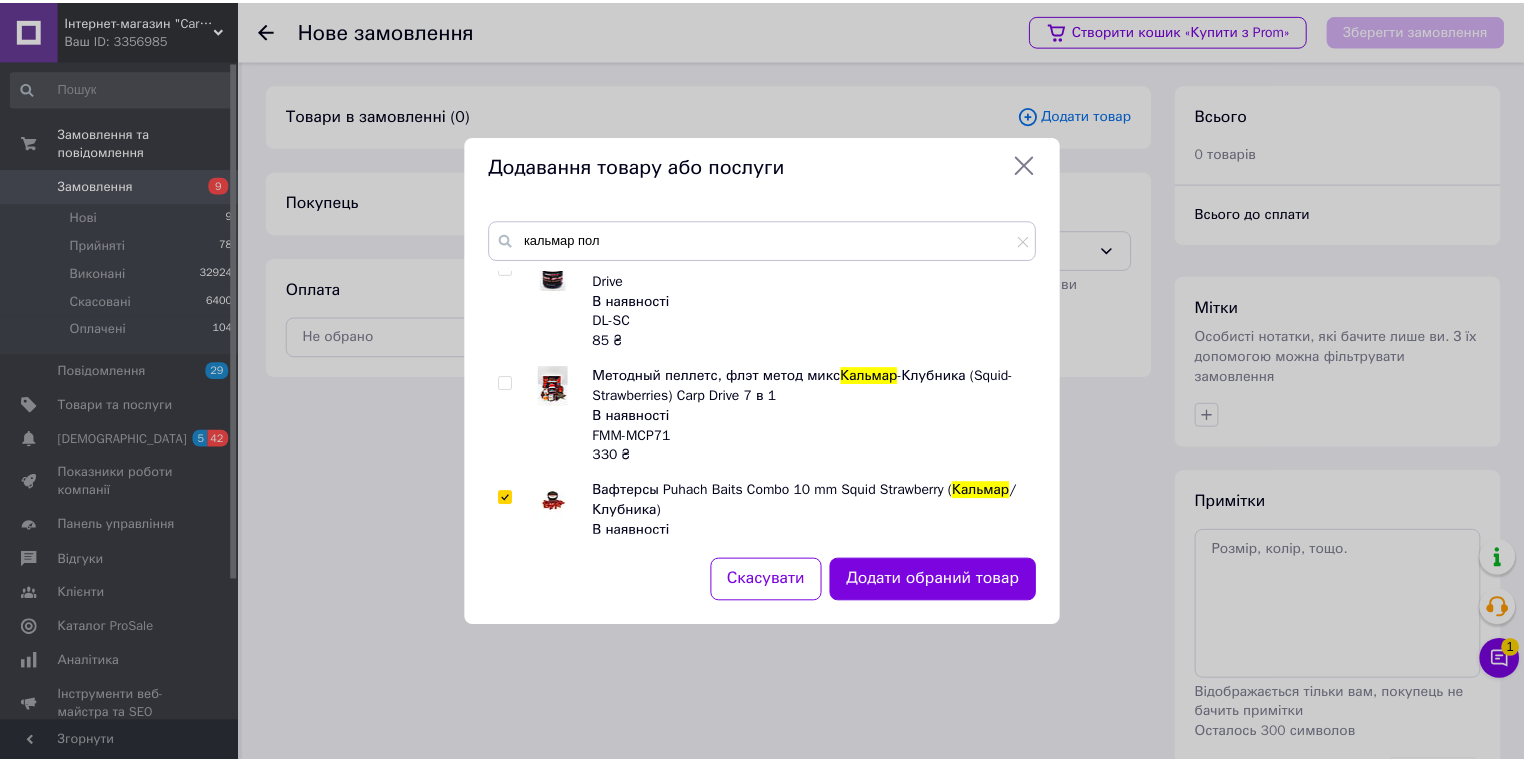 scroll, scrollTop: 0, scrollLeft: 0, axis: both 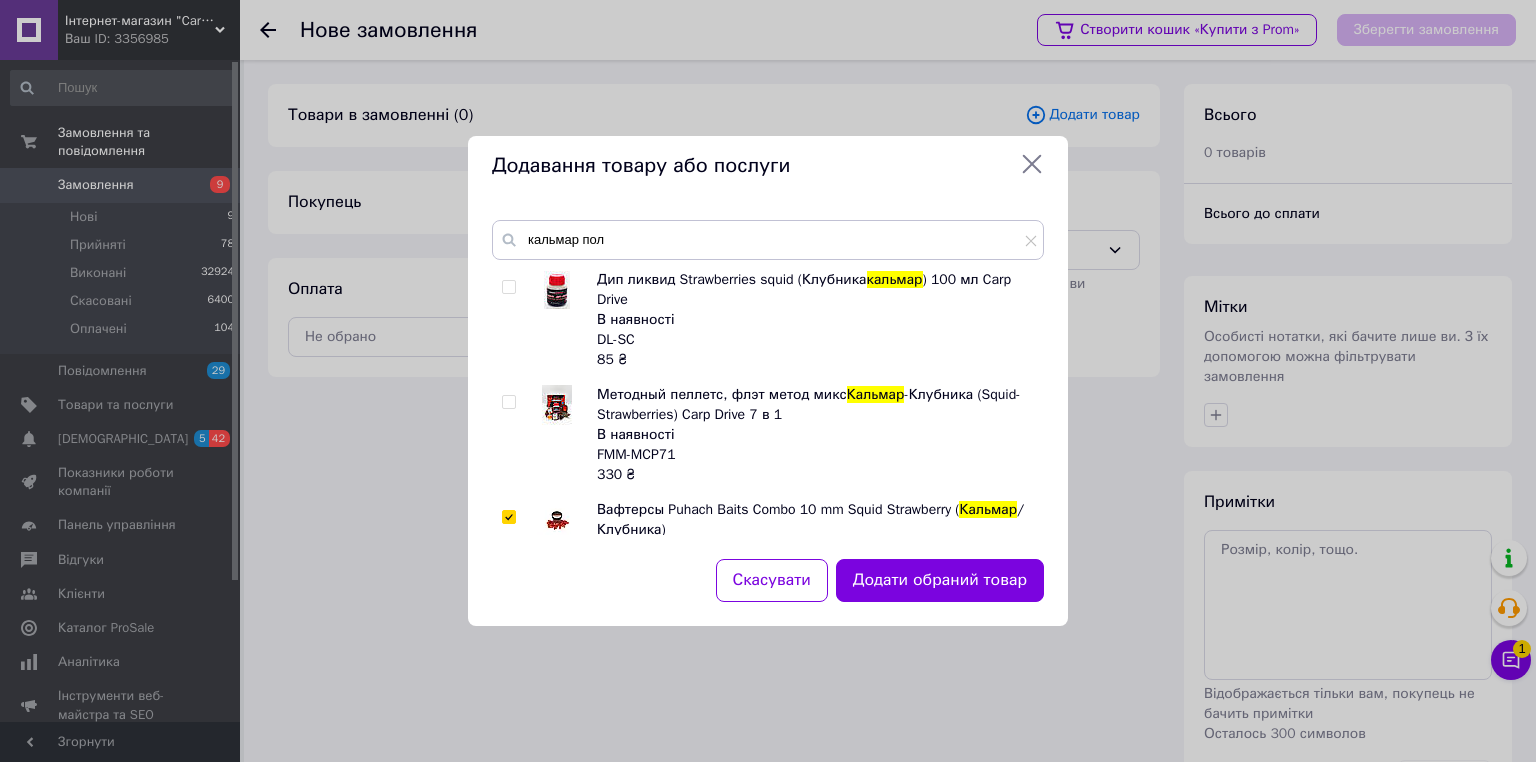 click 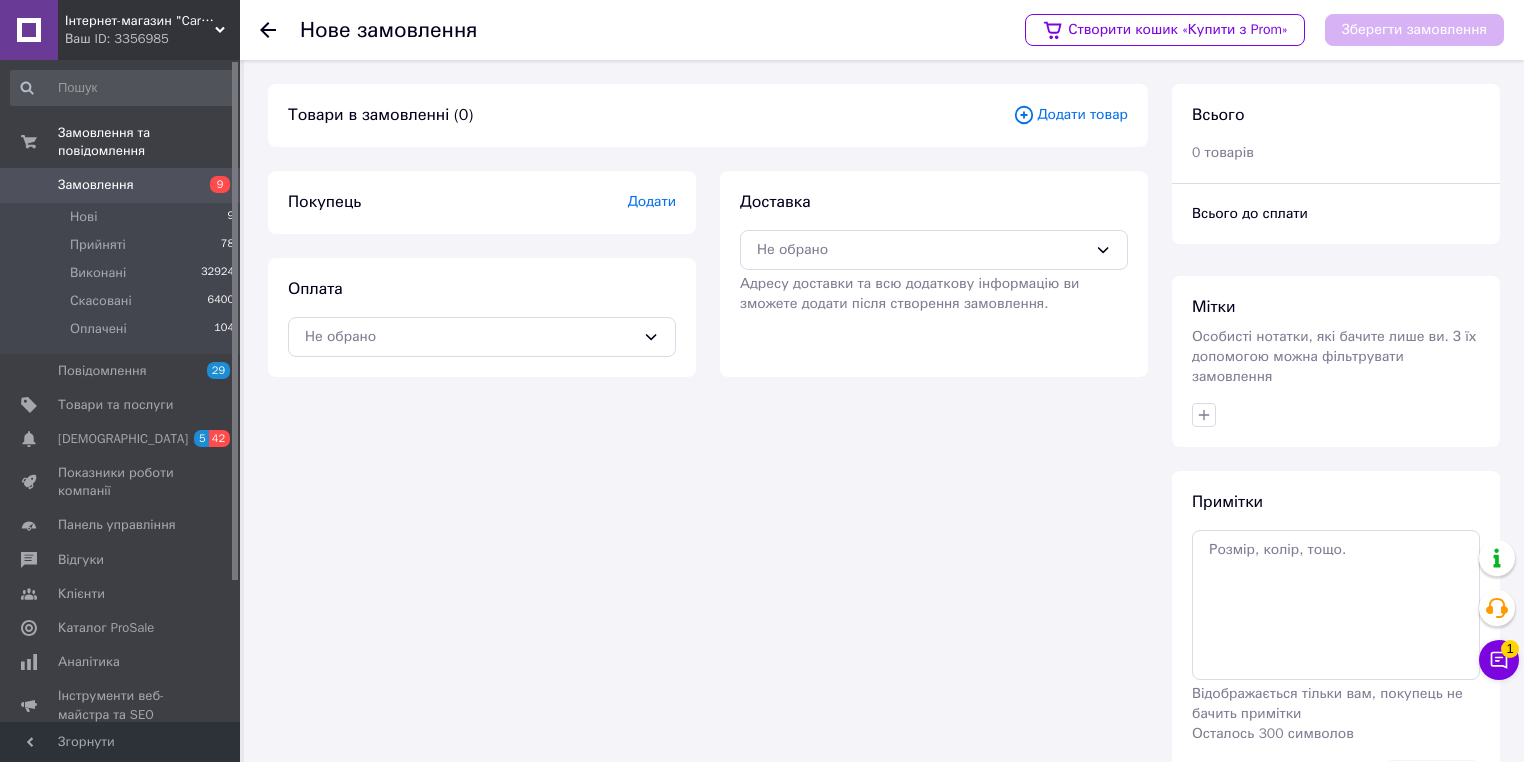 click on "Замовлення" at bounding box center [96, 185] 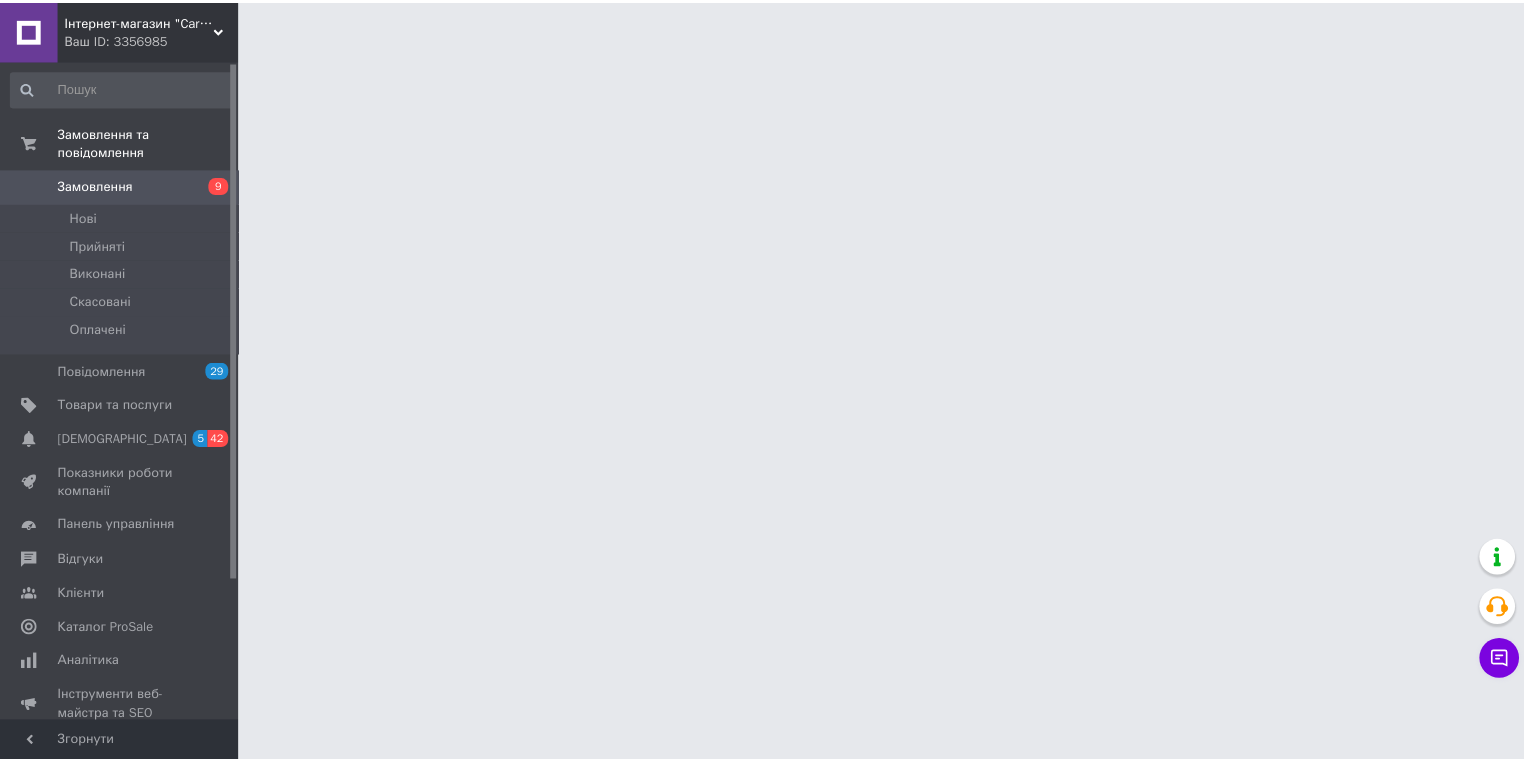 scroll, scrollTop: 0, scrollLeft: 0, axis: both 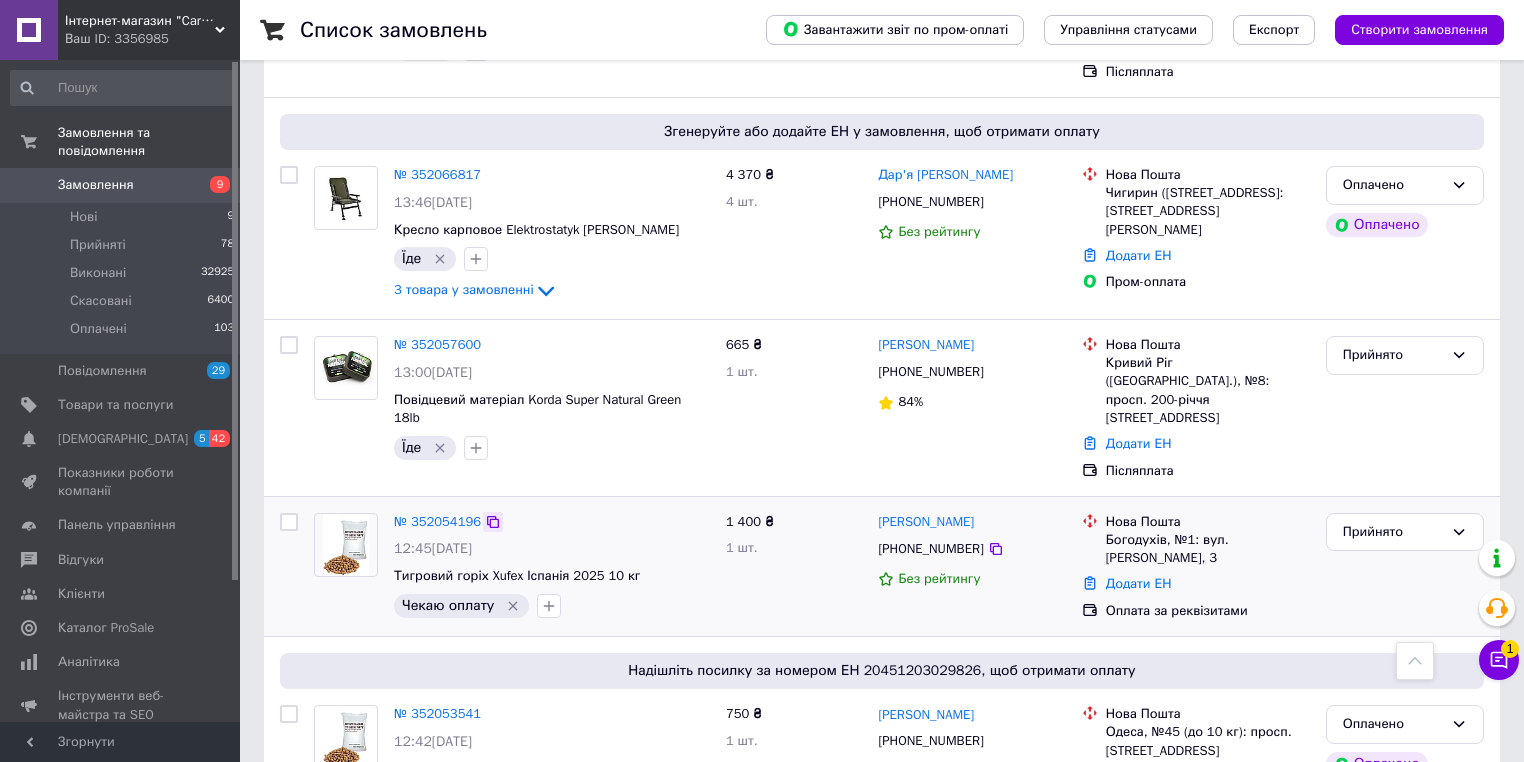 click 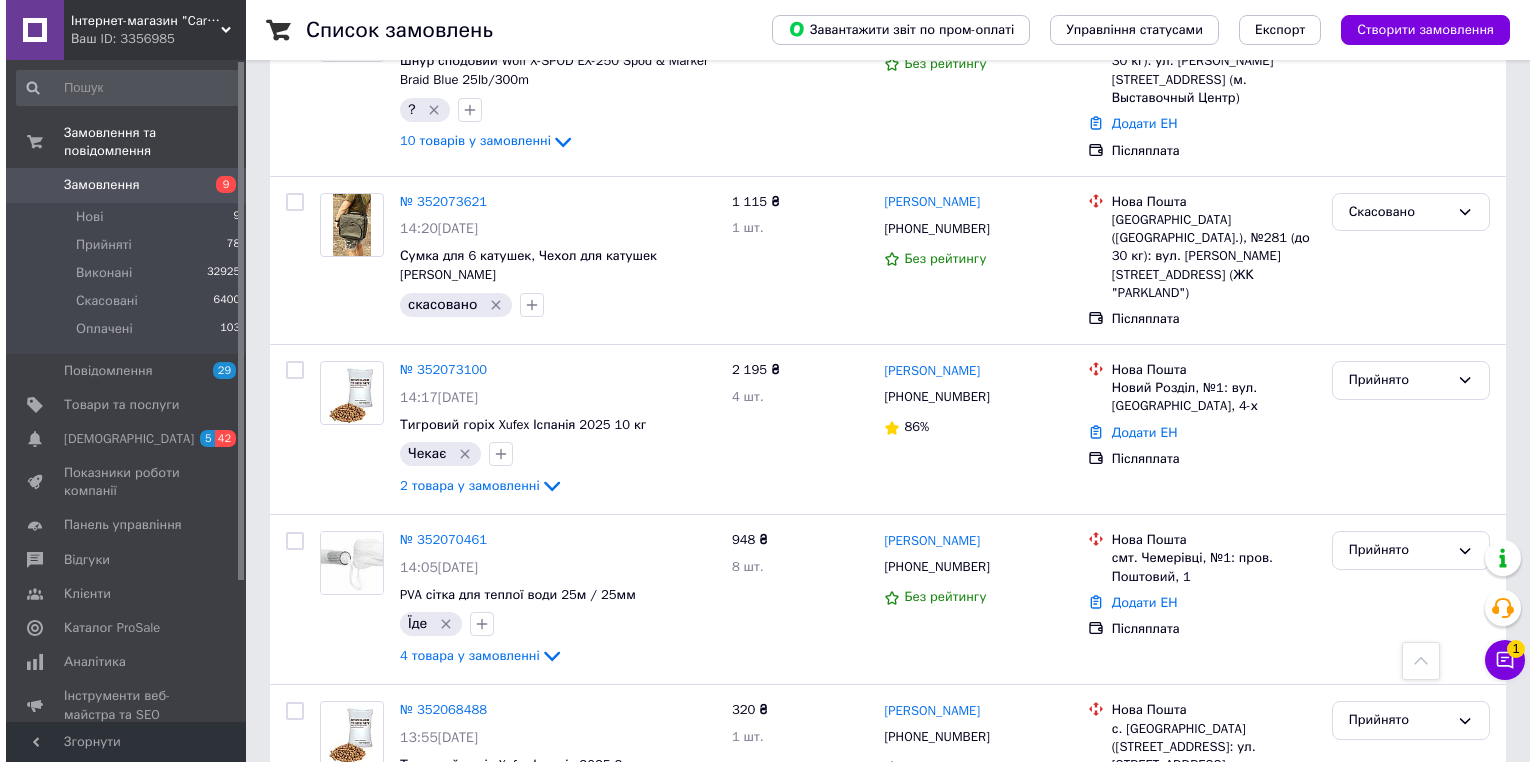 scroll, scrollTop: 0, scrollLeft: 0, axis: both 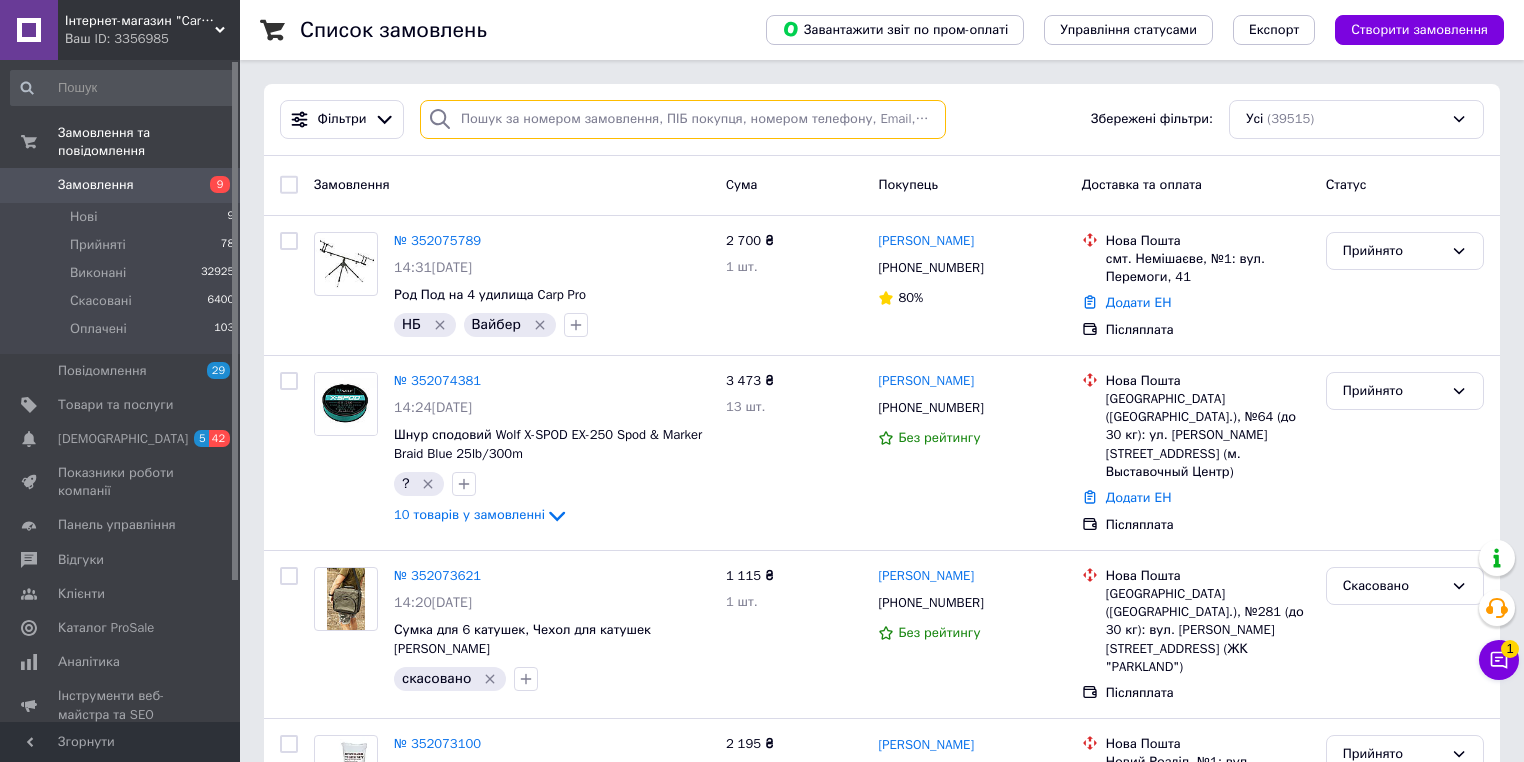 click at bounding box center [683, 119] 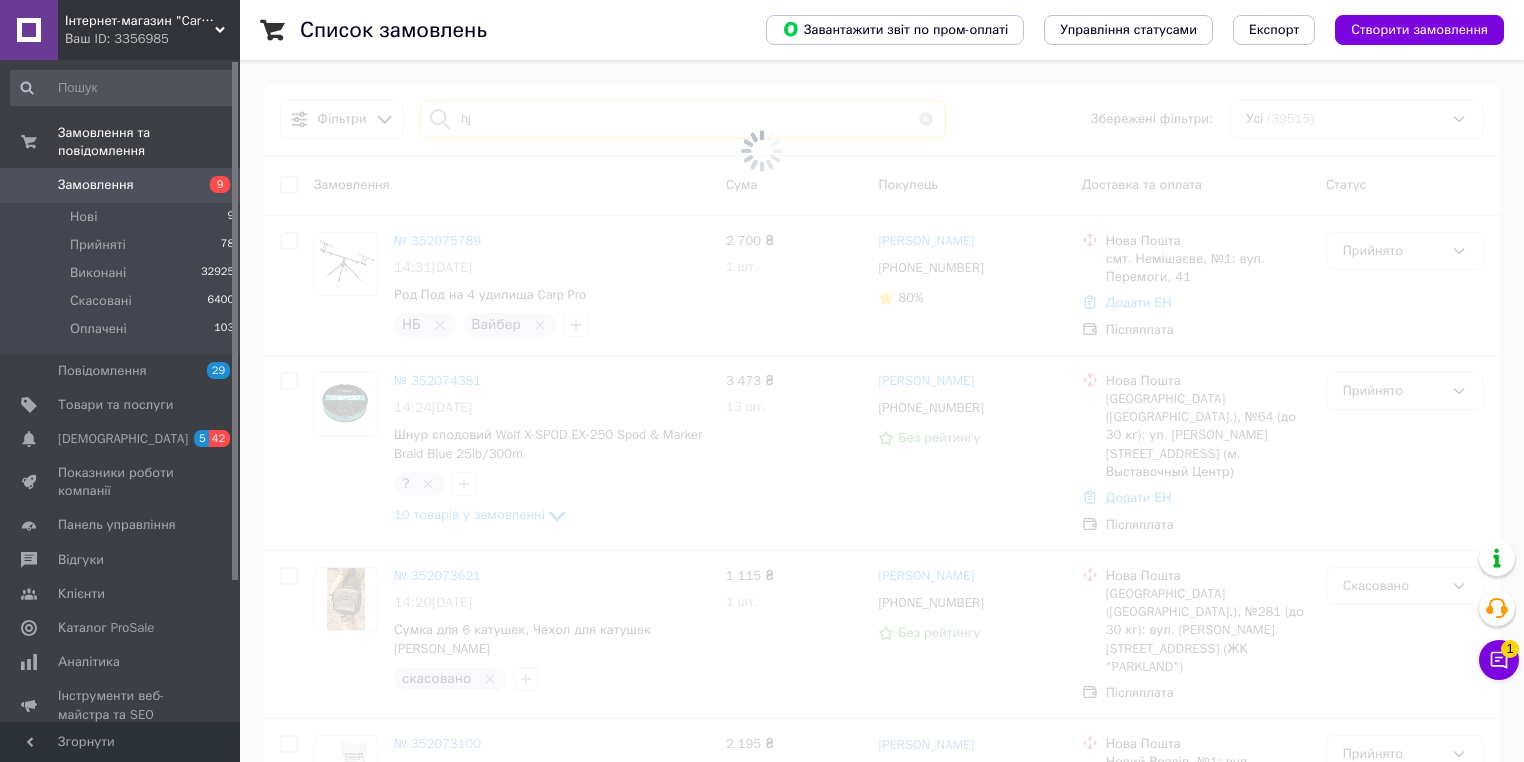 type on "h" 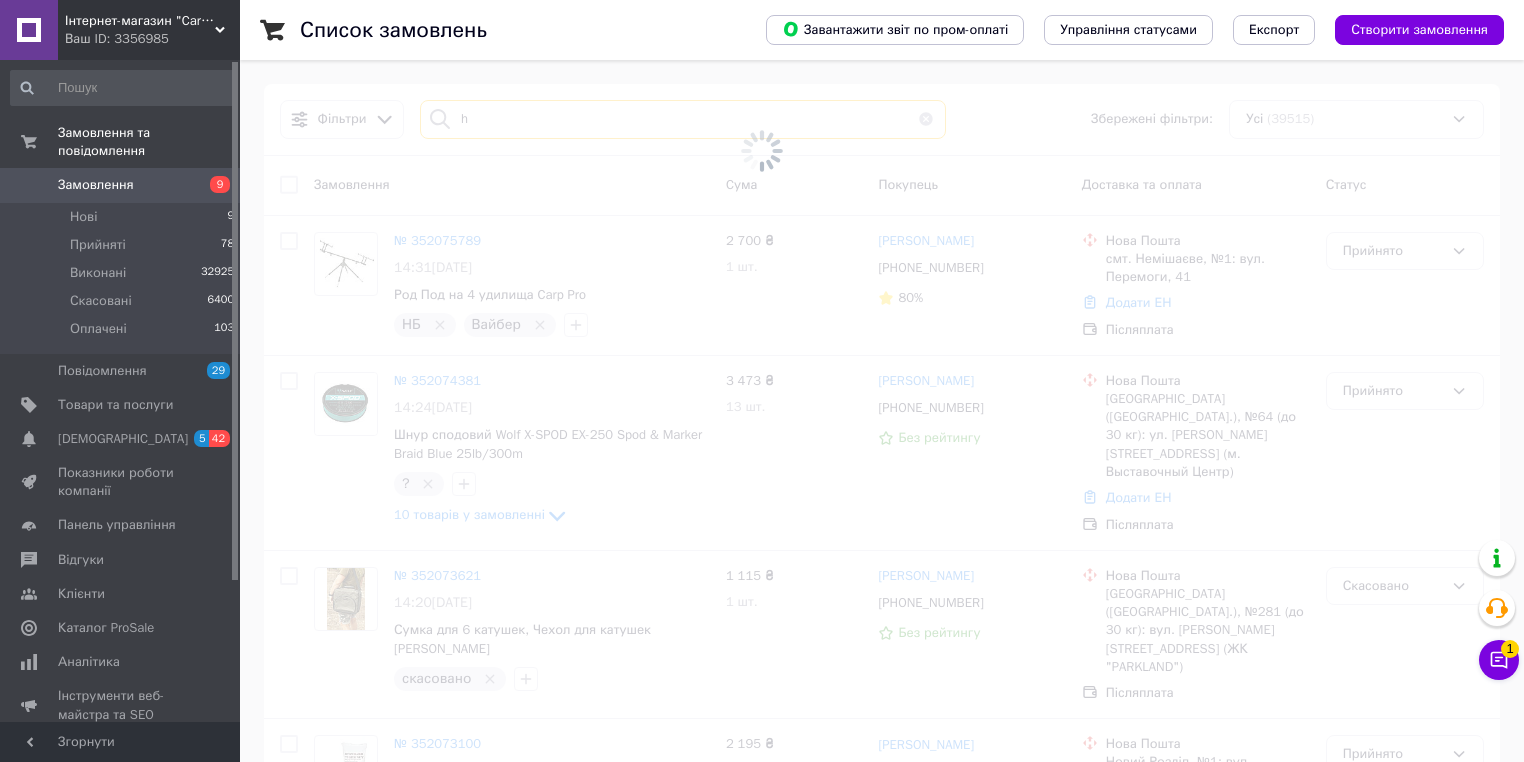 type 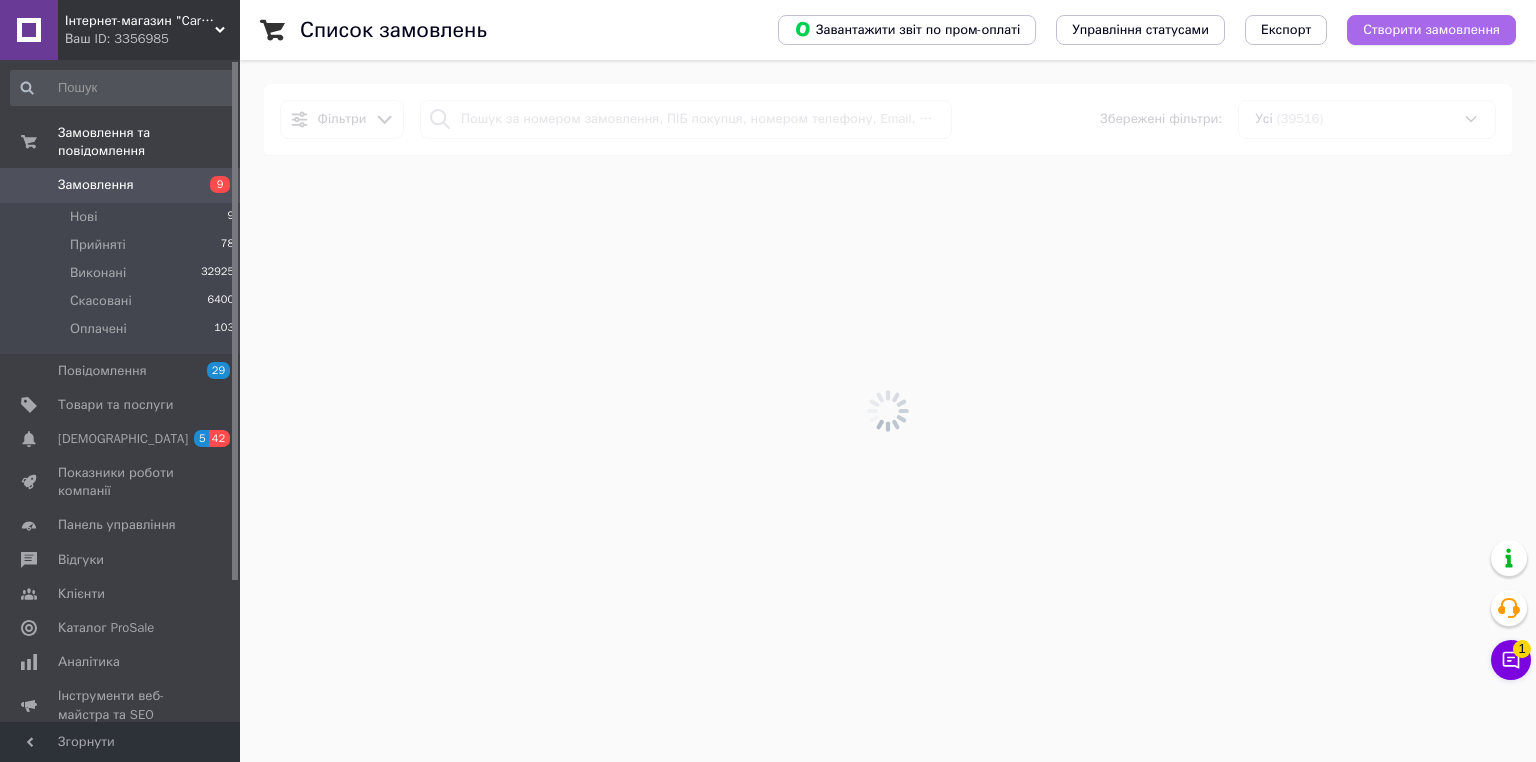 click on "Створити замовлення" at bounding box center [1431, 30] 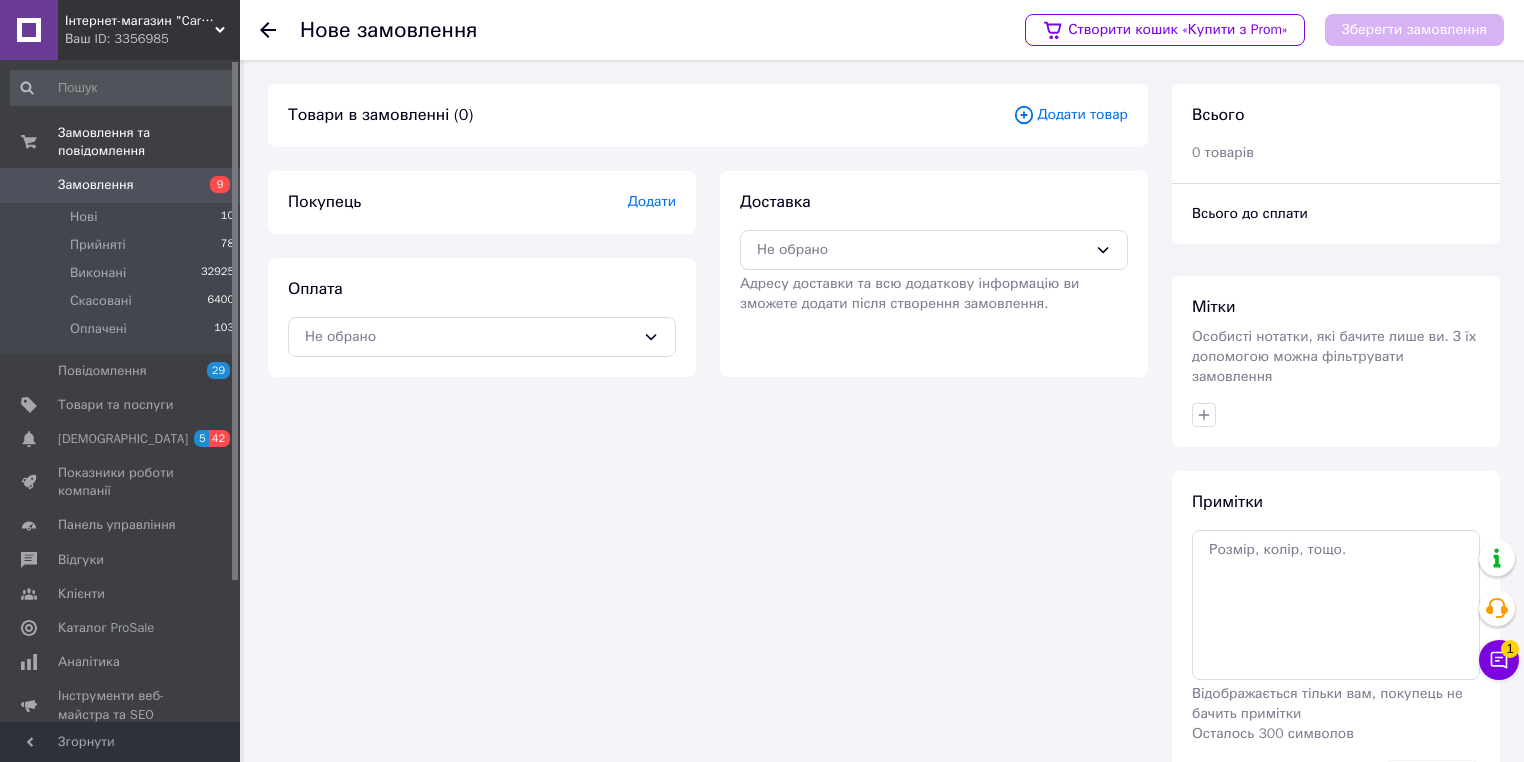 click on "Додати товар" at bounding box center [1070, 115] 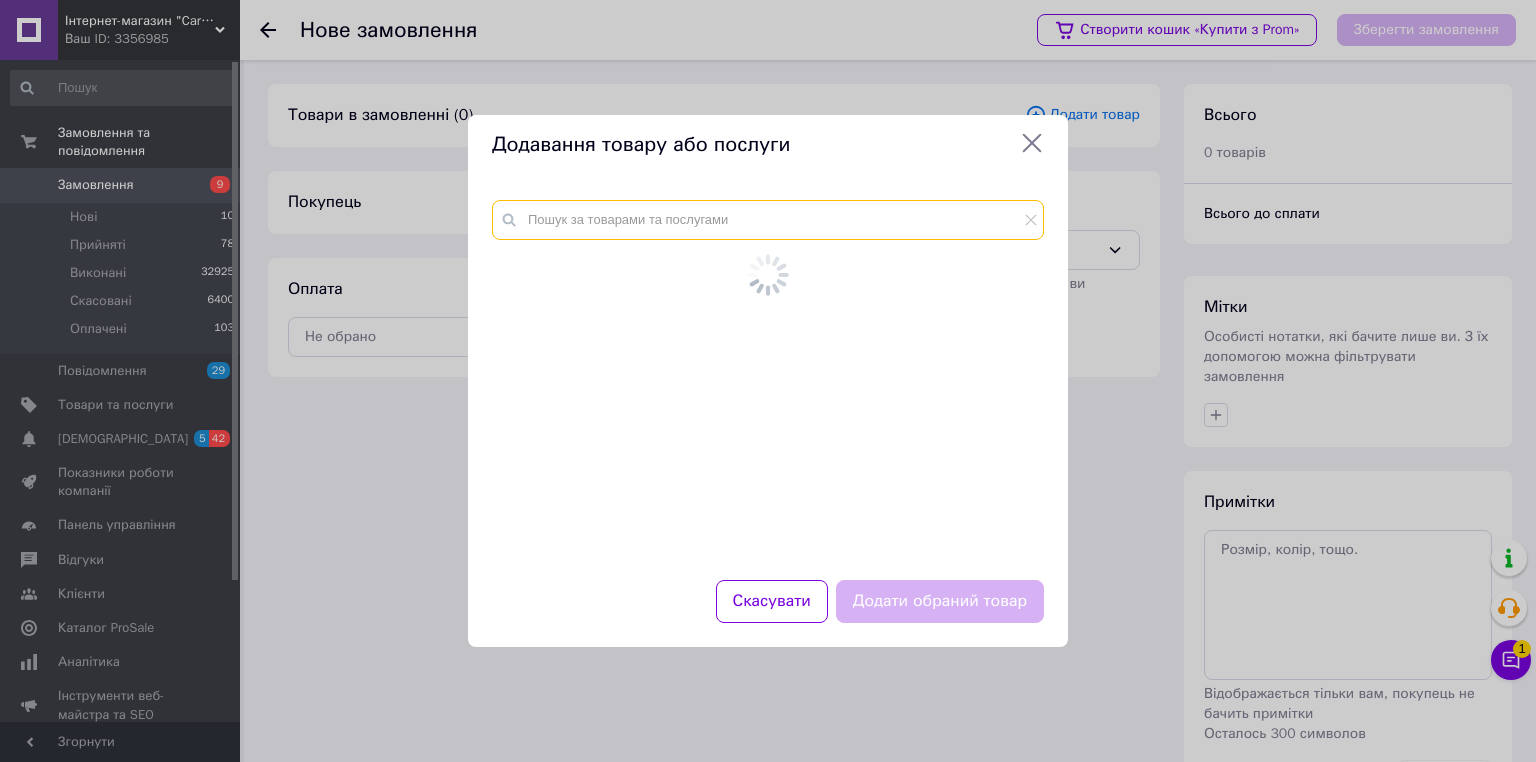 click at bounding box center [768, 220] 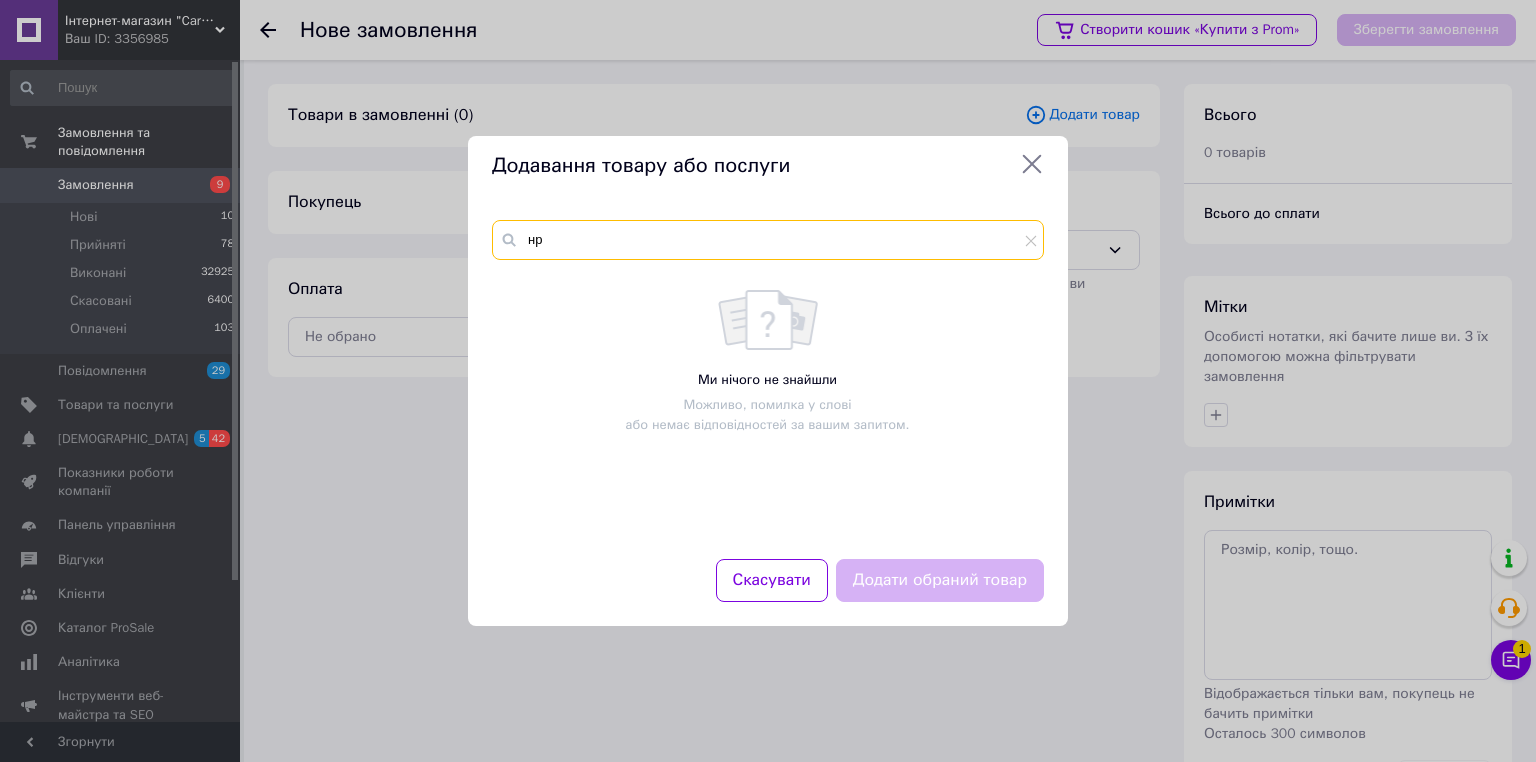 type on "н" 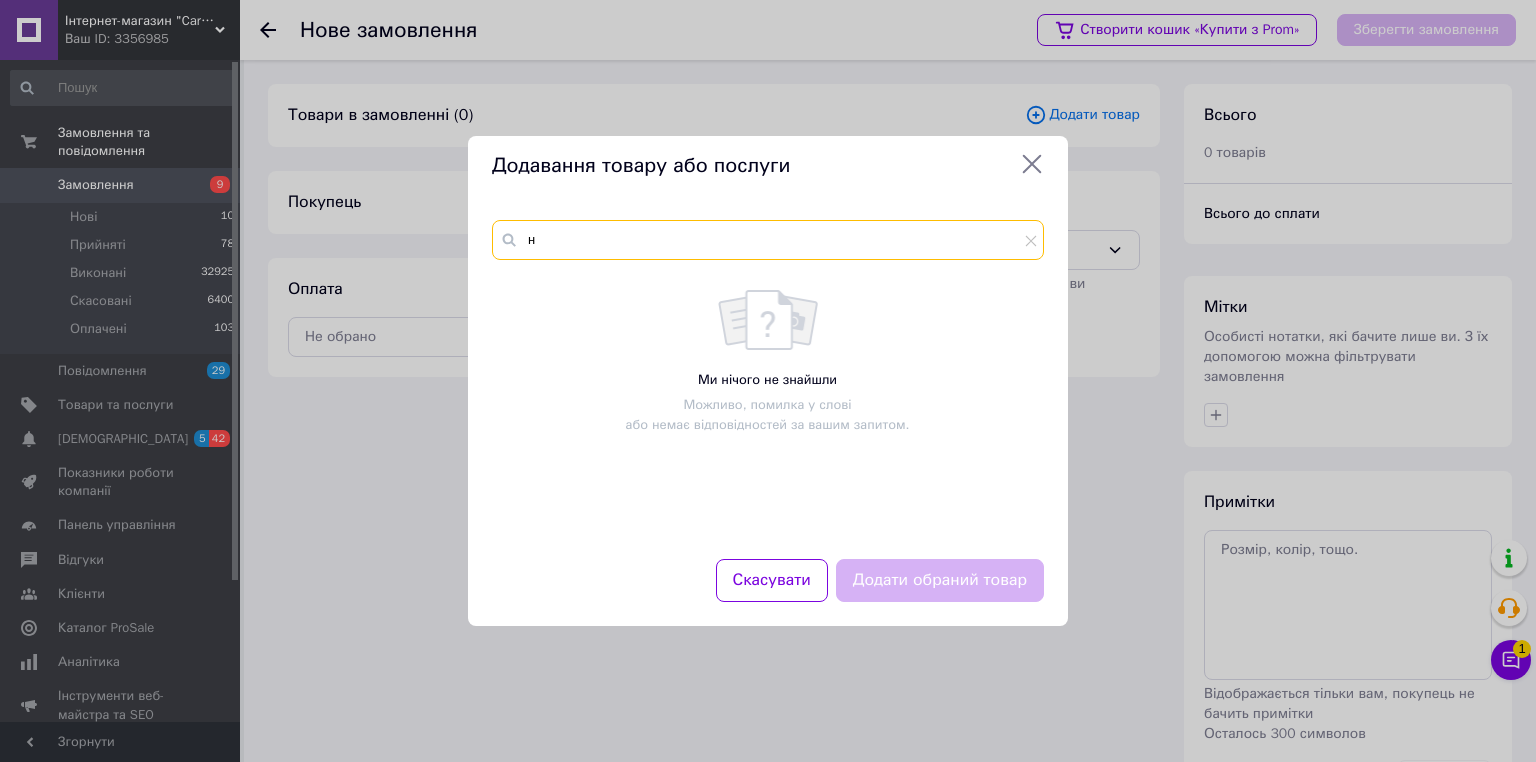 type 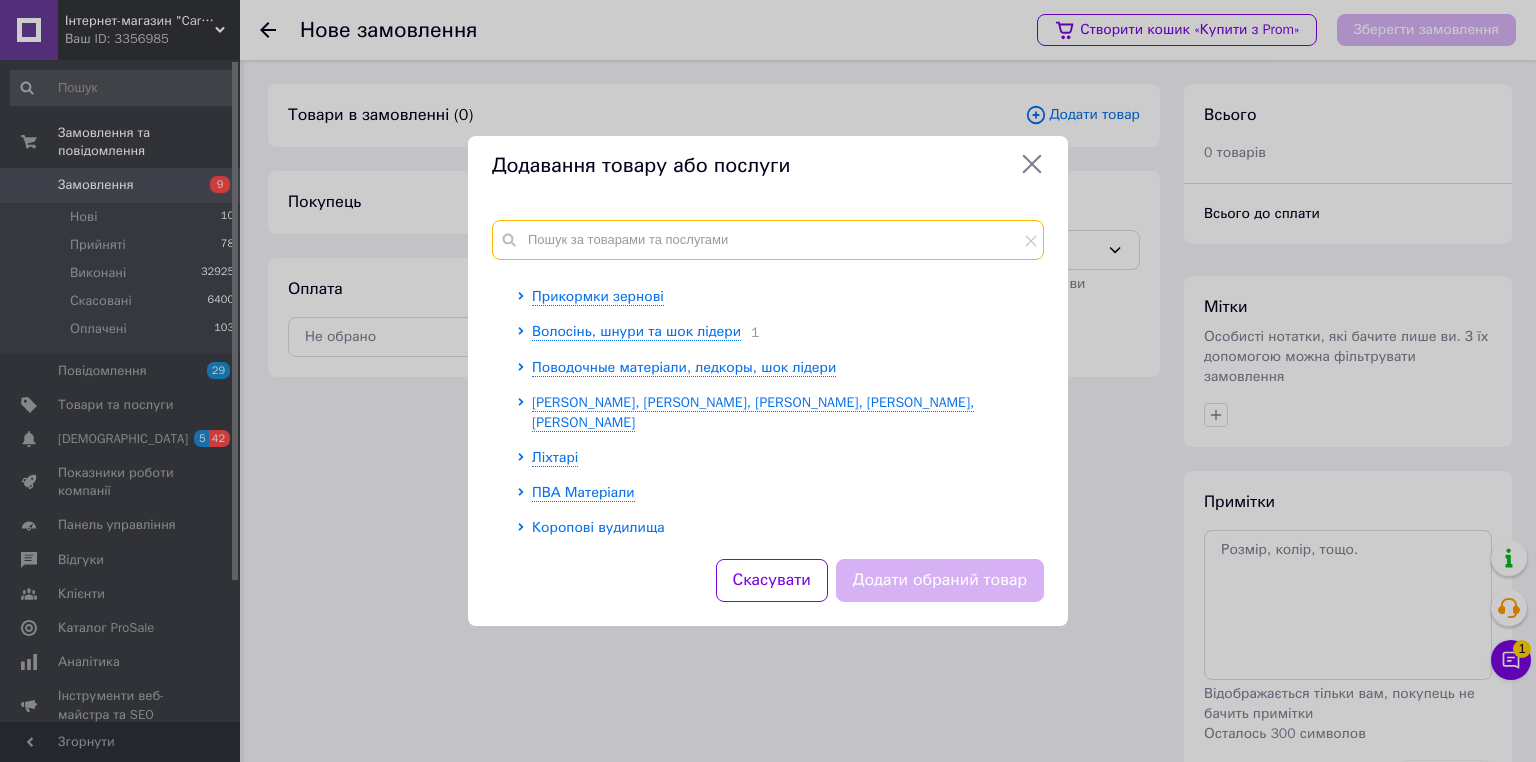 scroll, scrollTop: 480, scrollLeft: 0, axis: vertical 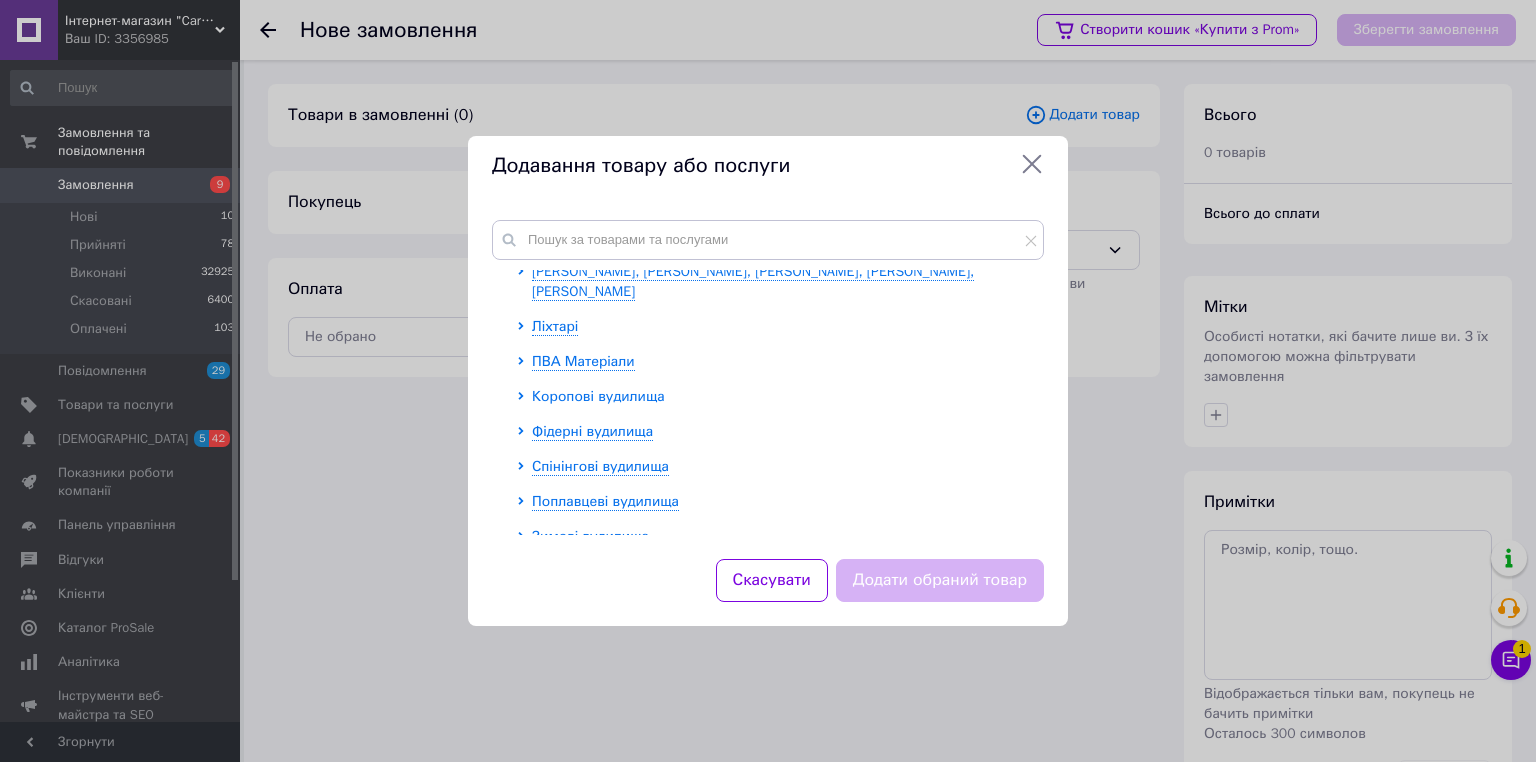 click on "Коропові вудилища" at bounding box center [598, 396] 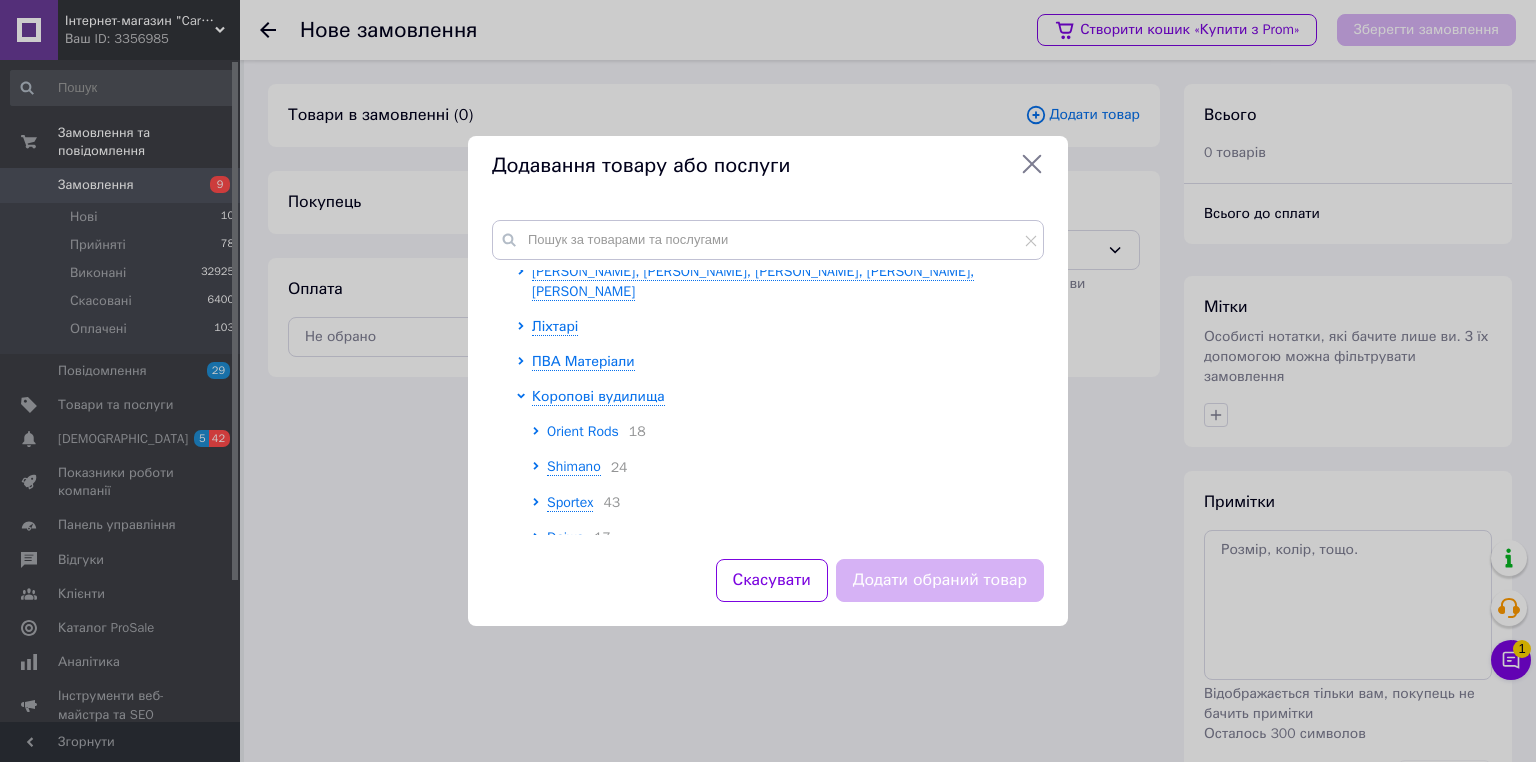 click on "Orient Rods" at bounding box center (583, 431) 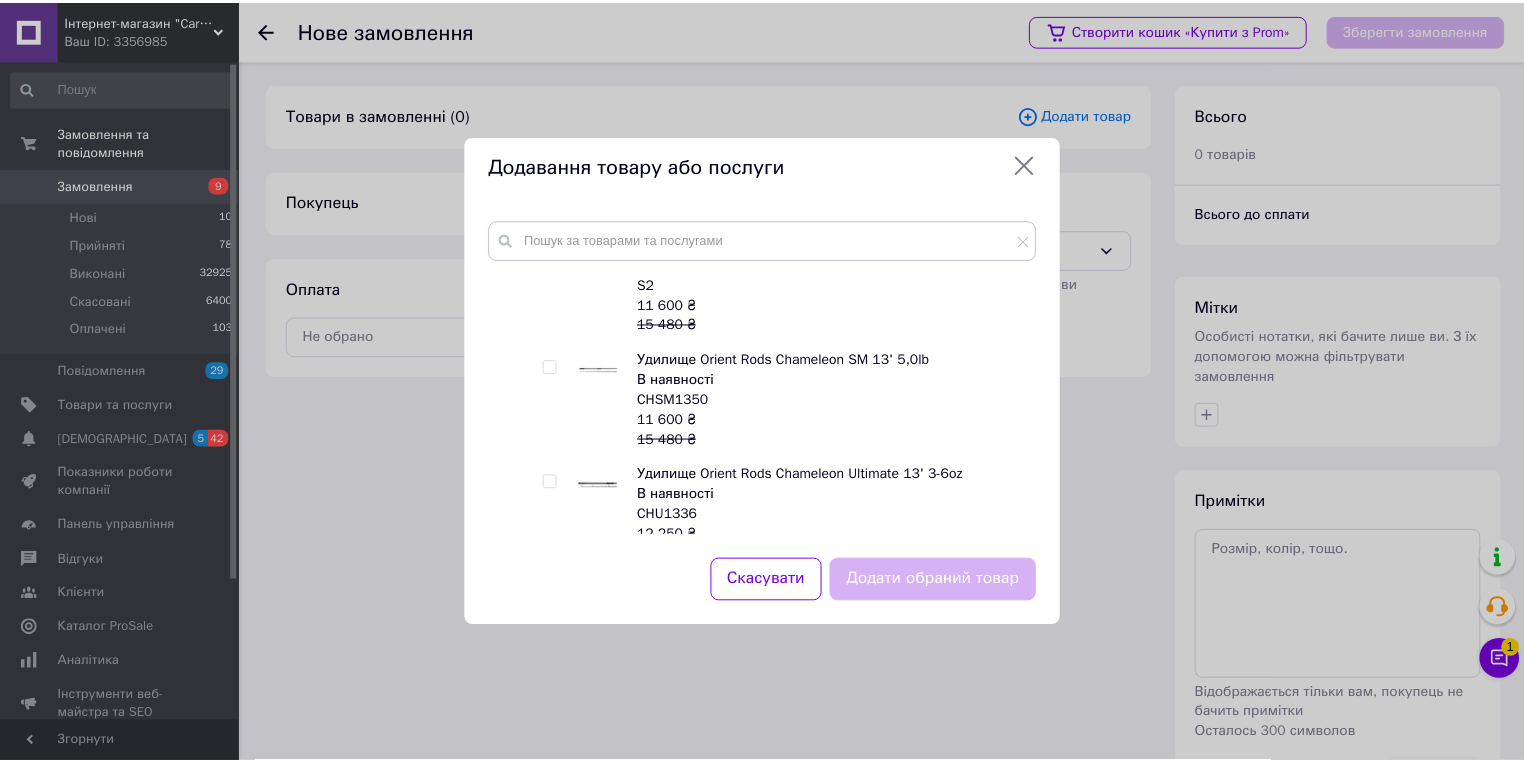 scroll, scrollTop: 960, scrollLeft: 0, axis: vertical 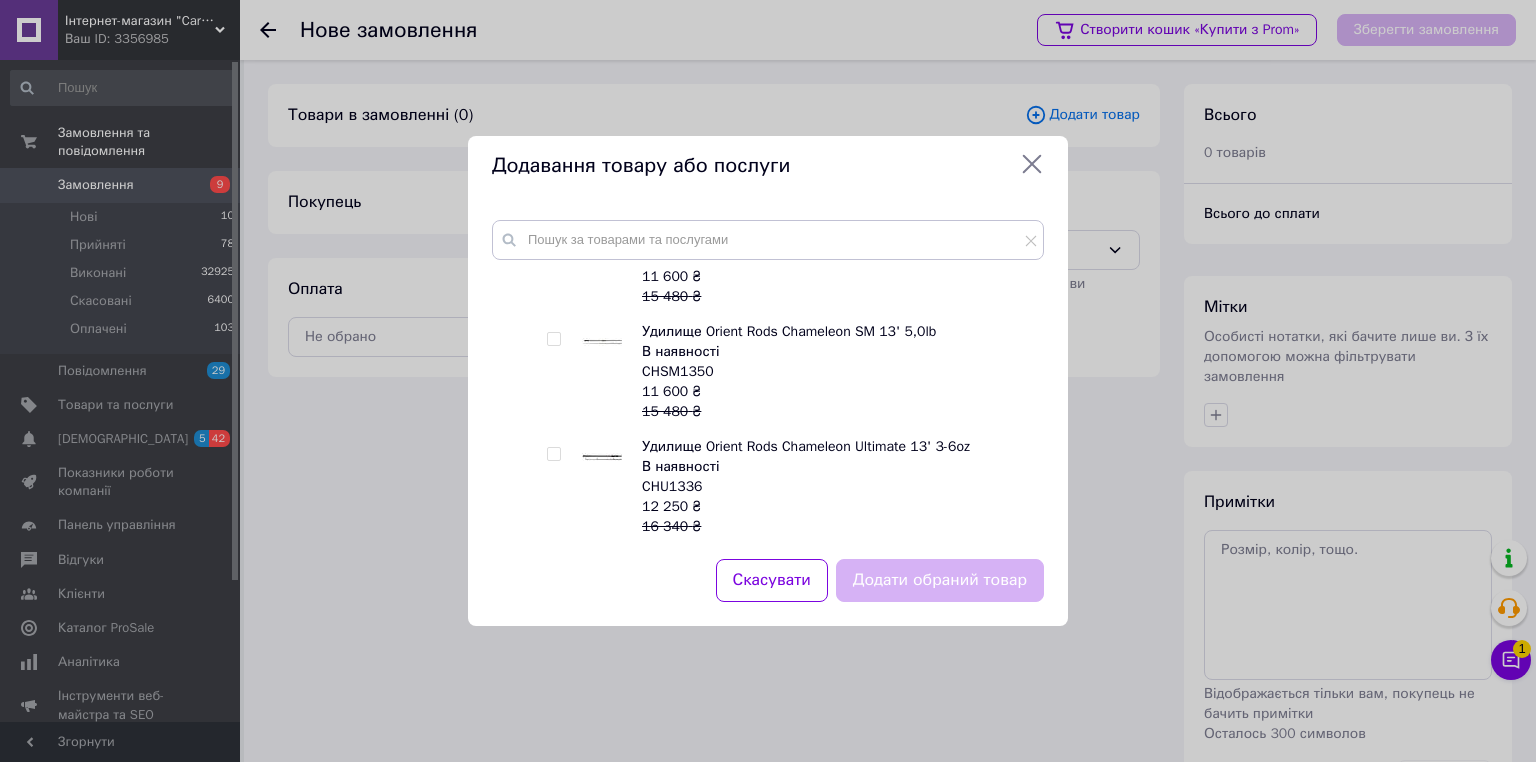 click at bounding box center [553, 454] 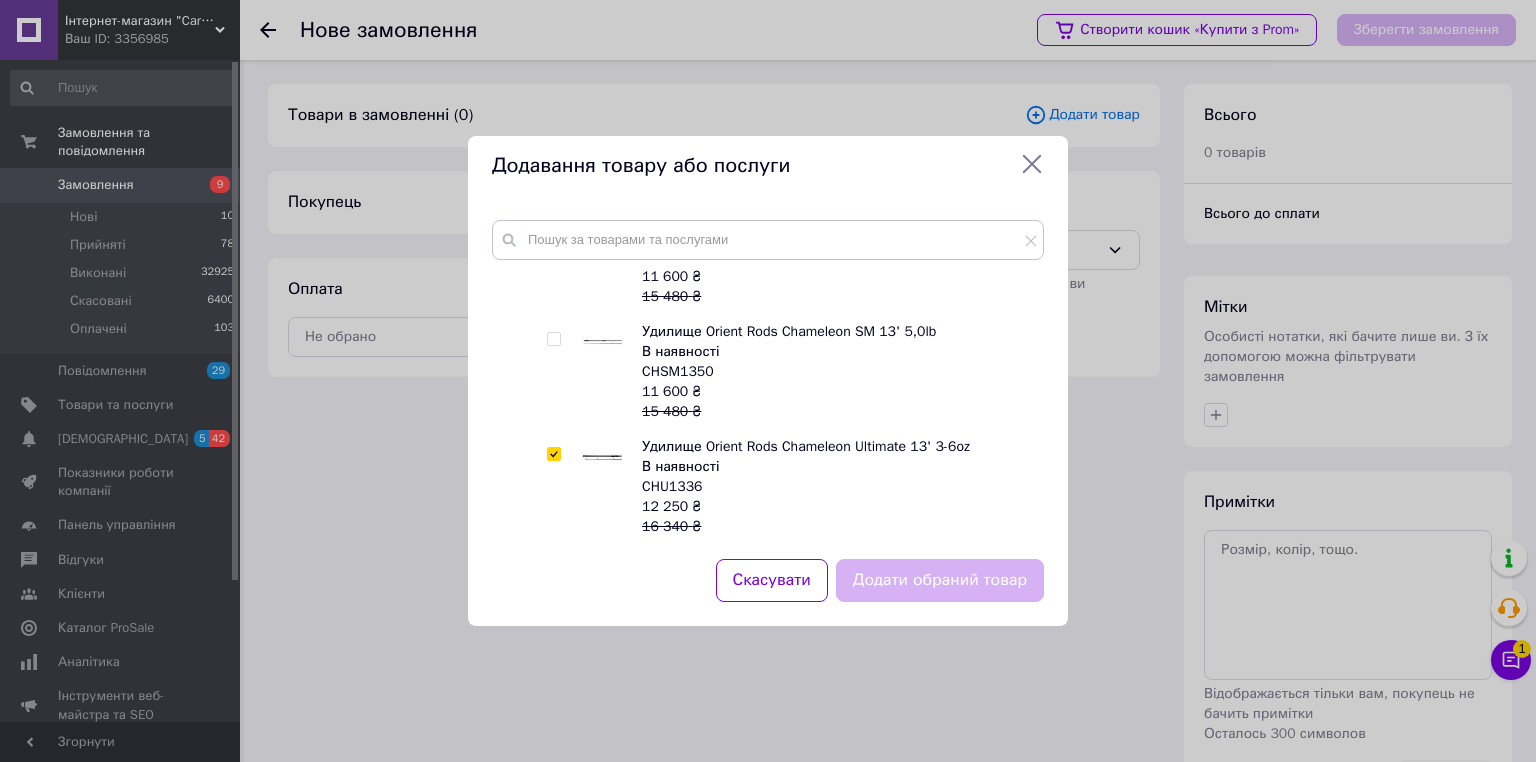 checkbox on "true" 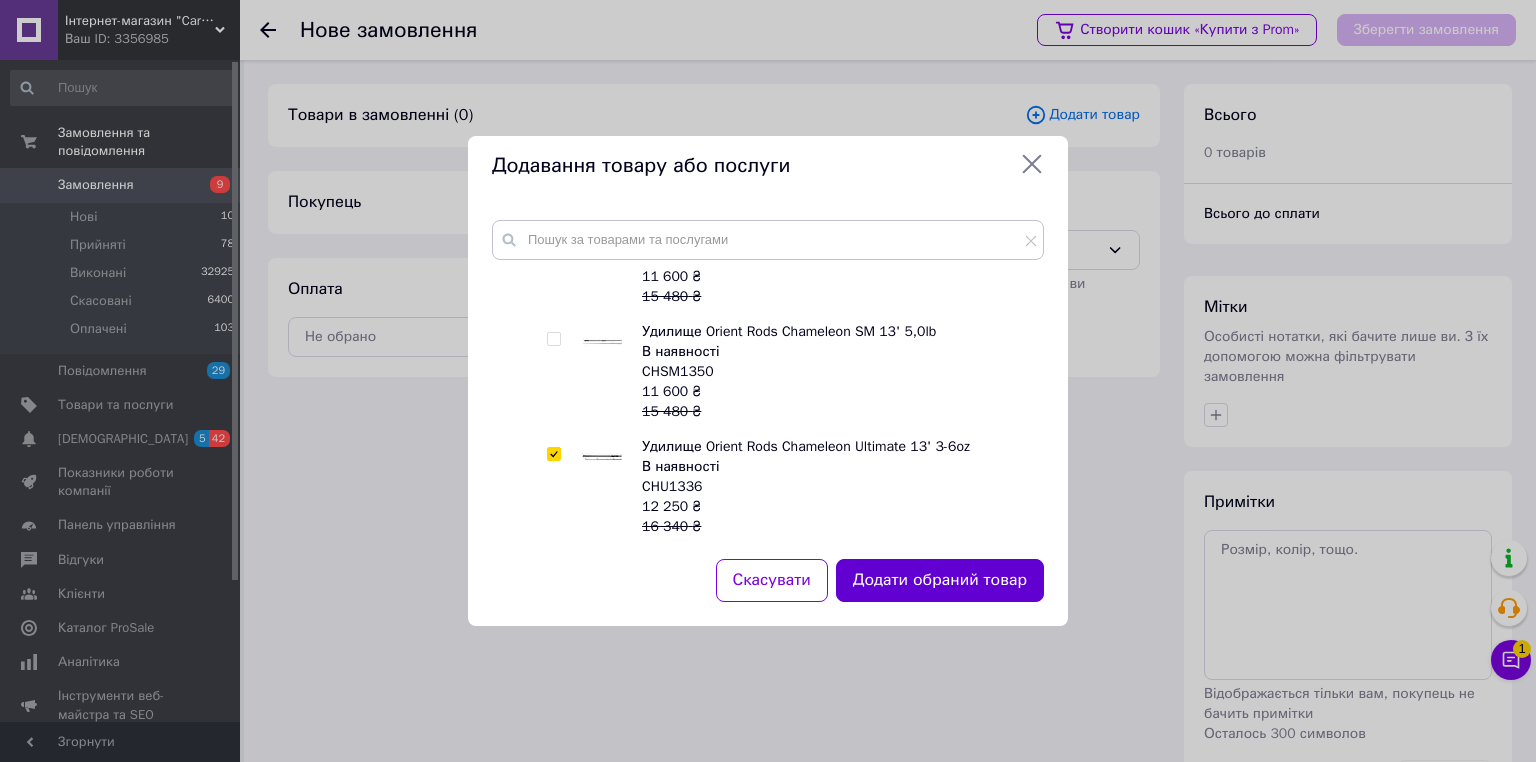 click on "Додати обраний товар" at bounding box center [940, 580] 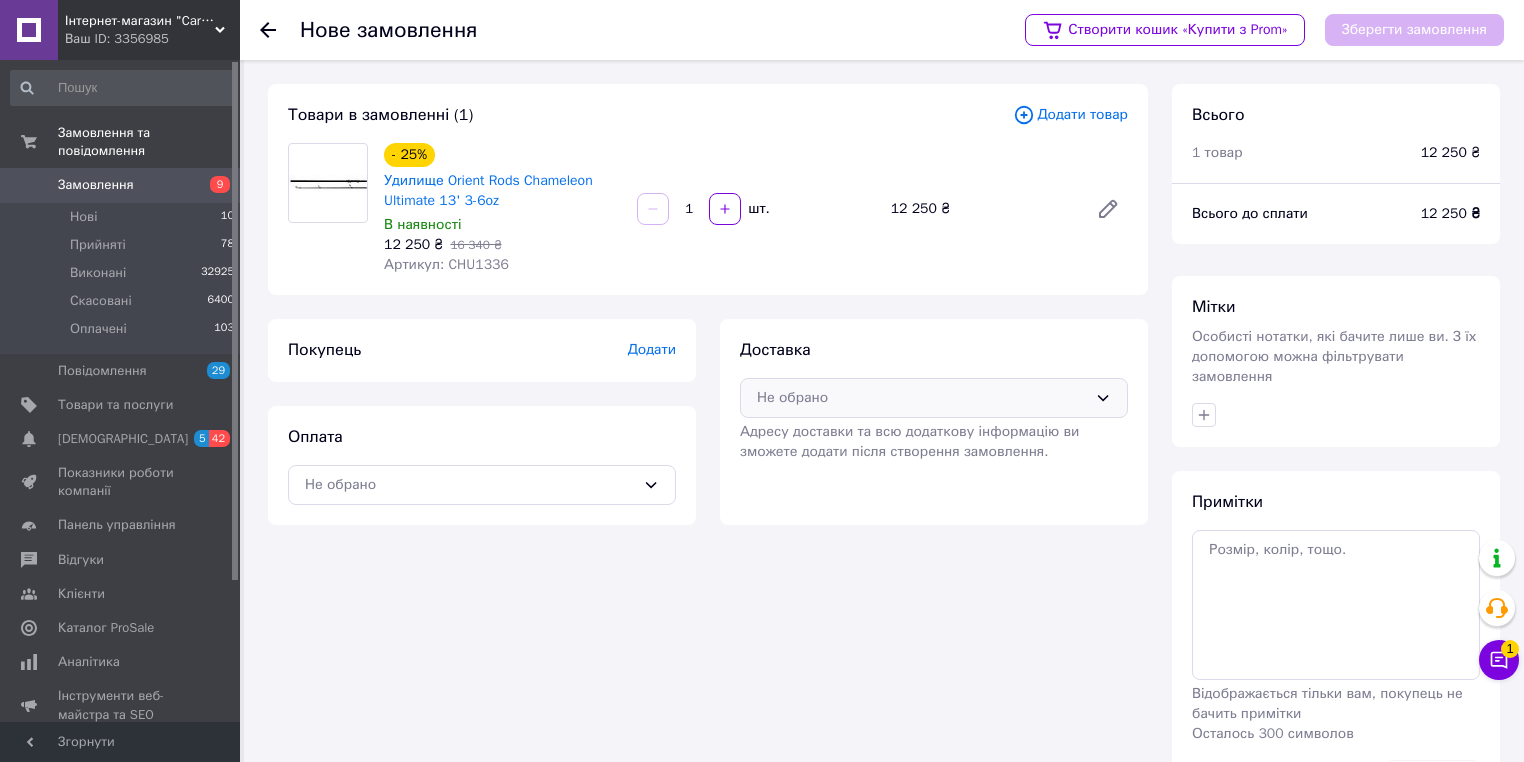 click on "Не обрано" at bounding box center [922, 398] 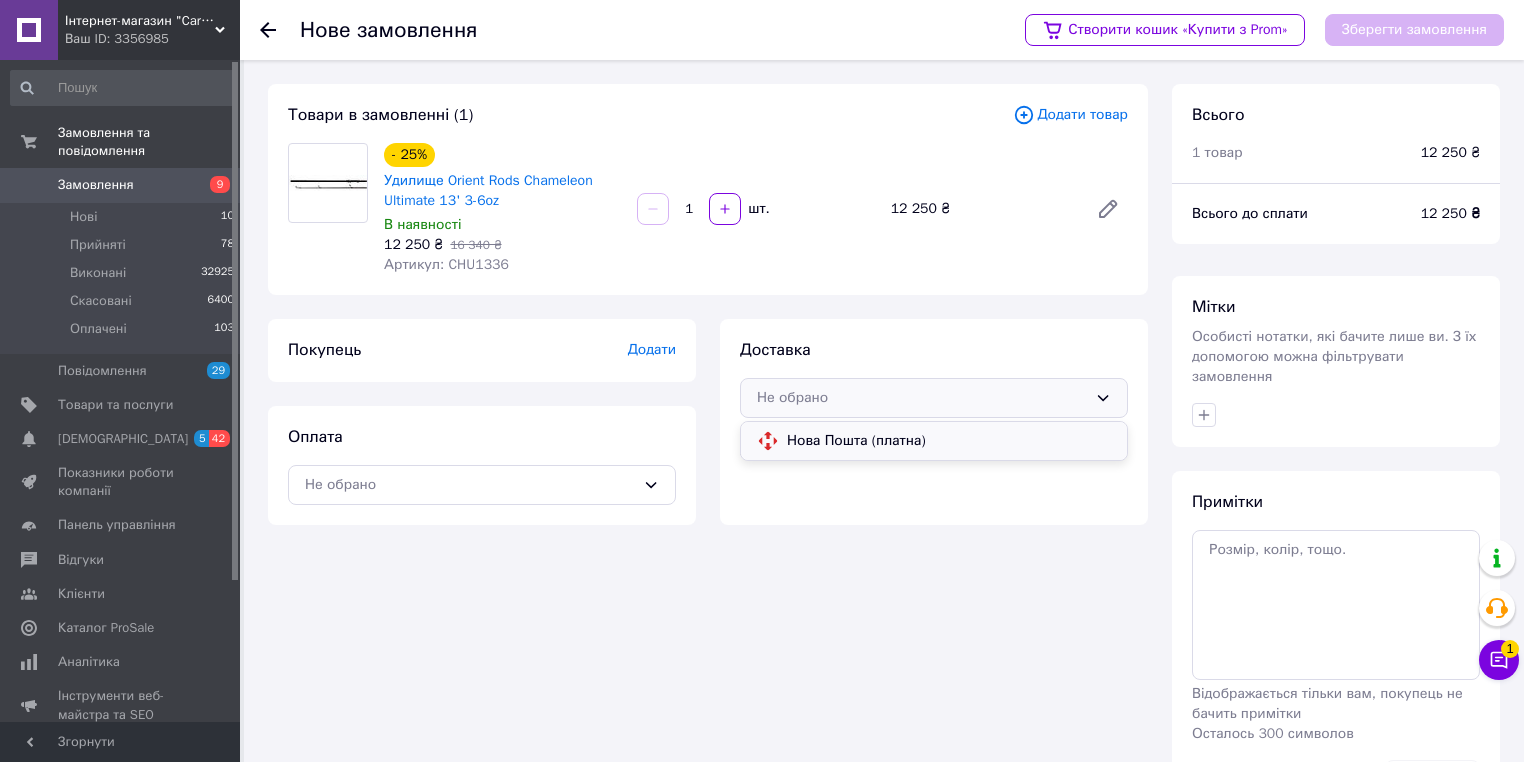 click on "Нова Пошта (платна)" at bounding box center [949, 441] 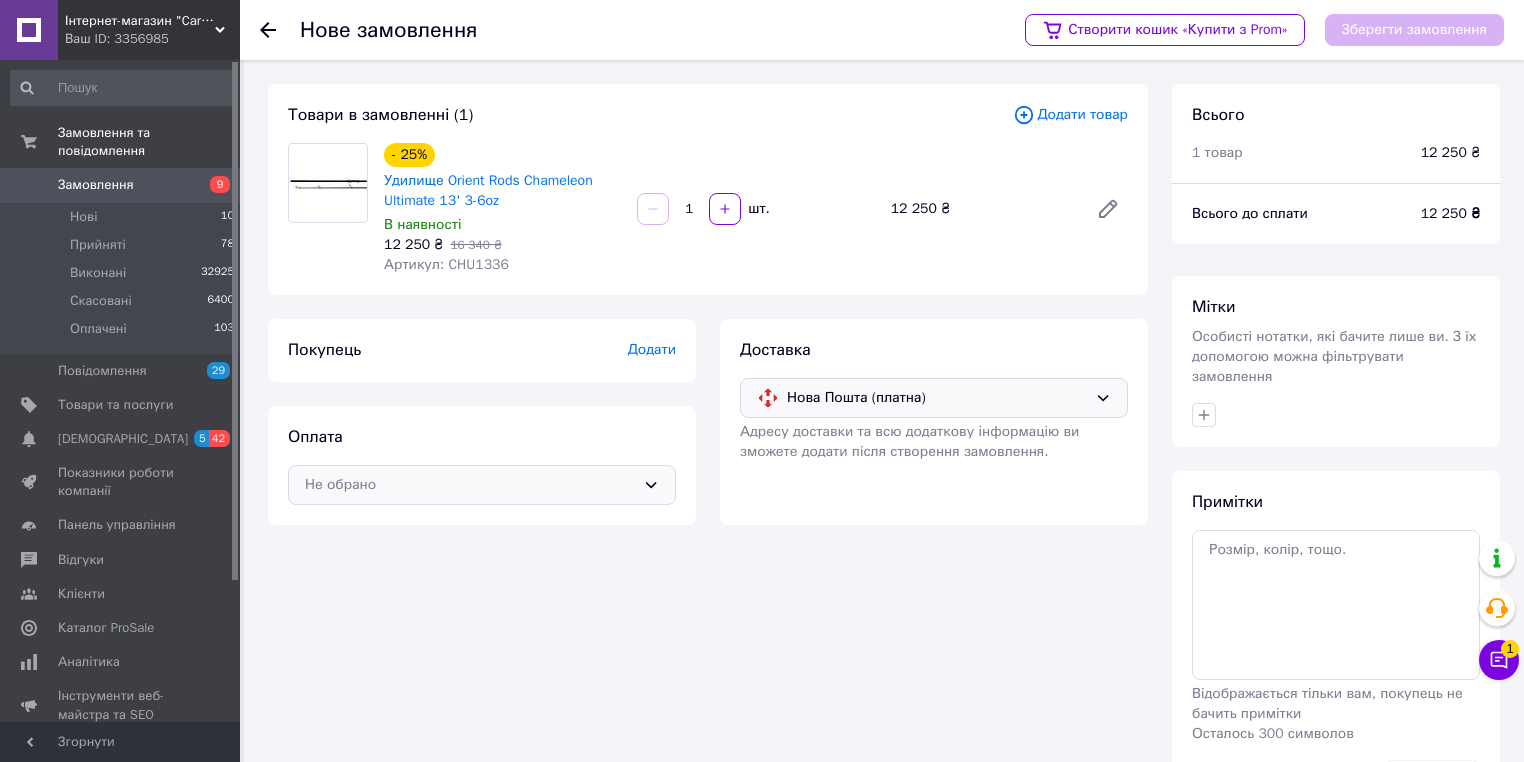 click on "Не обрано" at bounding box center [482, 485] 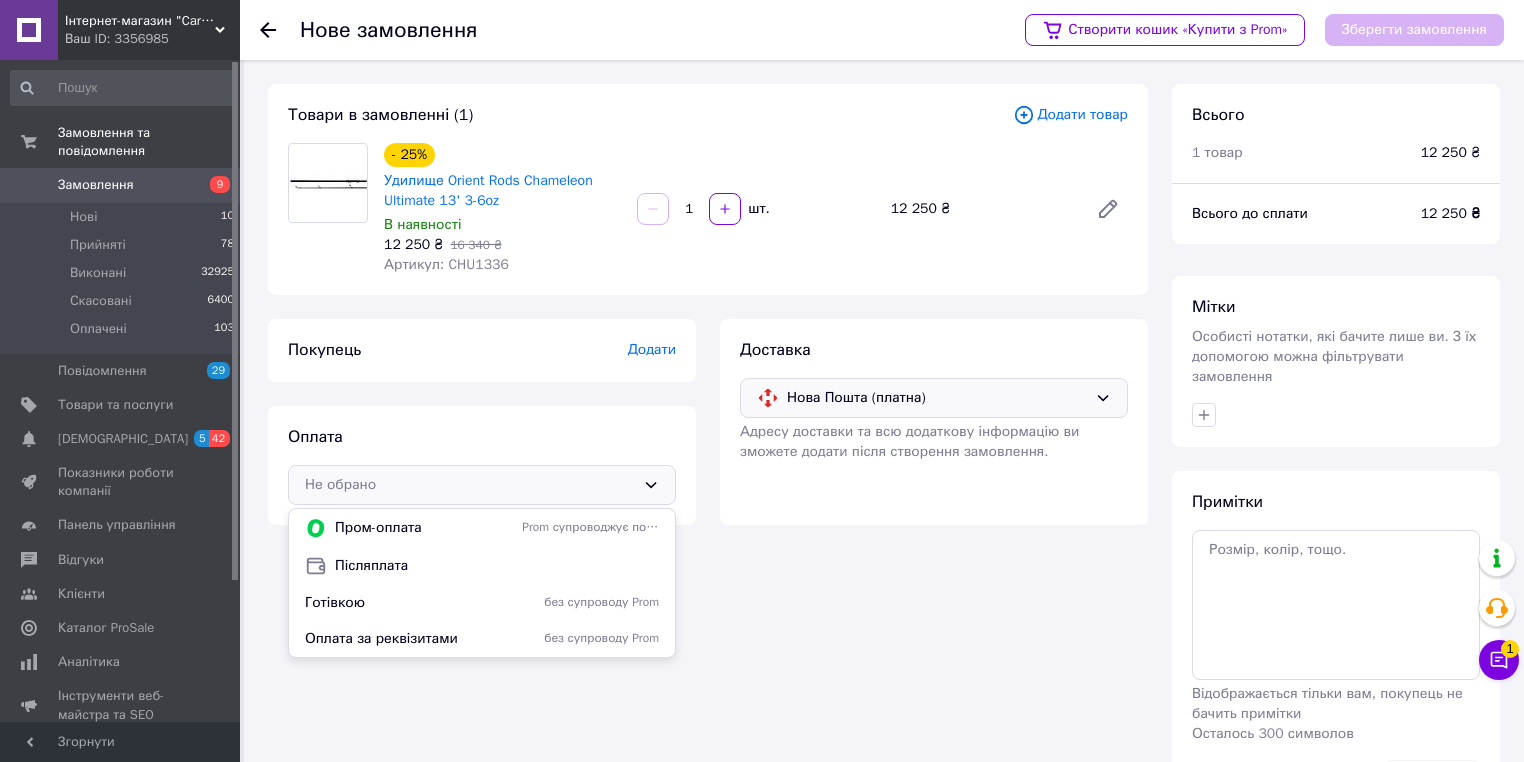 click on "Готівкою без супроводу Prom" at bounding box center (482, 603) 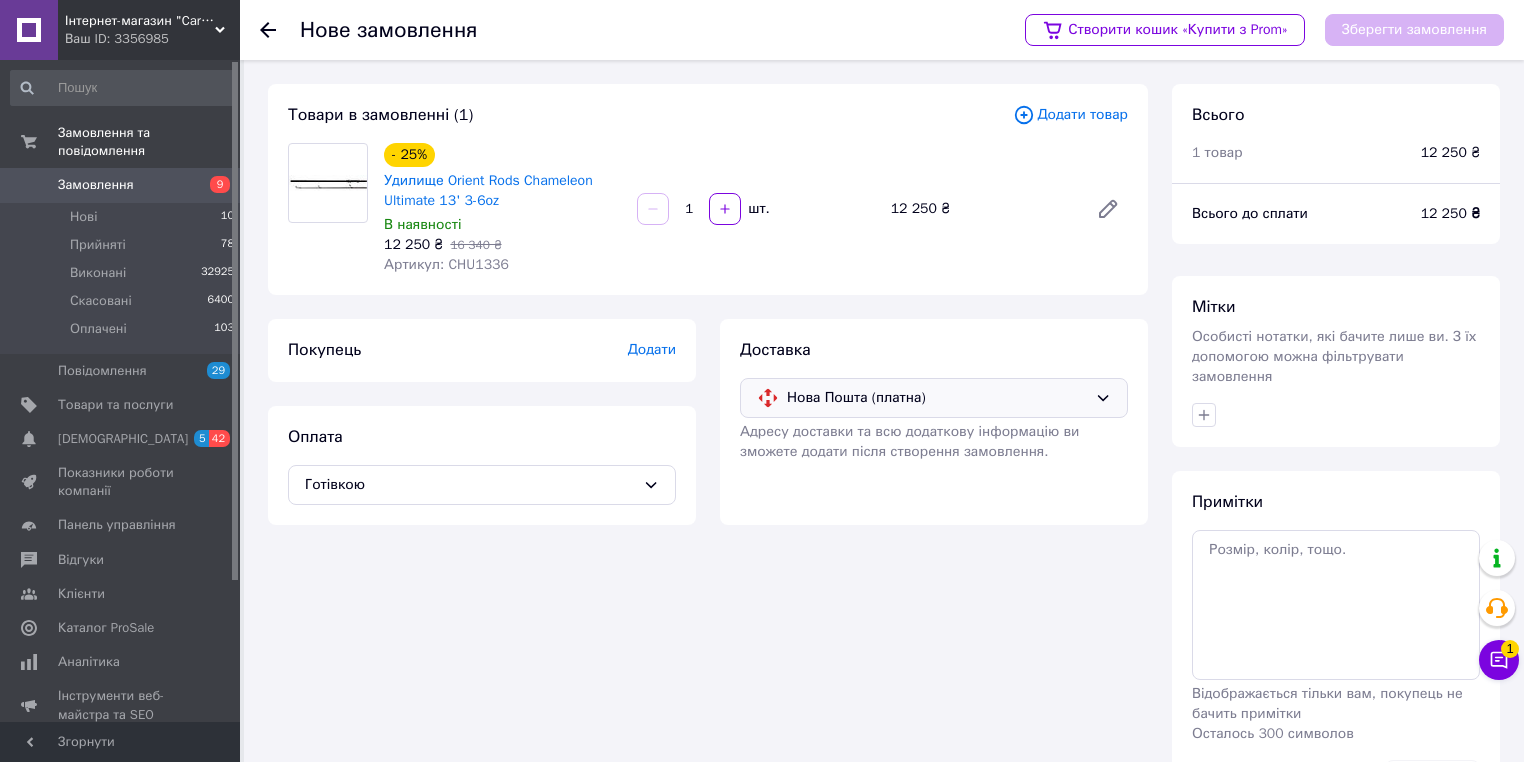 click on "Додати" at bounding box center (652, 349) 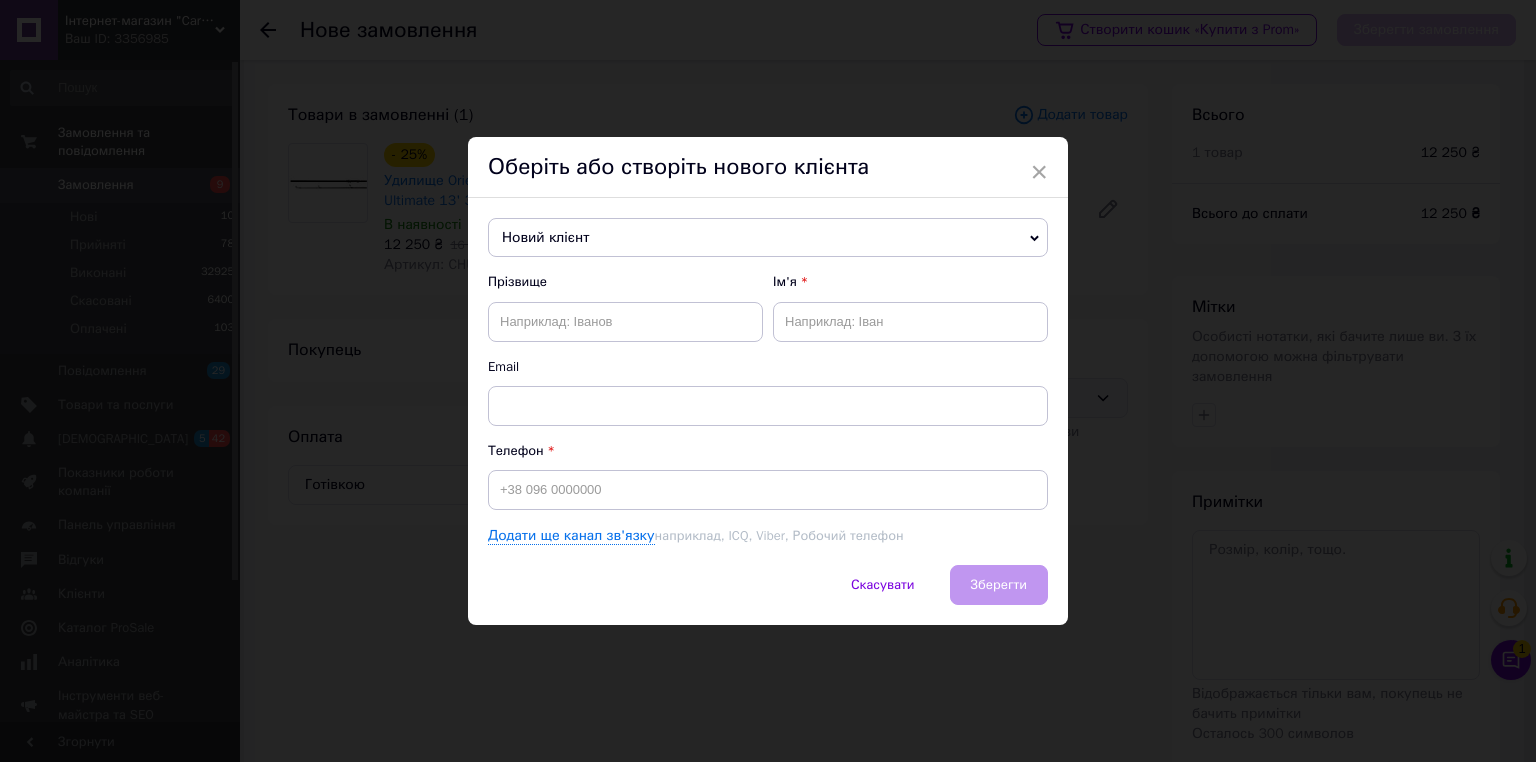 click on "Новий клієнт" at bounding box center (768, 238) 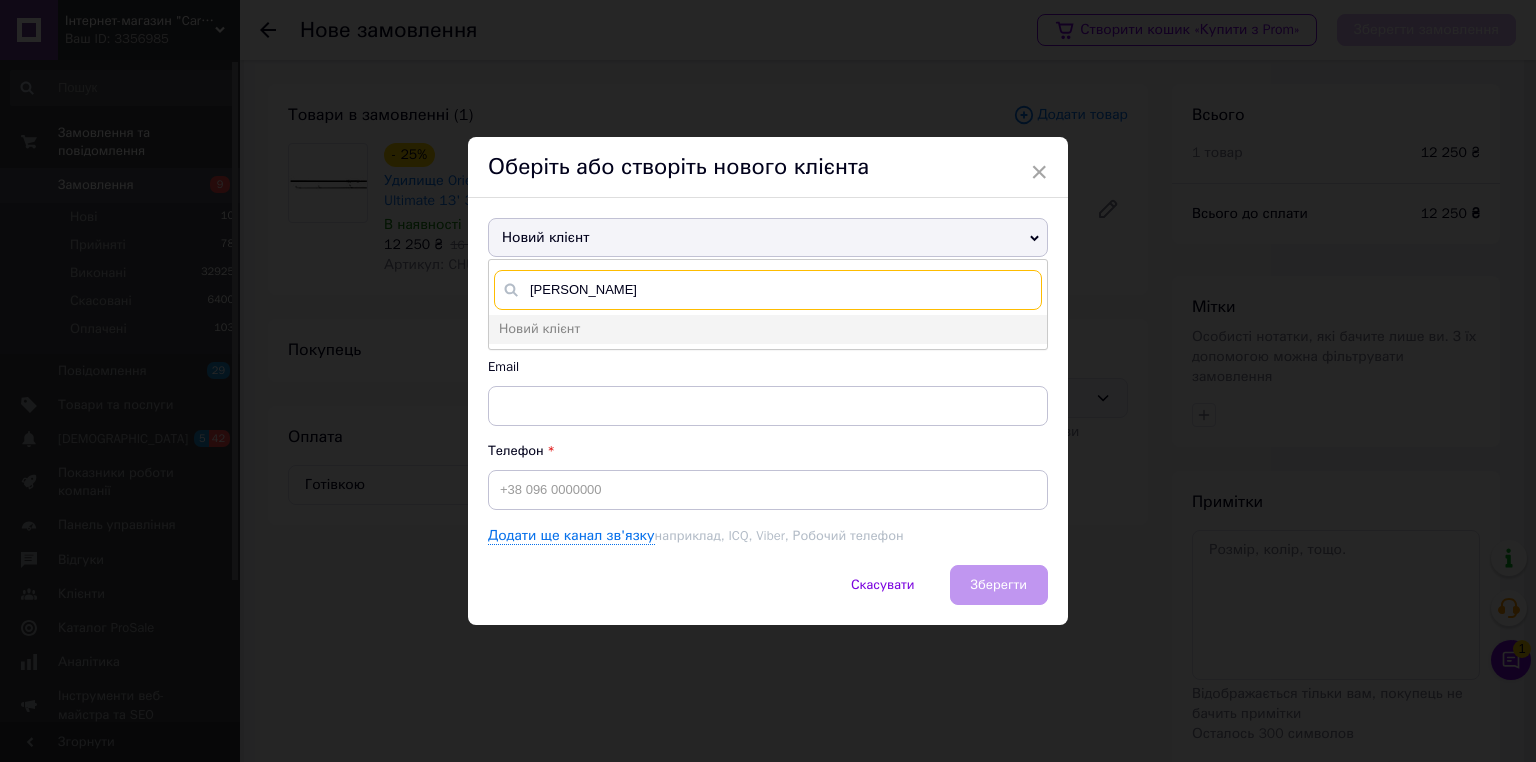 click on "горач" at bounding box center [768, 290] 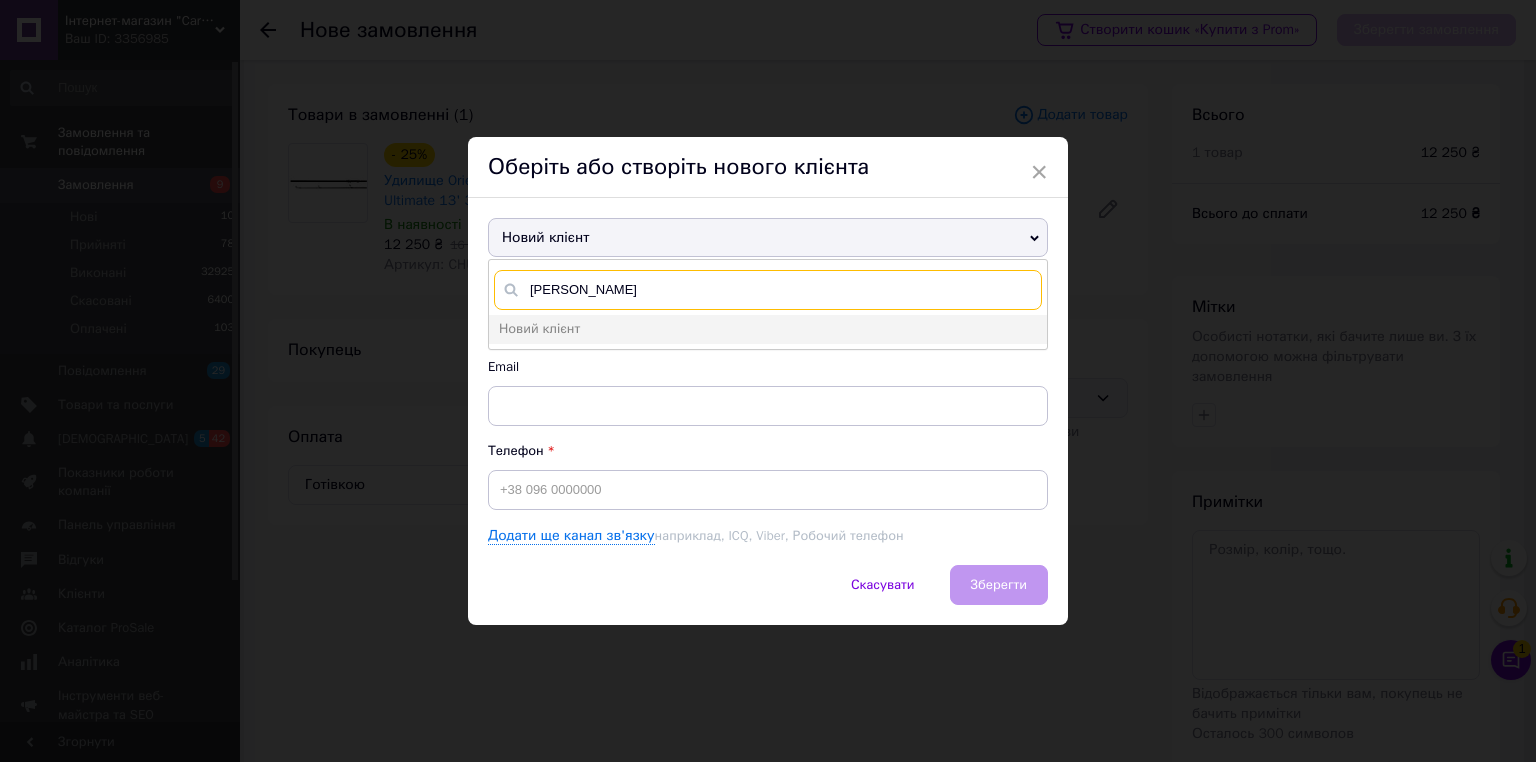 click on "горач" at bounding box center (768, 290) 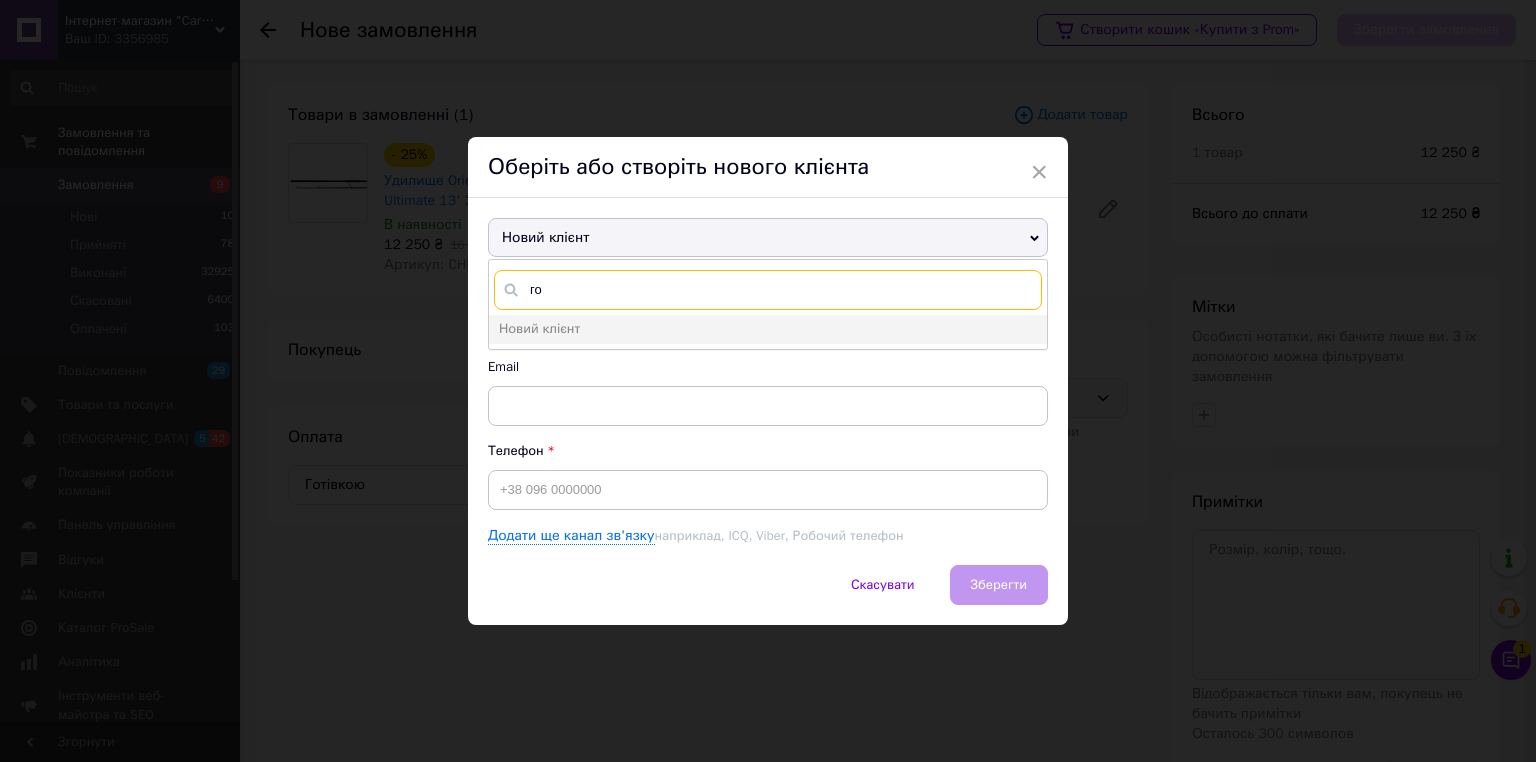 type on "г" 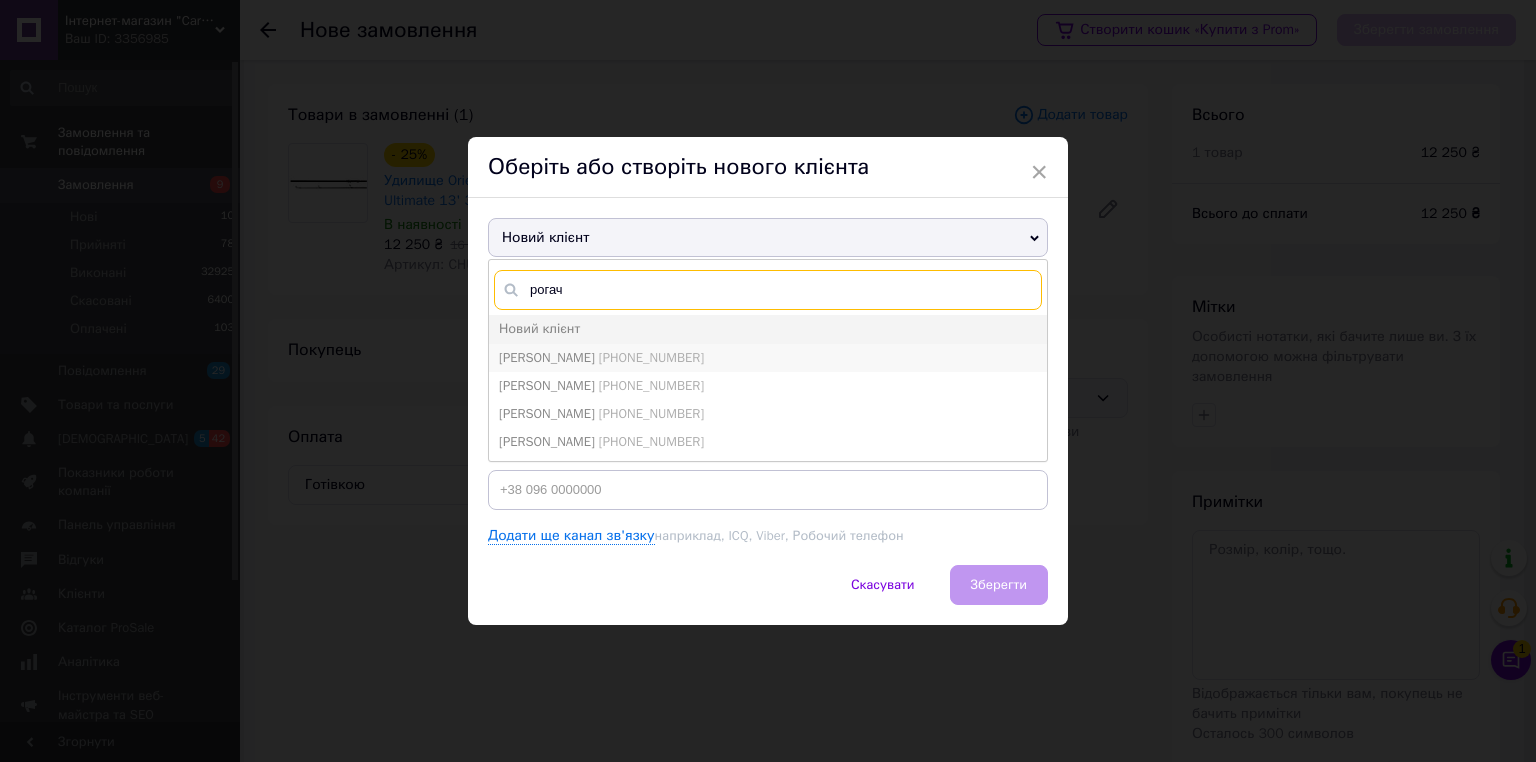 type on "рогач" 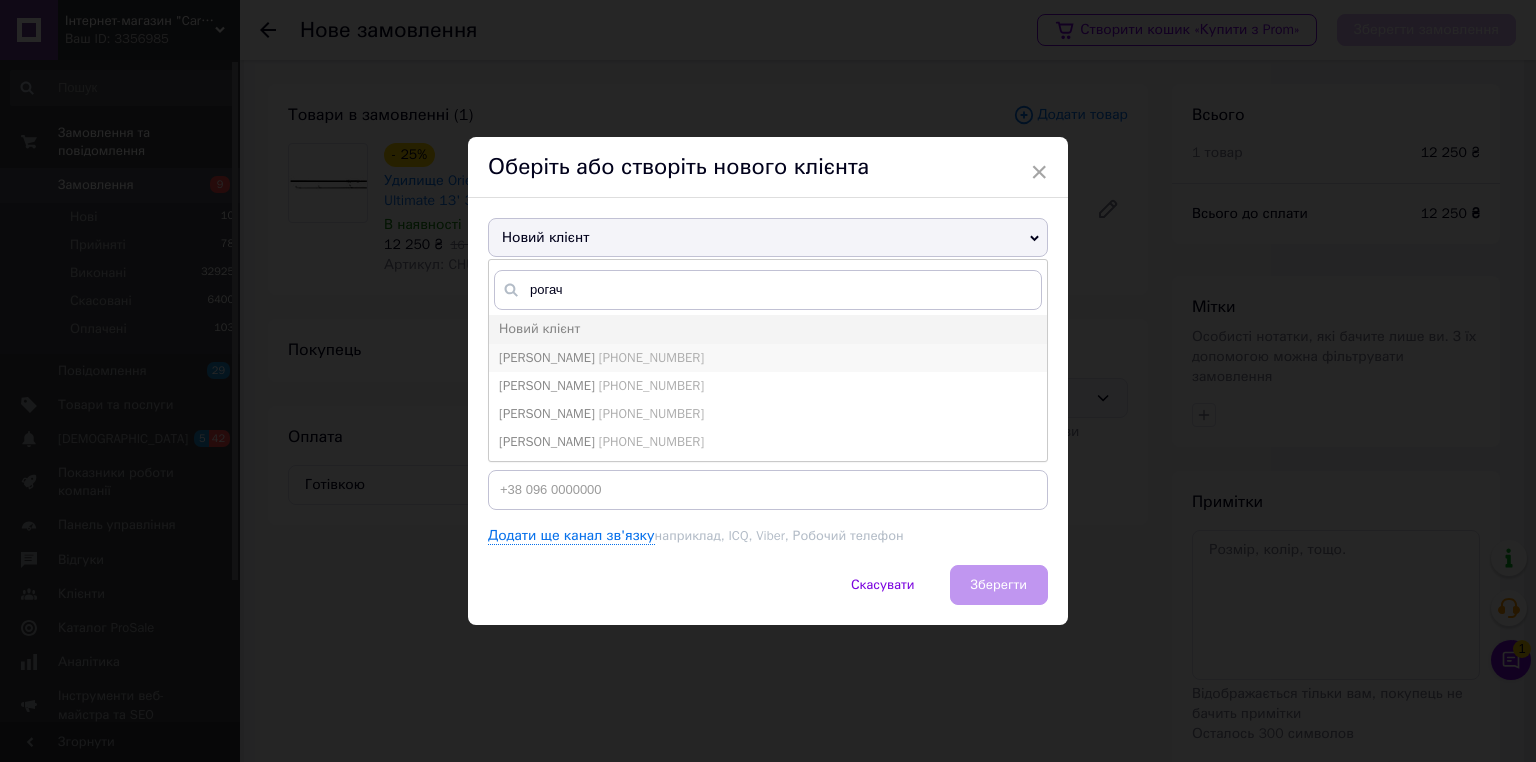 click on "Рогач Ростислав" at bounding box center [547, 357] 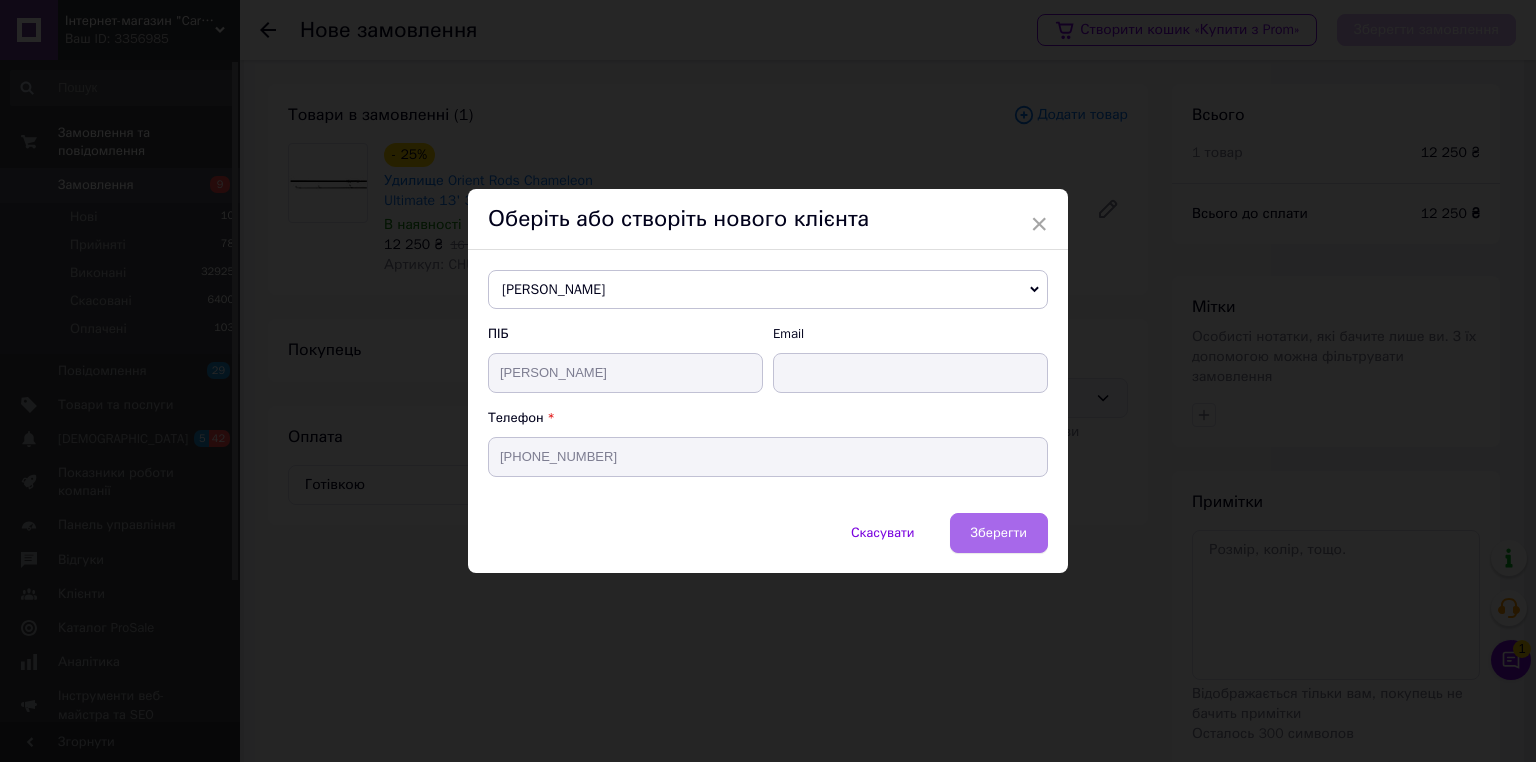 click on "Зберегти" at bounding box center [999, 532] 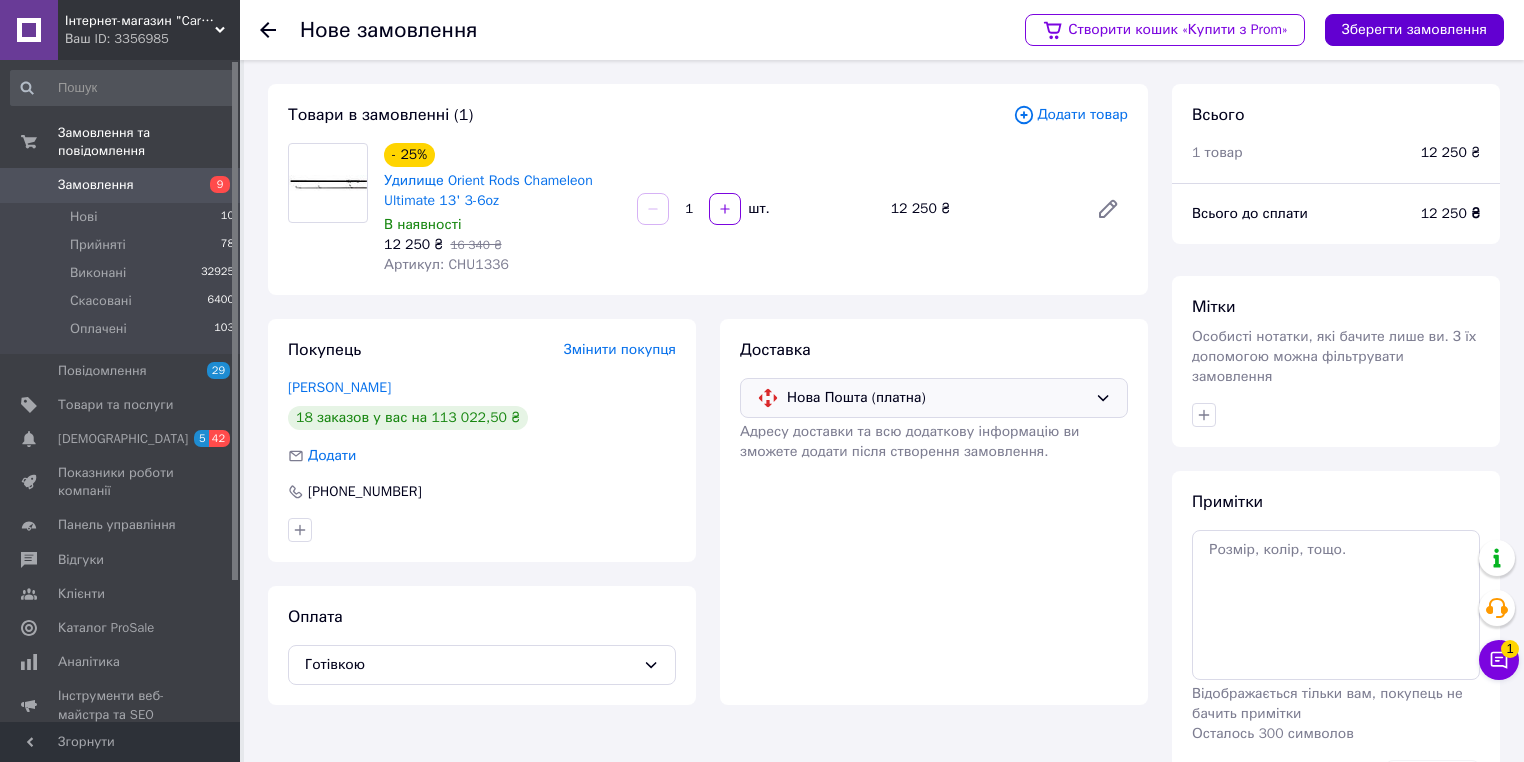 click on "Зберегти замовлення" at bounding box center [1414, 30] 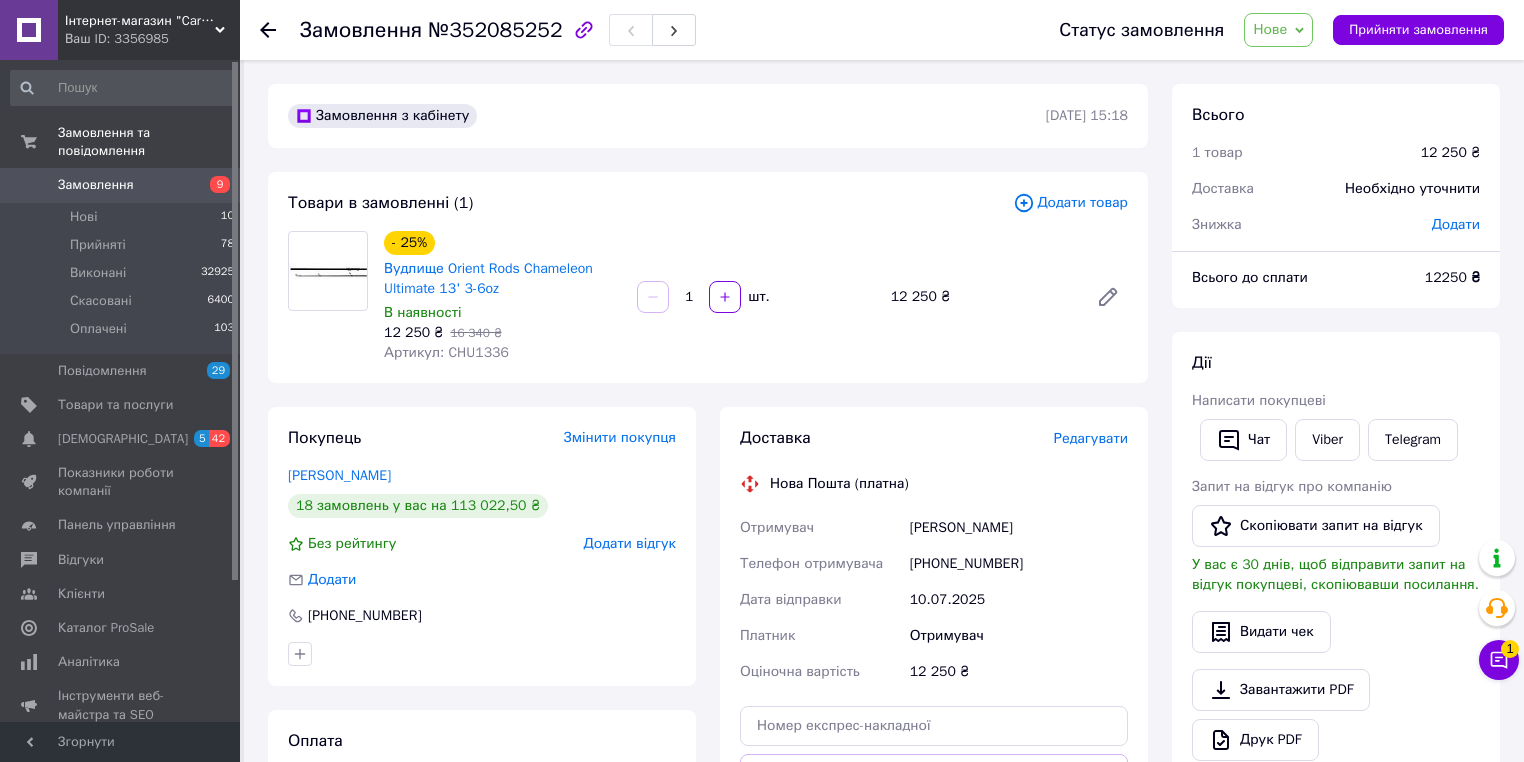click on "Статус замовлення Нове Прийнято Виконано Скасовано Оплачено Прийняти замовлення" at bounding box center (1261, 30) 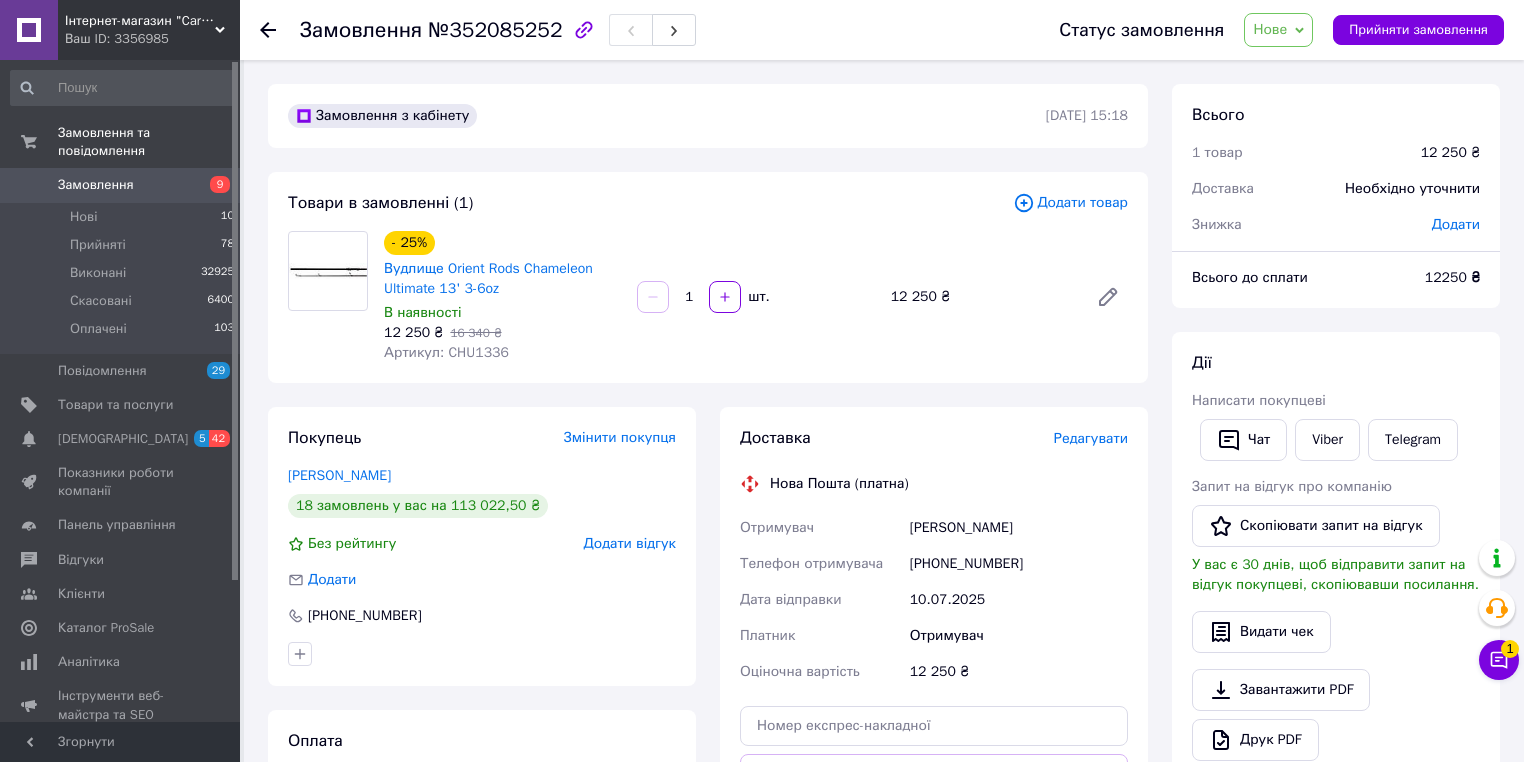 click on "Нове" at bounding box center [1278, 30] 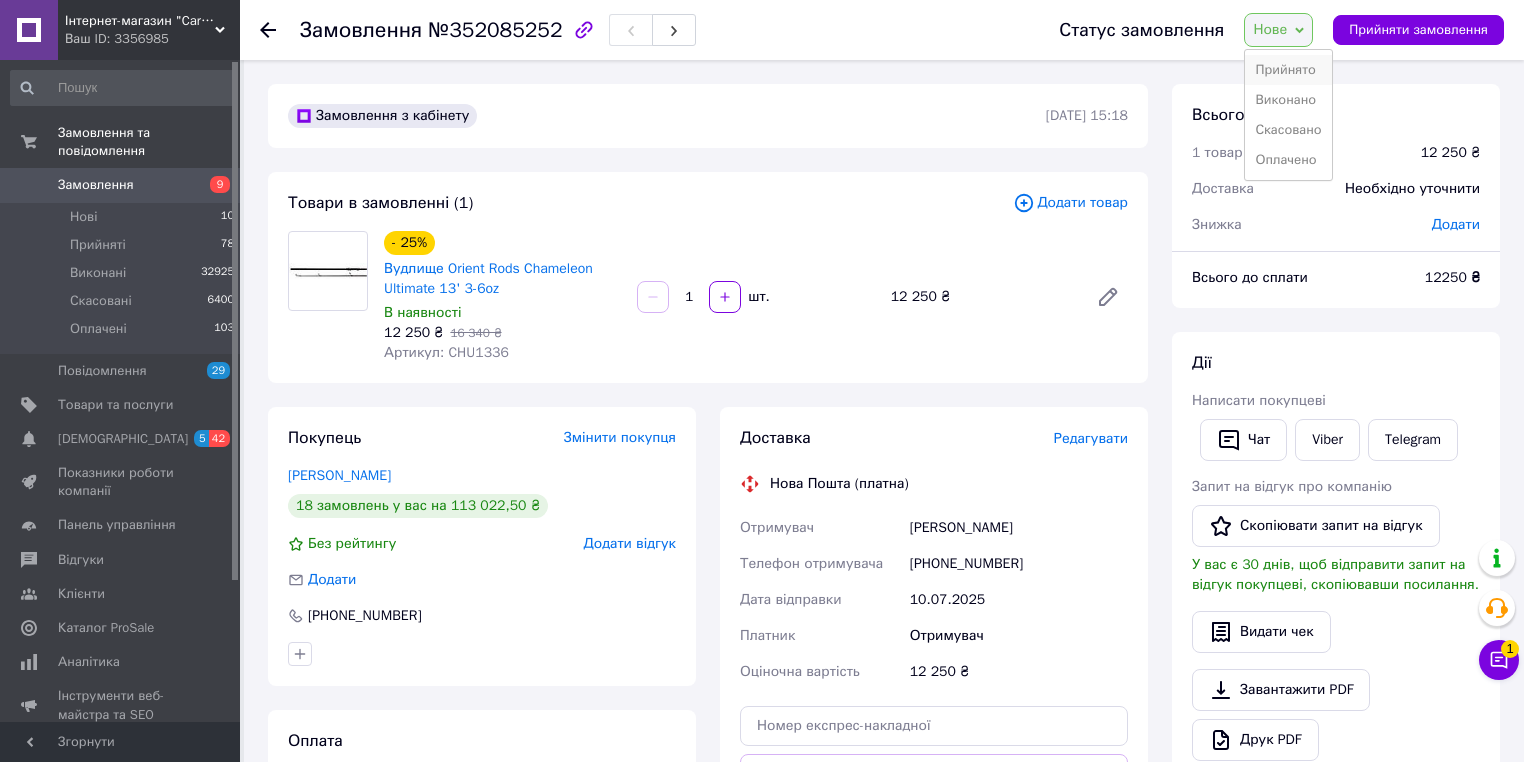 click on "Прийнято" at bounding box center (1288, 70) 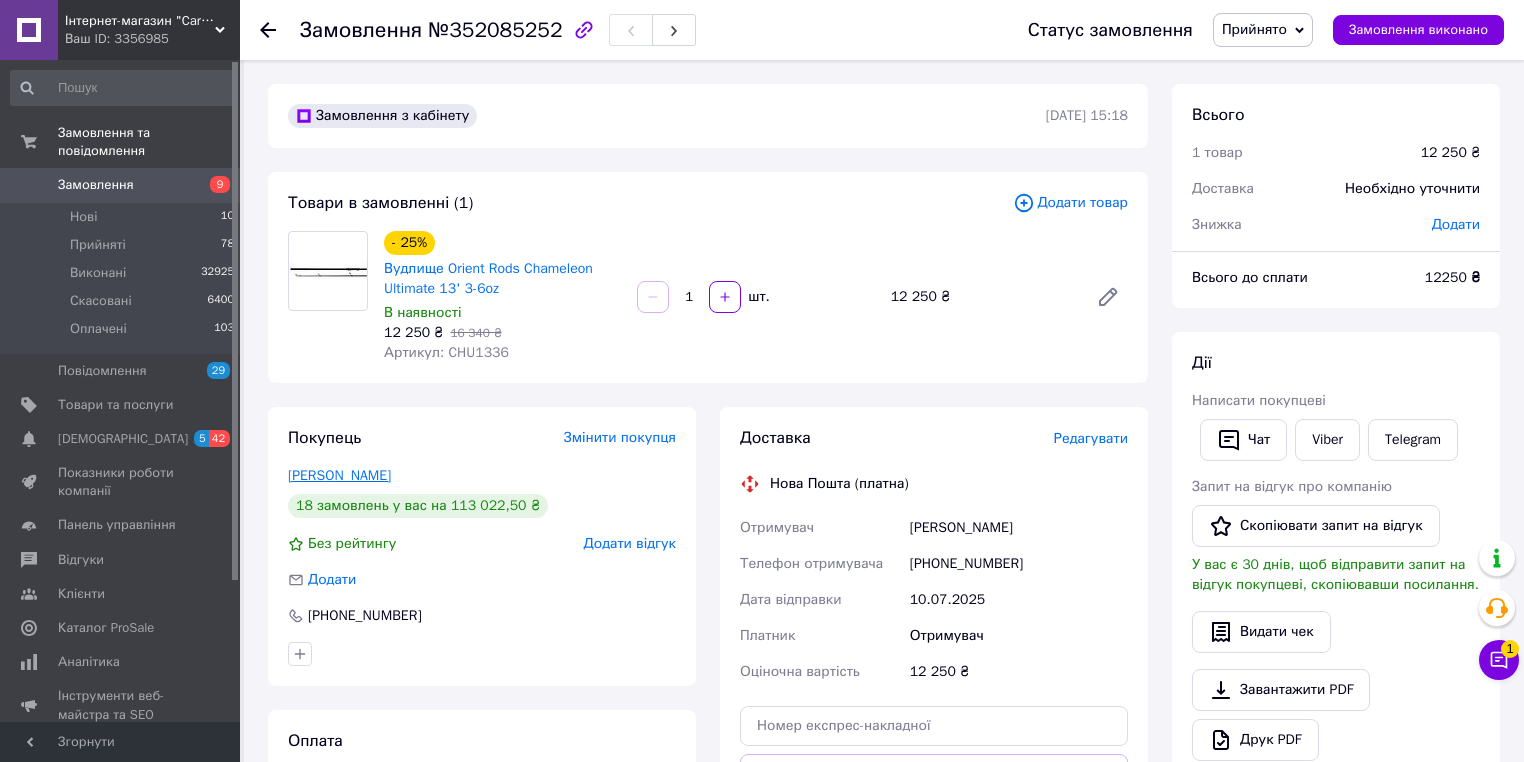 click on "Рогач Ростислав" at bounding box center (339, 475) 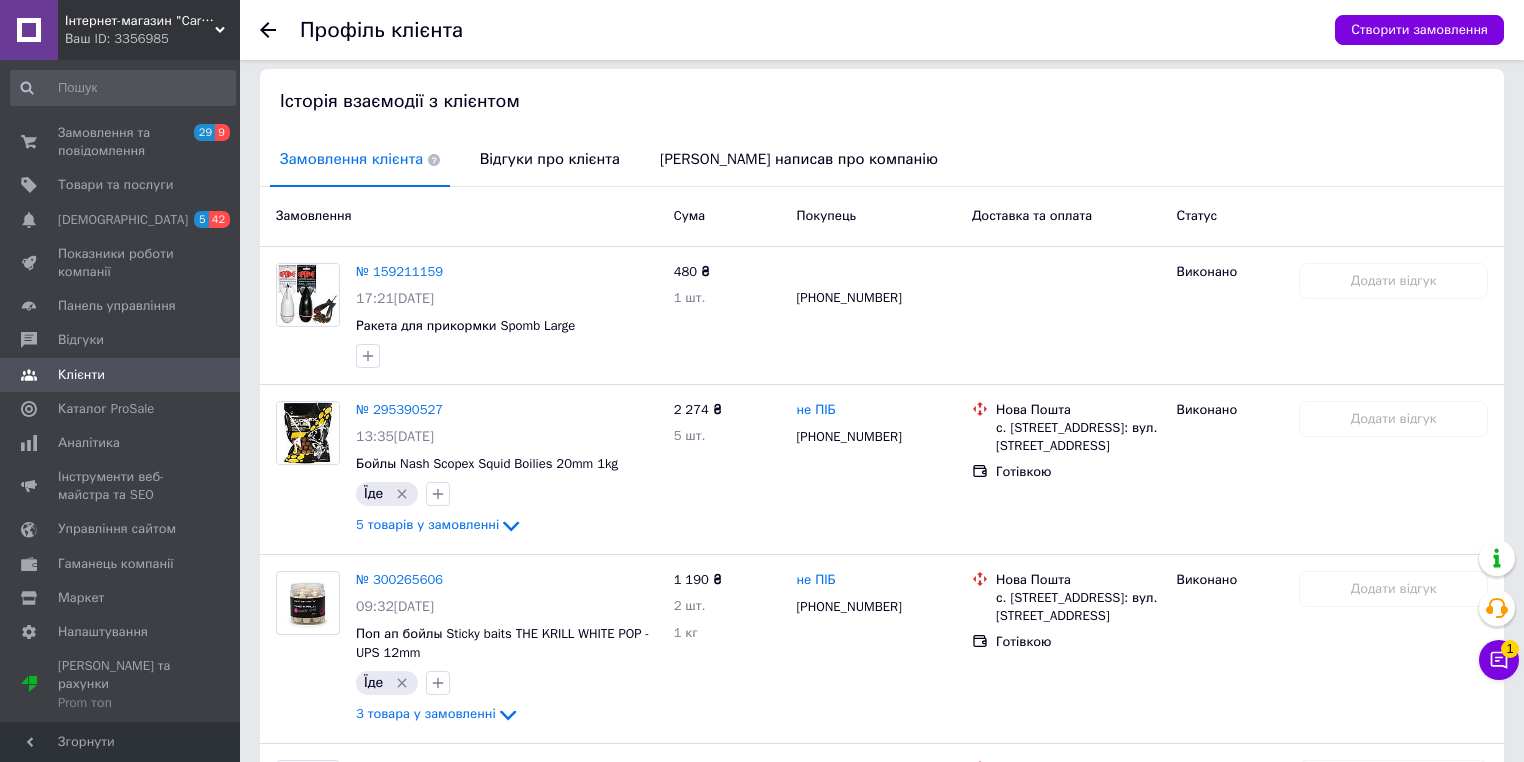 scroll, scrollTop: 640, scrollLeft: 0, axis: vertical 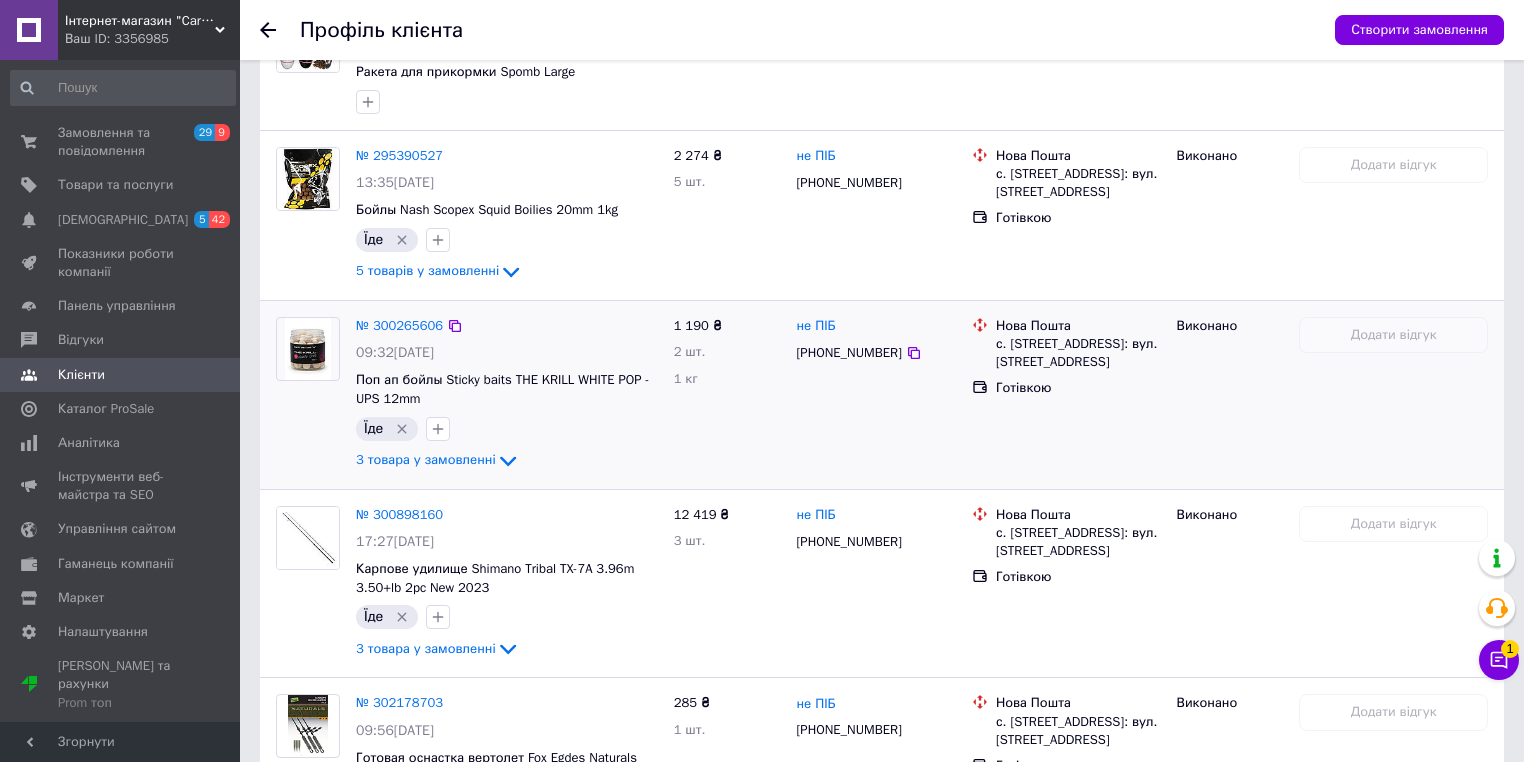 click on "с. [STREET_ADDRESS]: вул. [STREET_ADDRESS]" at bounding box center [1078, 353] 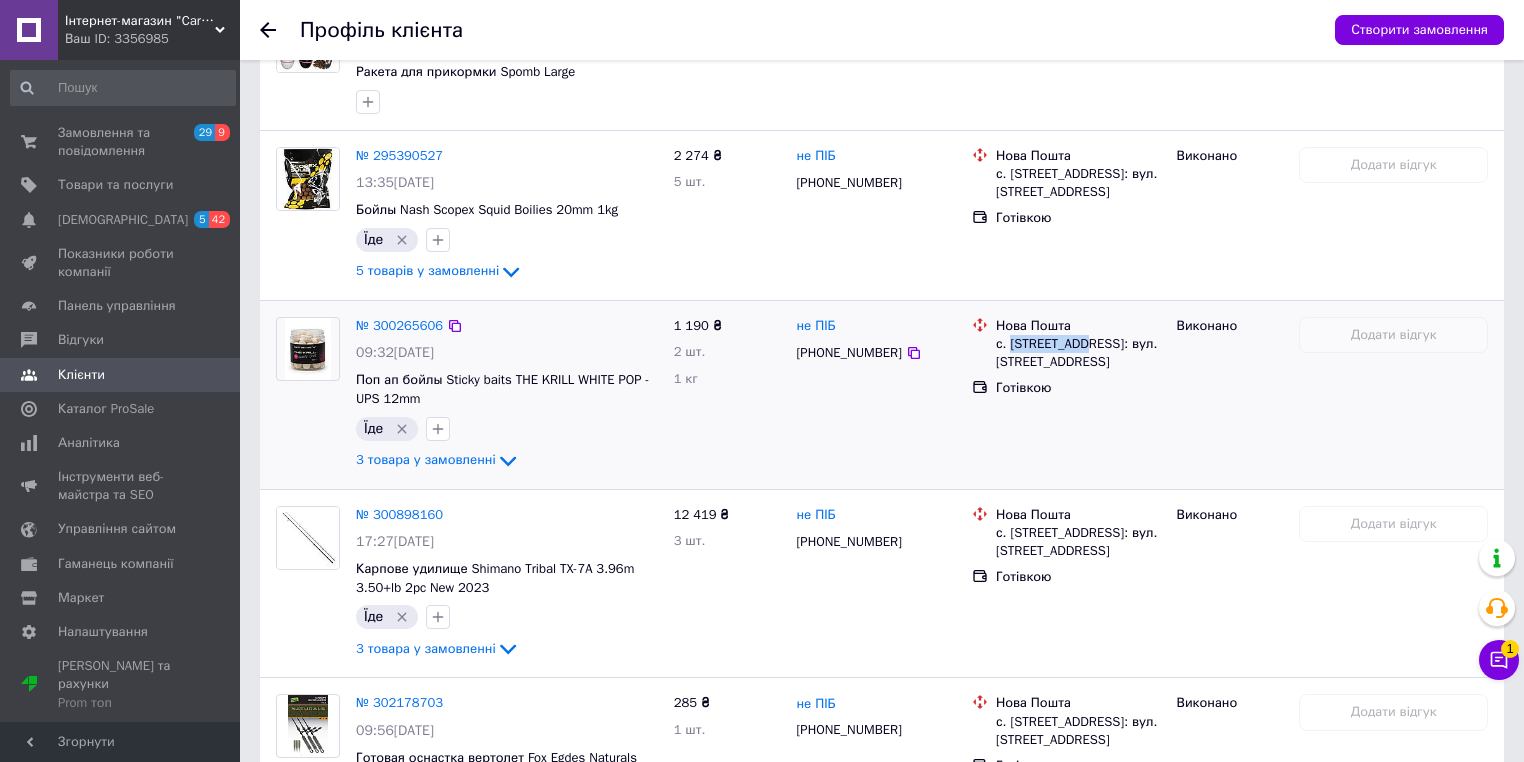 click on "с. [STREET_ADDRESS]: вул. [STREET_ADDRESS]" at bounding box center [1078, 353] 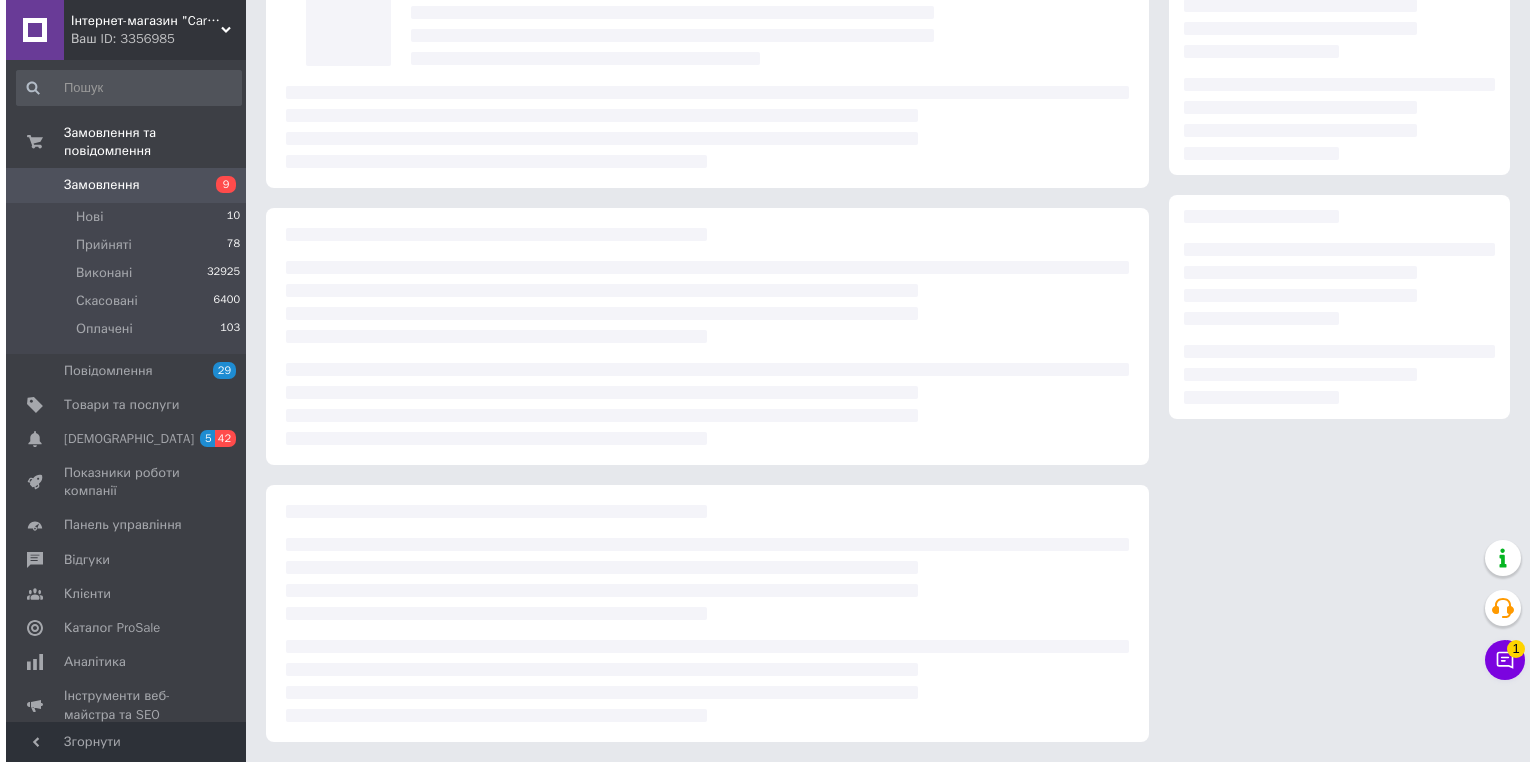scroll, scrollTop: 0, scrollLeft: 0, axis: both 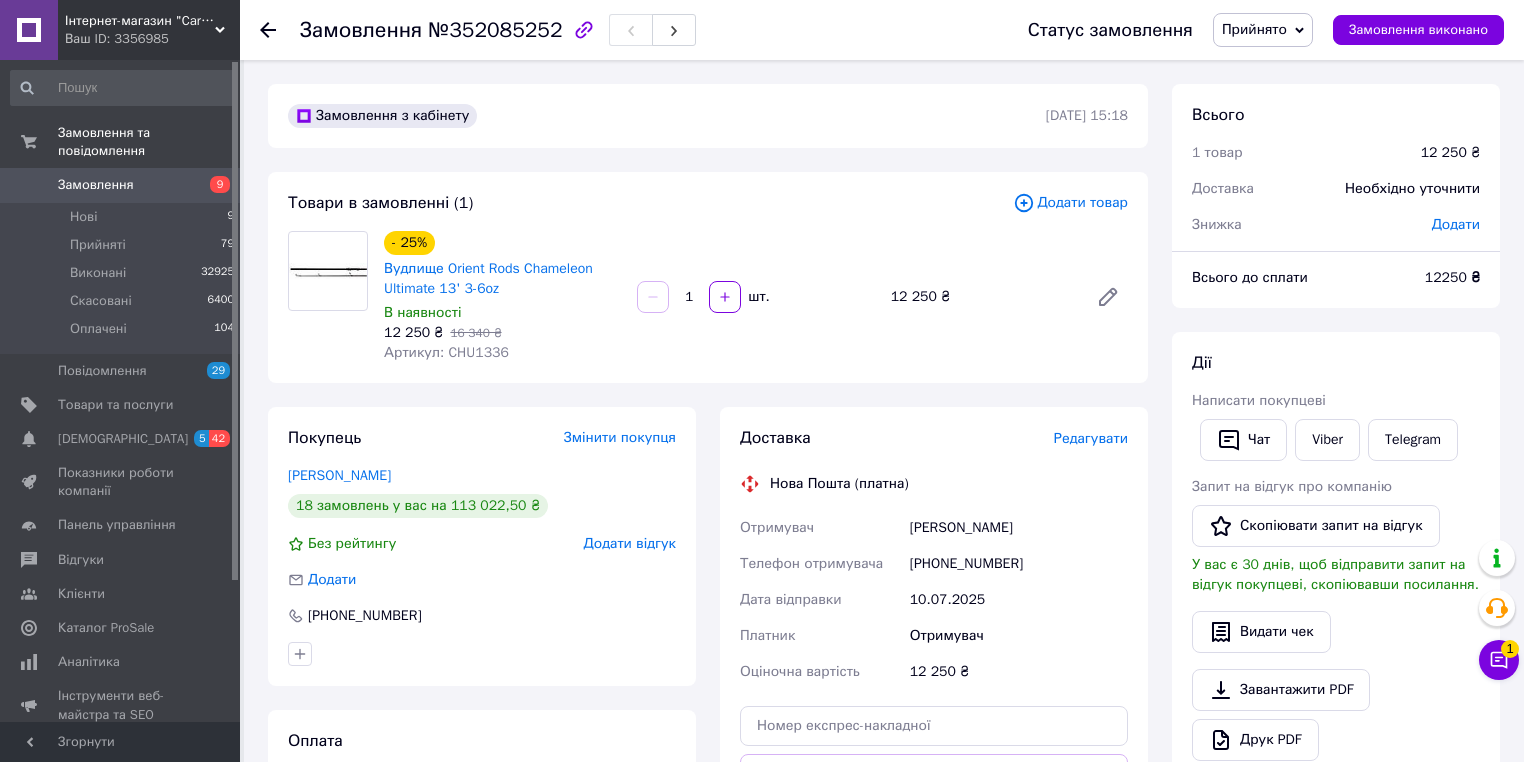 click on "Редагувати" at bounding box center (1091, 438) 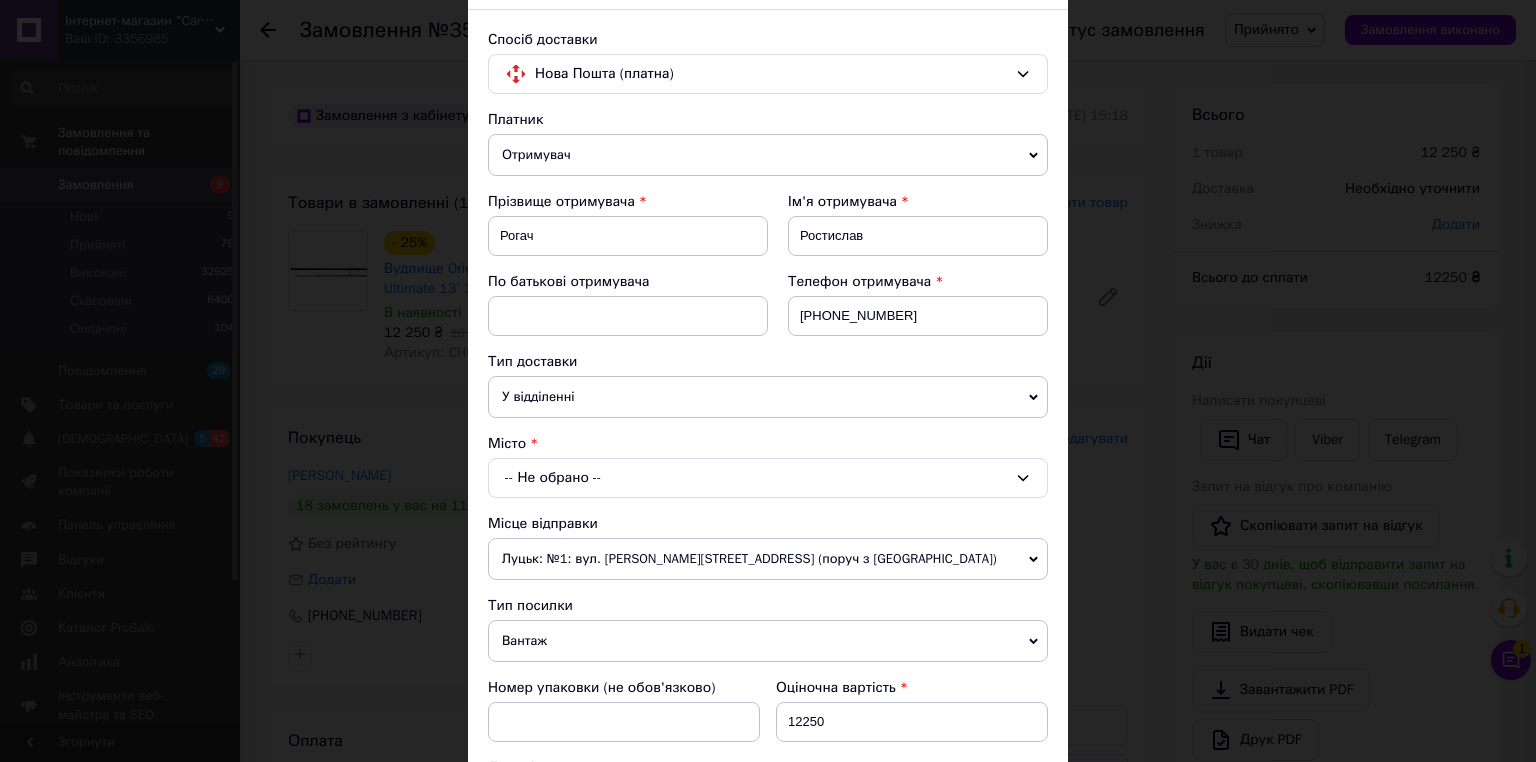 scroll, scrollTop: 160, scrollLeft: 0, axis: vertical 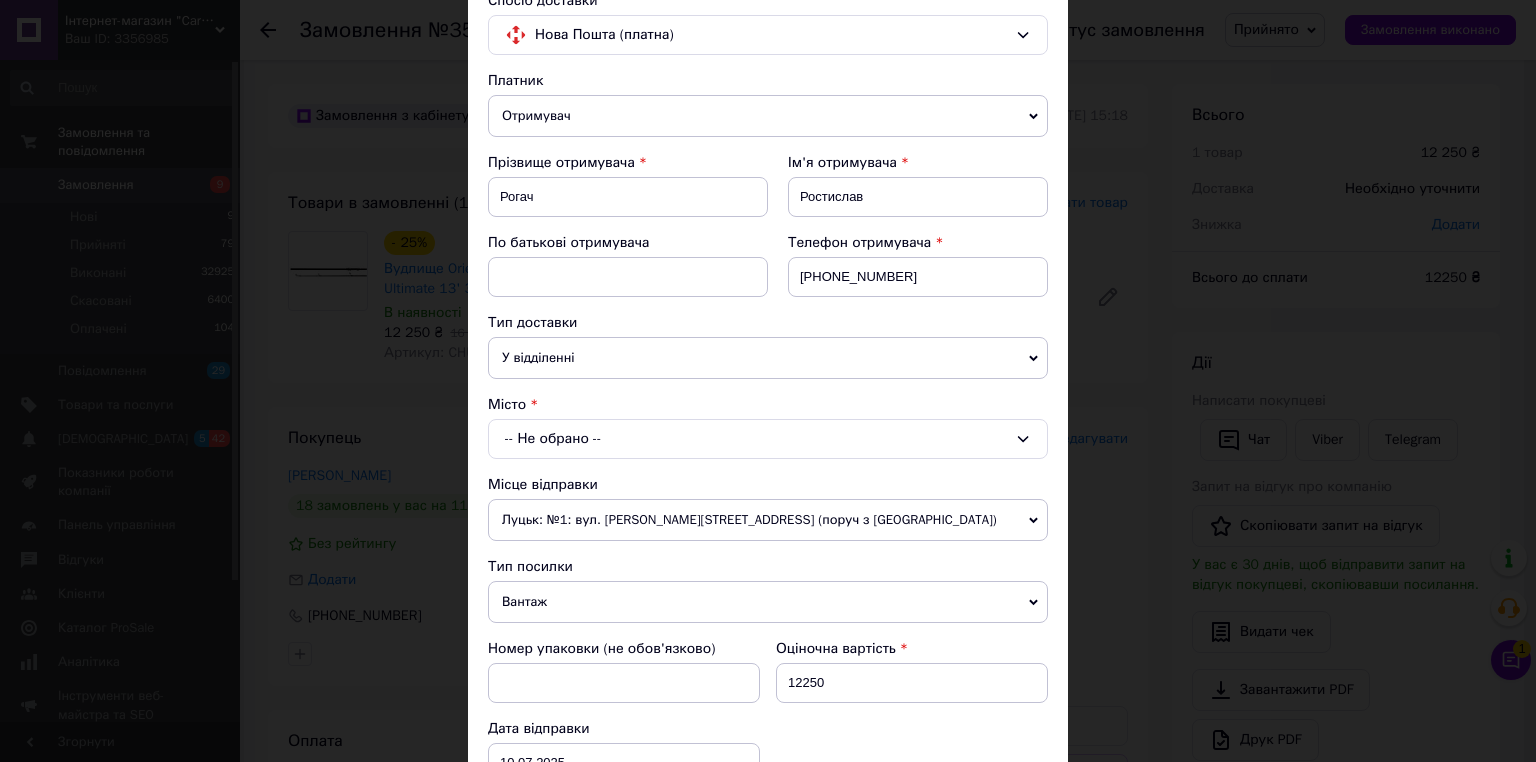 click on "-- Не обрано --" at bounding box center [768, 439] 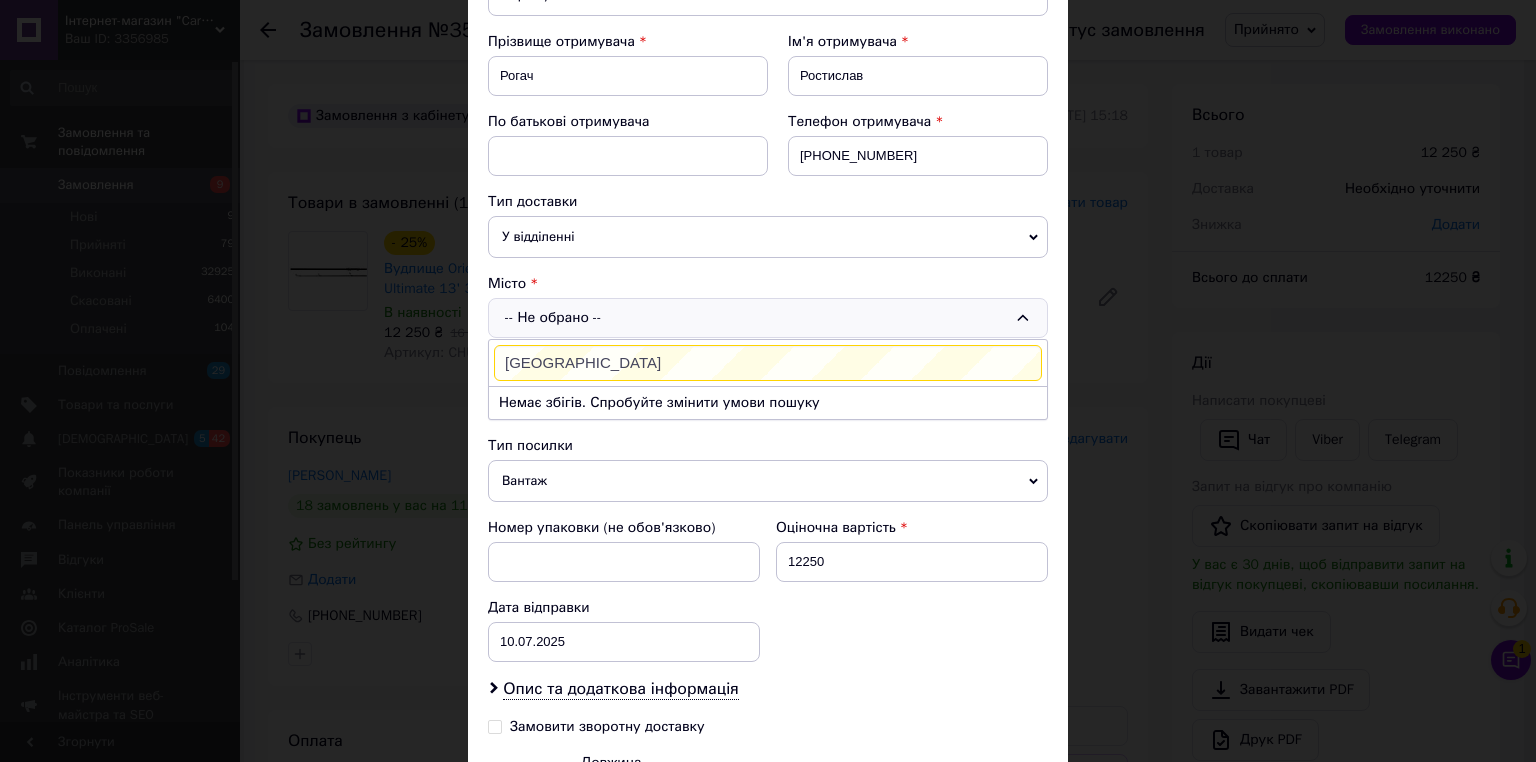 scroll, scrollTop: 320, scrollLeft: 0, axis: vertical 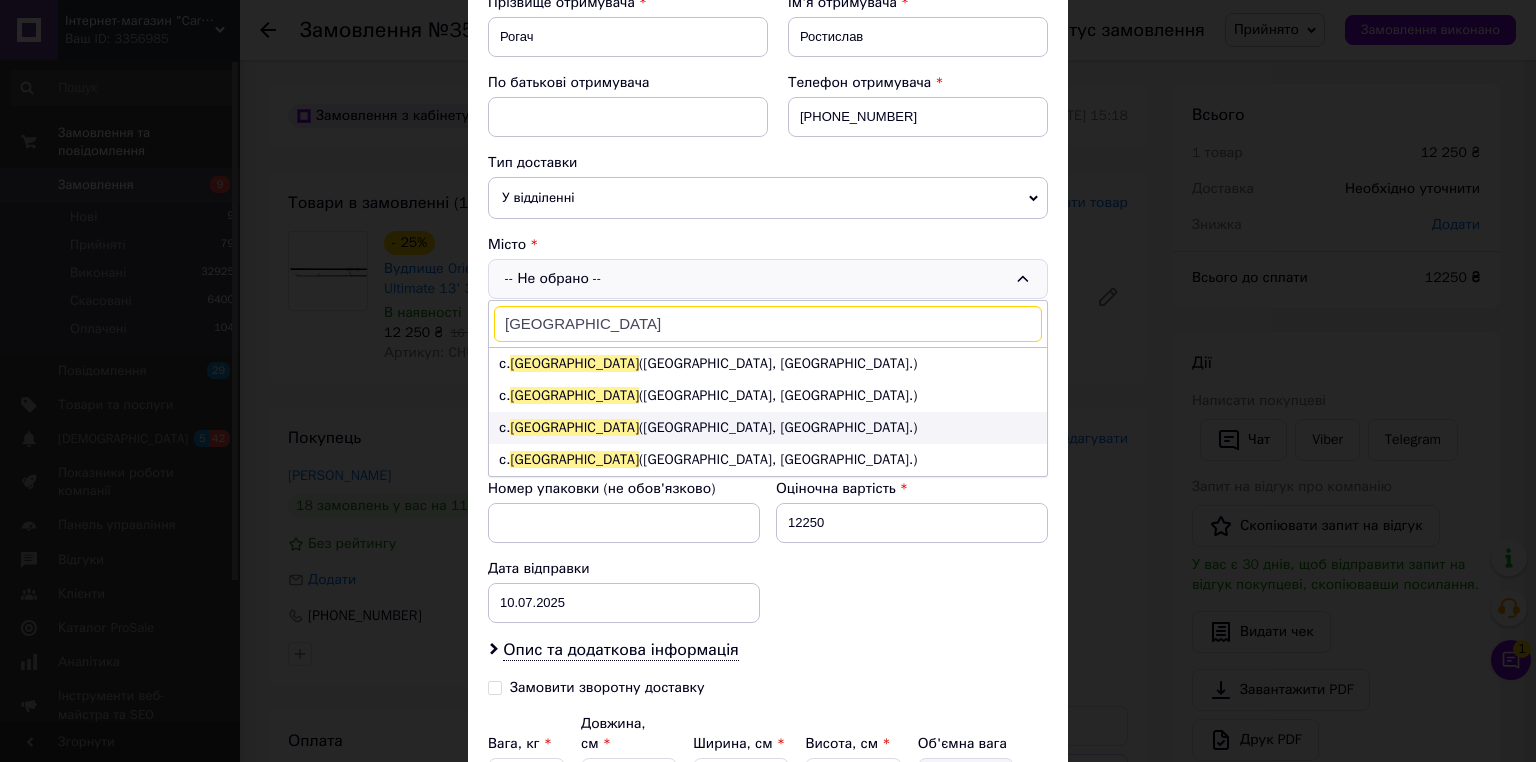 type on "Красилівка" 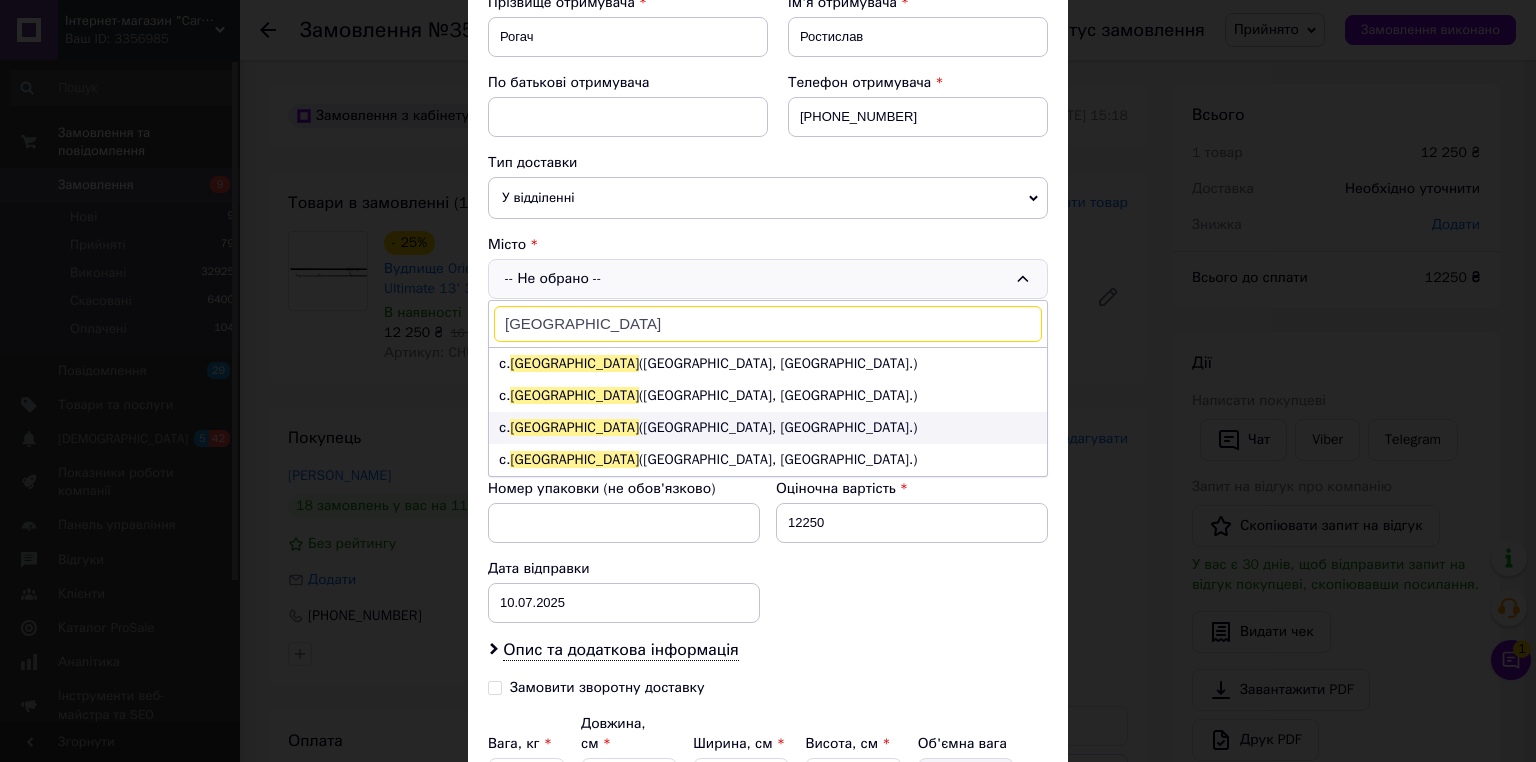 click on "с.  Красилівка  (Київська обл., Броварський р-н.)" at bounding box center [768, 428] 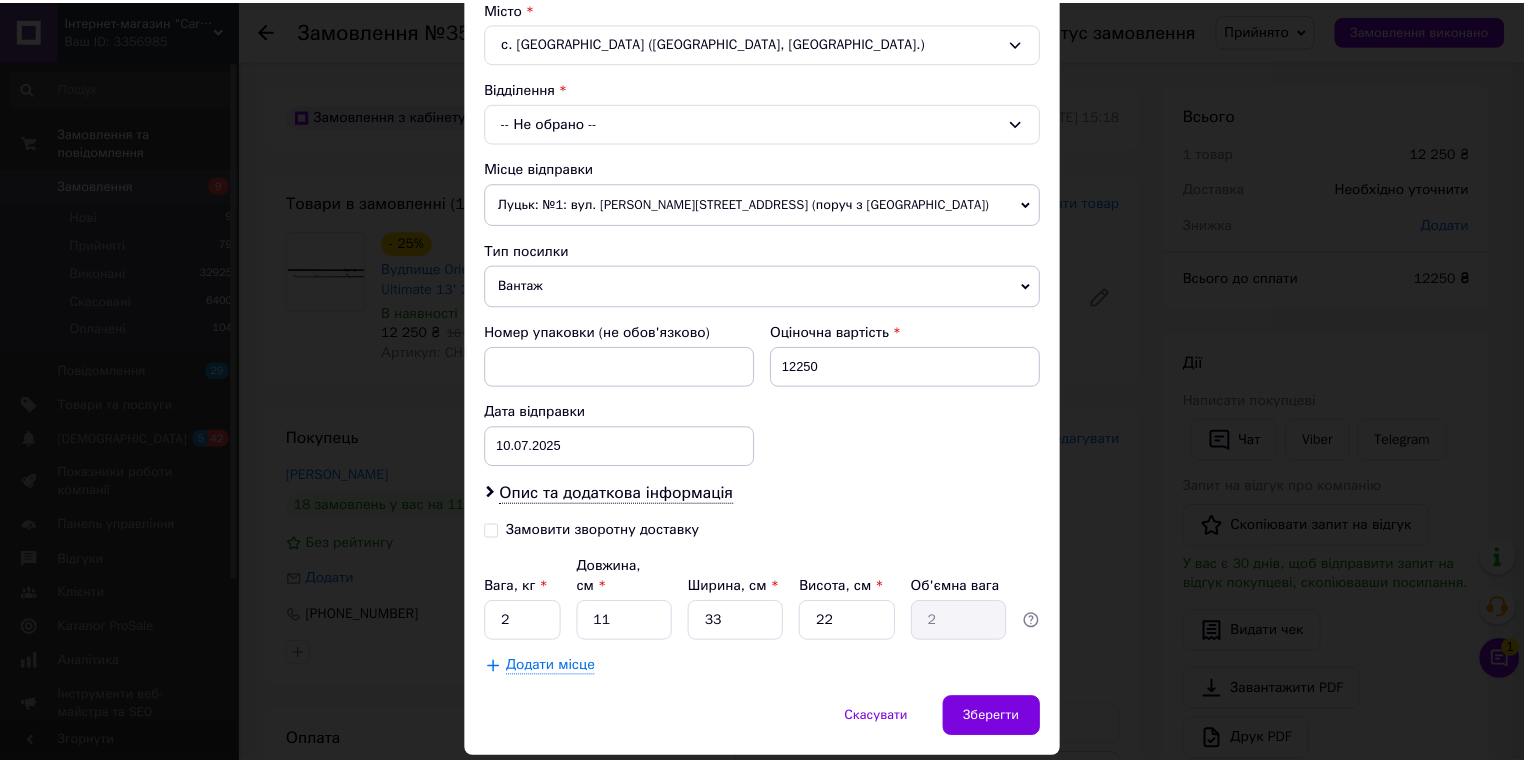 scroll, scrollTop: 596, scrollLeft: 0, axis: vertical 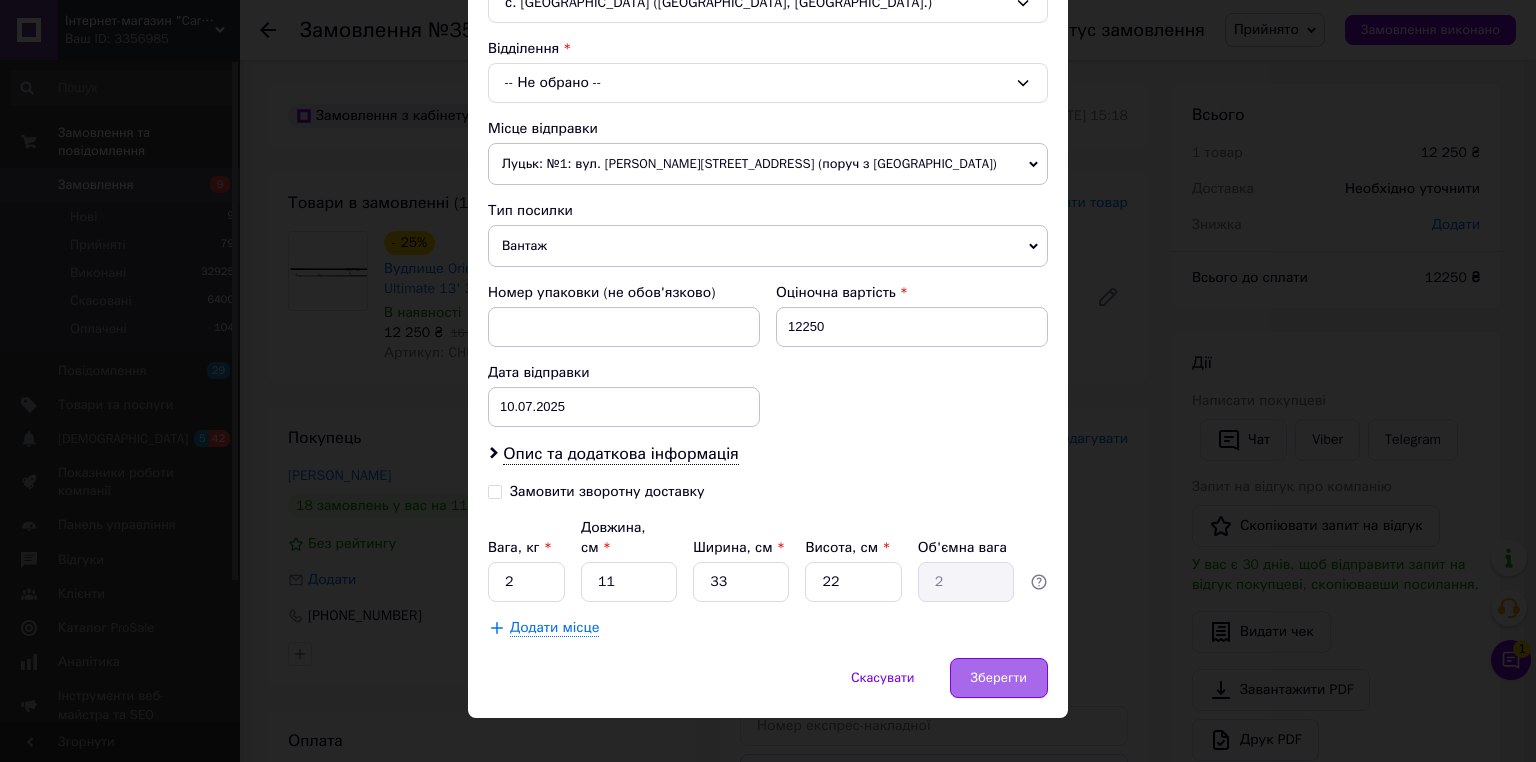 click on "Зберегти" at bounding box center [999, 678] 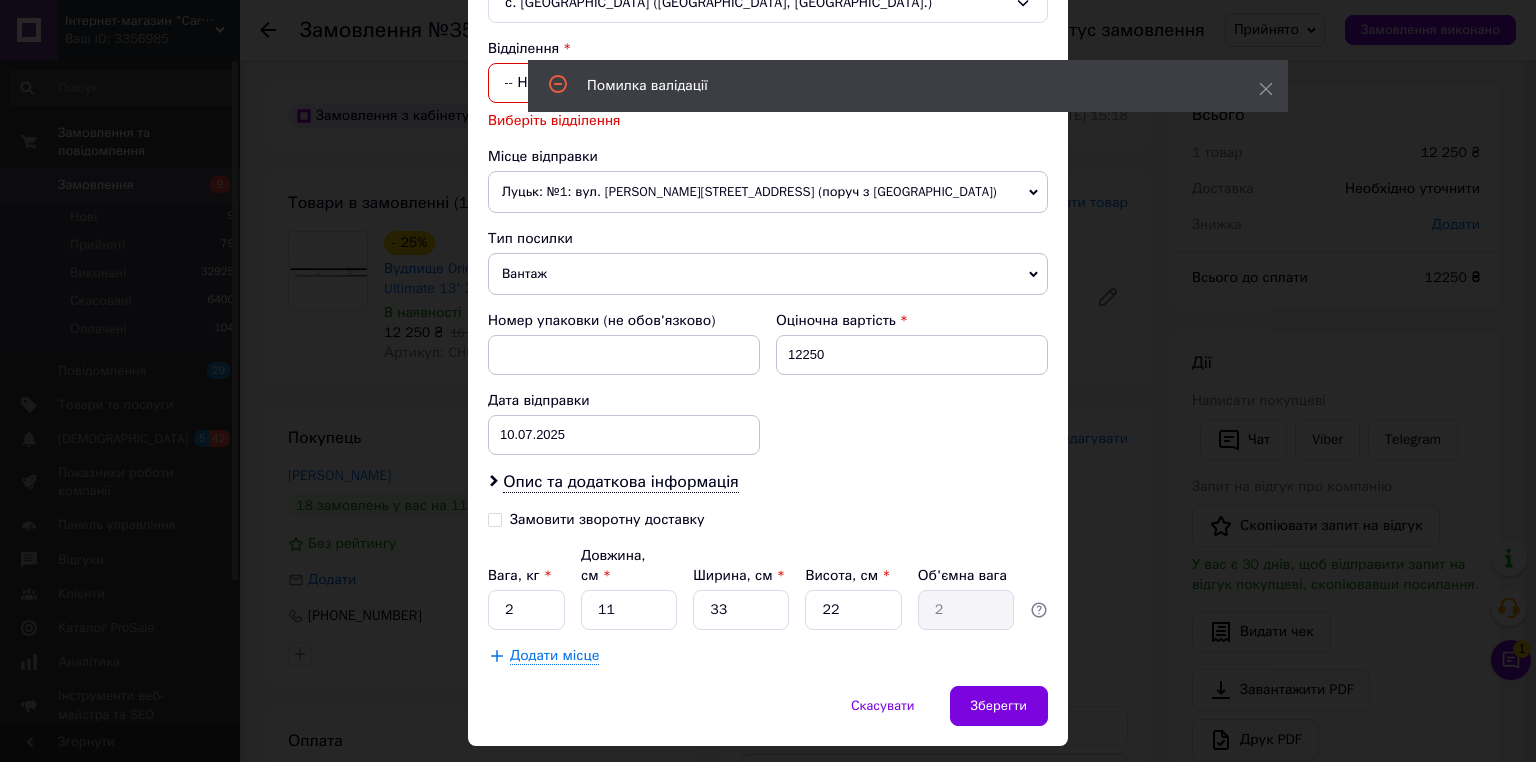 click on "-- Не обрано --" at bounding box center (768, 83) 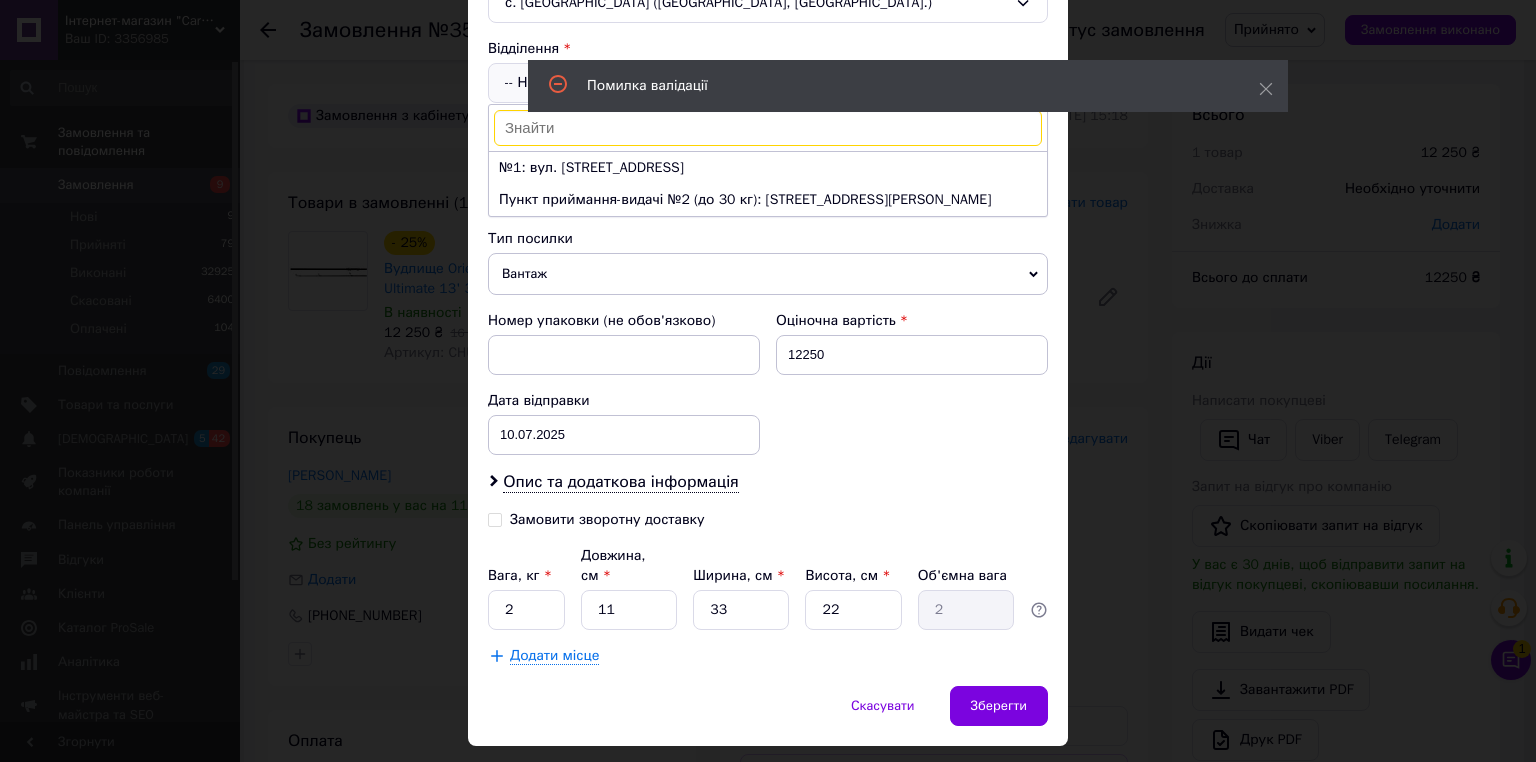 click on "№1: вул. Київська, 4 б" at bounding box center (768, 168) 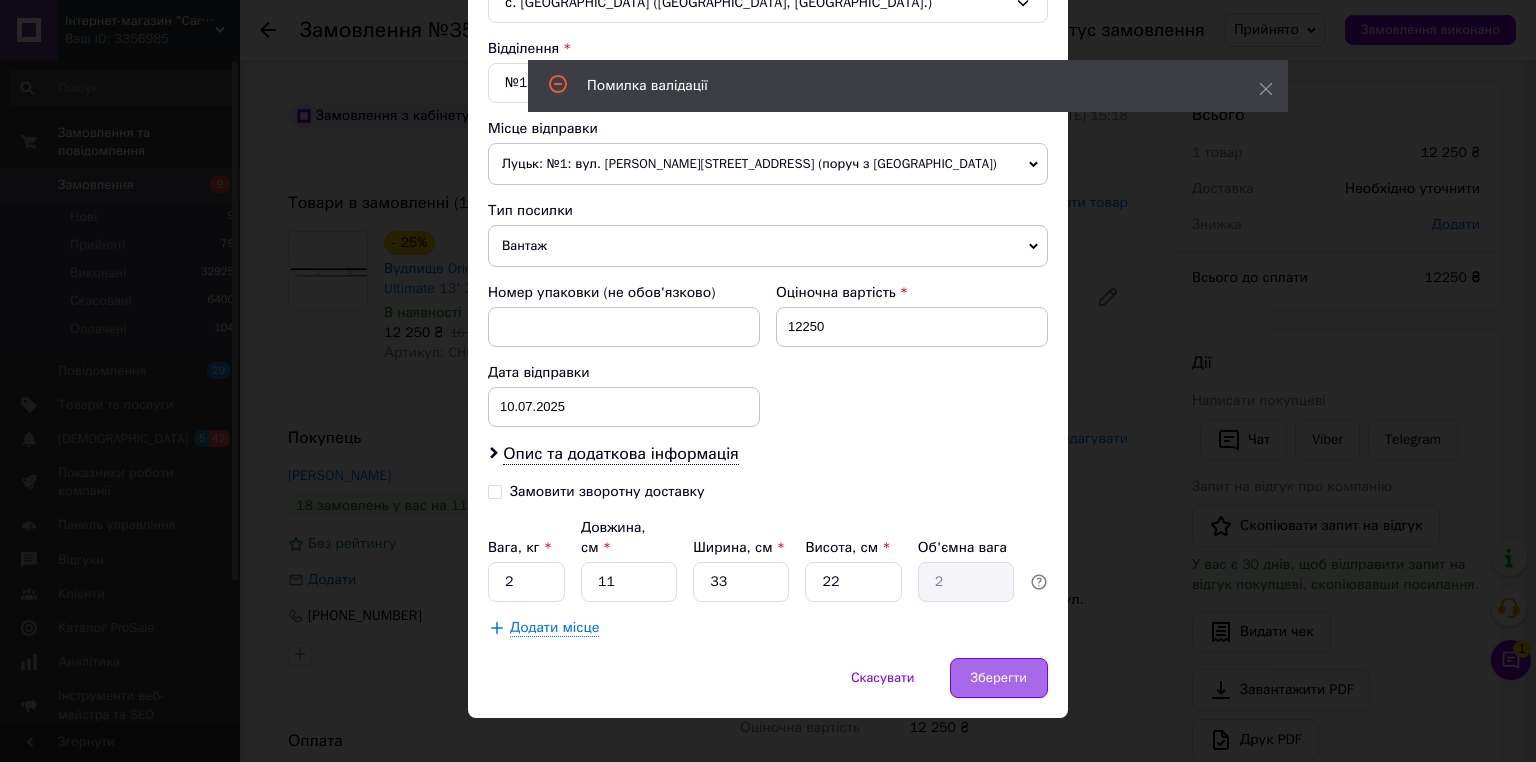 click on "Зберегти" at bounding box center [999, 678] 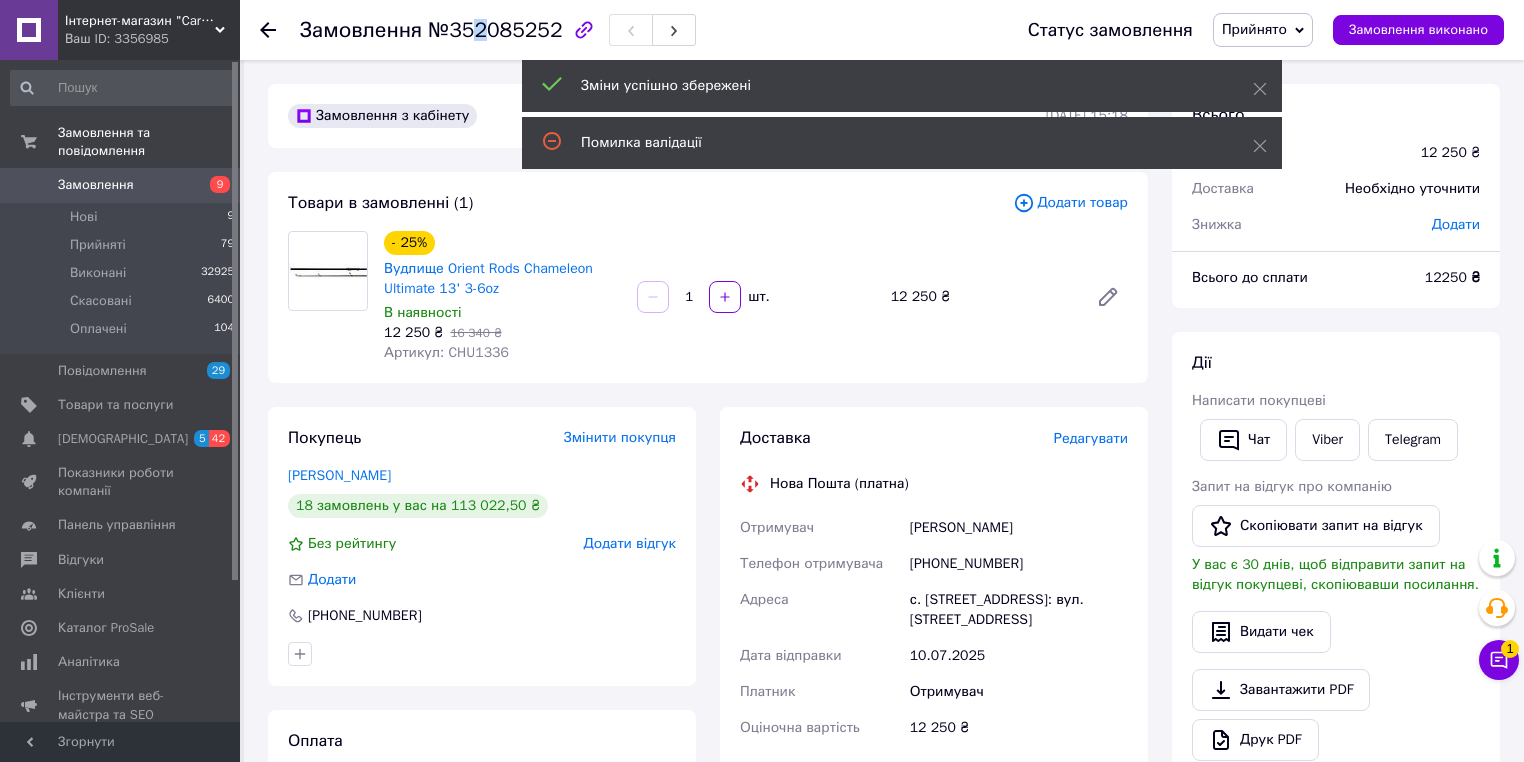 click on "№352085252" at bounding box center [495, 30] 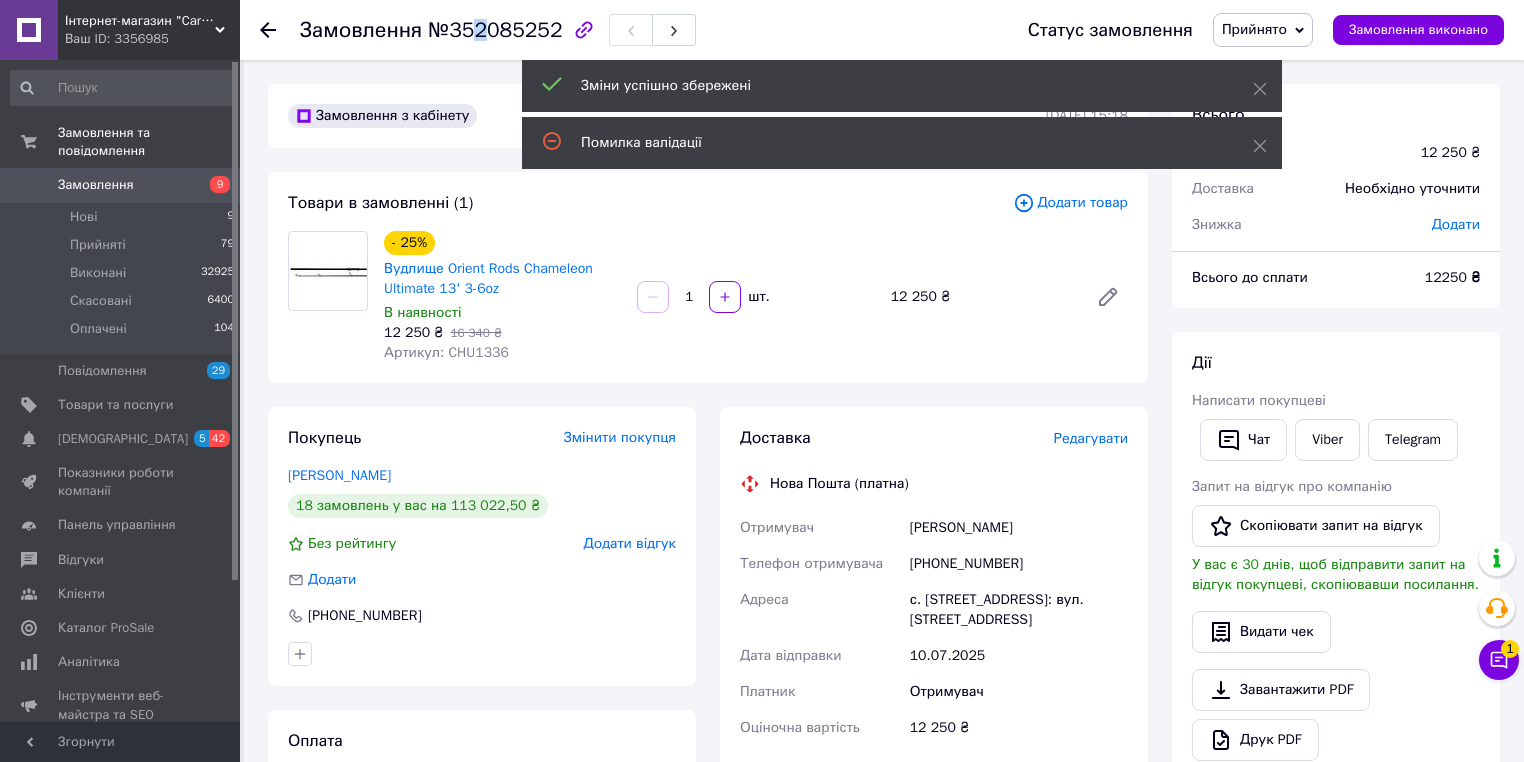 click on "№352085252" at bounding box center [495, 30] 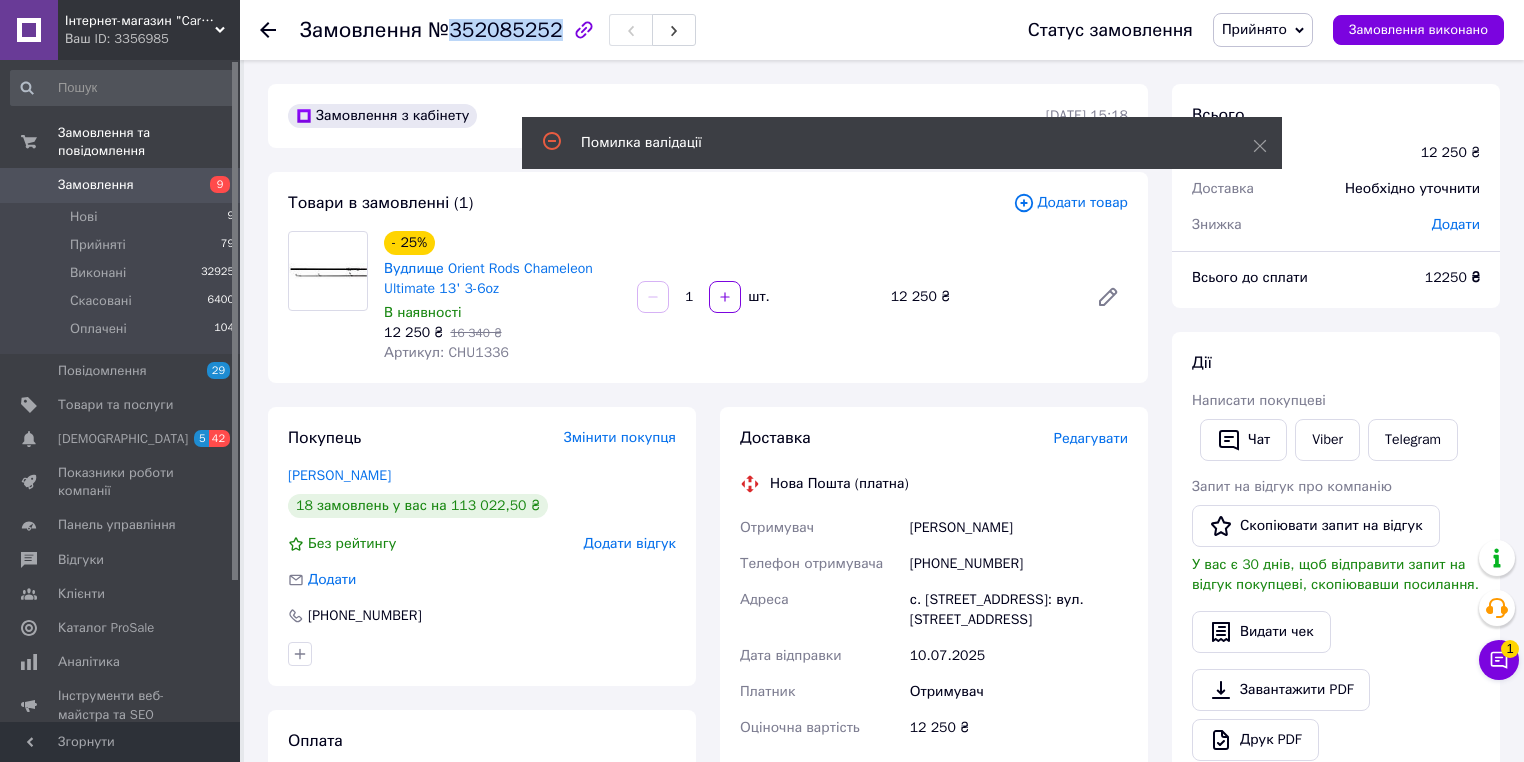 click on "№352085252" at bounding box center [495, 30] 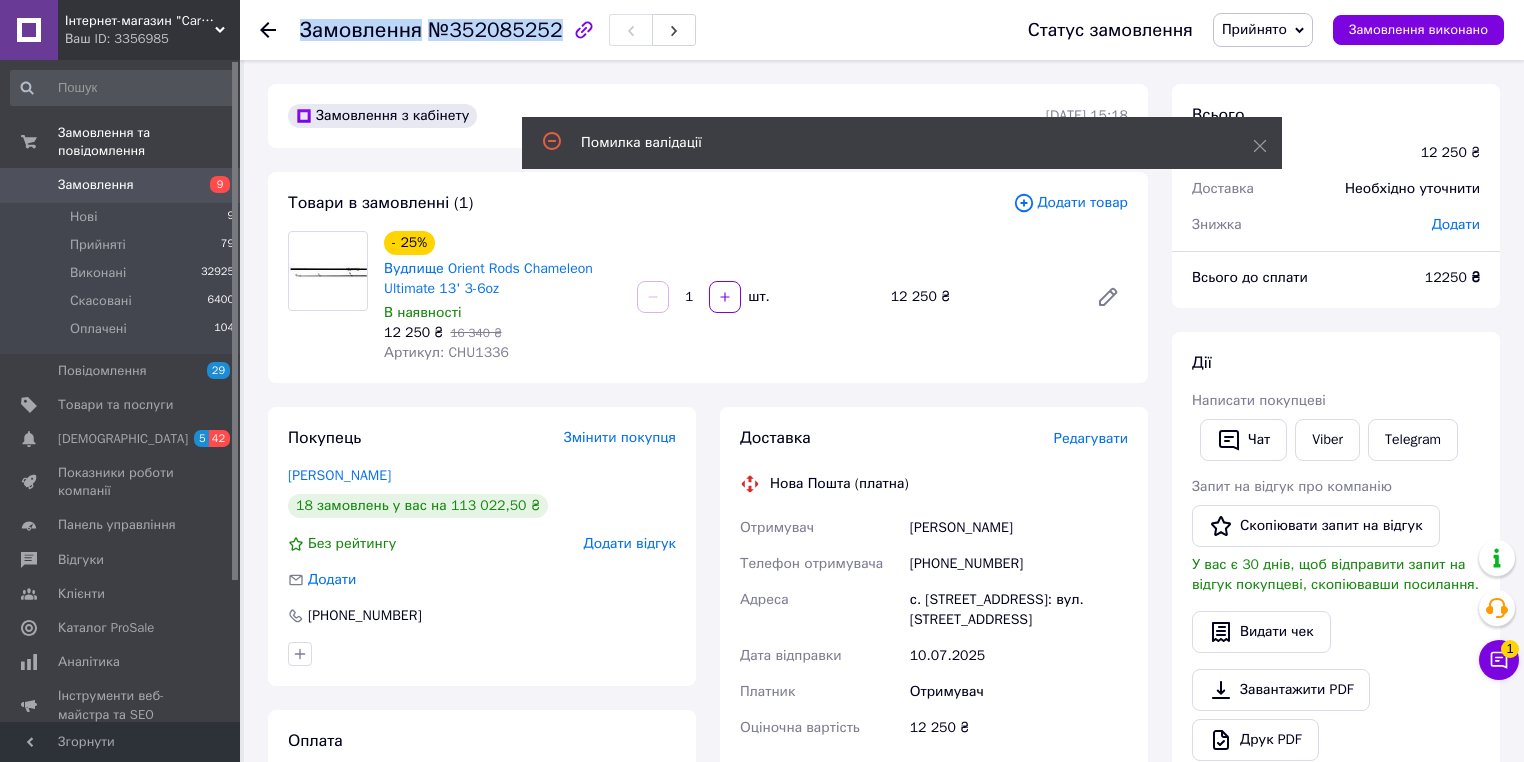 click on "№352085252" at bounding box center (495, 30) 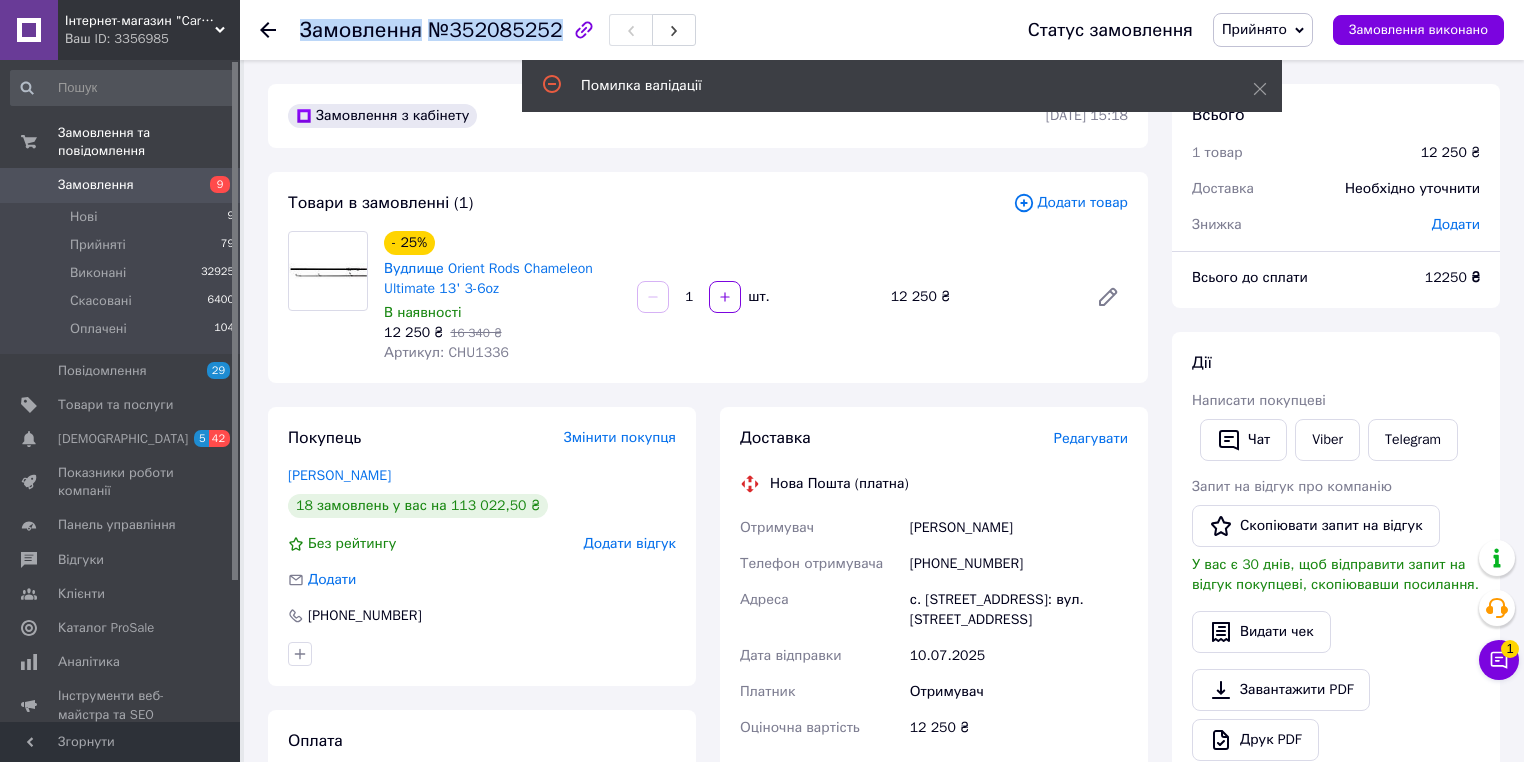 click on "№352085252" at bounding box center (495, 30) 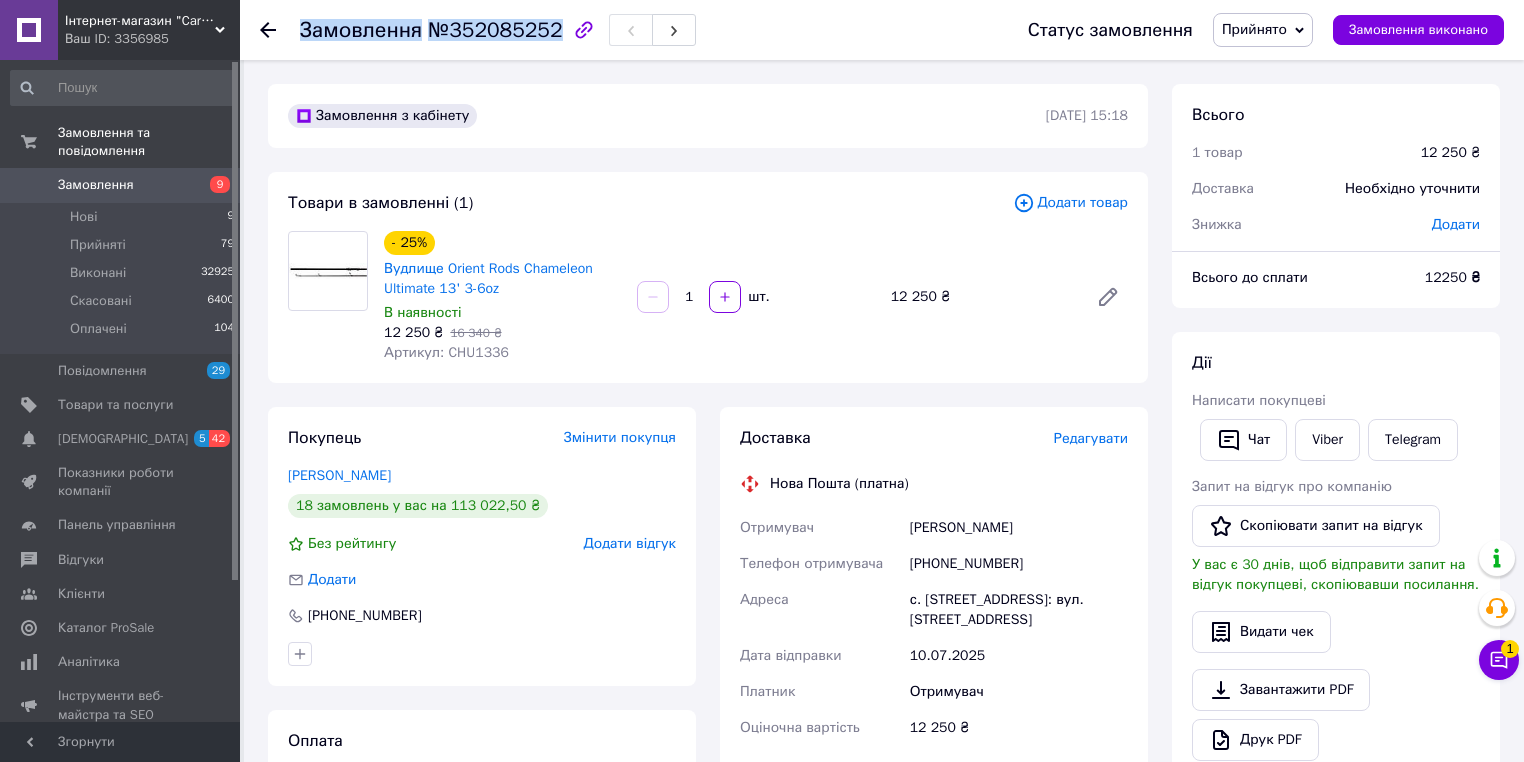 click on "№352085252" at bounding box center (495, 30) 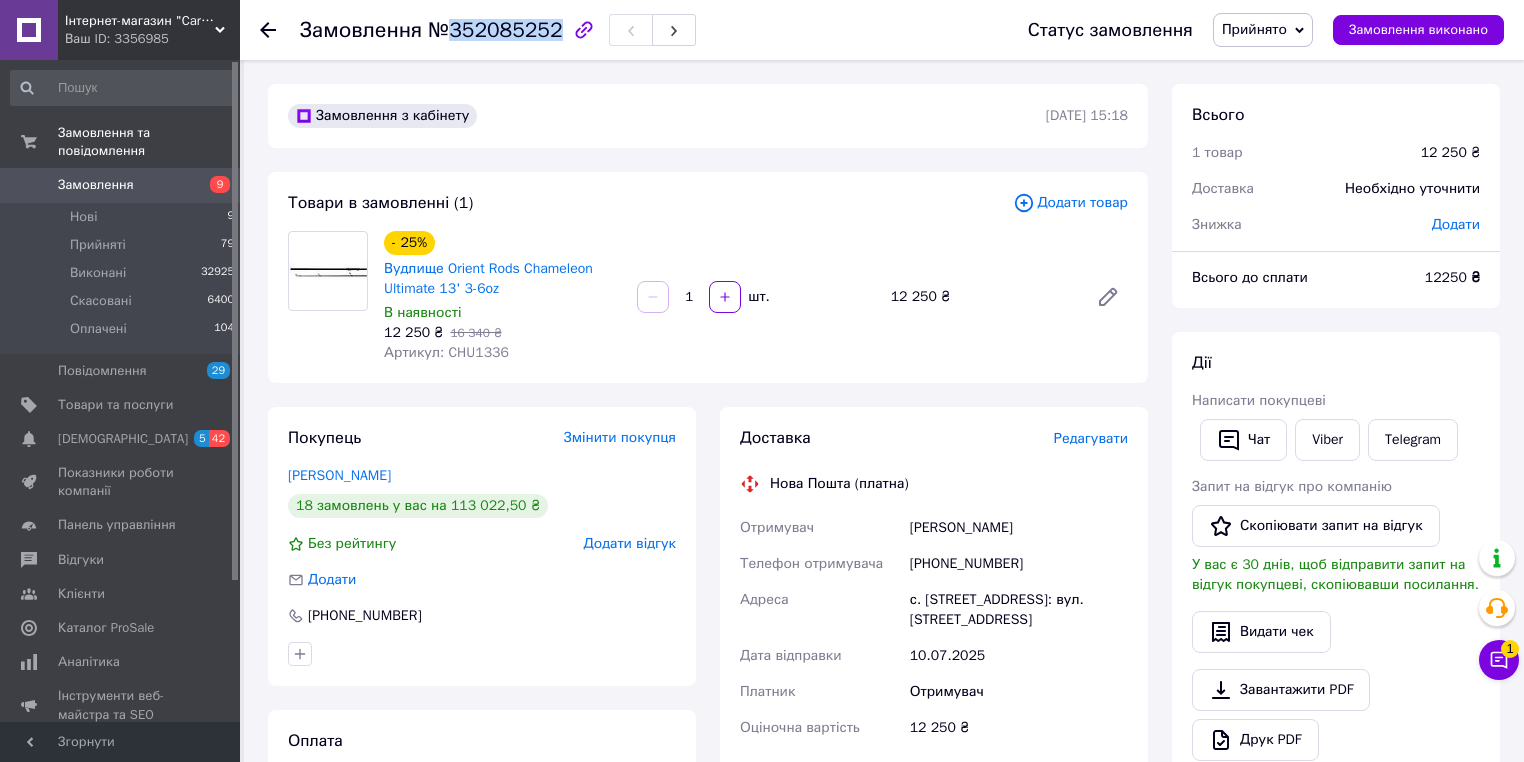 click on "№352085252" at bounding box center [495, 30] 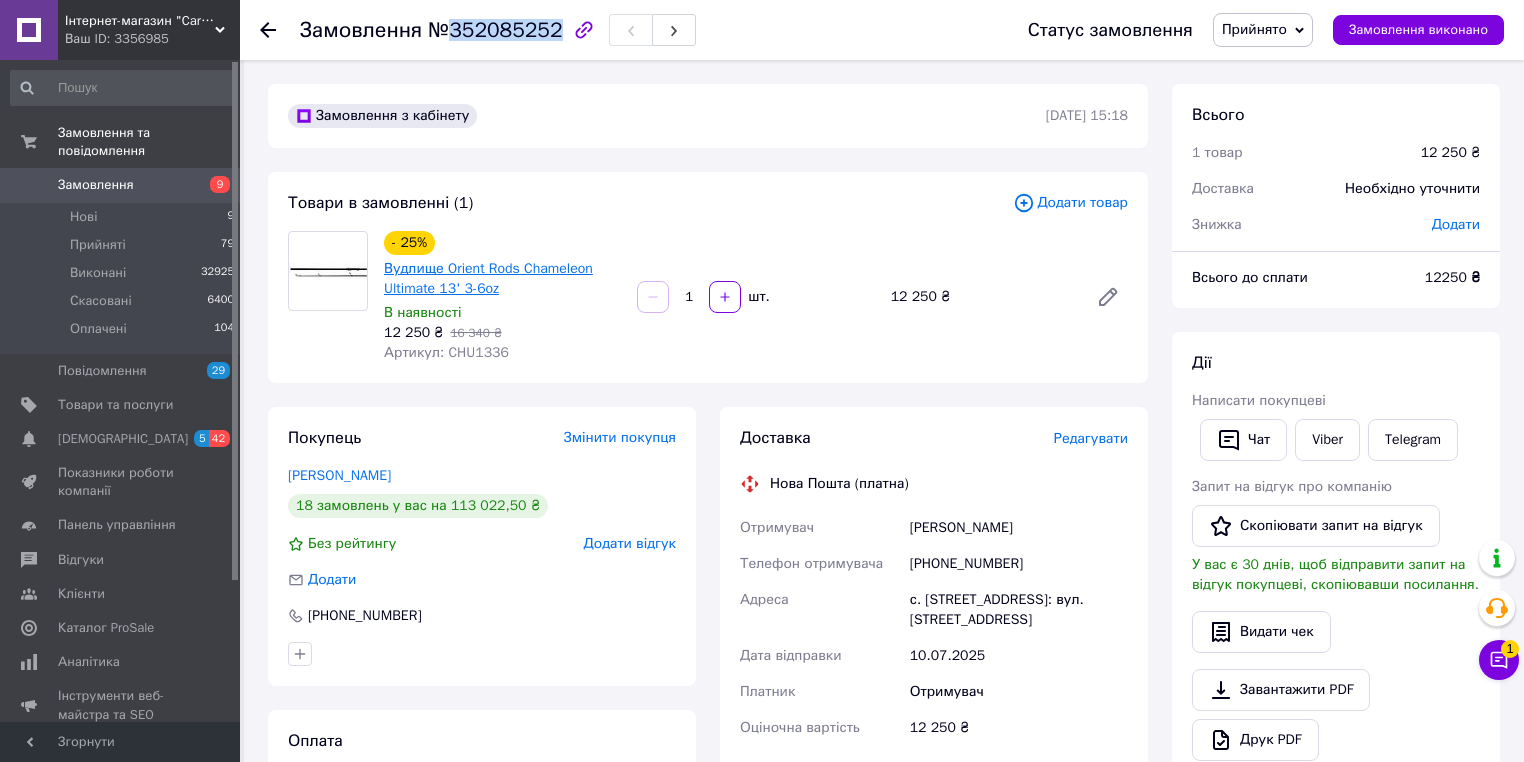 click on "Вудлище Orient Rods Chameleon Ultimate 13' 3-6oz" at bounding box center [488, 278] 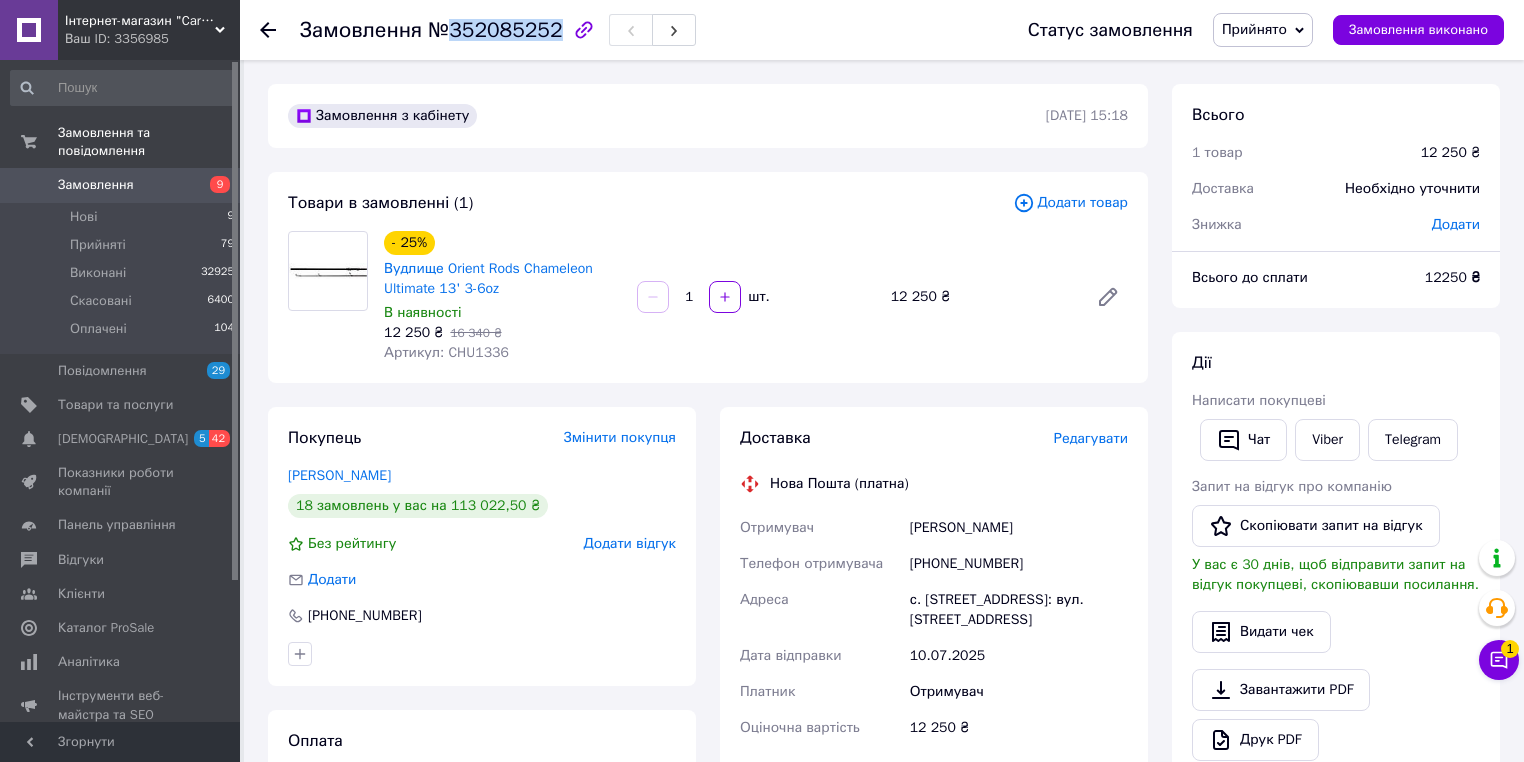 click on "Замовлення 9" at bounding box center (123, 185) 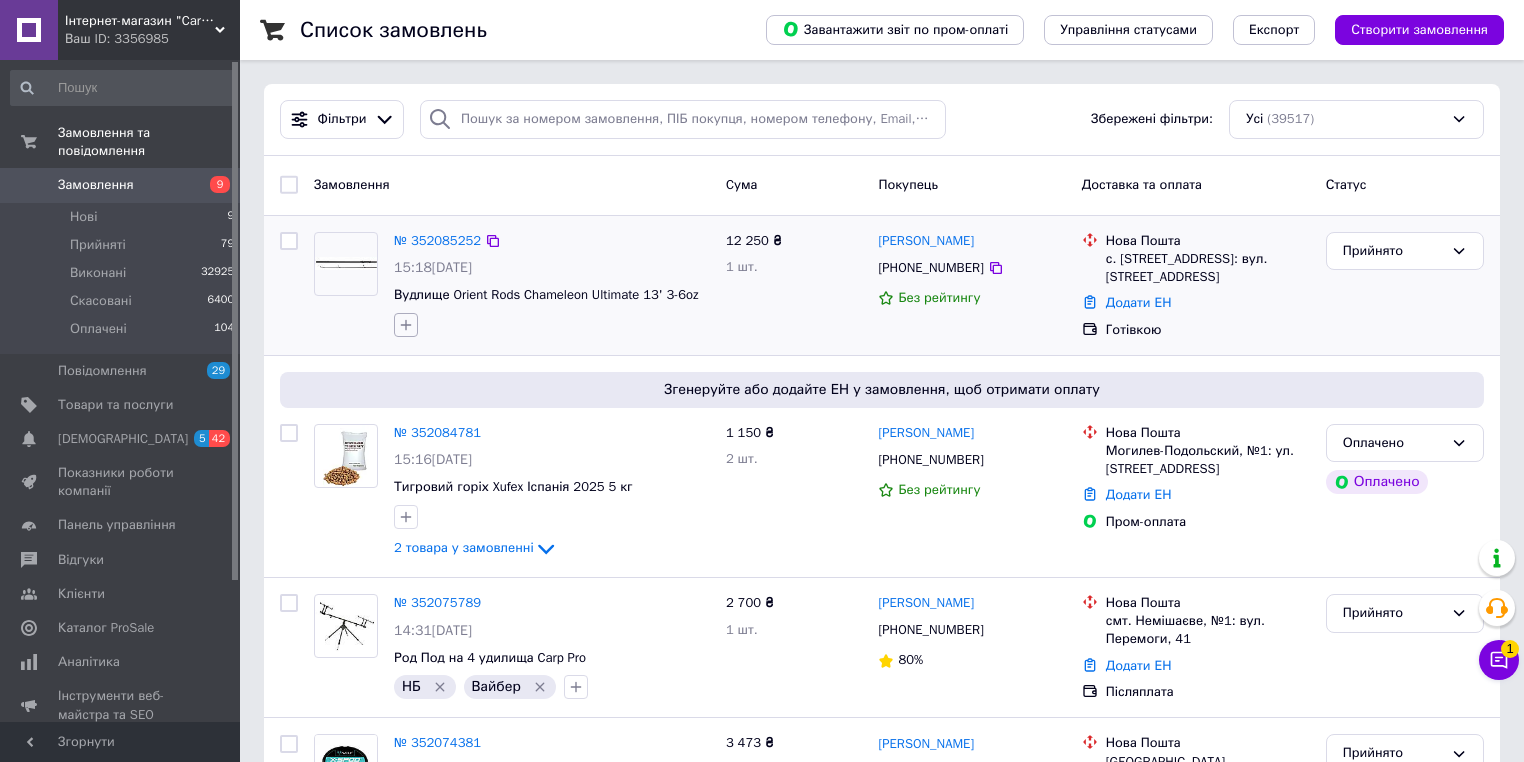 click 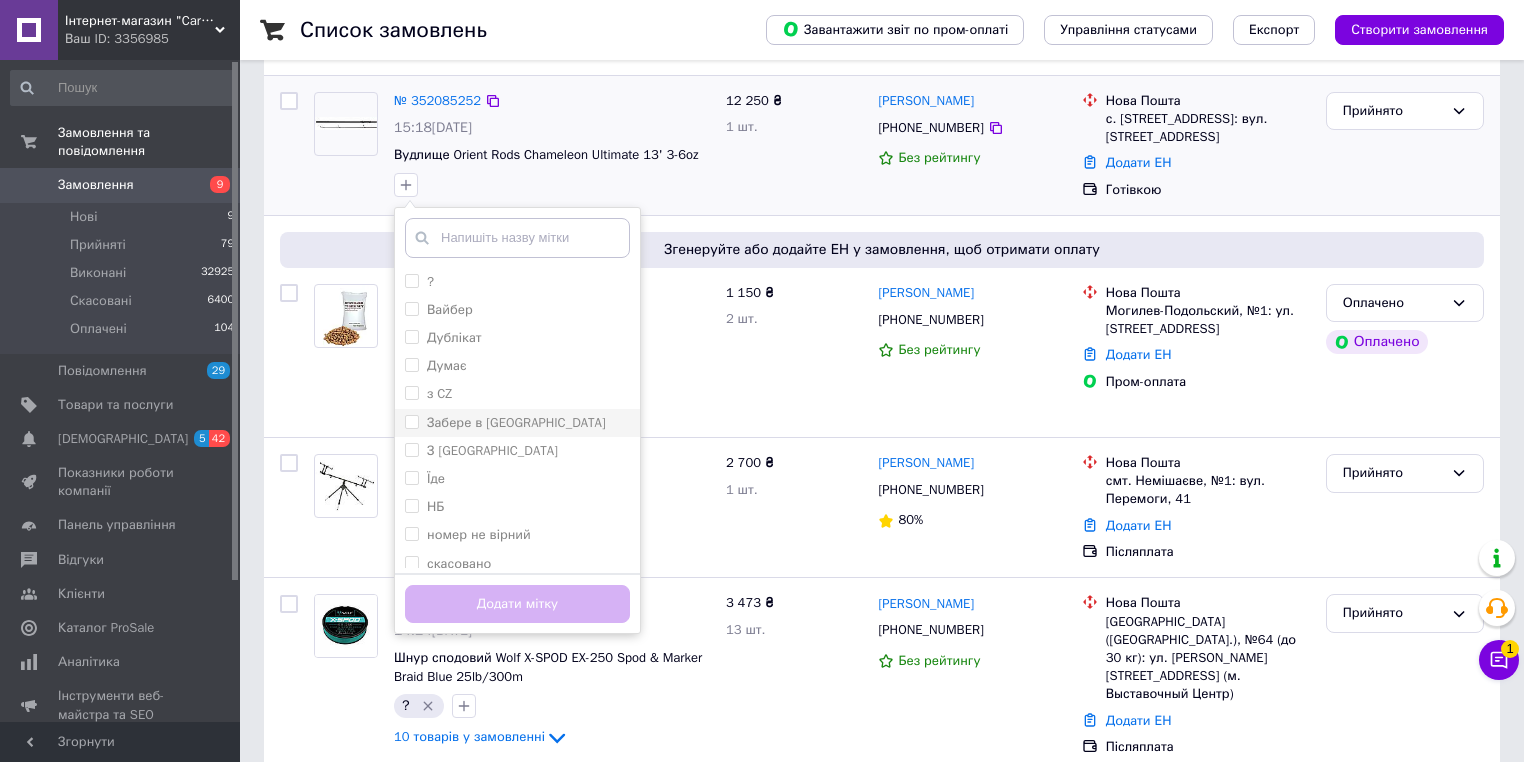 scroll, scrollTop: 160, scrollLeft: 0, axis: vertical 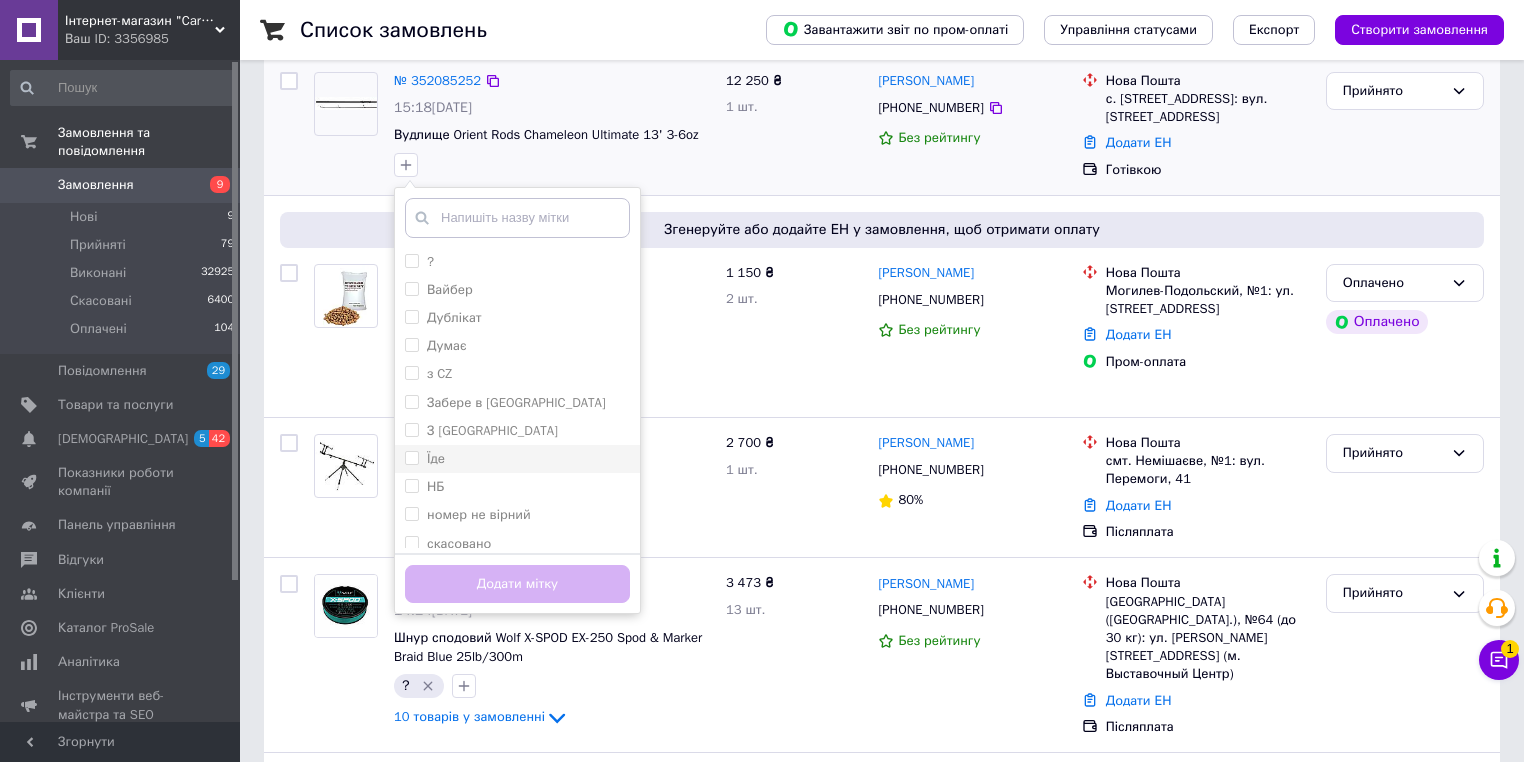 click on "Їде" at bounding box center (517, 459) 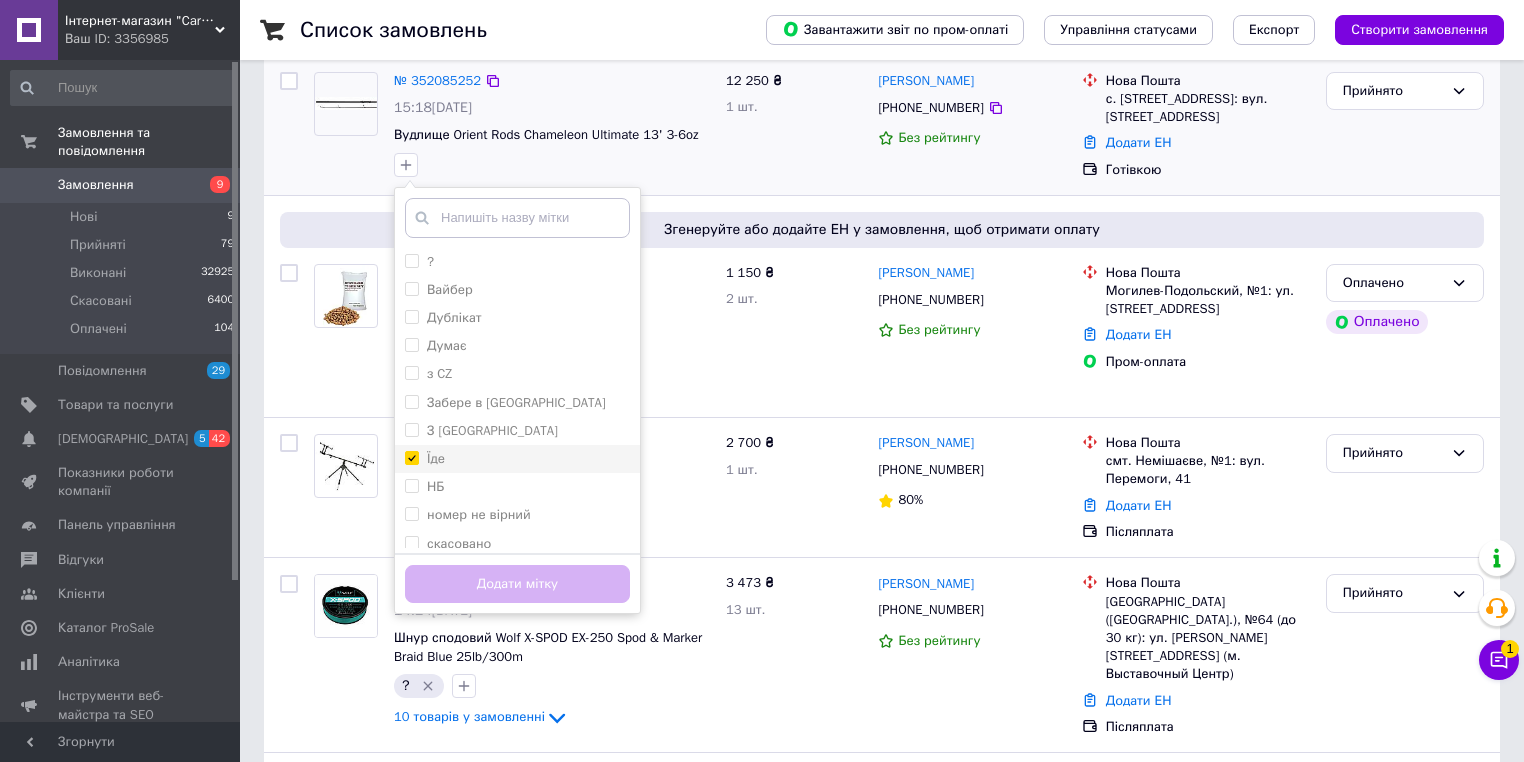 checkbox on "true" 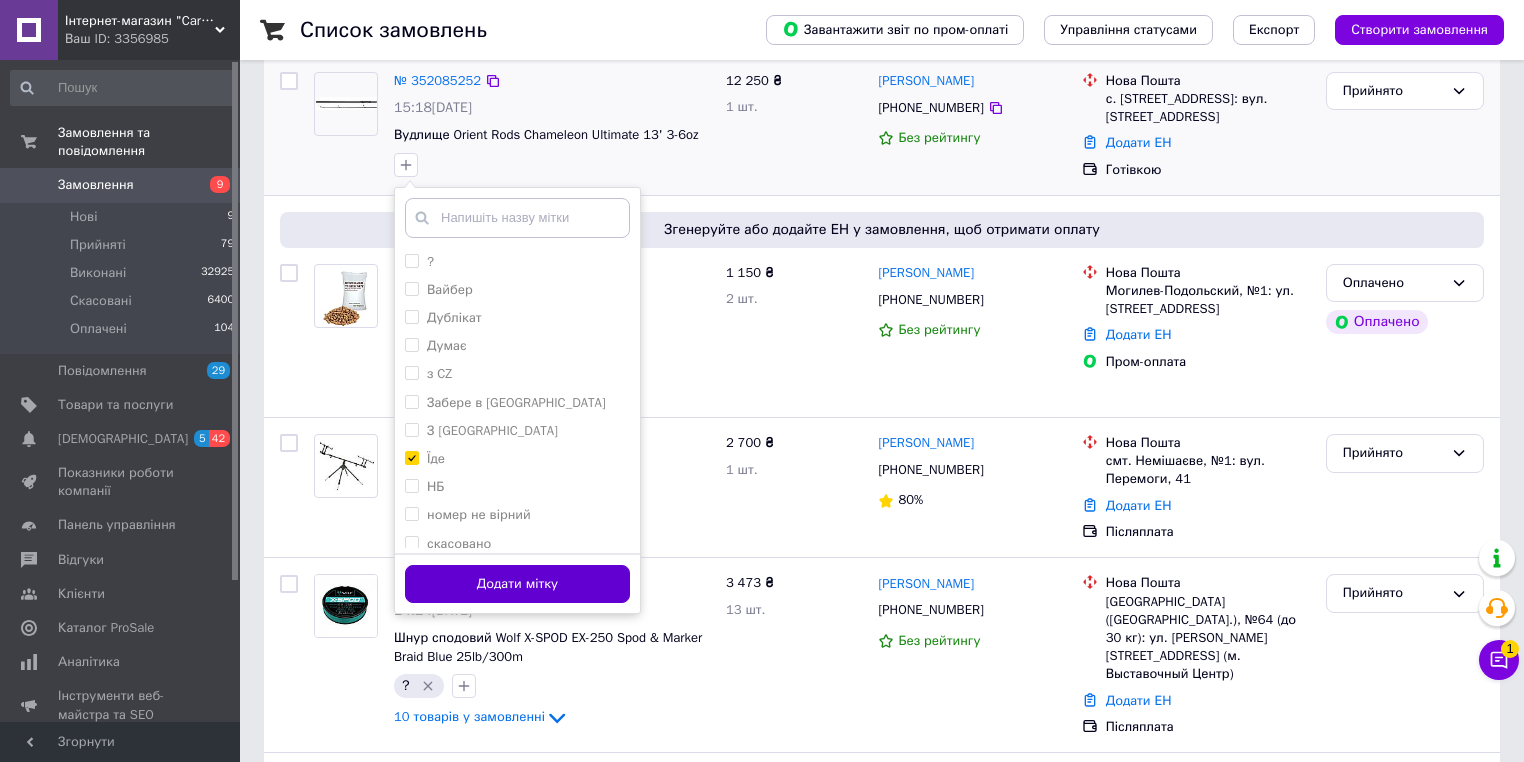 click on "Додати мітку" at bounding box center (517, 584) 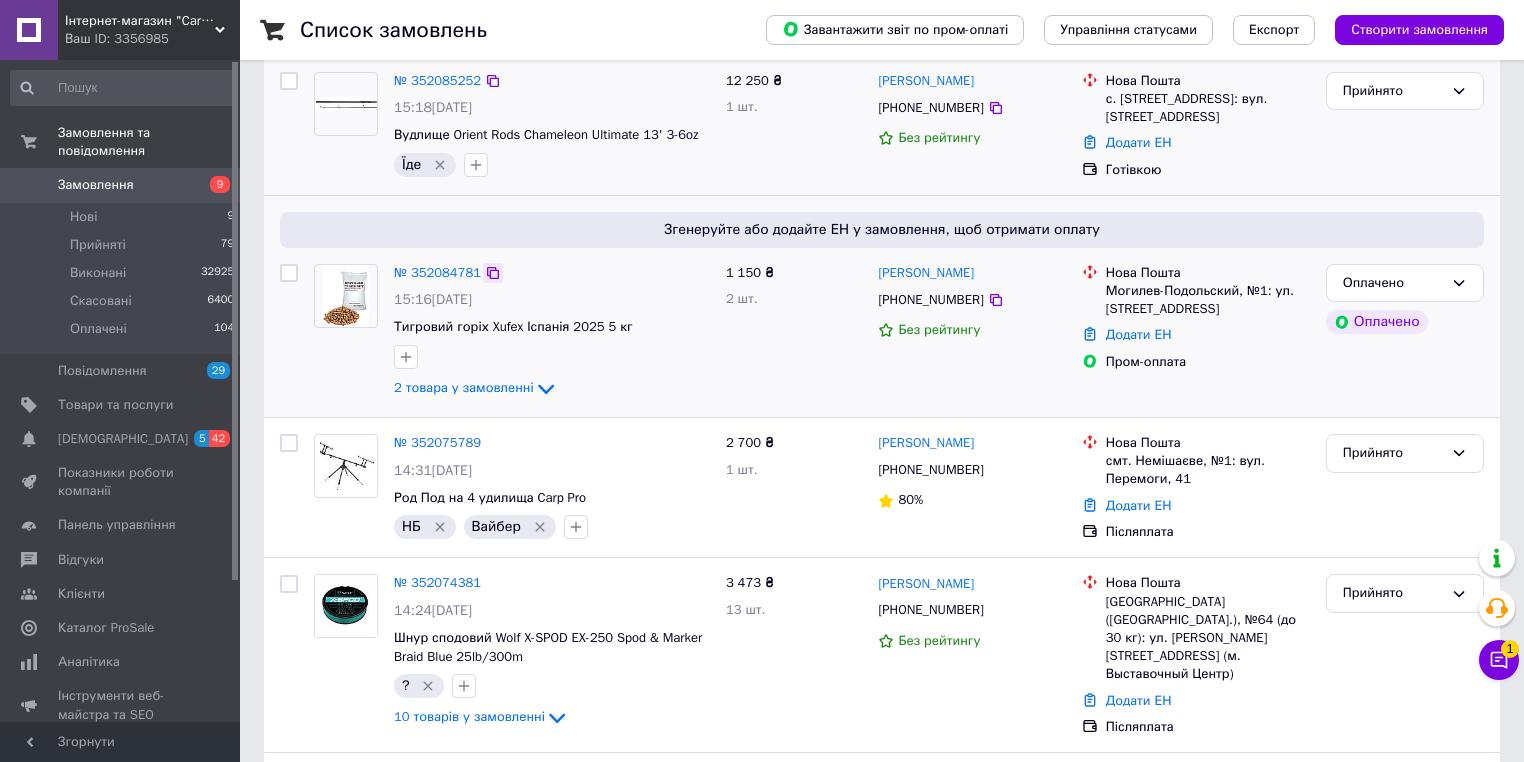 click 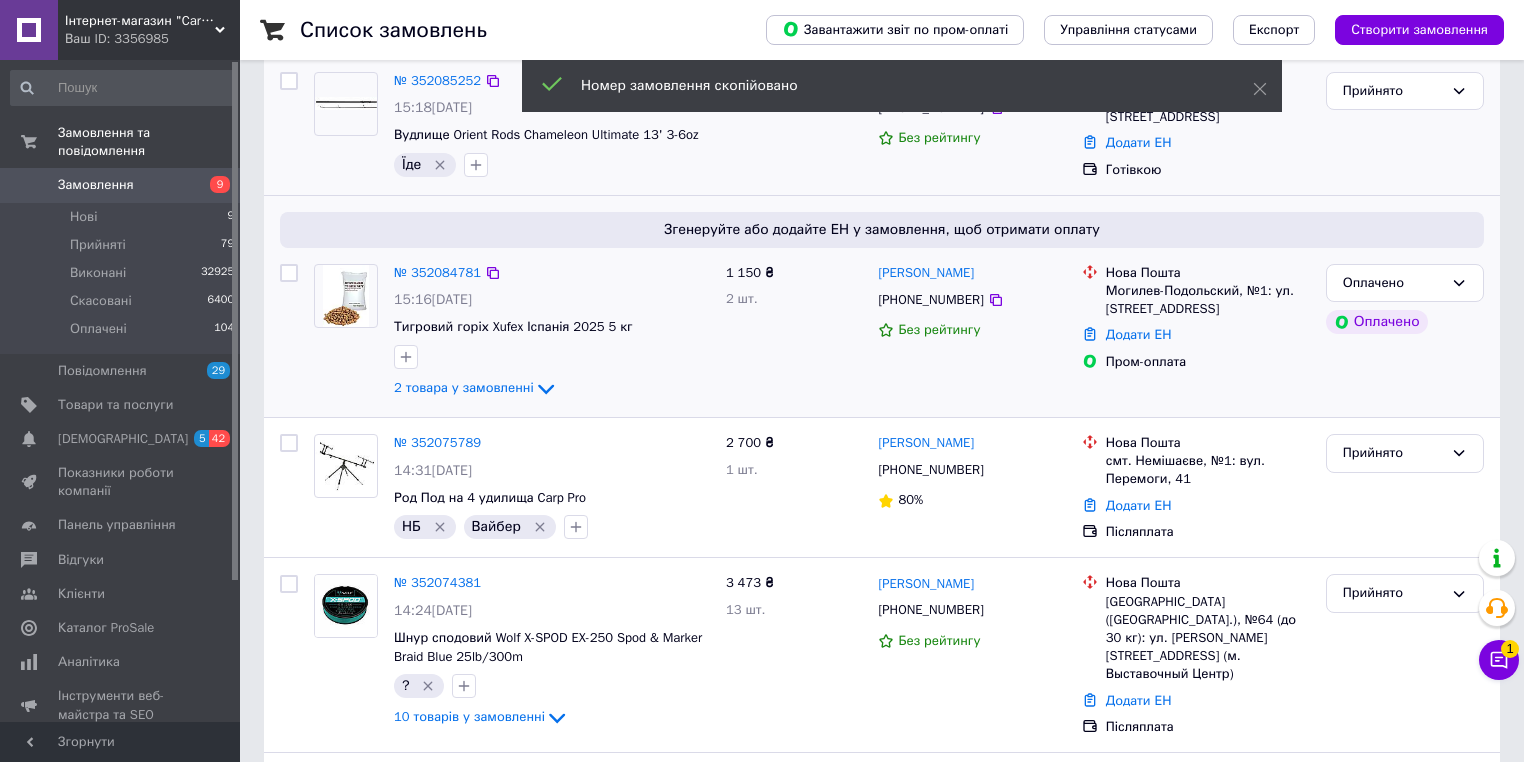 click on "№ 352084781 15:16, 10.07.2025 Тигровий горіх Xufex Іспанія 2025 5 кг 2 товара у замовленні" at bounding box center (552, 332) 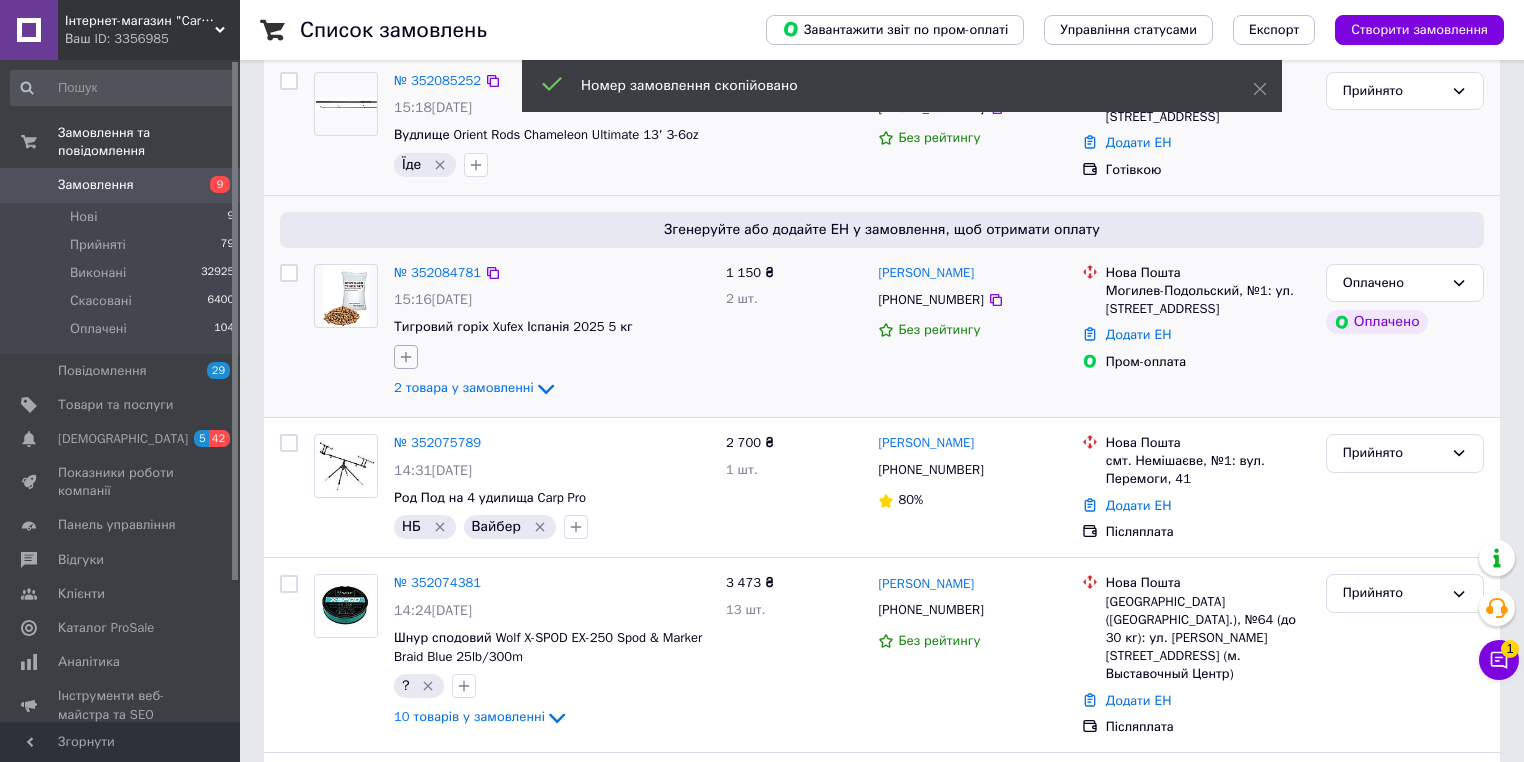 click 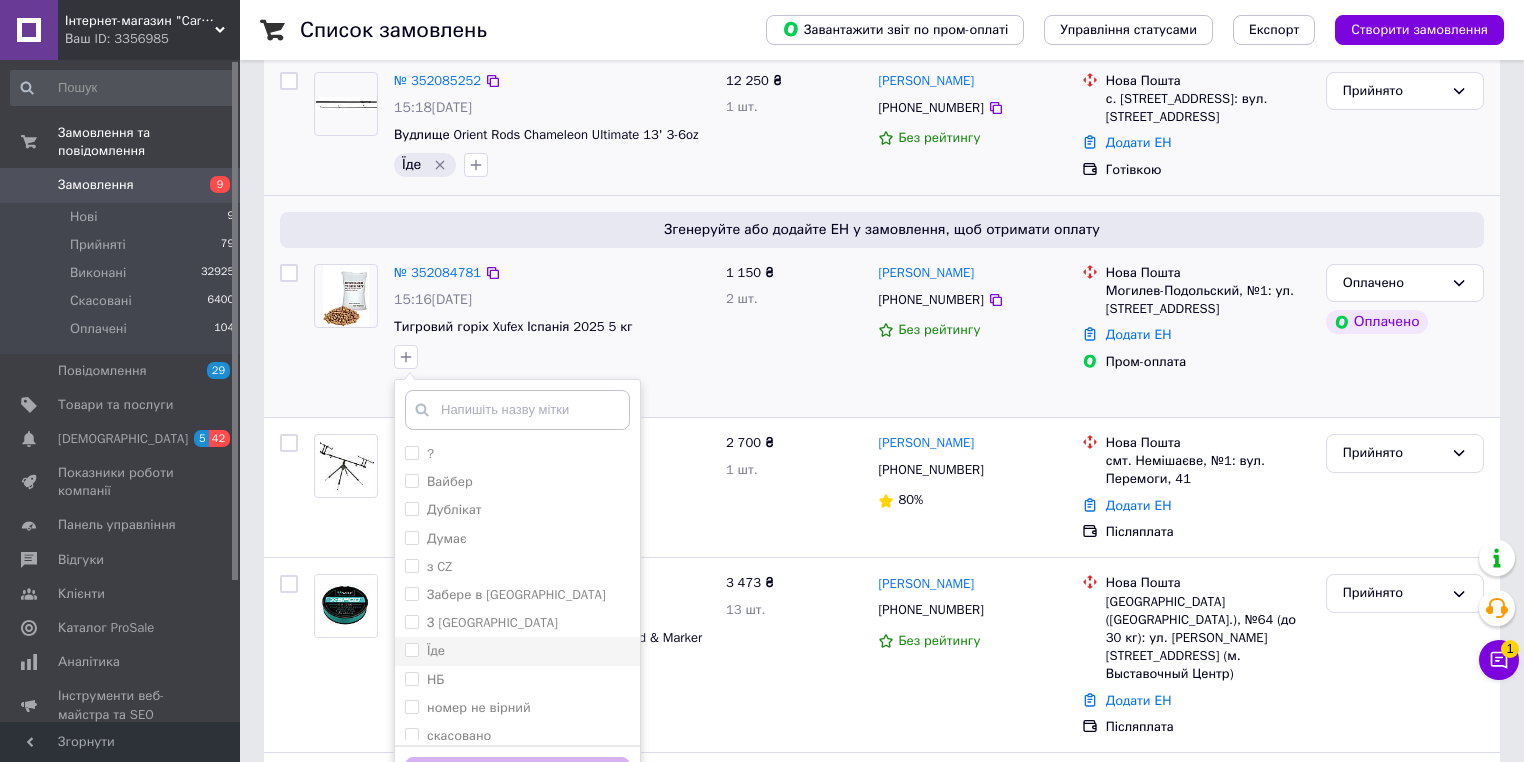click on "Їде" at bounding box center [517, 651] 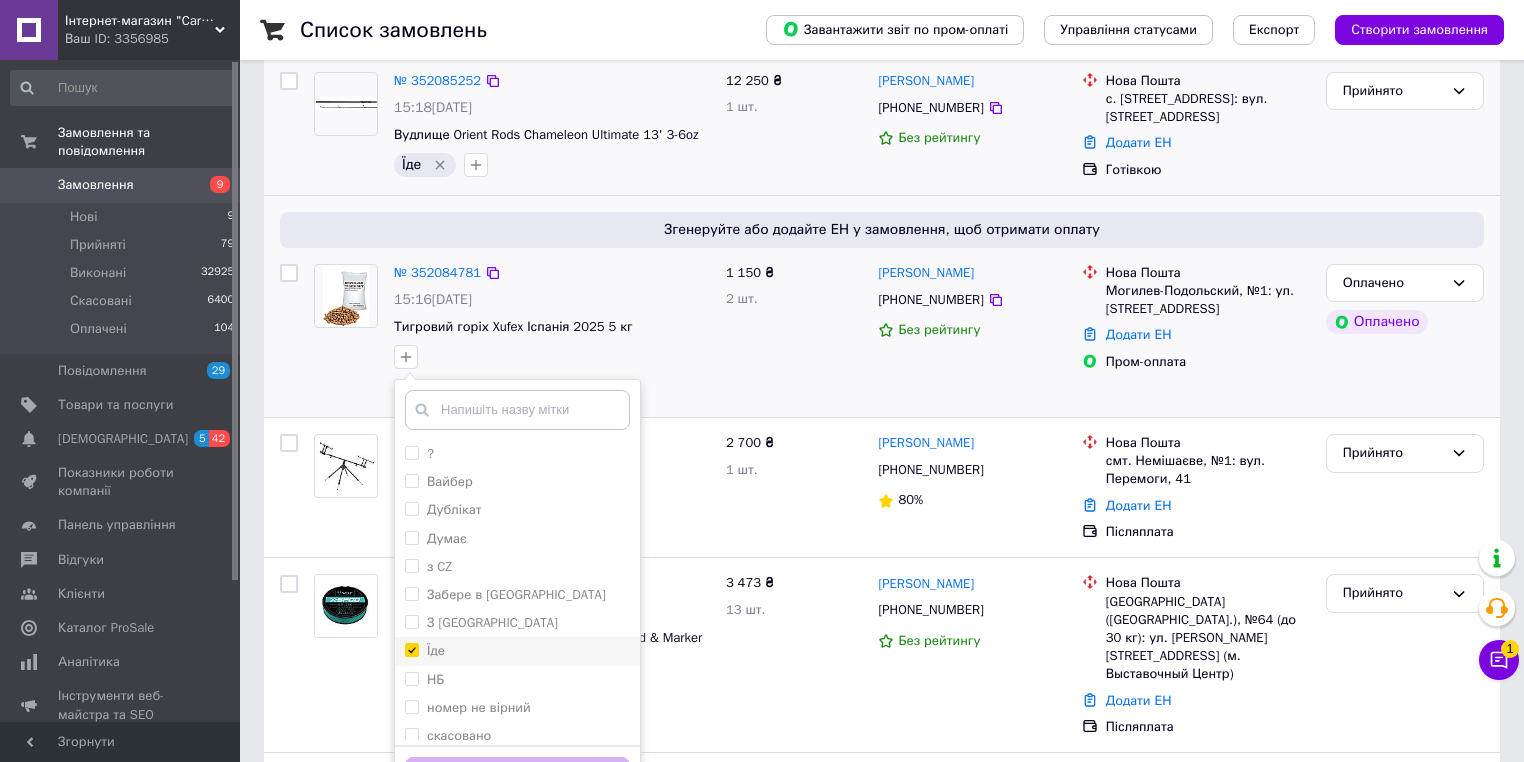 checkbox on "true" 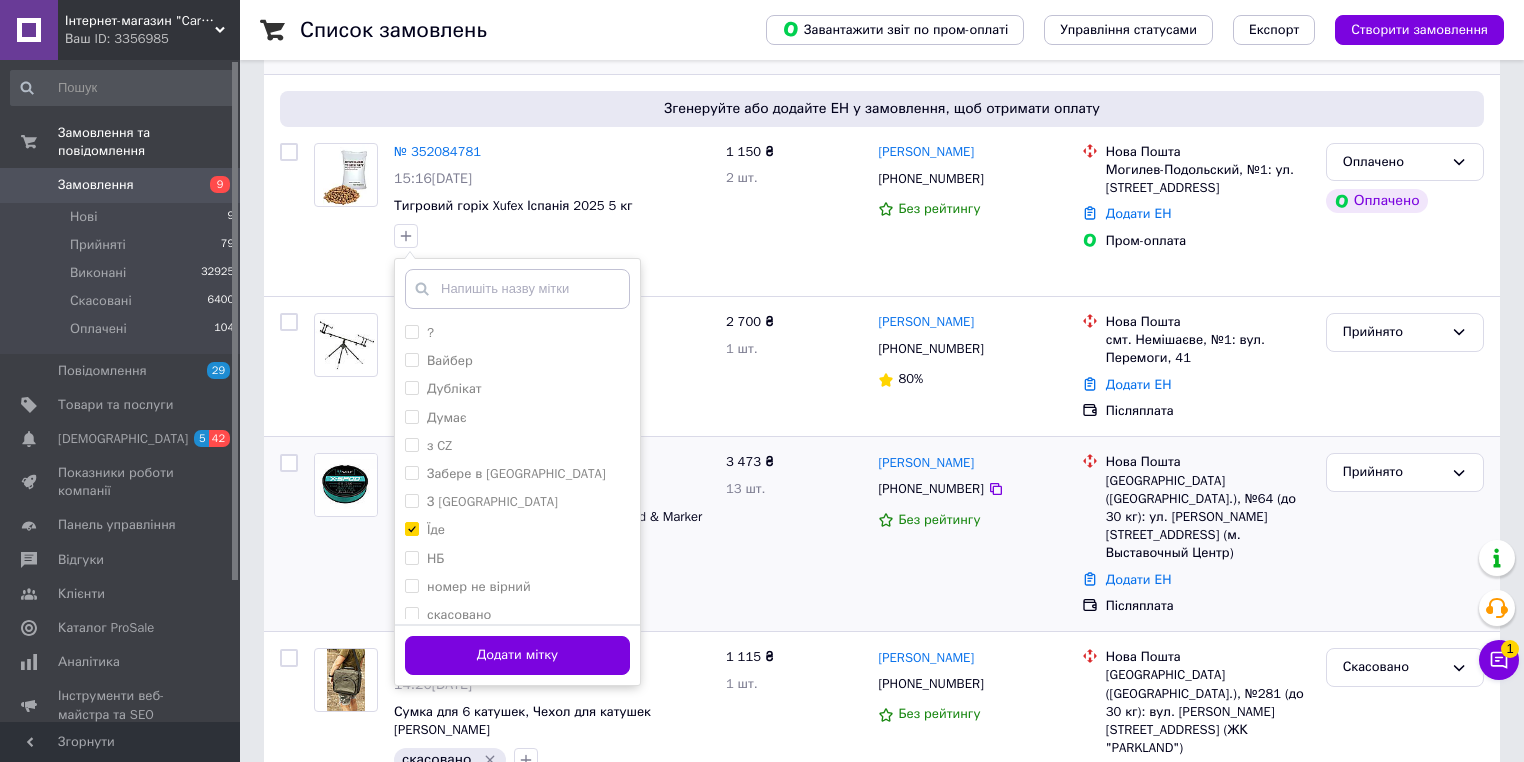 scroll, scrollTop: 320, scrollLeft: 0, axis: vertical 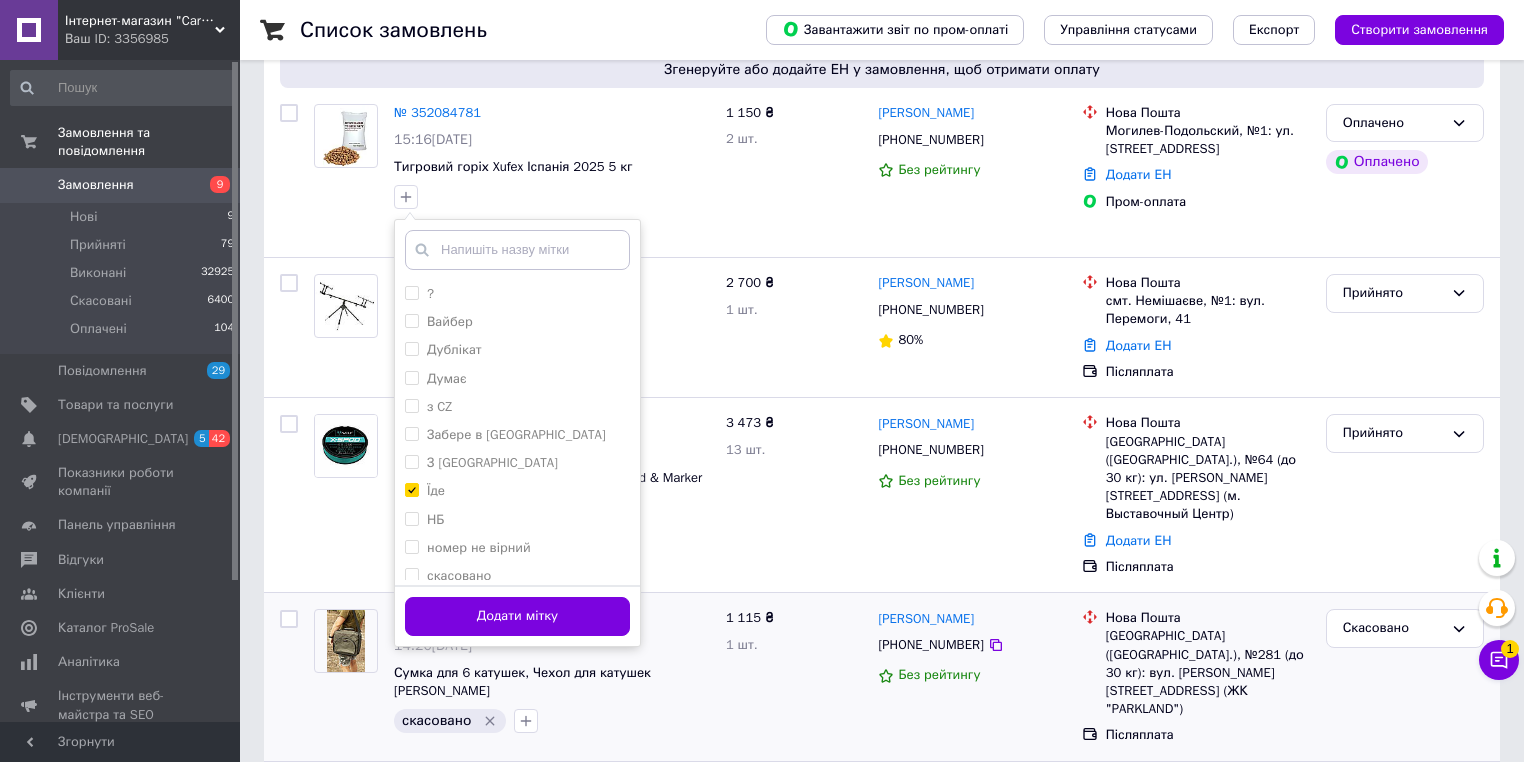 click on "Додати мітку" at bounding box center (517, 616) 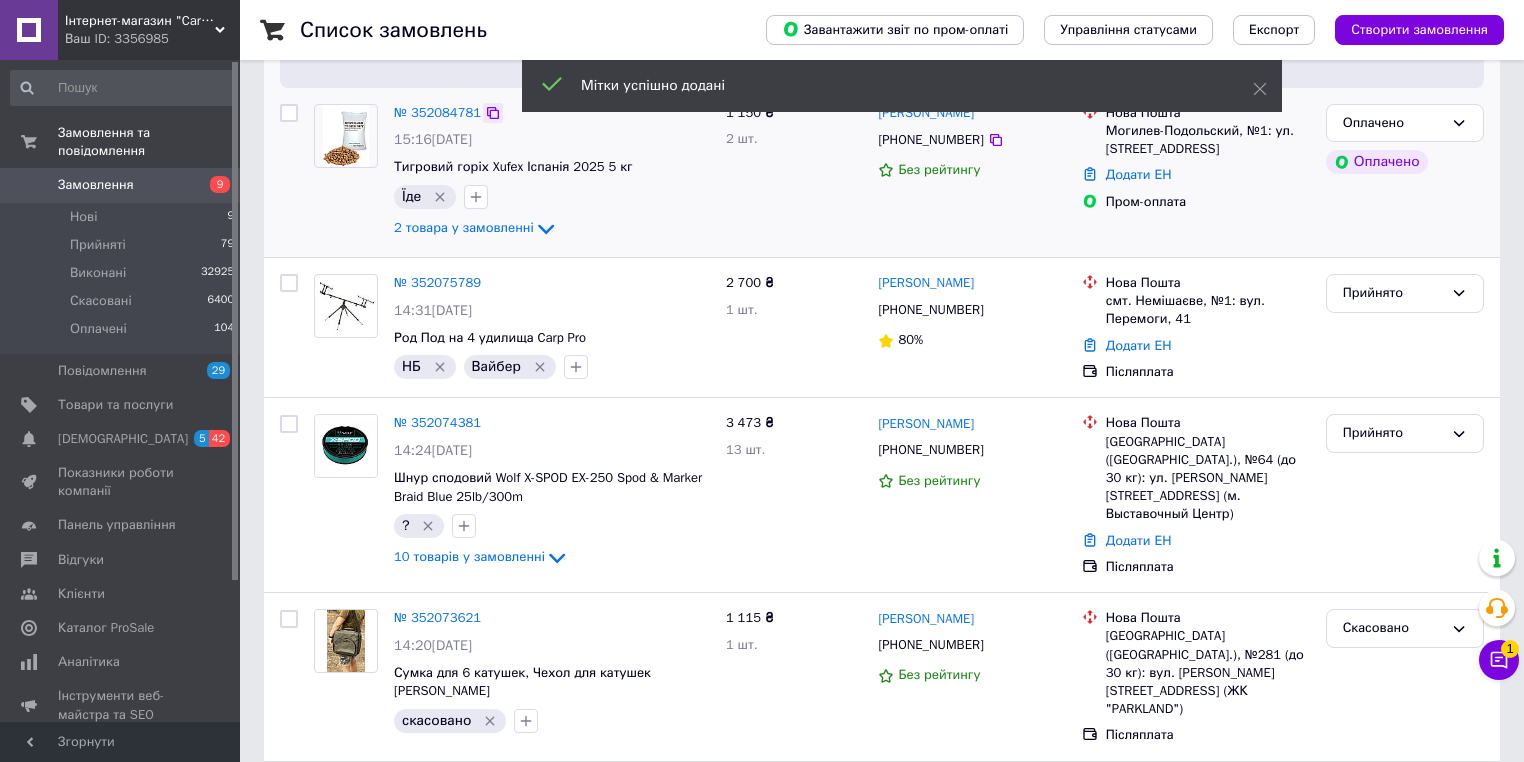 click 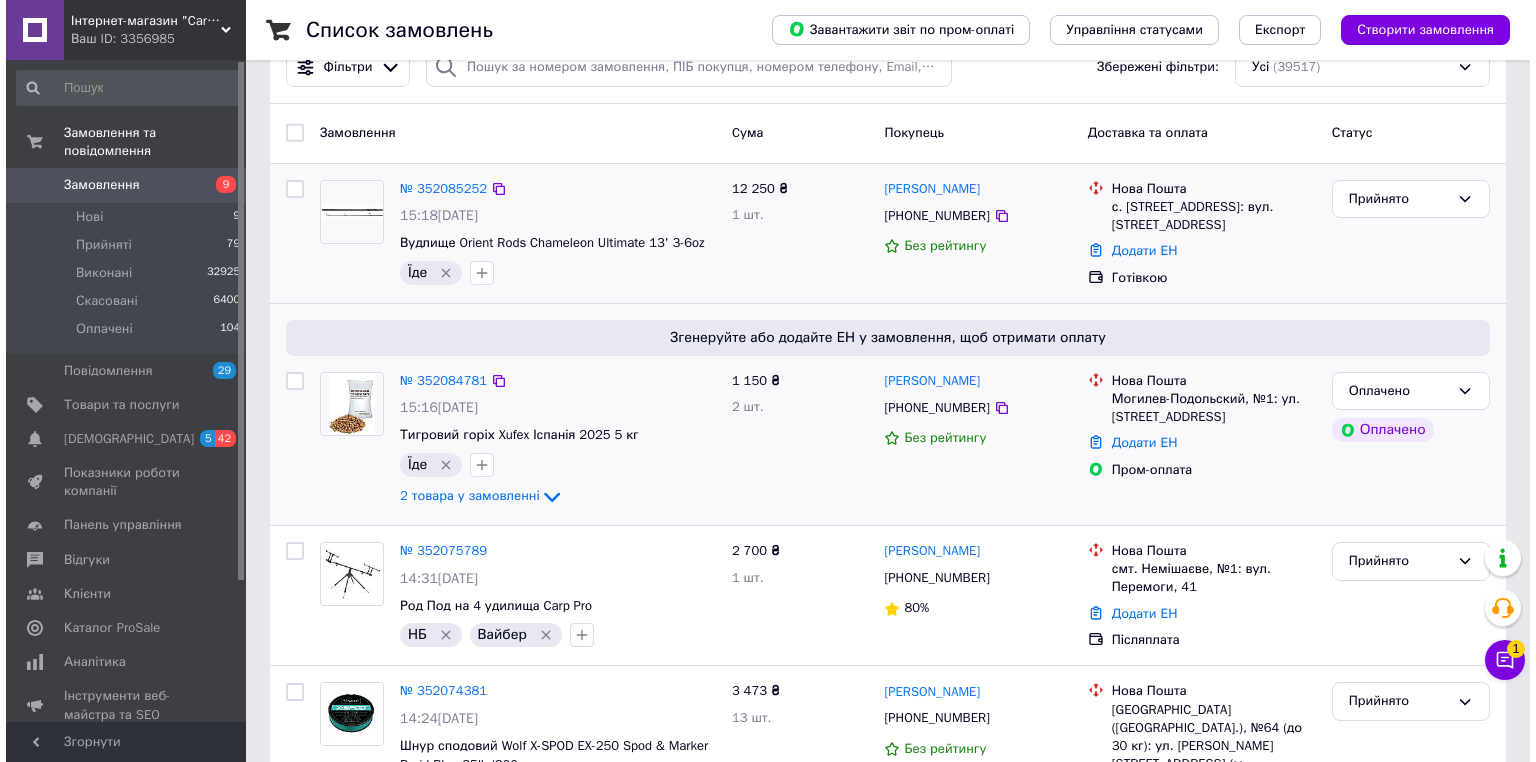scroll, scrollTop: 0, scrollLeft: 0, axis: both 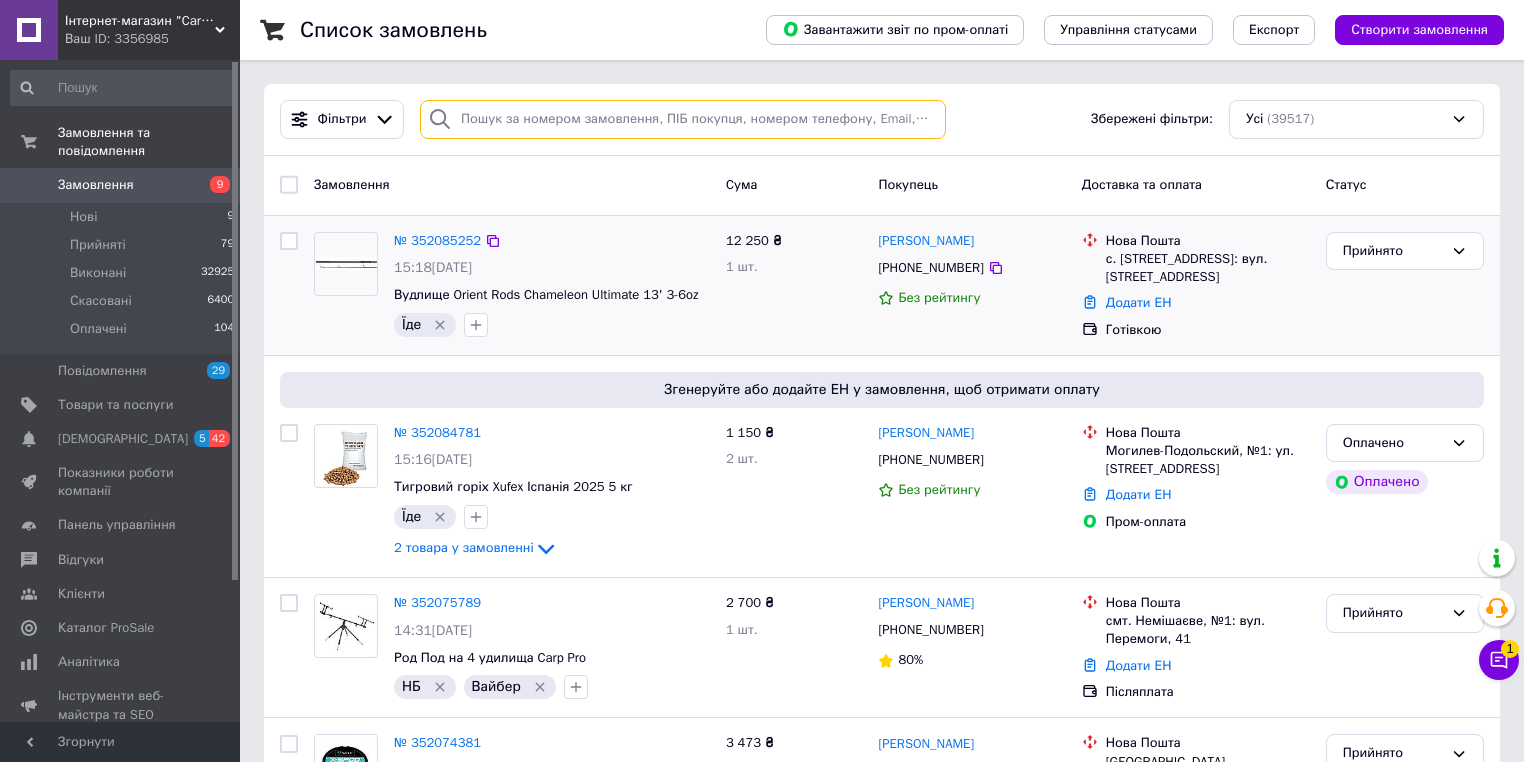 click at bounding box center (683, 119) 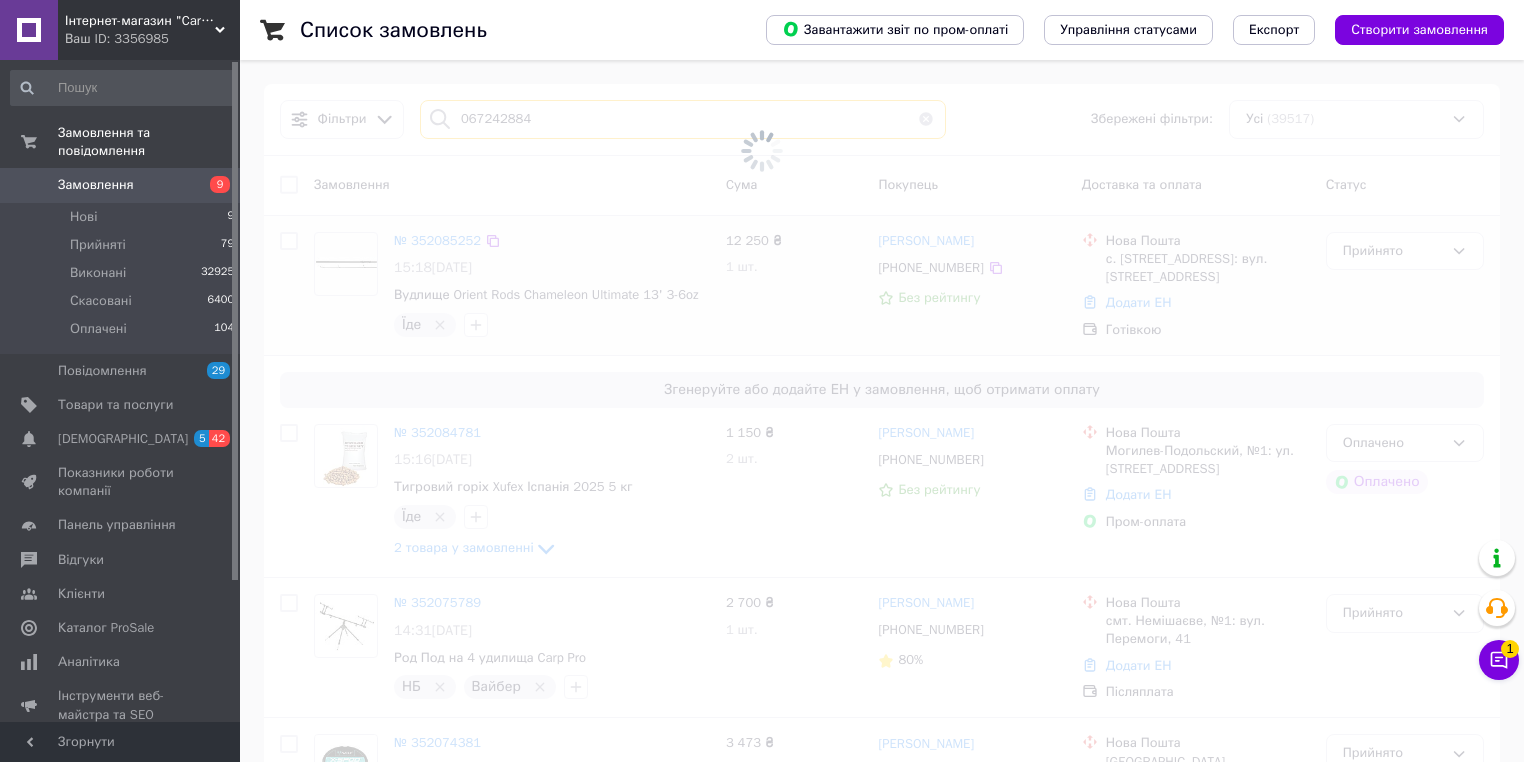 type on "0672428842" 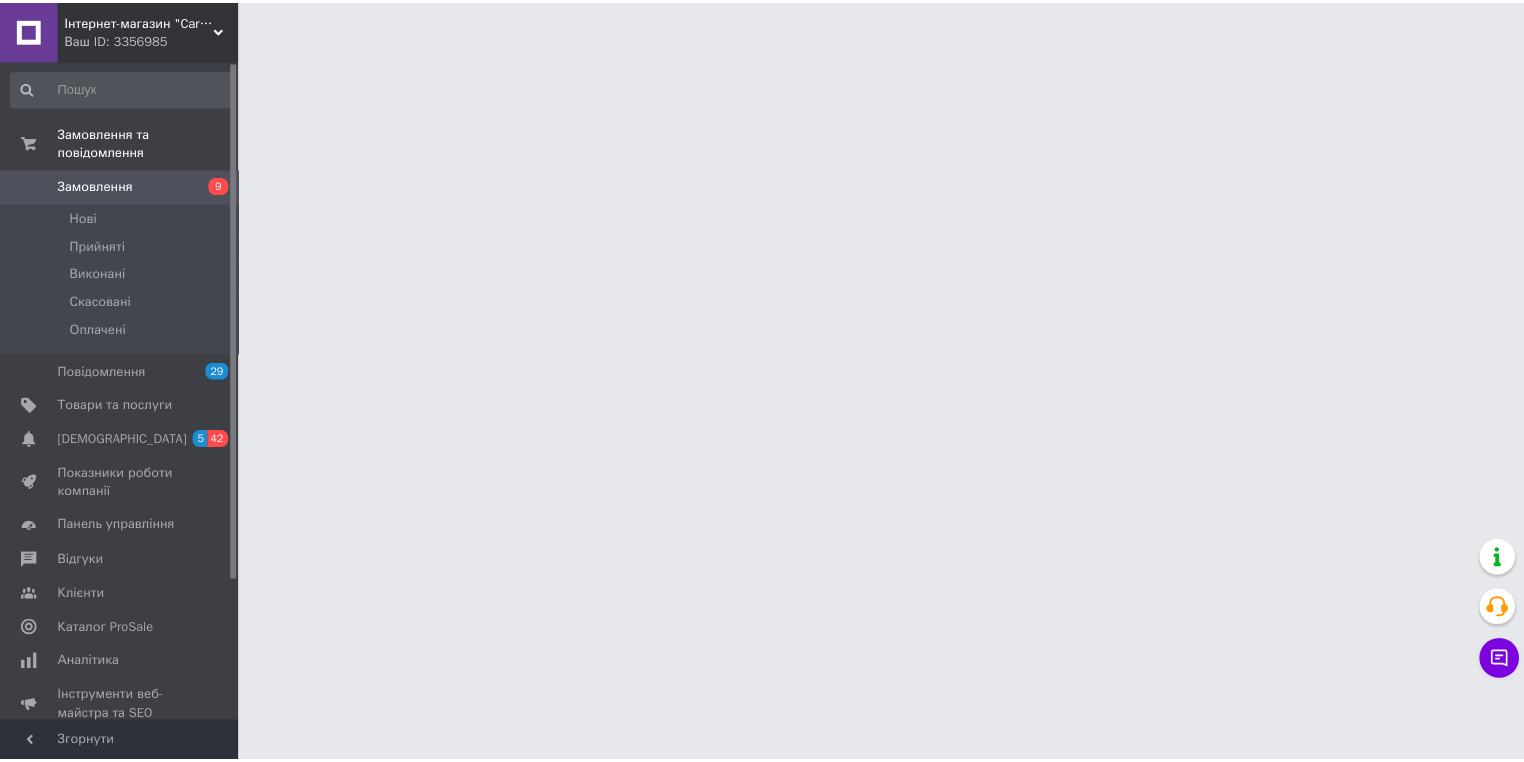 scroll, scrollTop: 0, scrollLeft: 0, axis: both 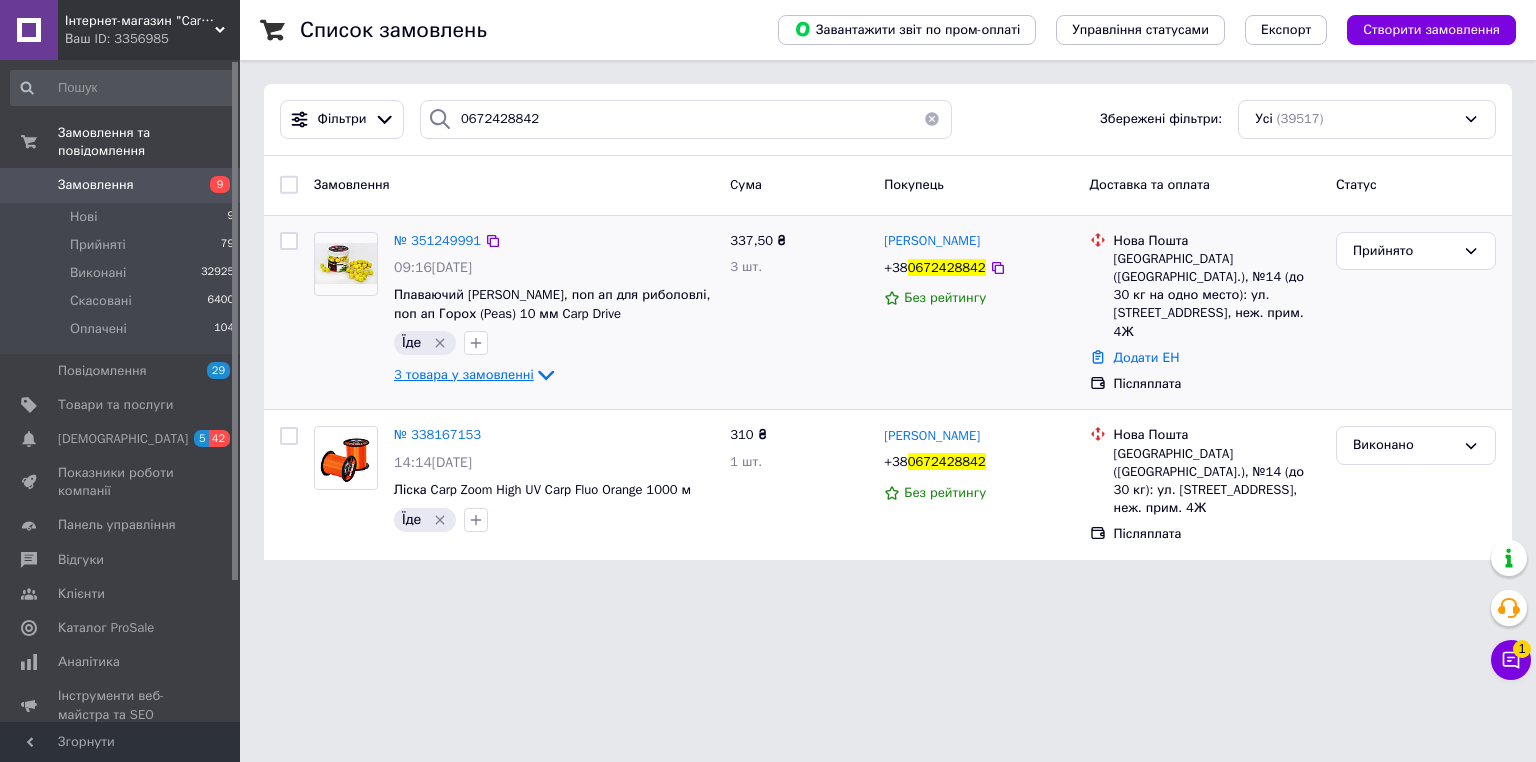 click 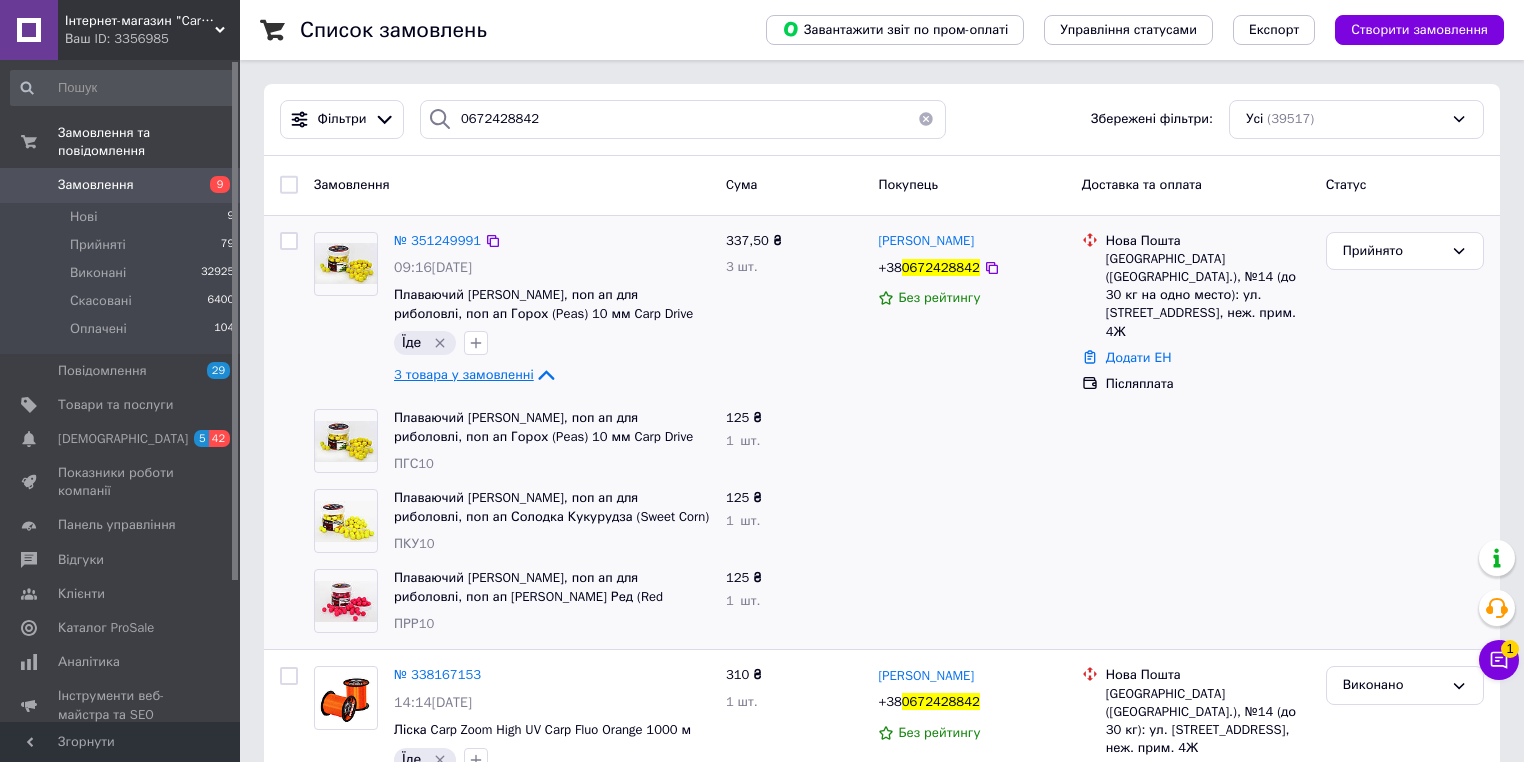 click 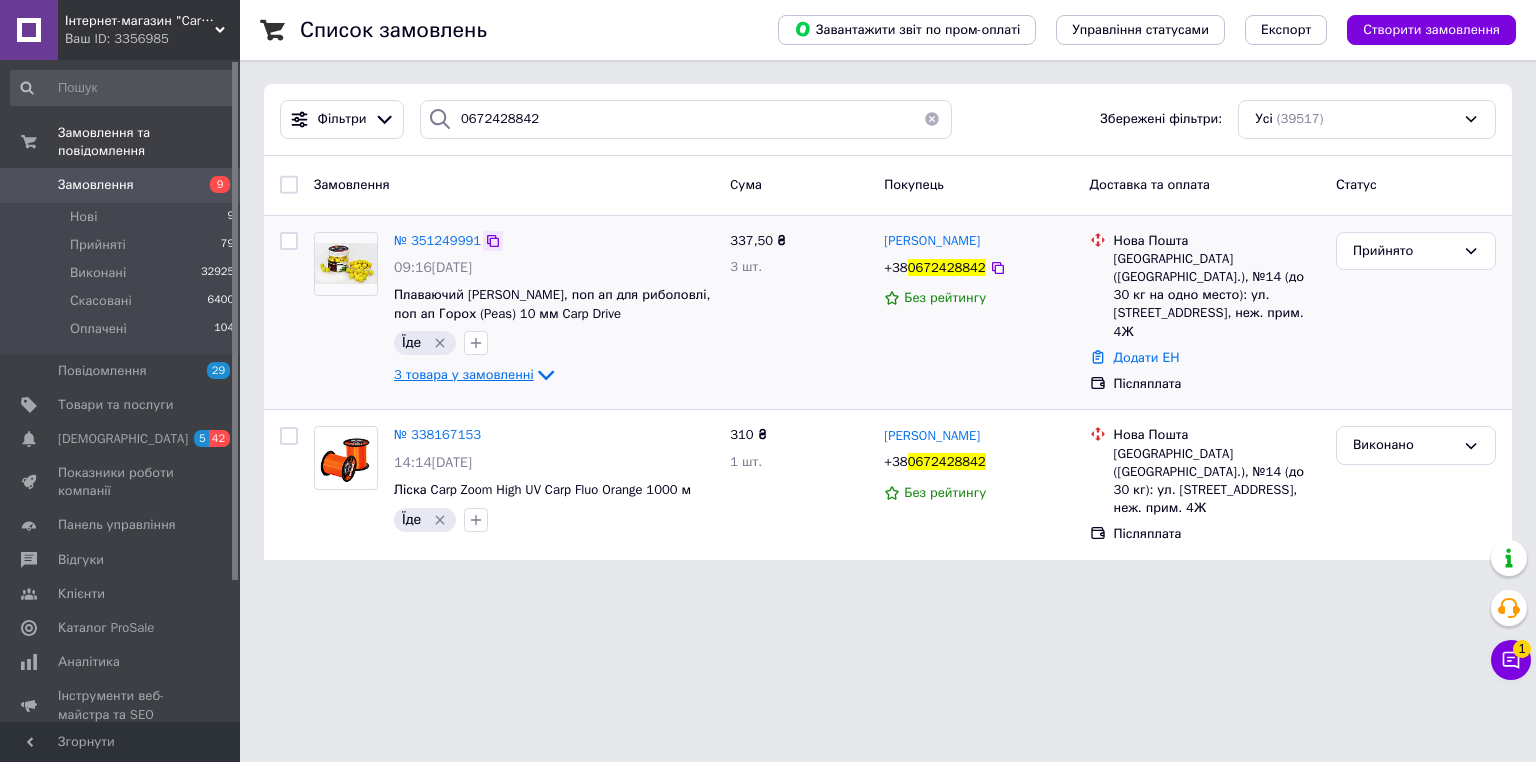 click 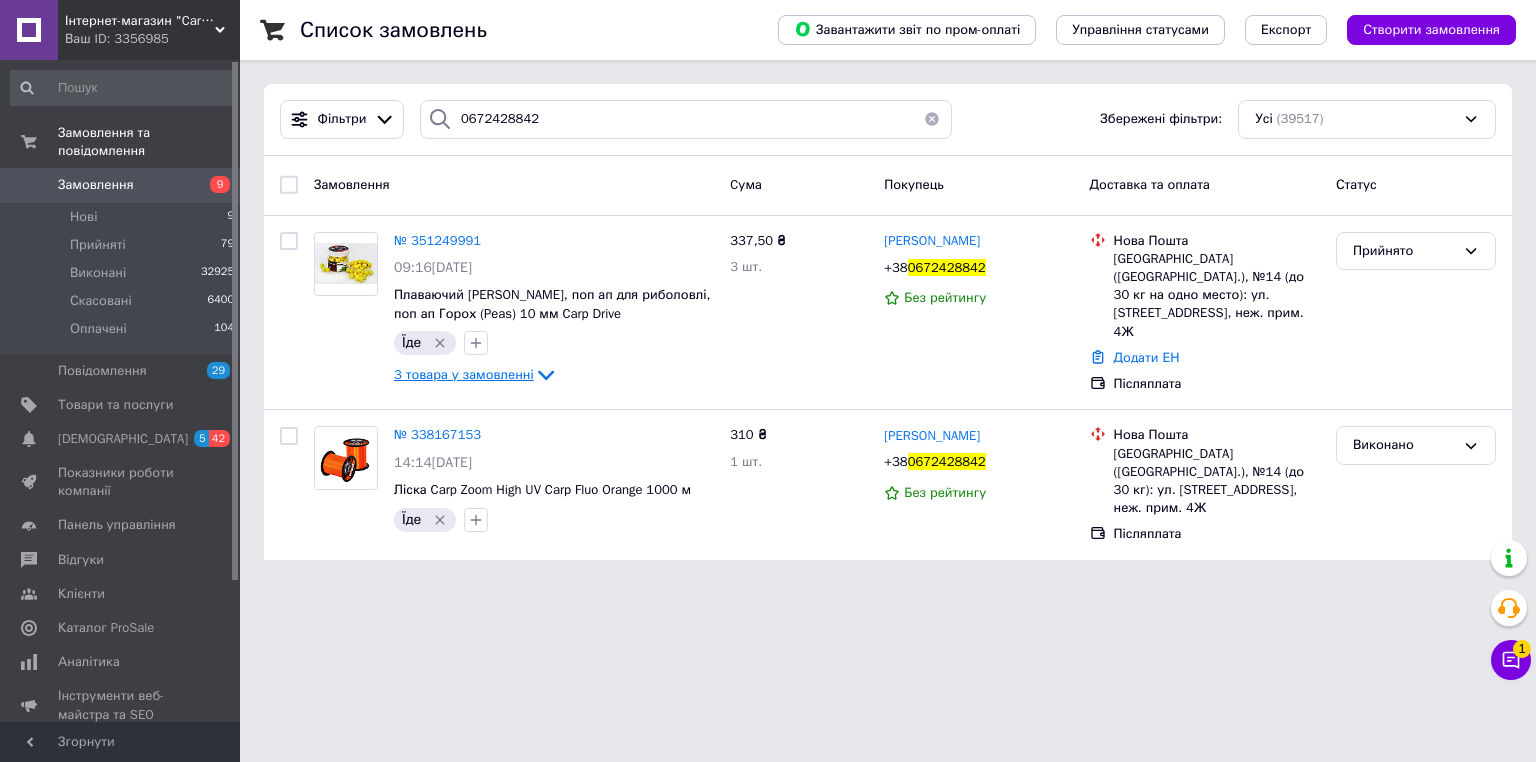 click 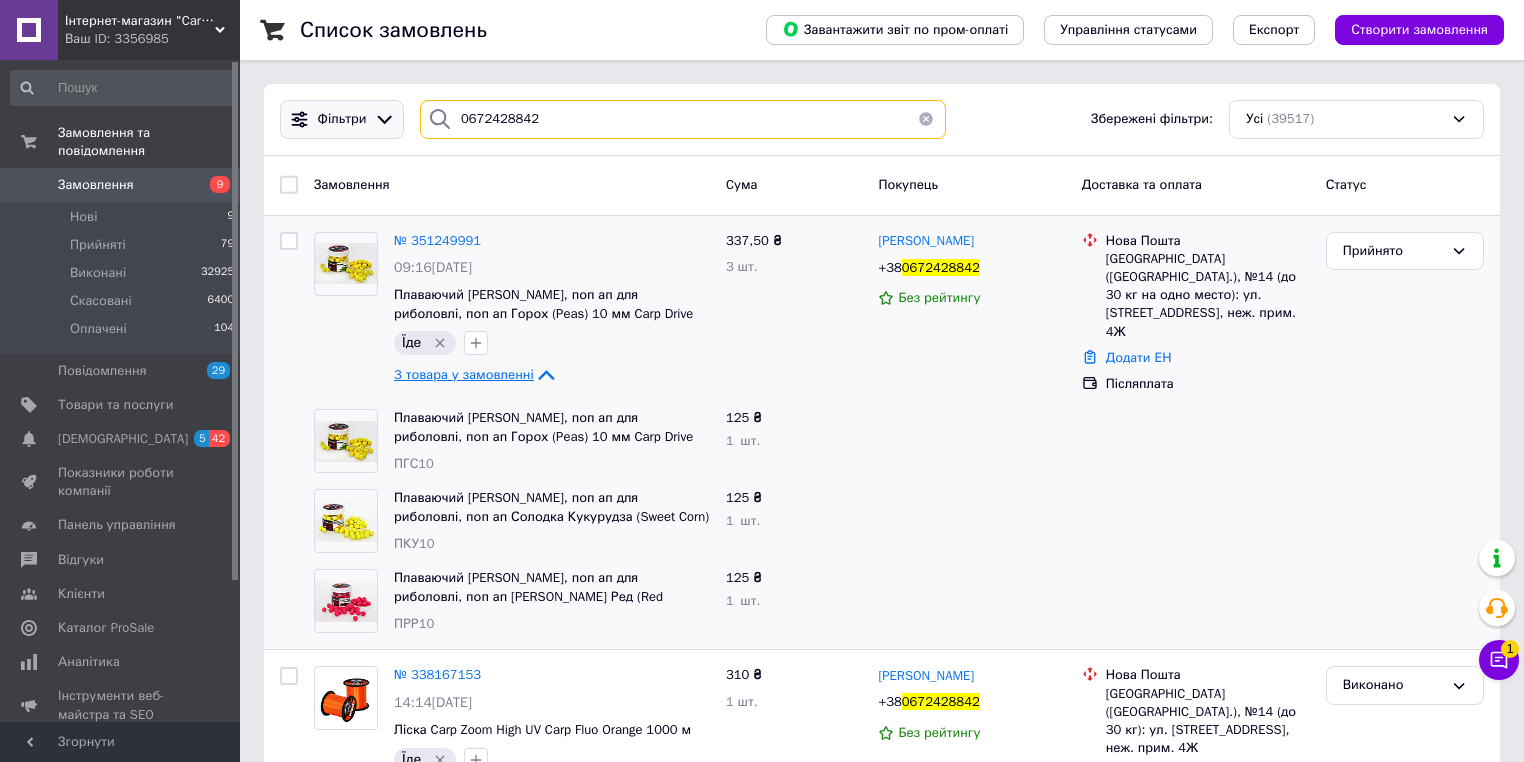 drag, startPoint x: 571, startPoint y: 111, endPoint x: 384, endPoint y: 117, distance: 187.09624 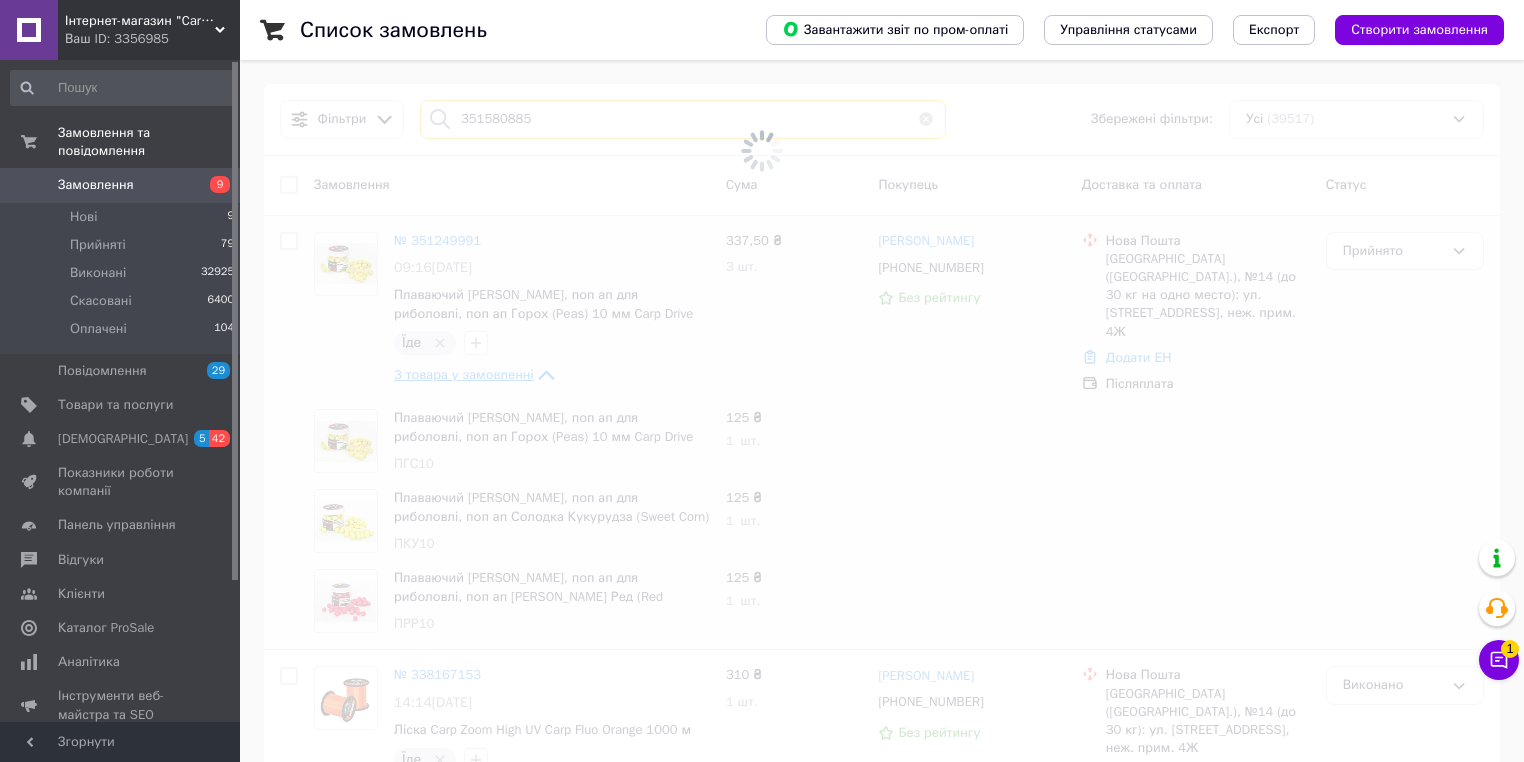 type on "351580885" 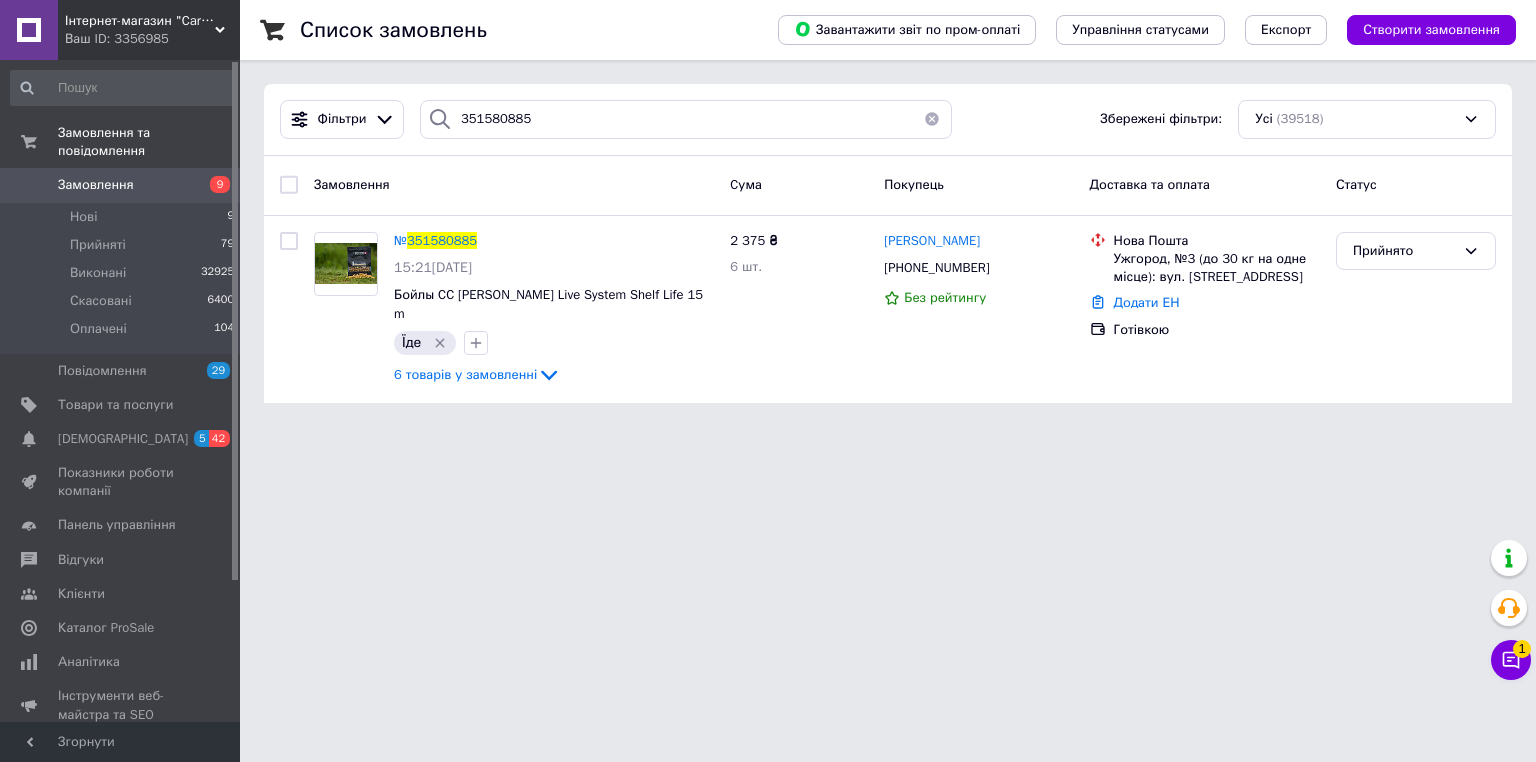 click at bounding box center [932, 119] 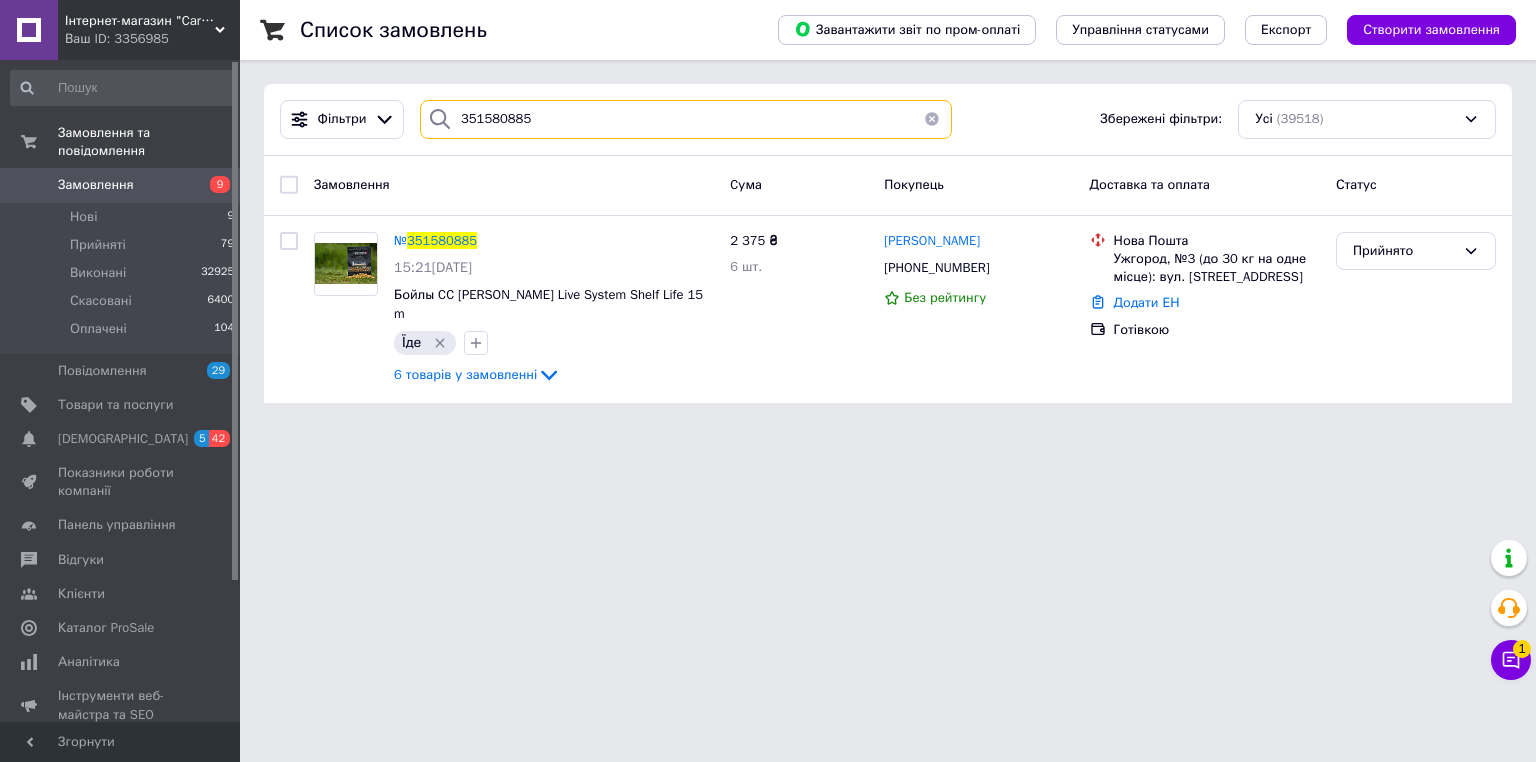 type 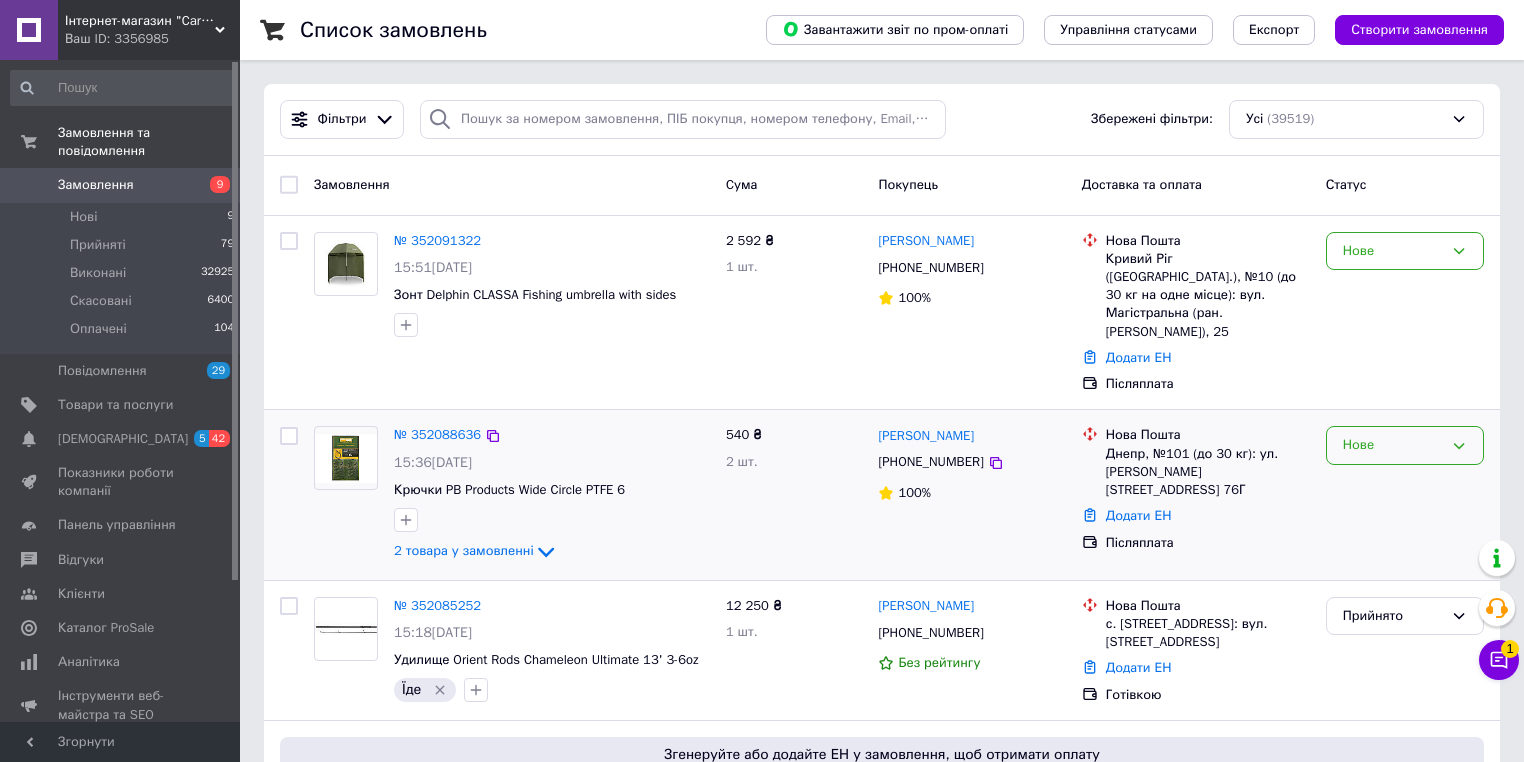 click on "Нове" at bounding box center (1405, 445) 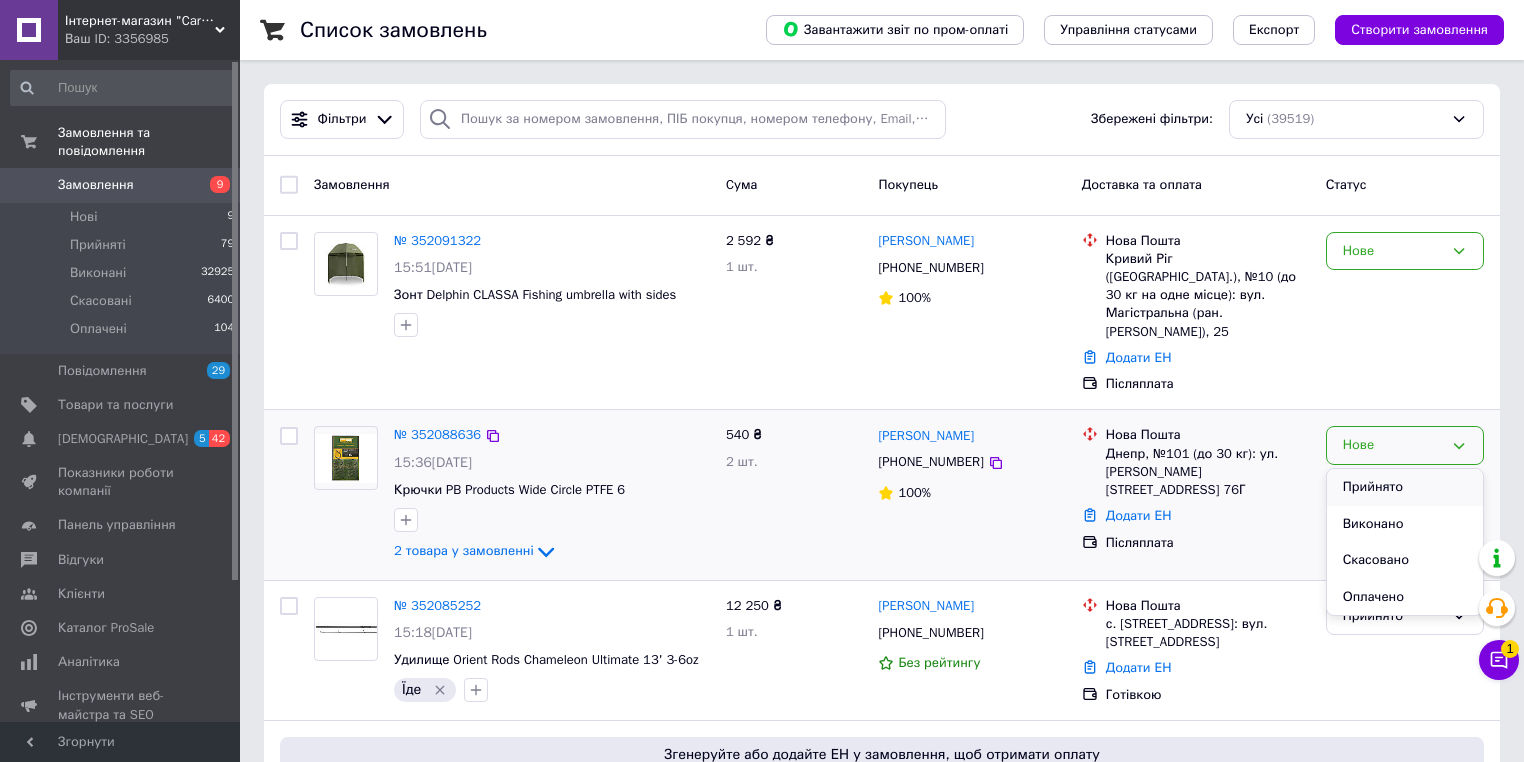 click on "Прийнято" at bounding box center (1405, 487) 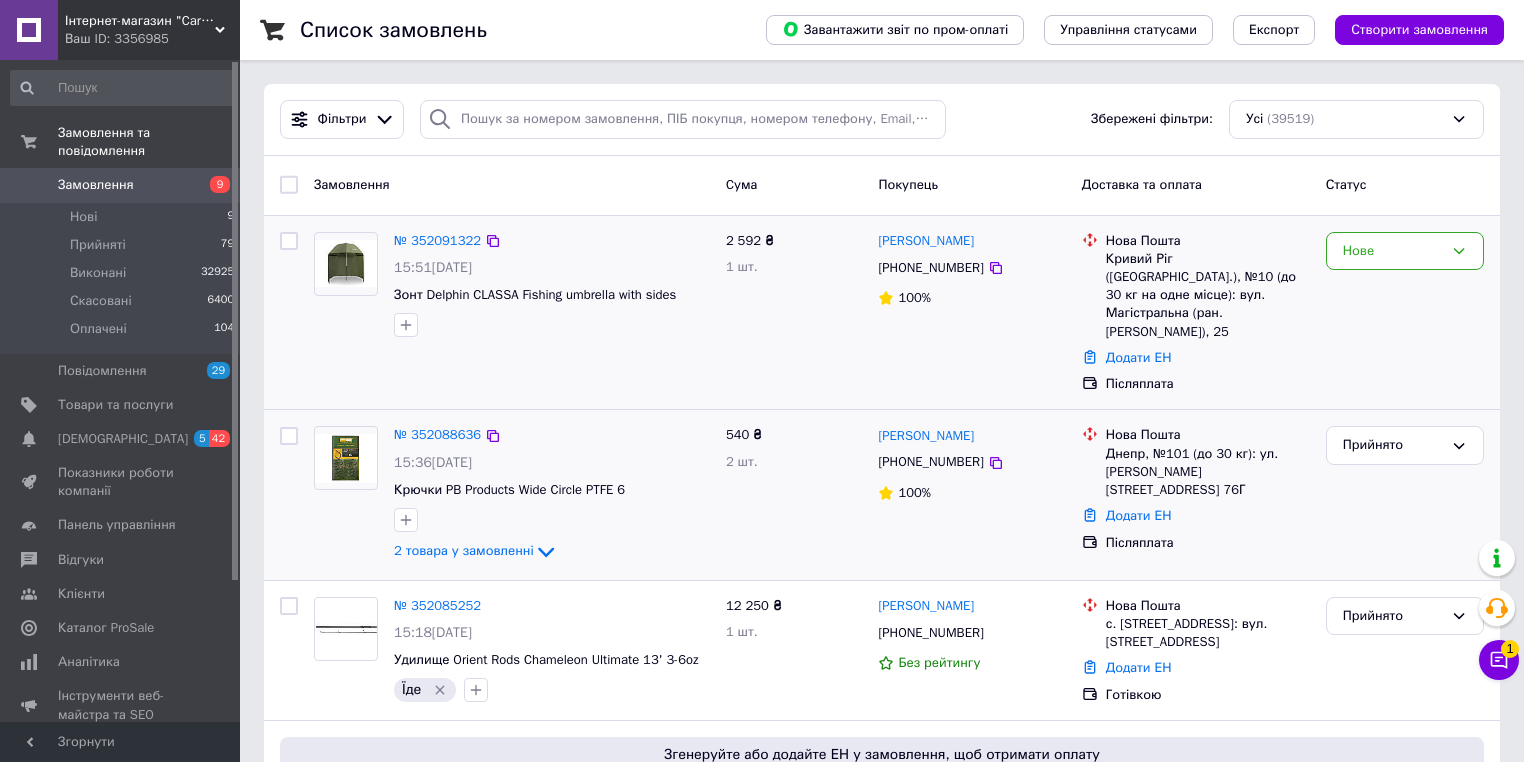 click on "Нове" at bounding box center [1405, 313] 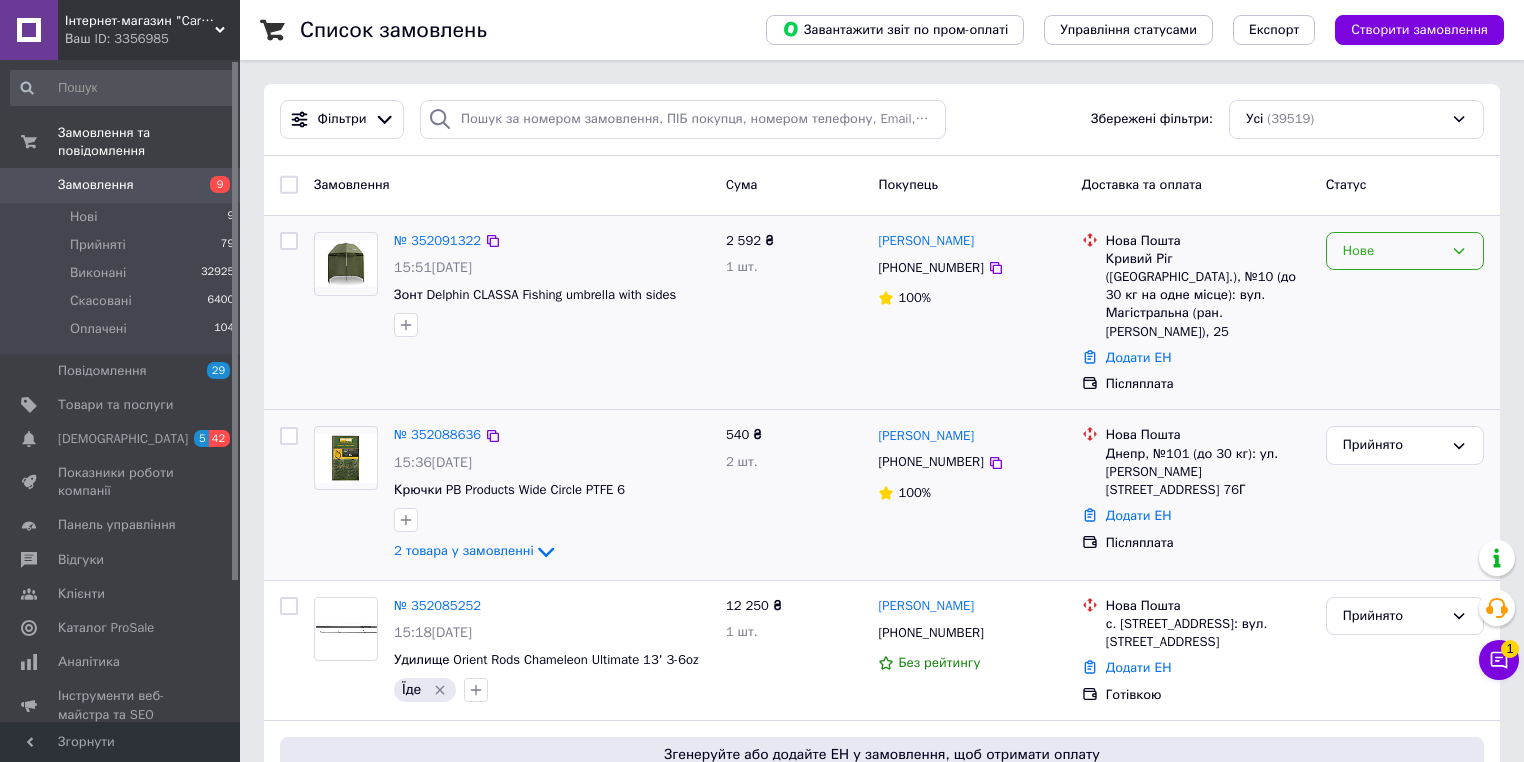 click on "Нове" at bounding box center (1405, 251) 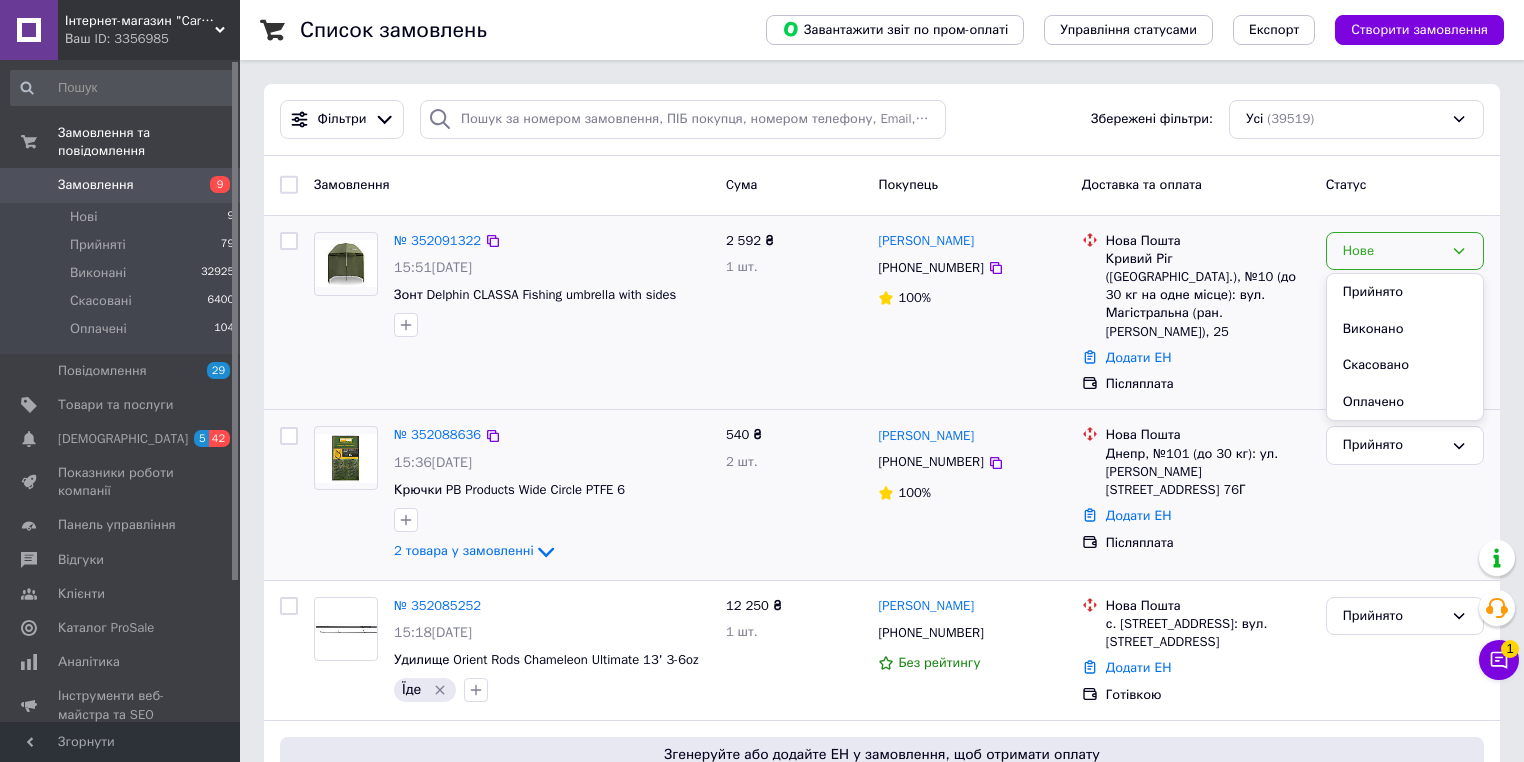 click on "Прийнято" at bounding box center [1405, 292] 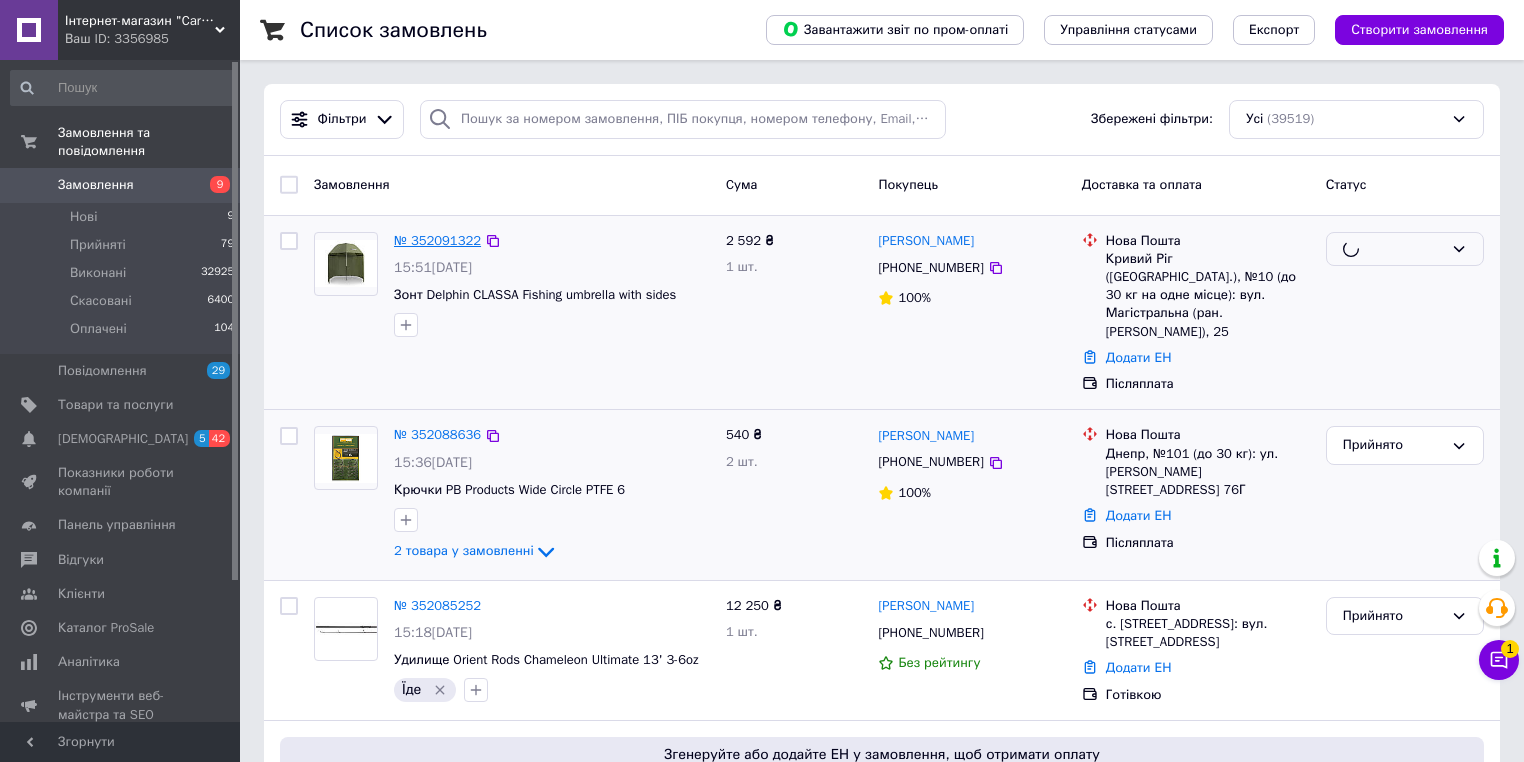 click on "№ 352091322" at bounding box center (437, 240) 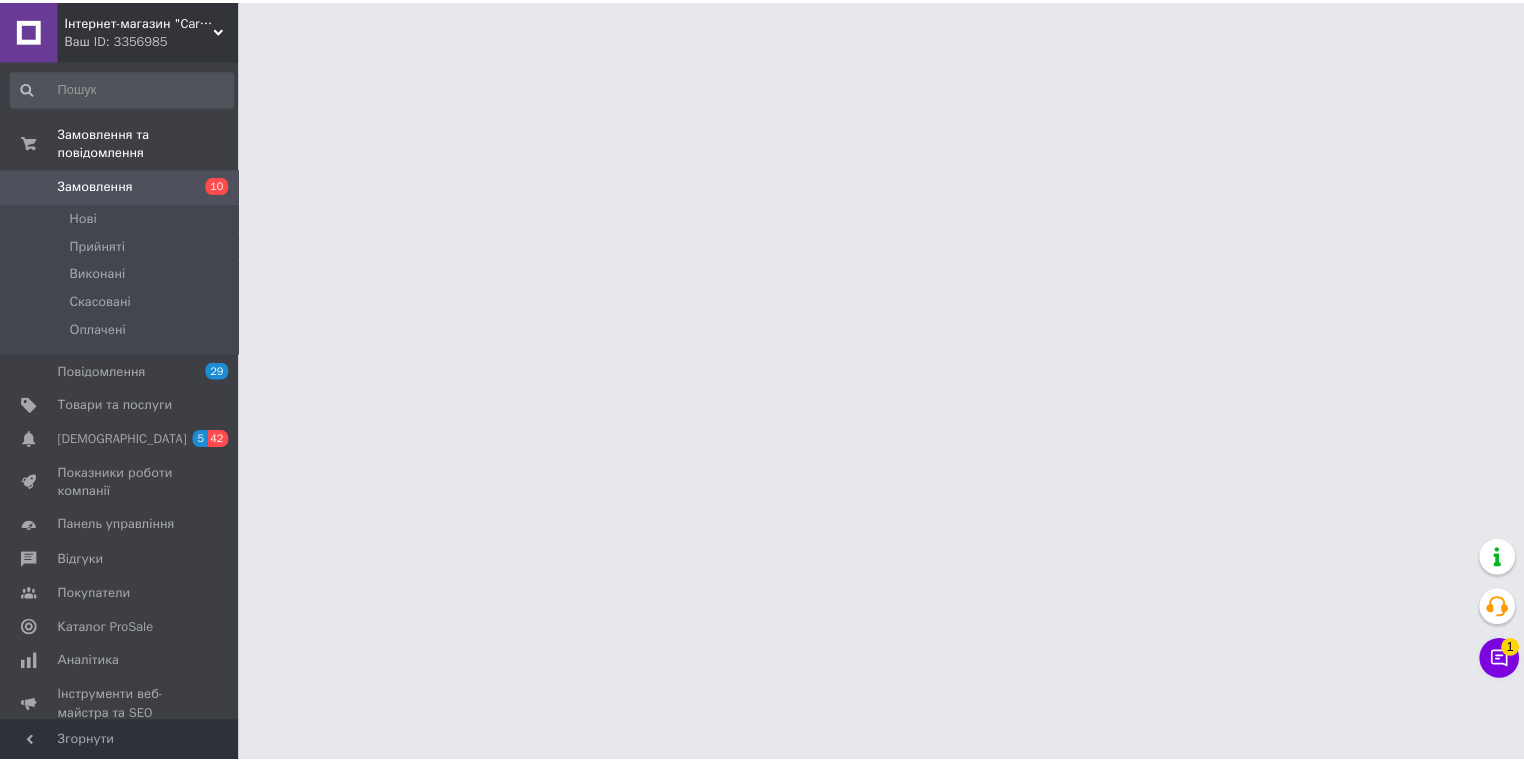 scroll, scrollTop: 0, scrollLeft: 0, axis: both 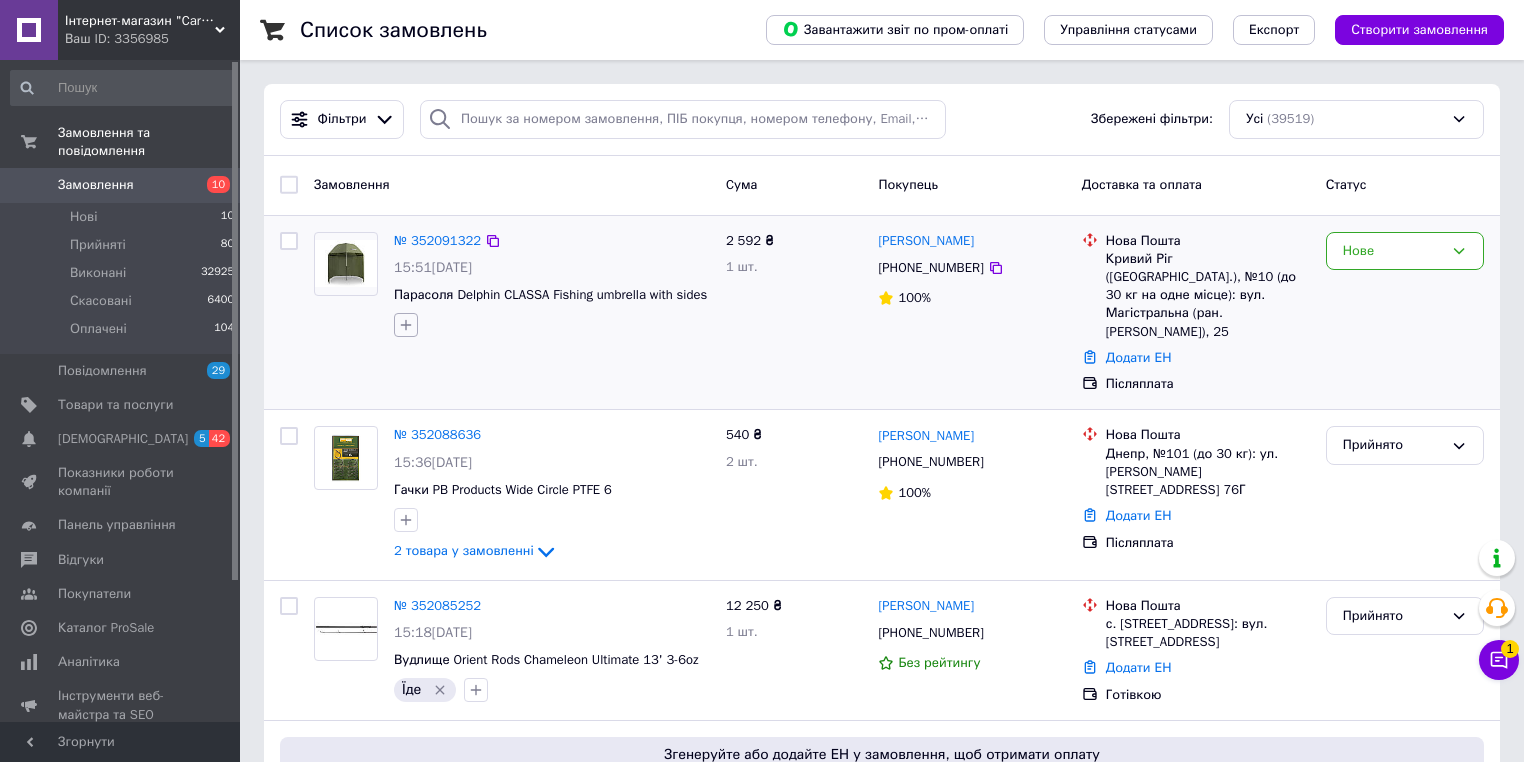 click 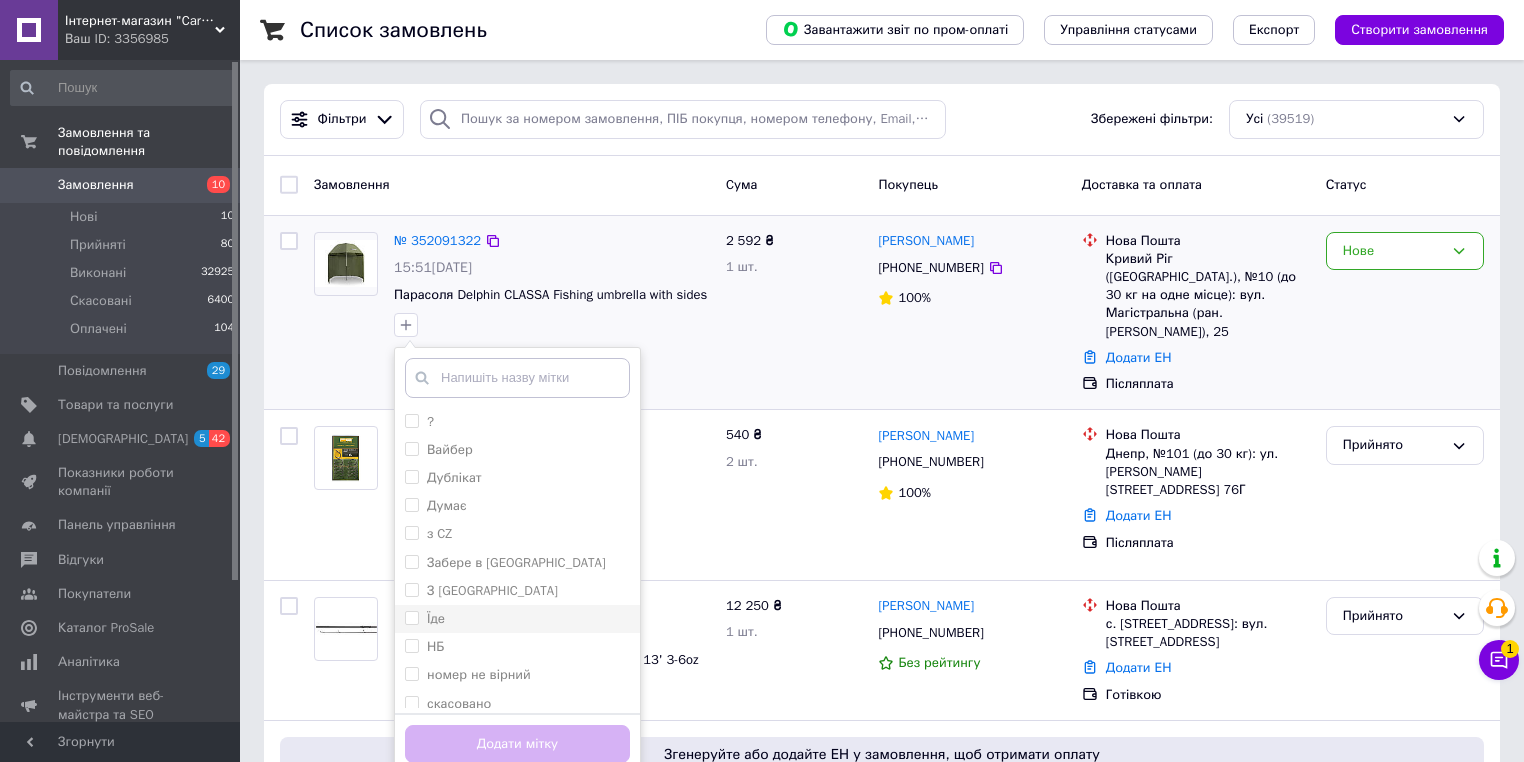click on "Їде" at bounding box center [517, 619] 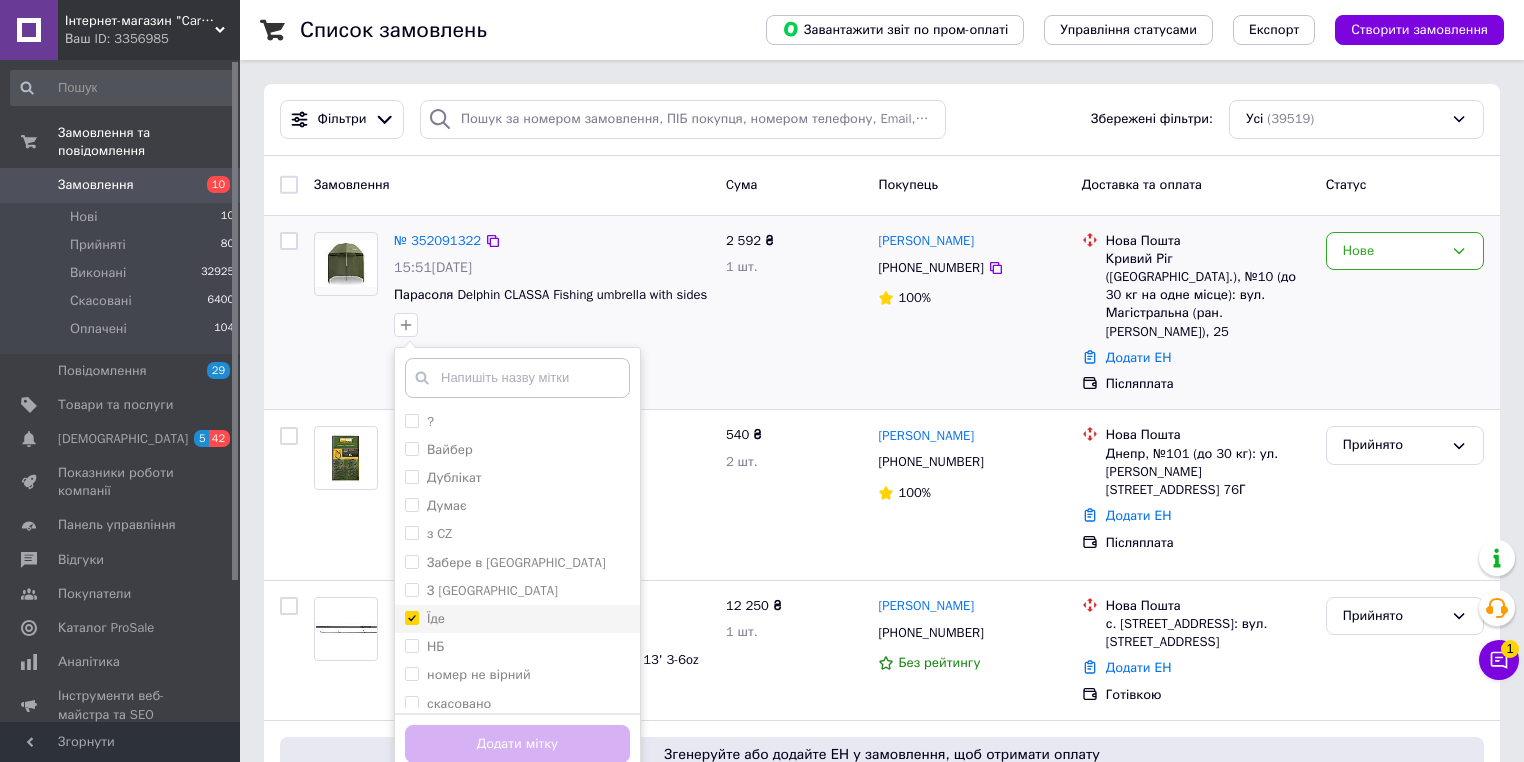 checkbox on "true" 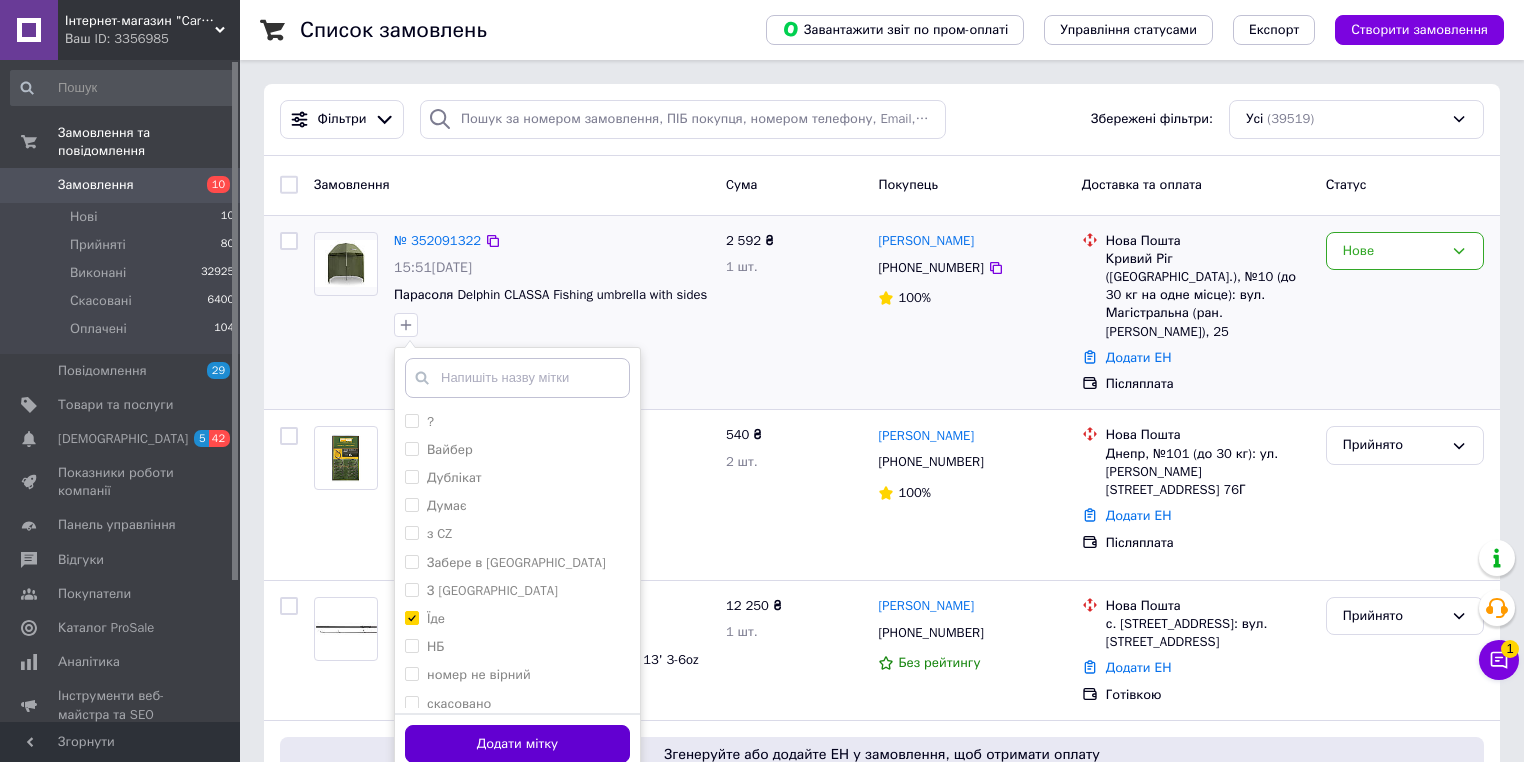 click on "Додати мітку" at bounding box center [517, 744] 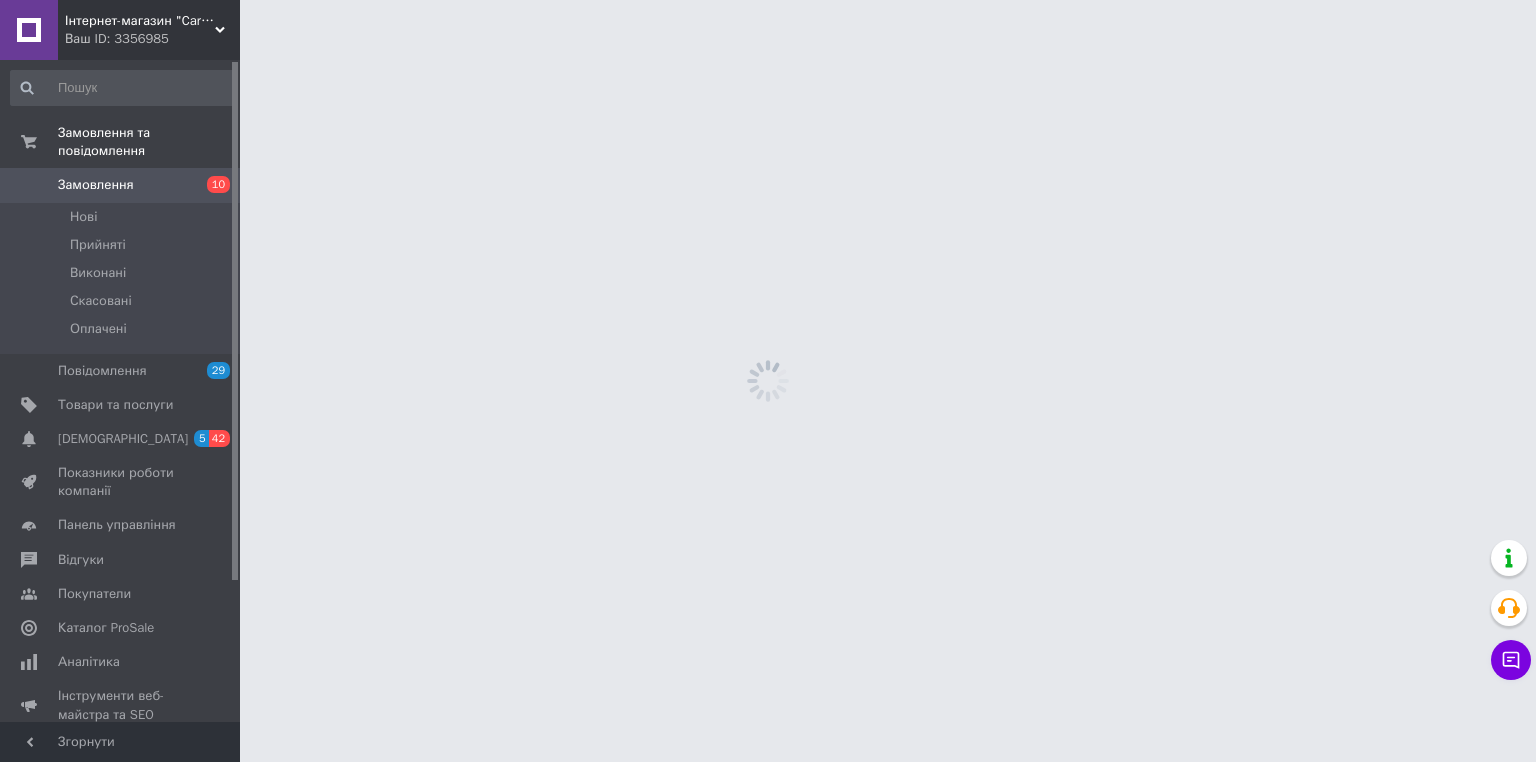 scroll, scrollTop: 0, scrollLeft: 0, axis: both 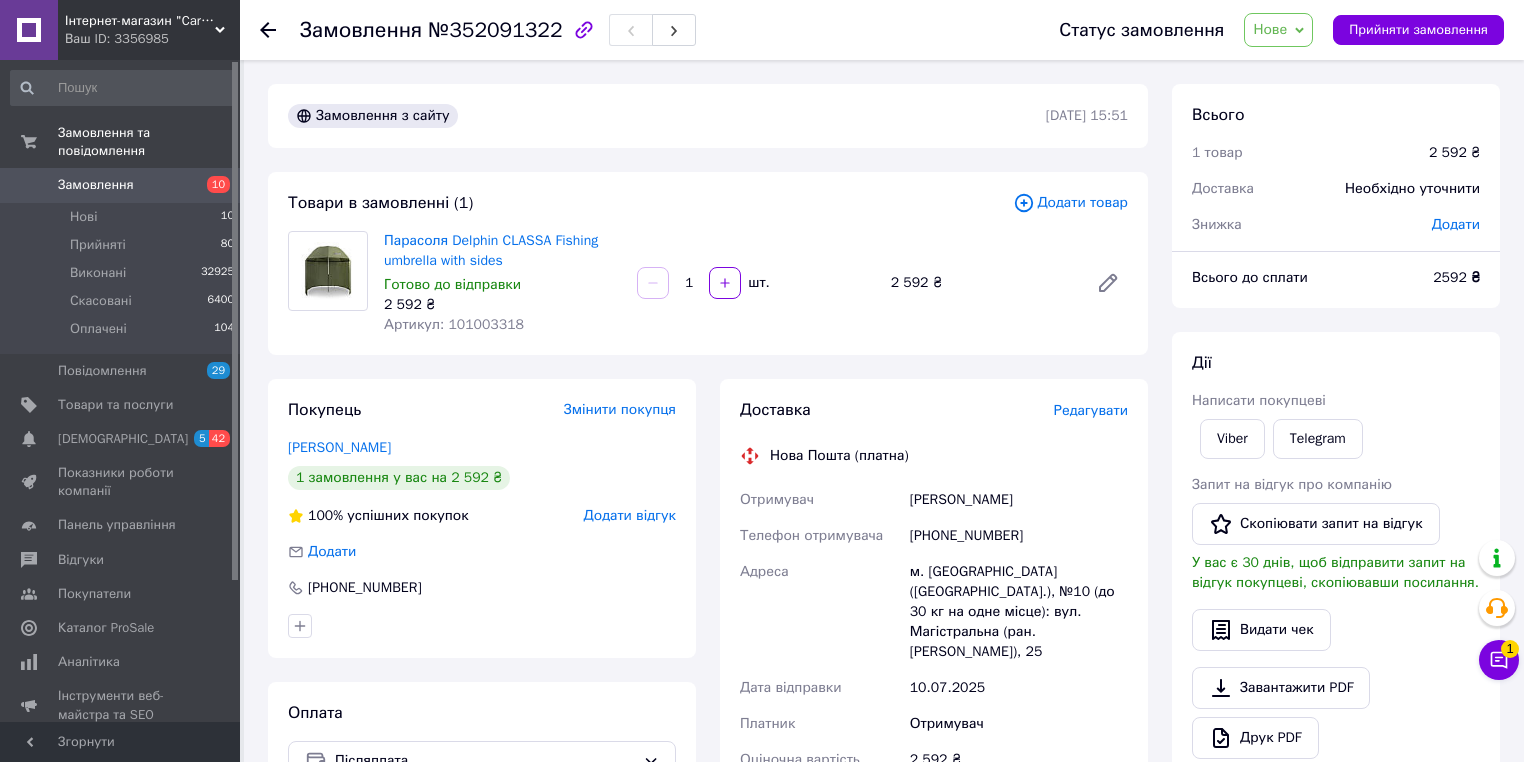 click on "Редагувати" at bounding box center (1091, 410) 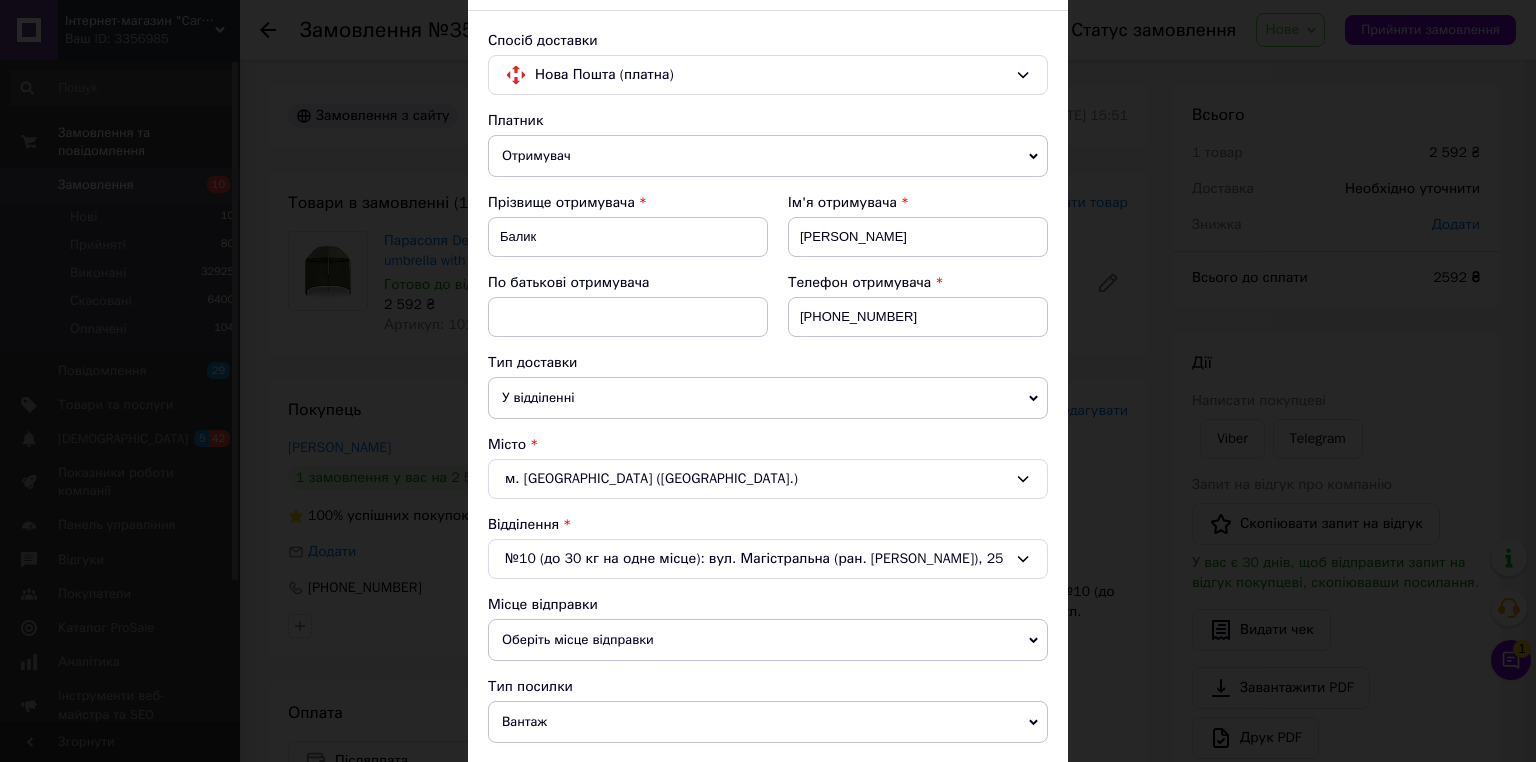 scroll, scrollTop: 160, scrollLeft: 0, axis: vertical 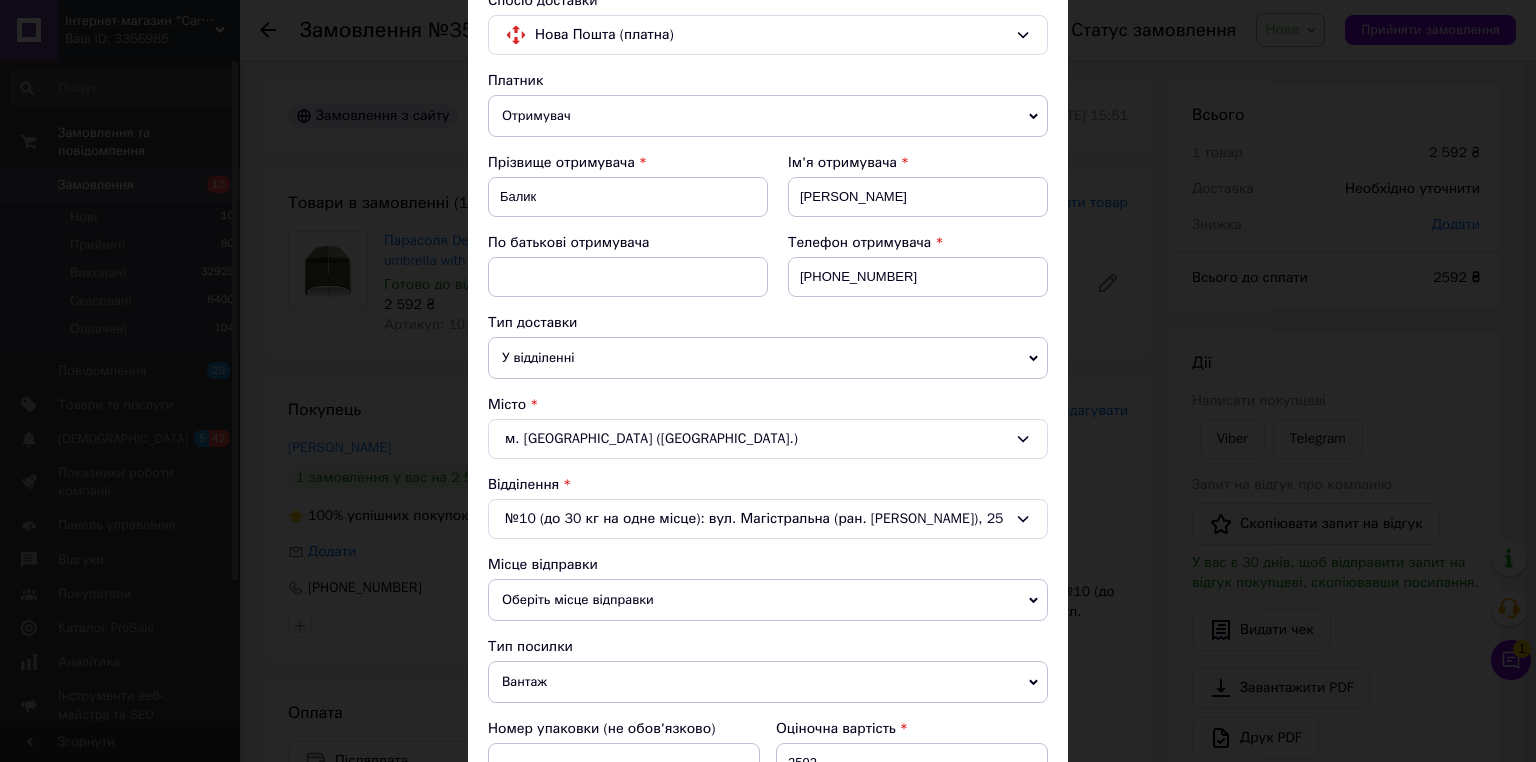 click on "№10 (до 30 кг на одне місце): вул. Магістральна (ран. [PERSON_NAME]), 25" at bounding box center [768, 519] 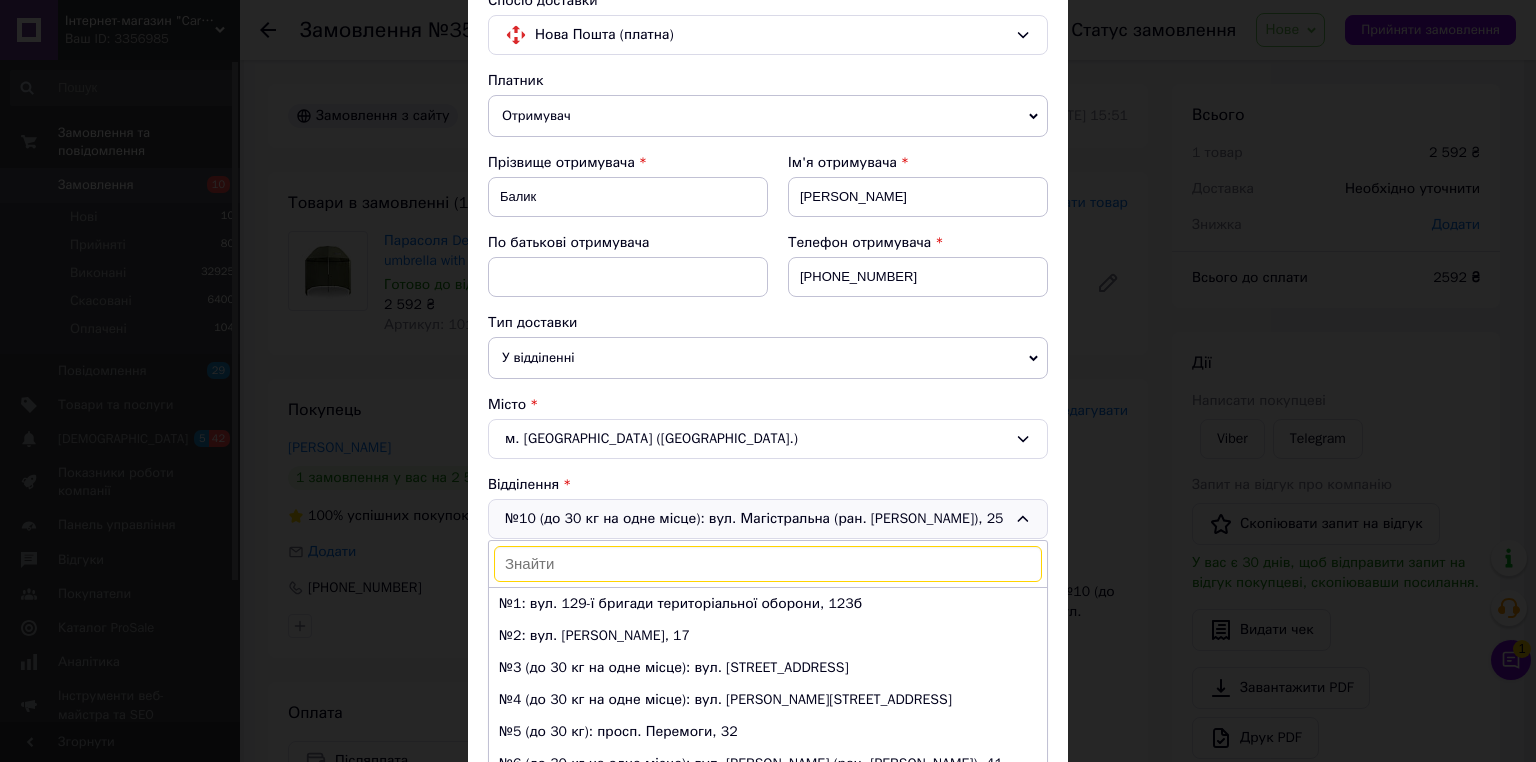 scroll, scrollTop: 288, scrollLeft: 0, axis: vertical 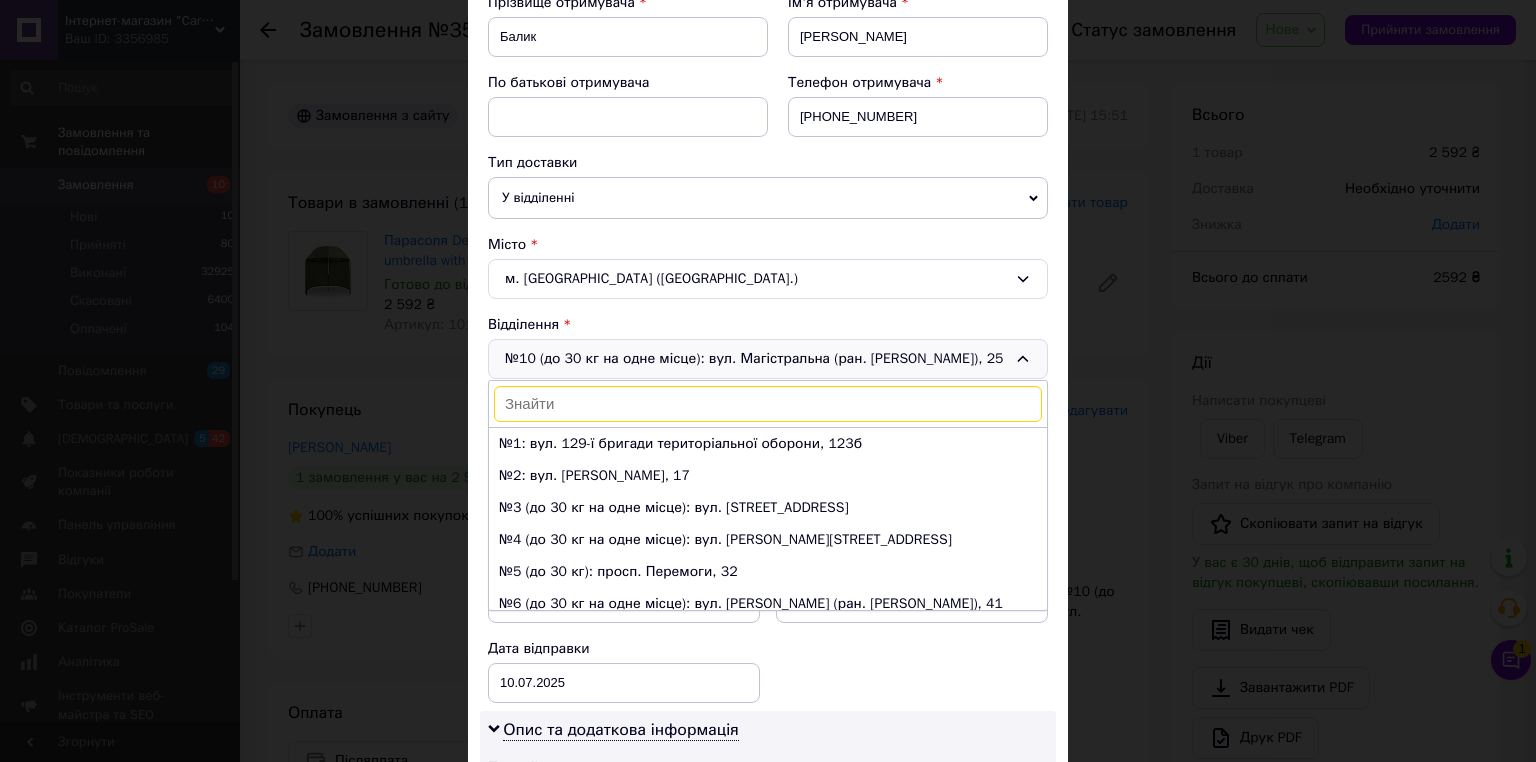 click on "№2: вул. [PERSON_NAME], 17" at bounding box center (768, 476) 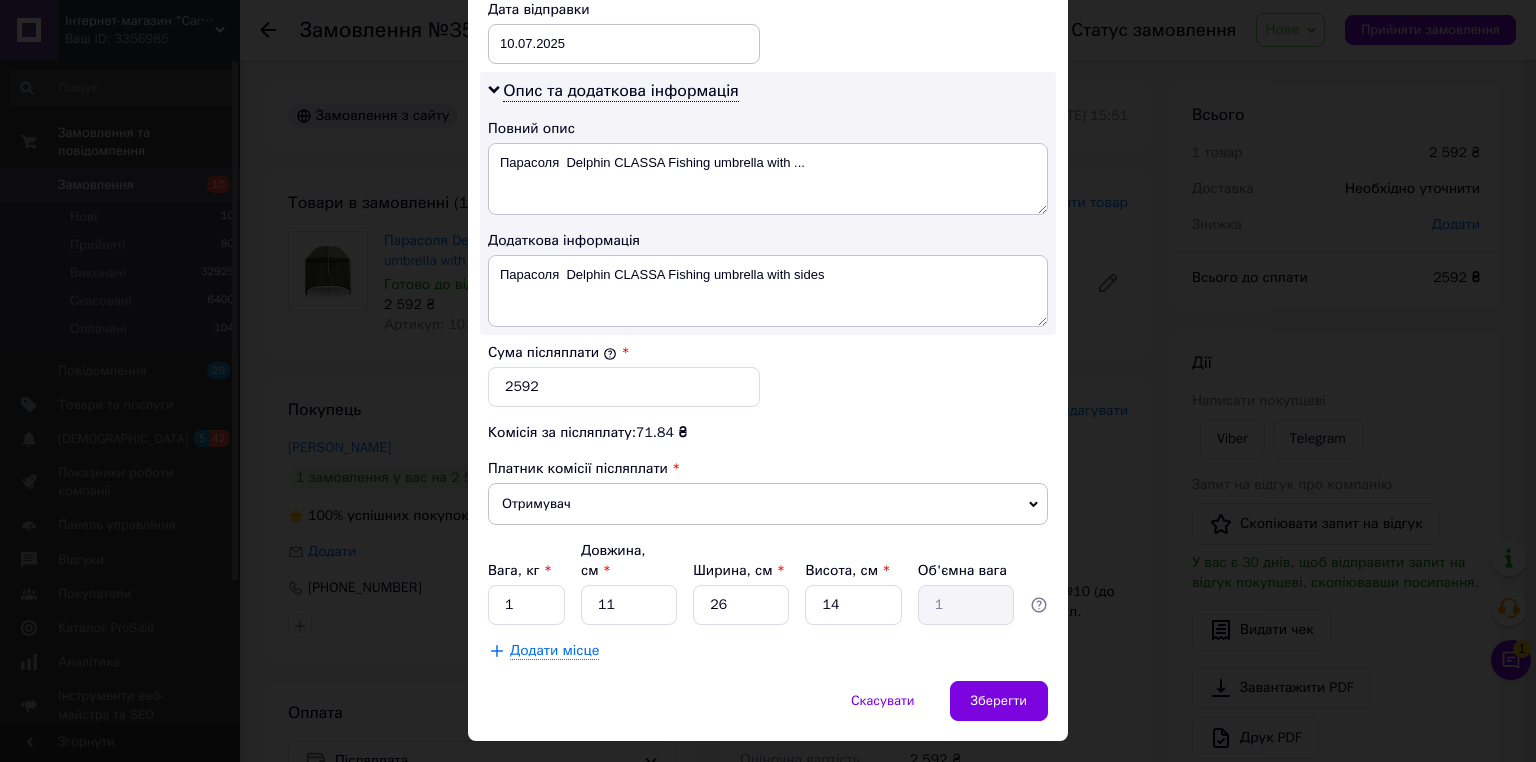 scroll, scrollTop: 960, scrollLeft: 0, axis: vertical 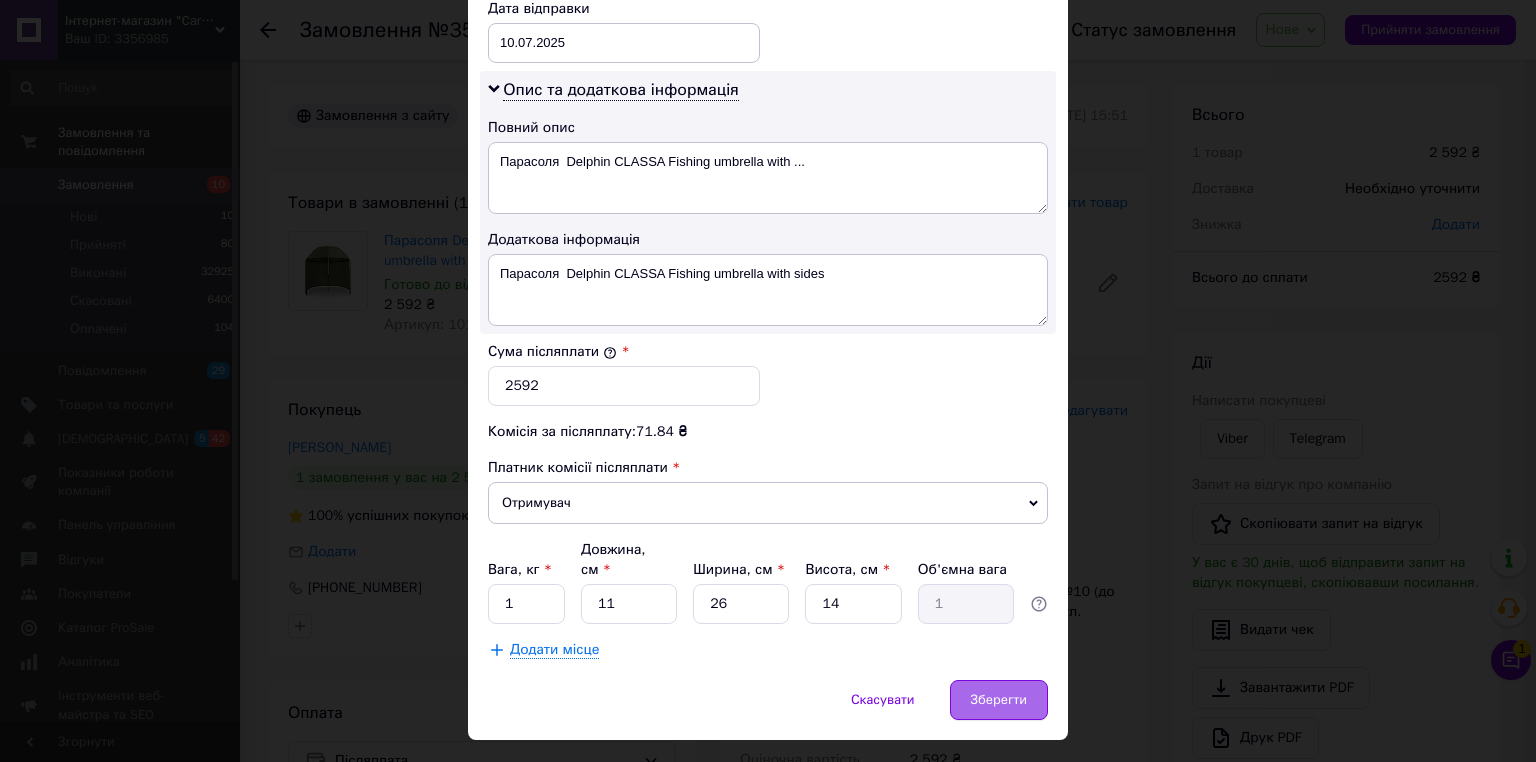 click on "Зберегти" at bounding box center [999, 700] 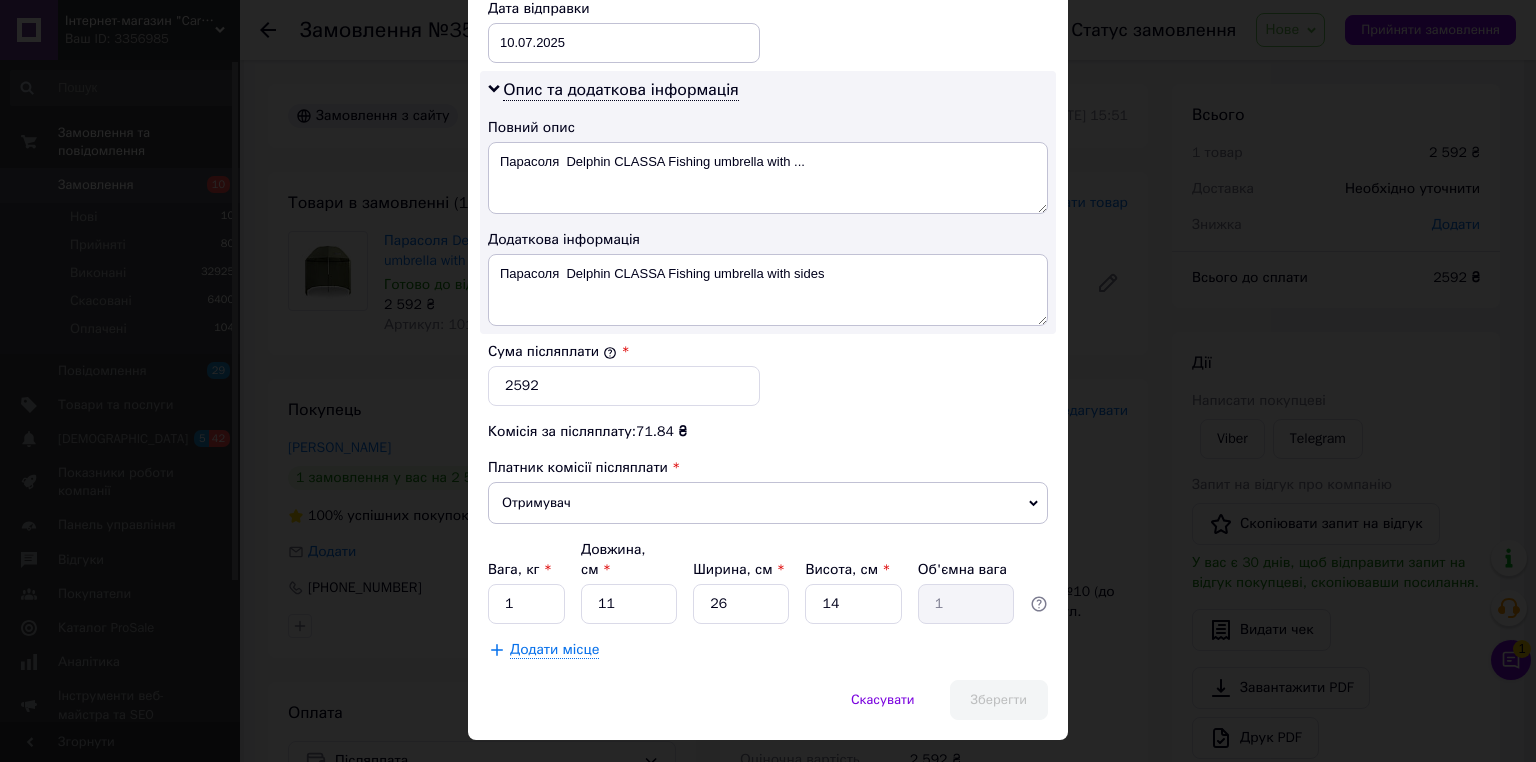 scroll, scrollTop: 376, scrollLeft: 0, axis: vertical 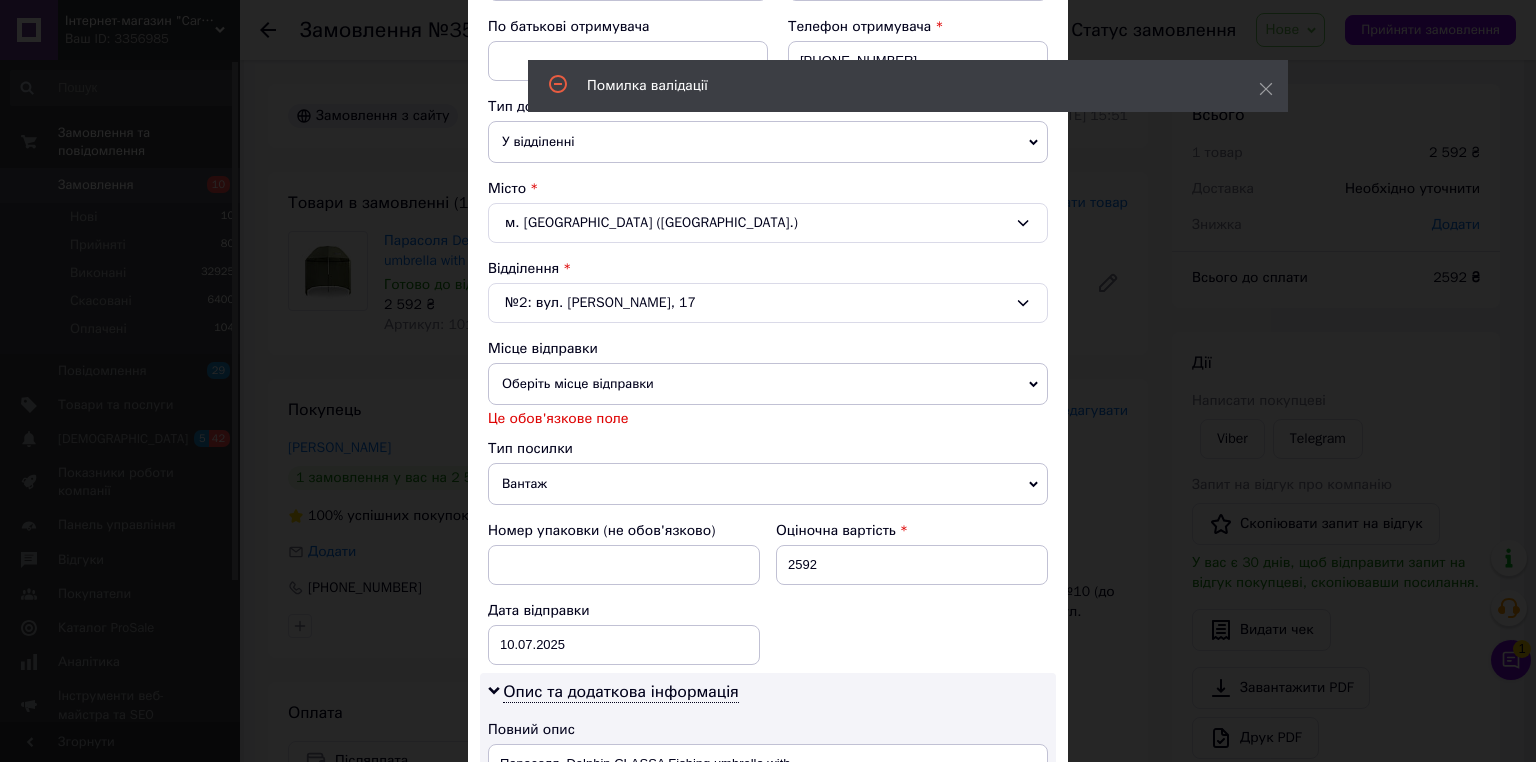 click on "Оберіть місце відправки" at bounding box center [768, 384] 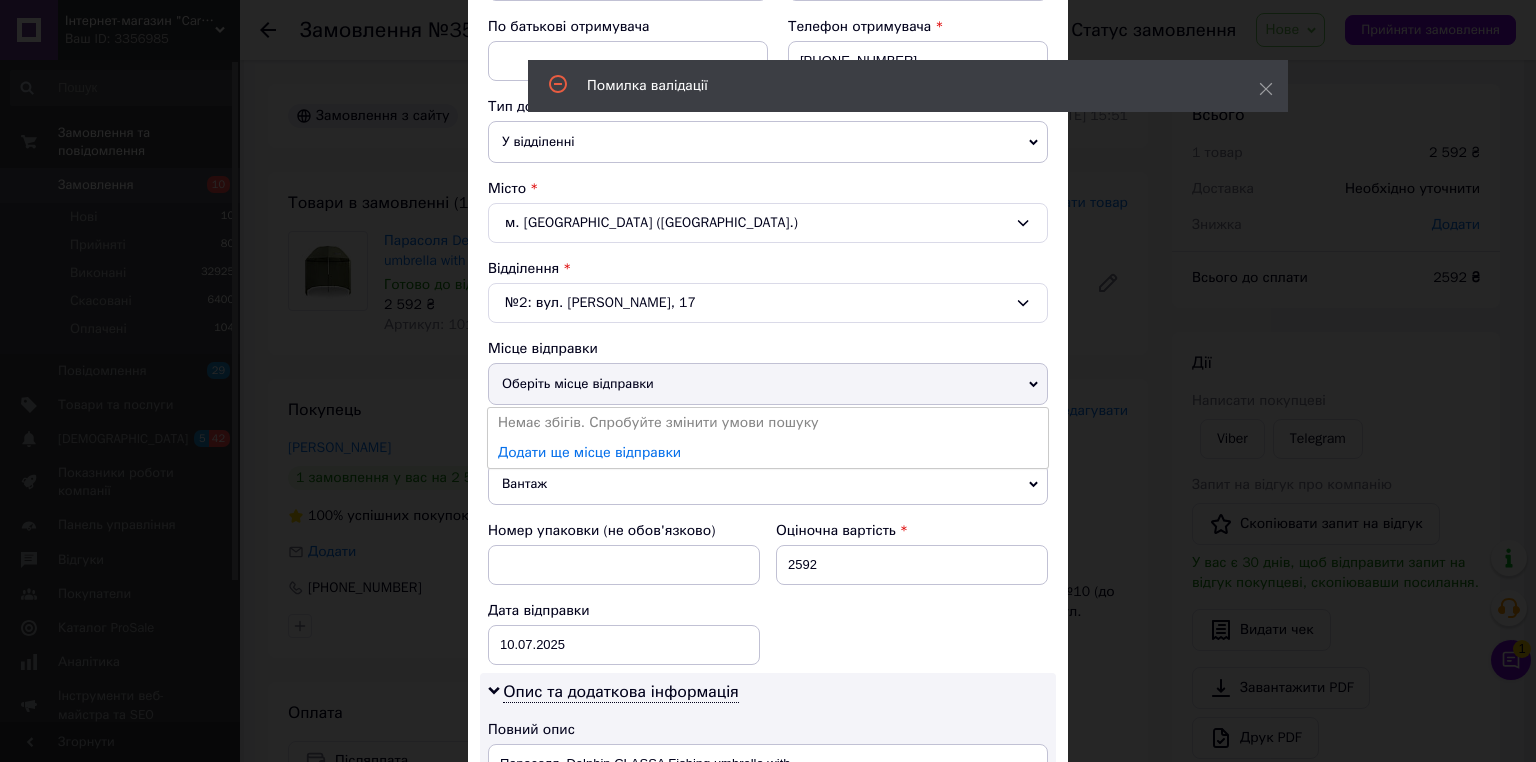 click on "Додати ще місце відправки" at bounding box center [589, 452] 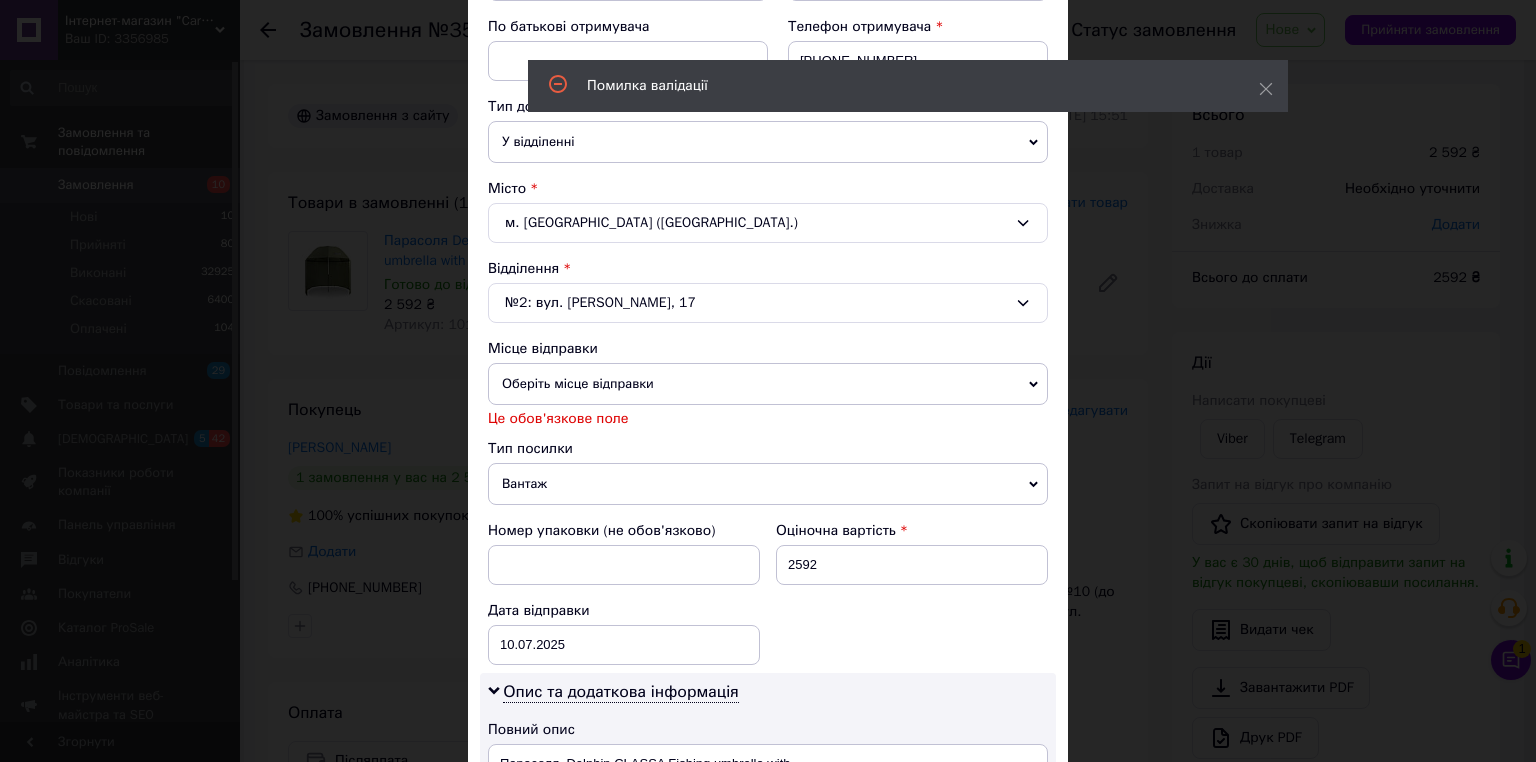 click on "Оберіть місце відправки" at bounding box center (768, 384) 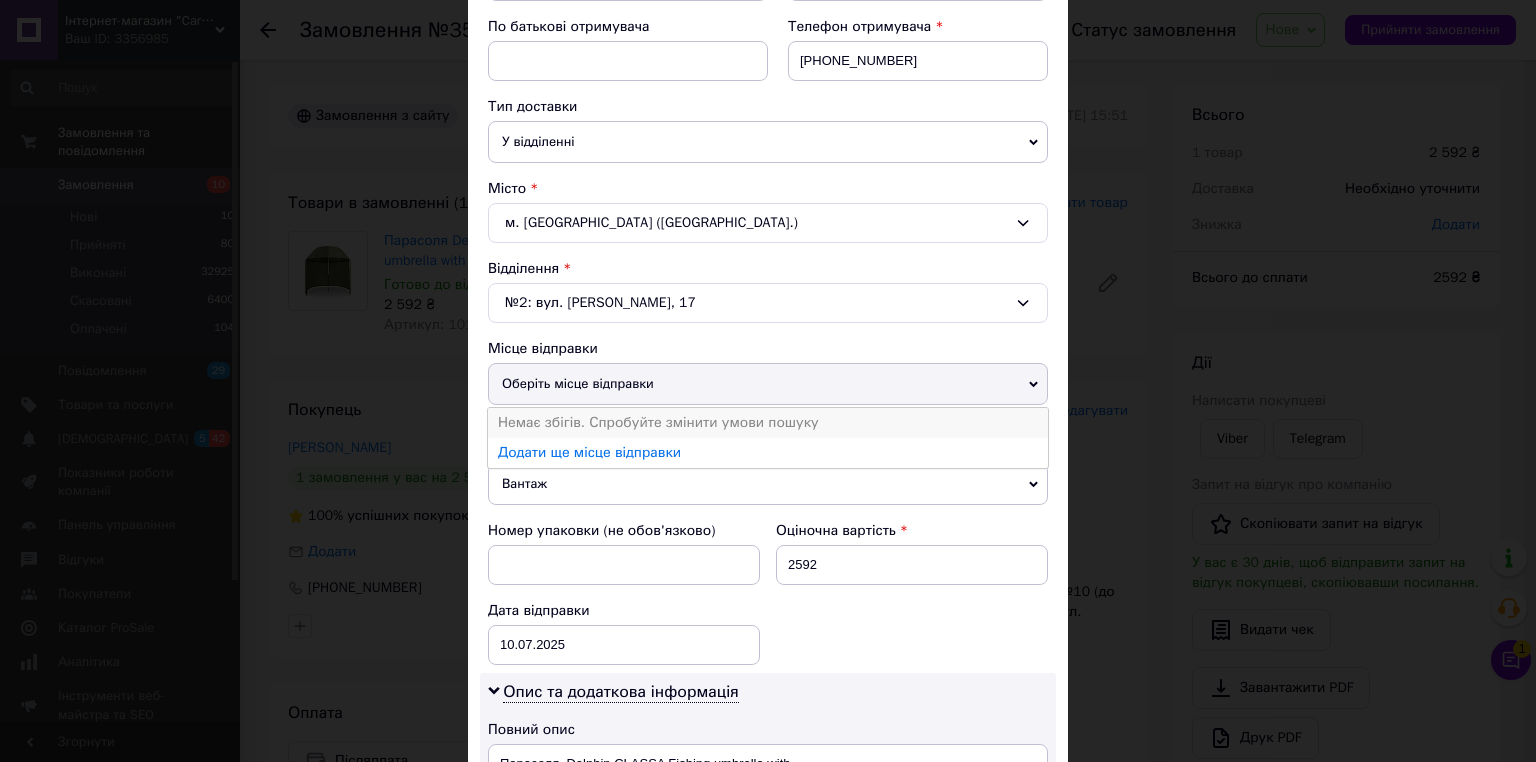 click on "Немає збігів. Спробуйте змінити умови пошуку" at bounding box center [768, 423] 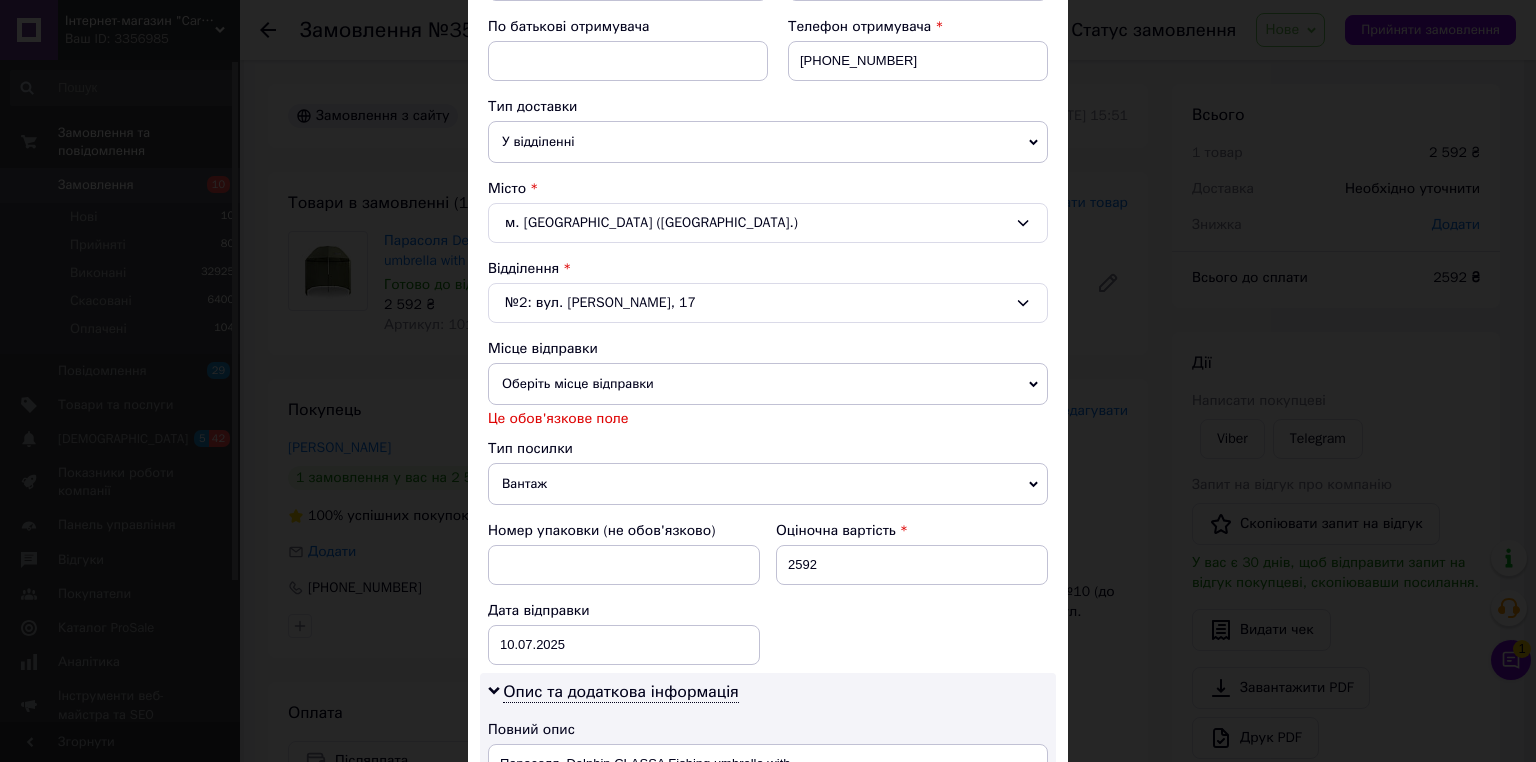 click on "Оберіть місце відправки" at bounding box center [768, 384] 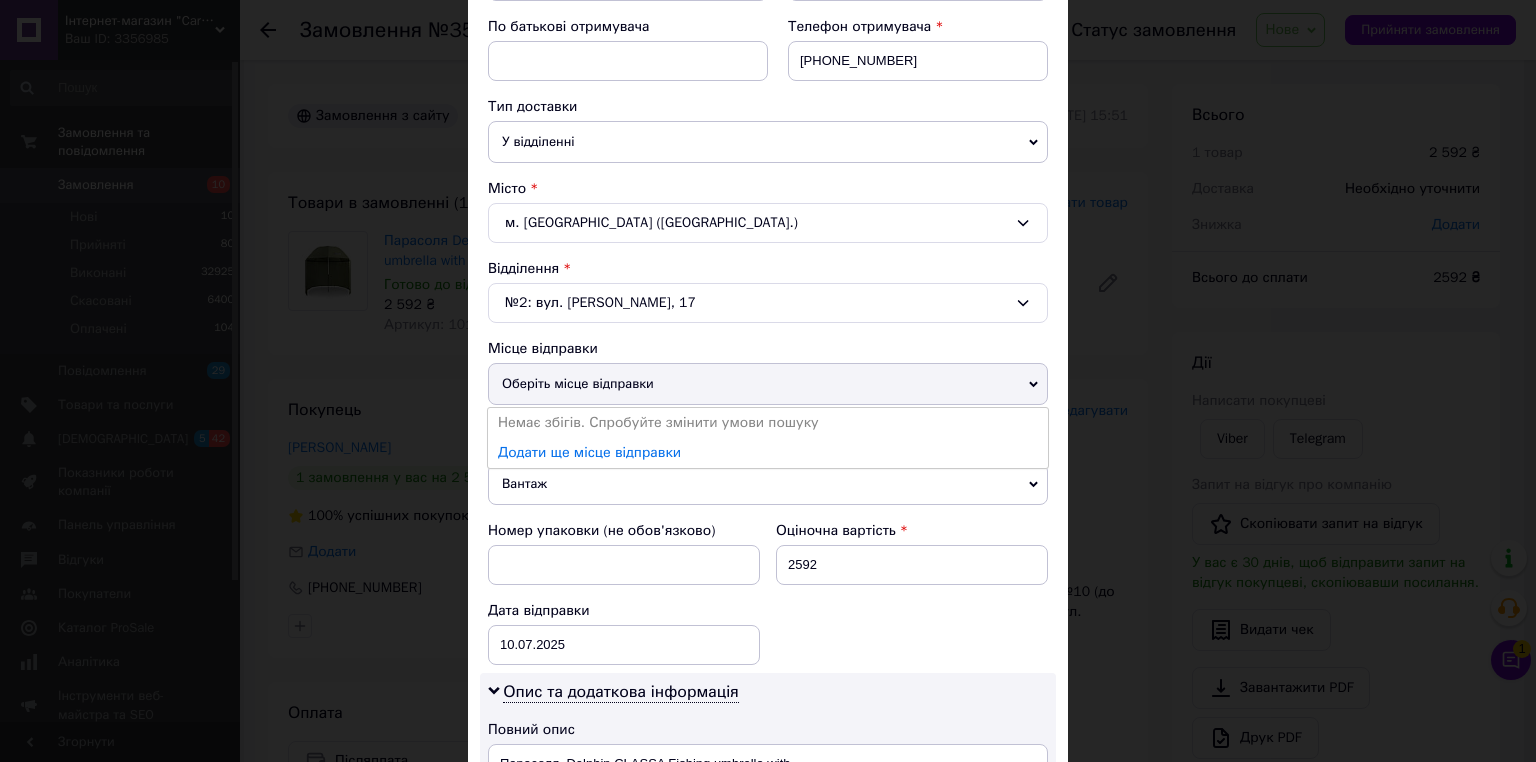 click on "Оберіть місце відправки" at bounding box center (768, 384) 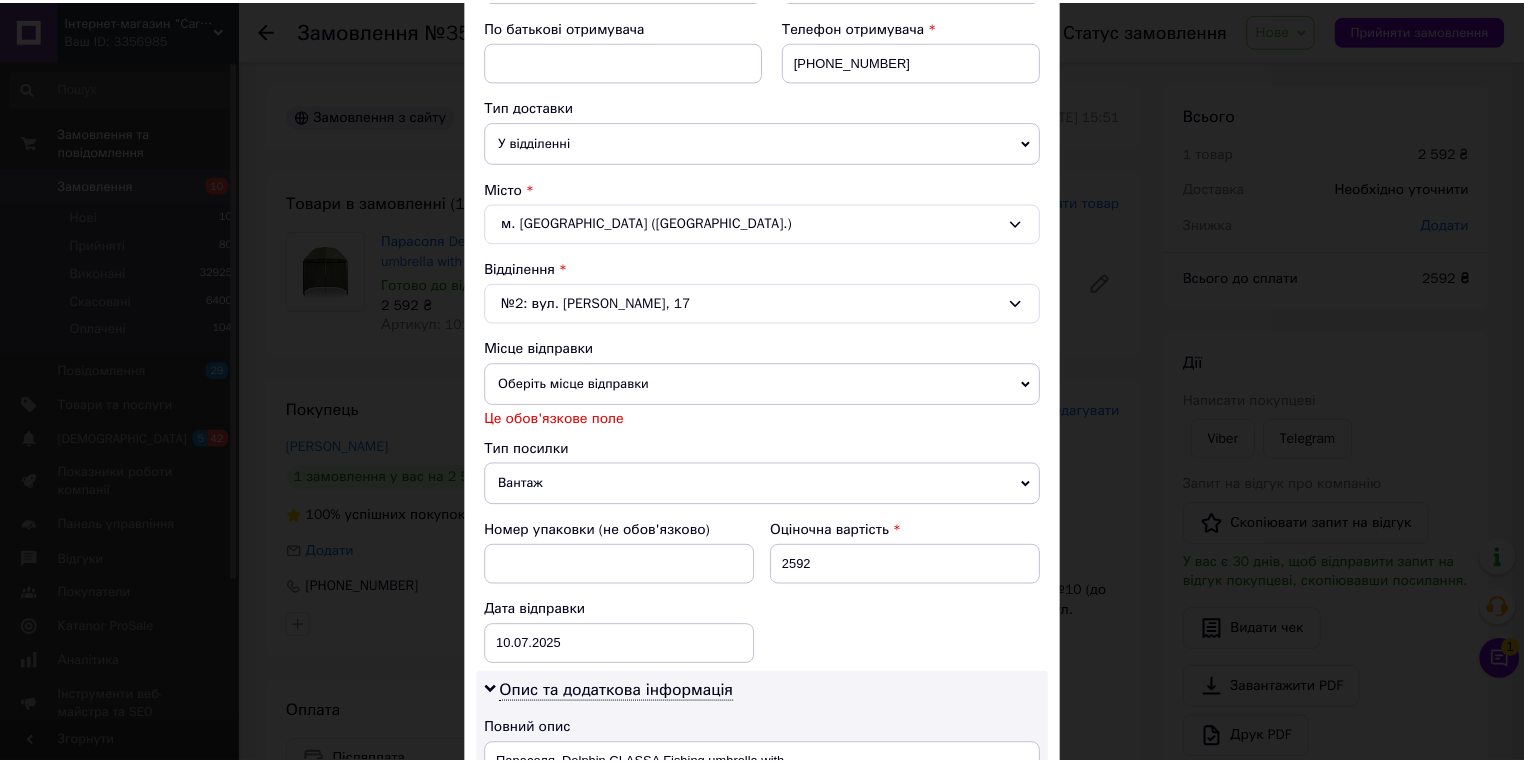 scroll, scrollTop: 0, scrollLeft: 0, axis: both 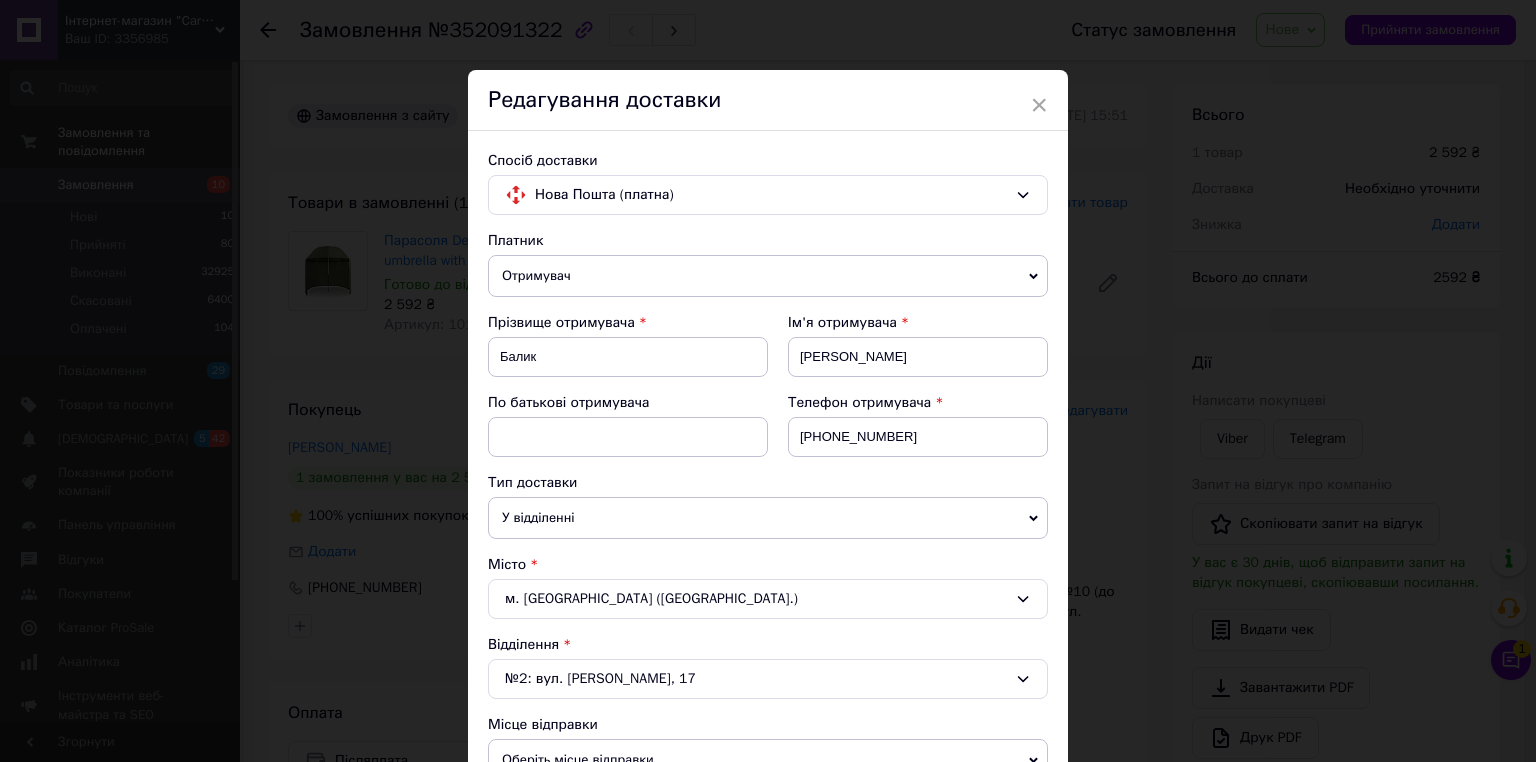 click on "×" at bounding box center (1039, 105) 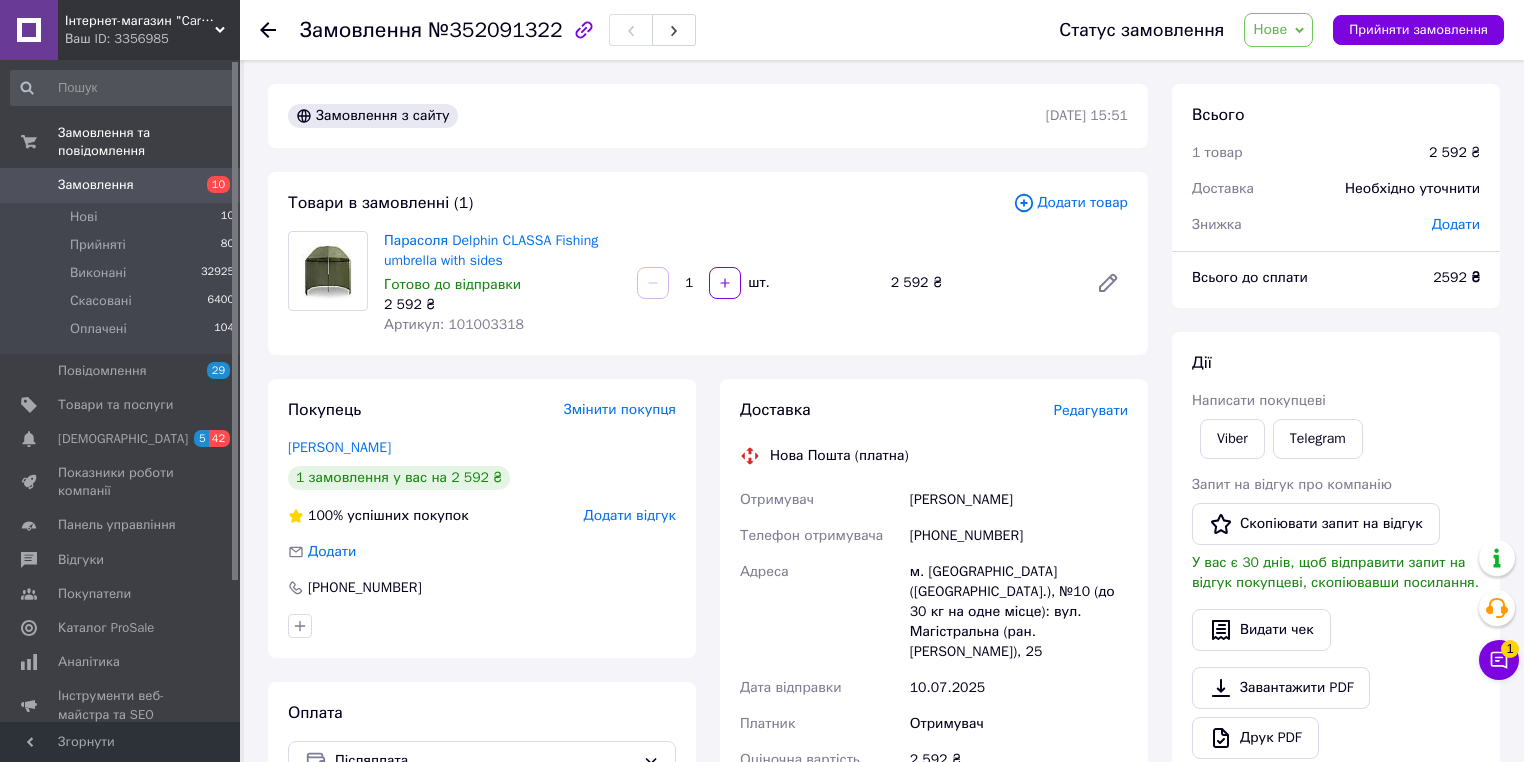 click on "№352091322" at bounding box center (495, 30) 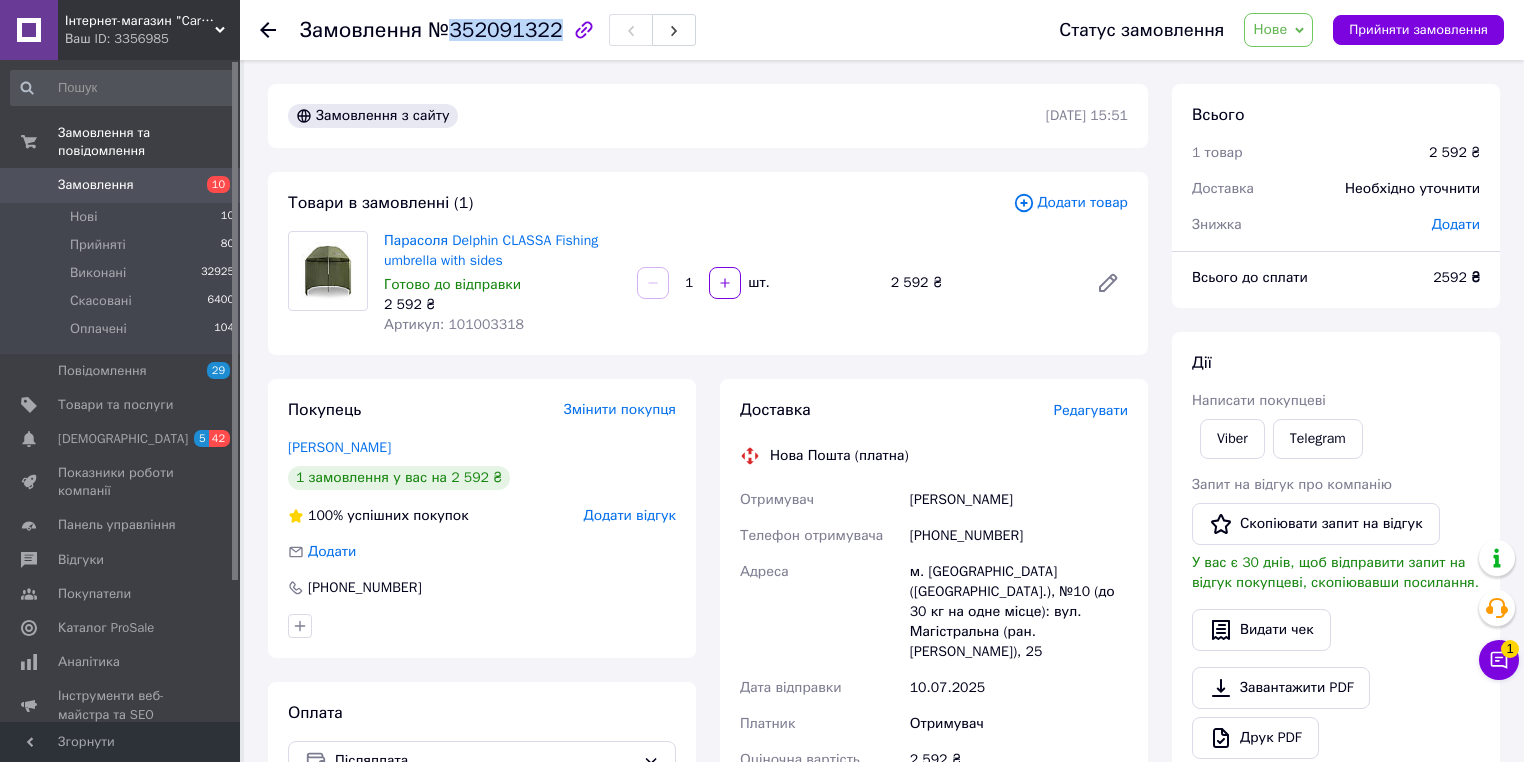 click on "№352091322" at bounding box center [495, 30] 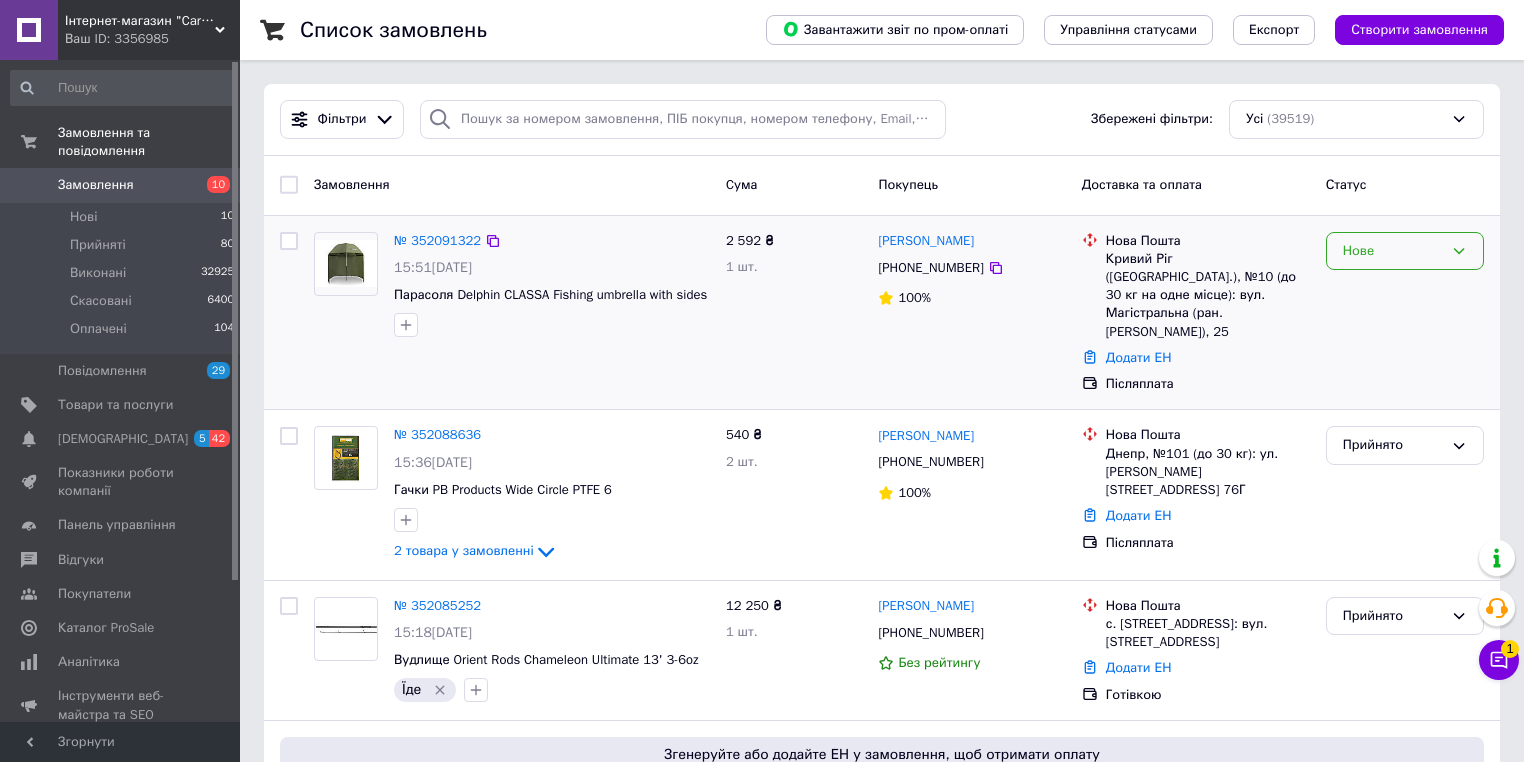 click on "Нове" at bounding box center [1405, 251] 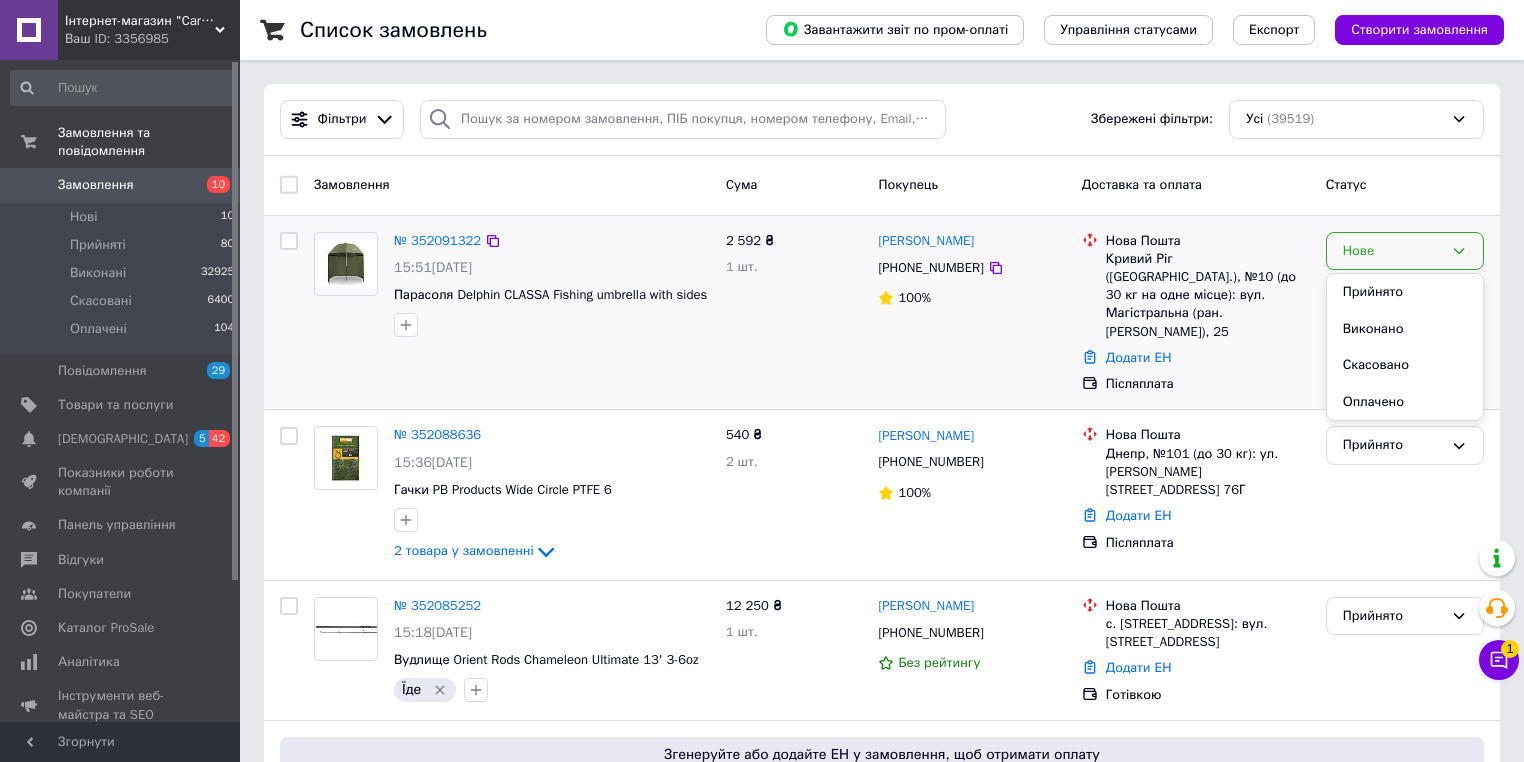 click on "Прийнято" at bounding box center [1405, 292] 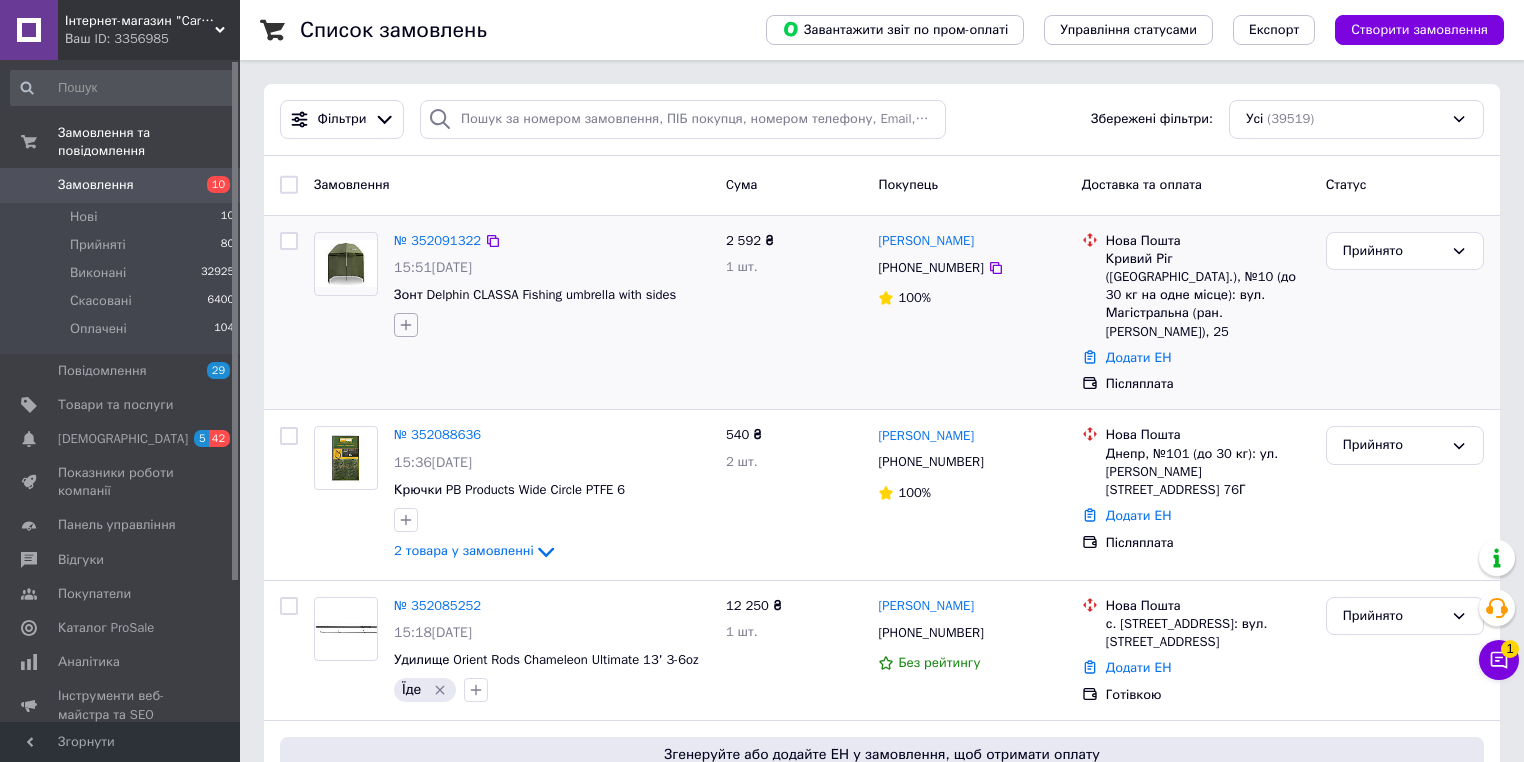 click 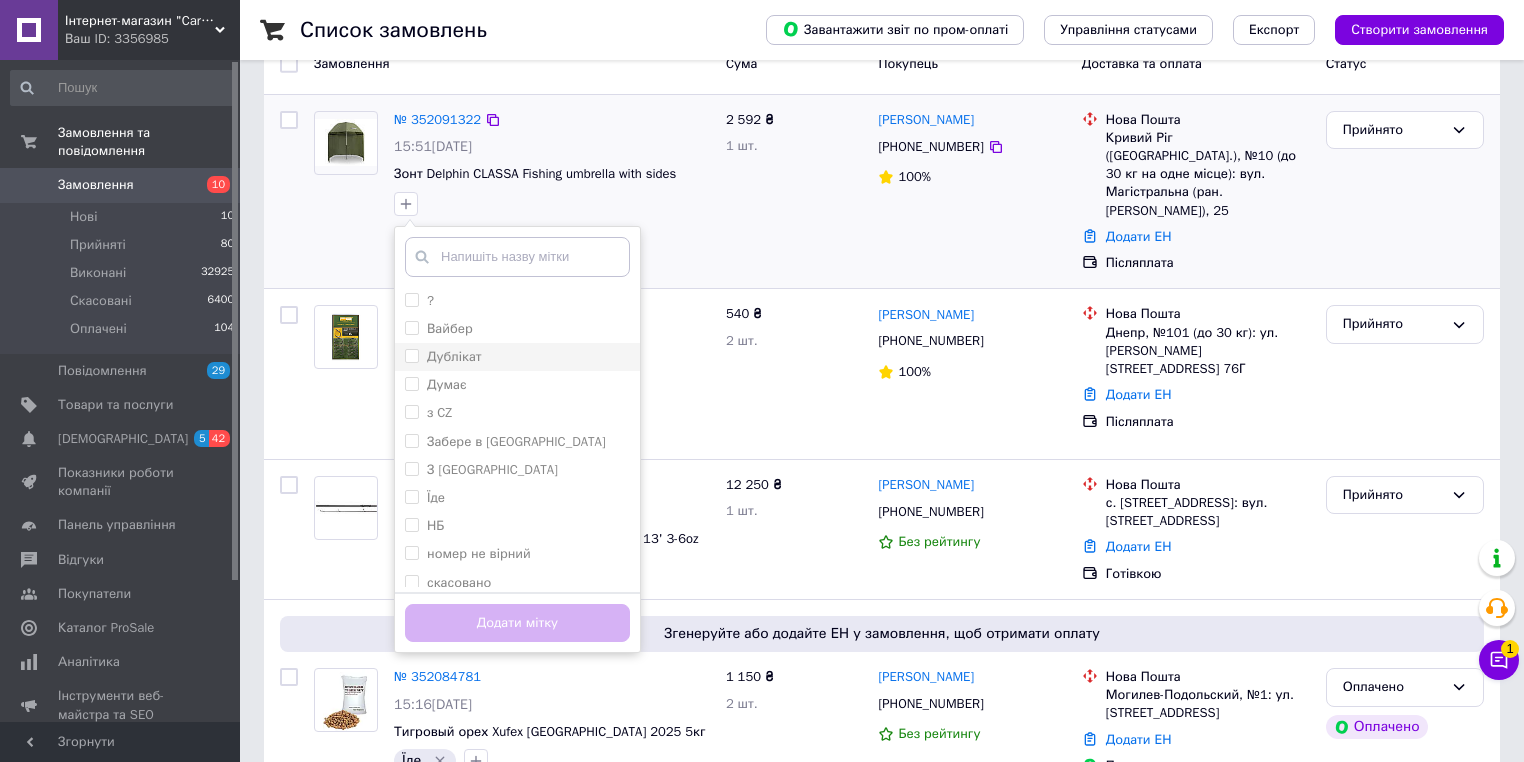 scroll, scrollTop: 160, scrollLeft: 0, axis: vertical 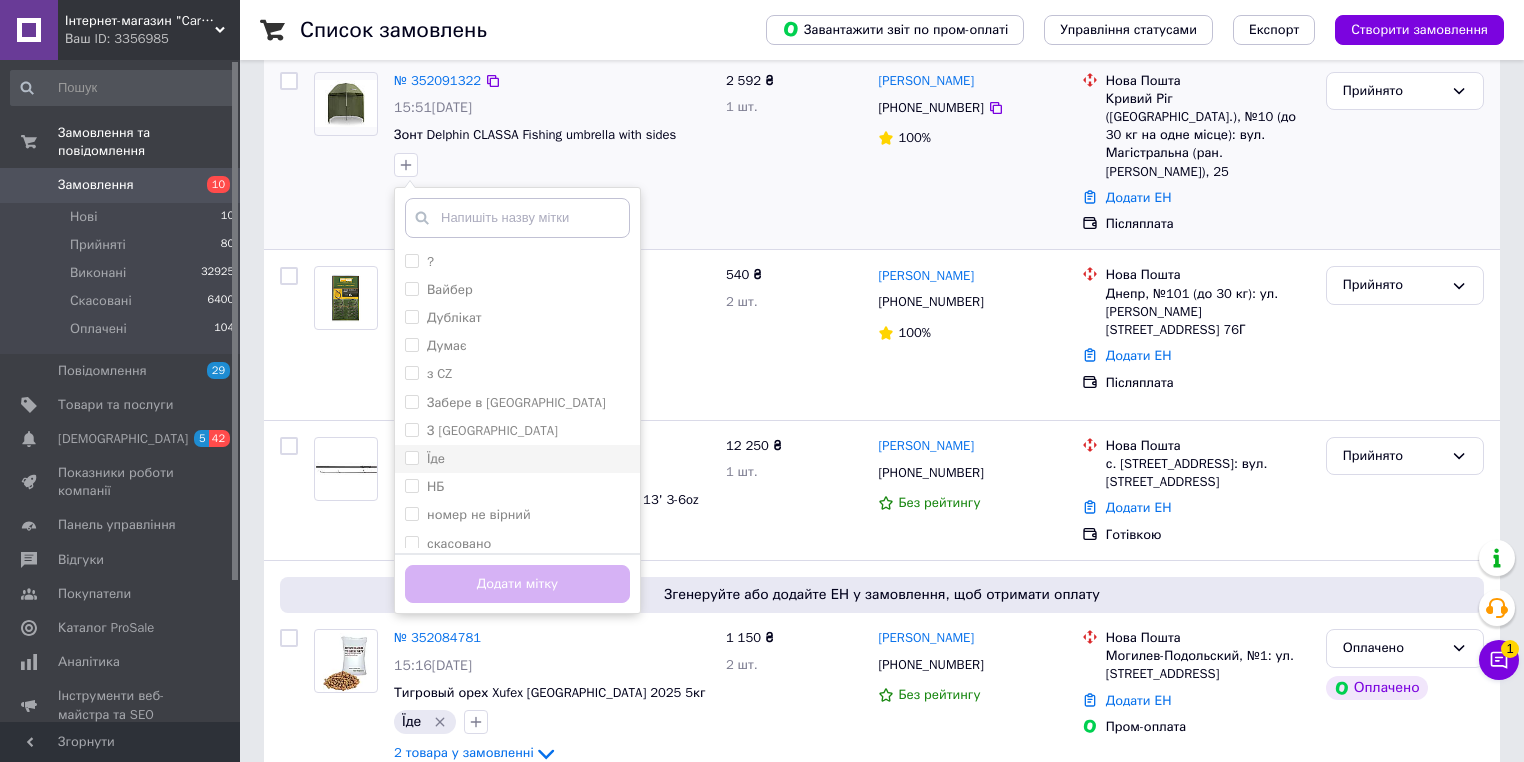 click on "Їде" at bounding box center [517, 459] 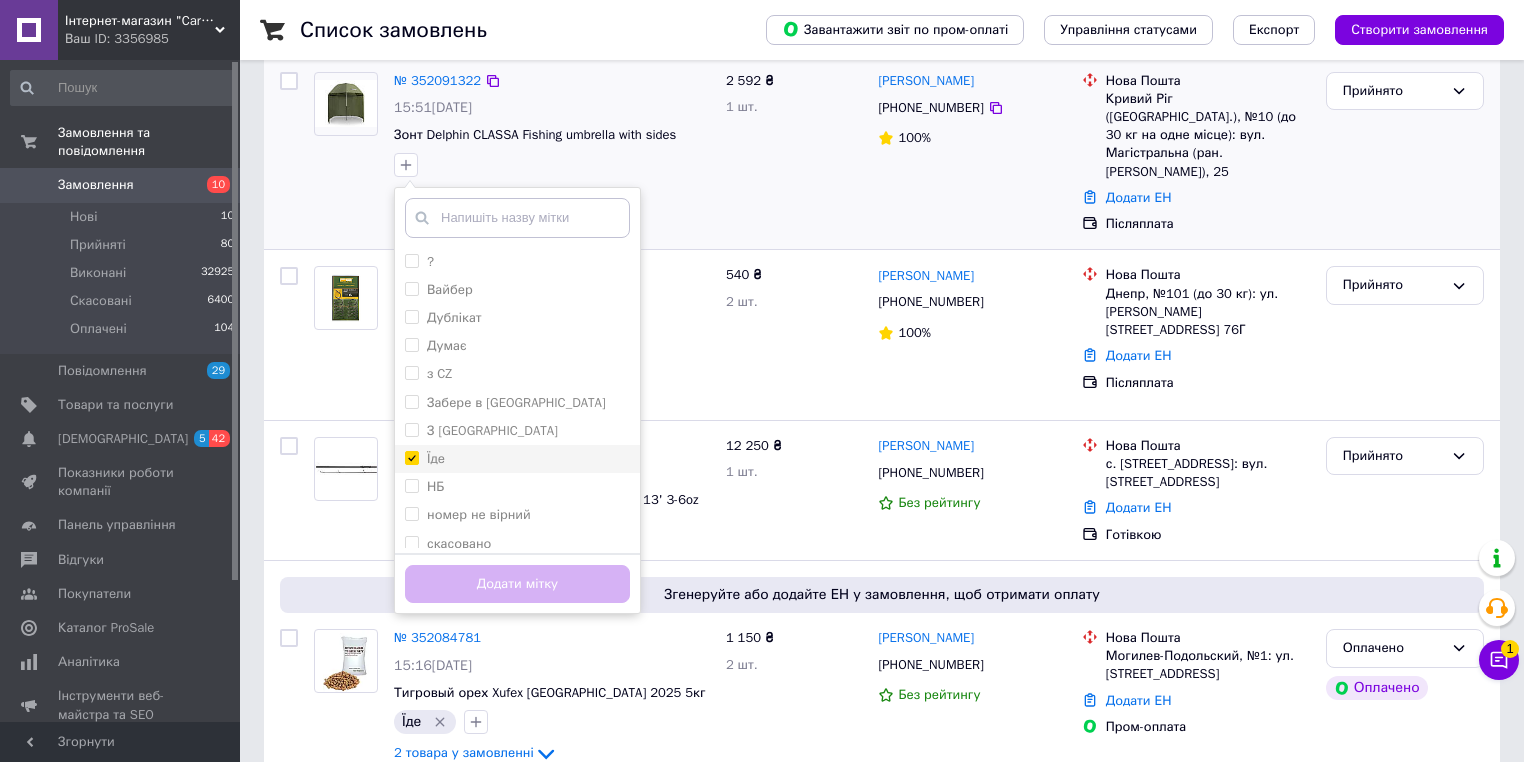 checkbox on "true" 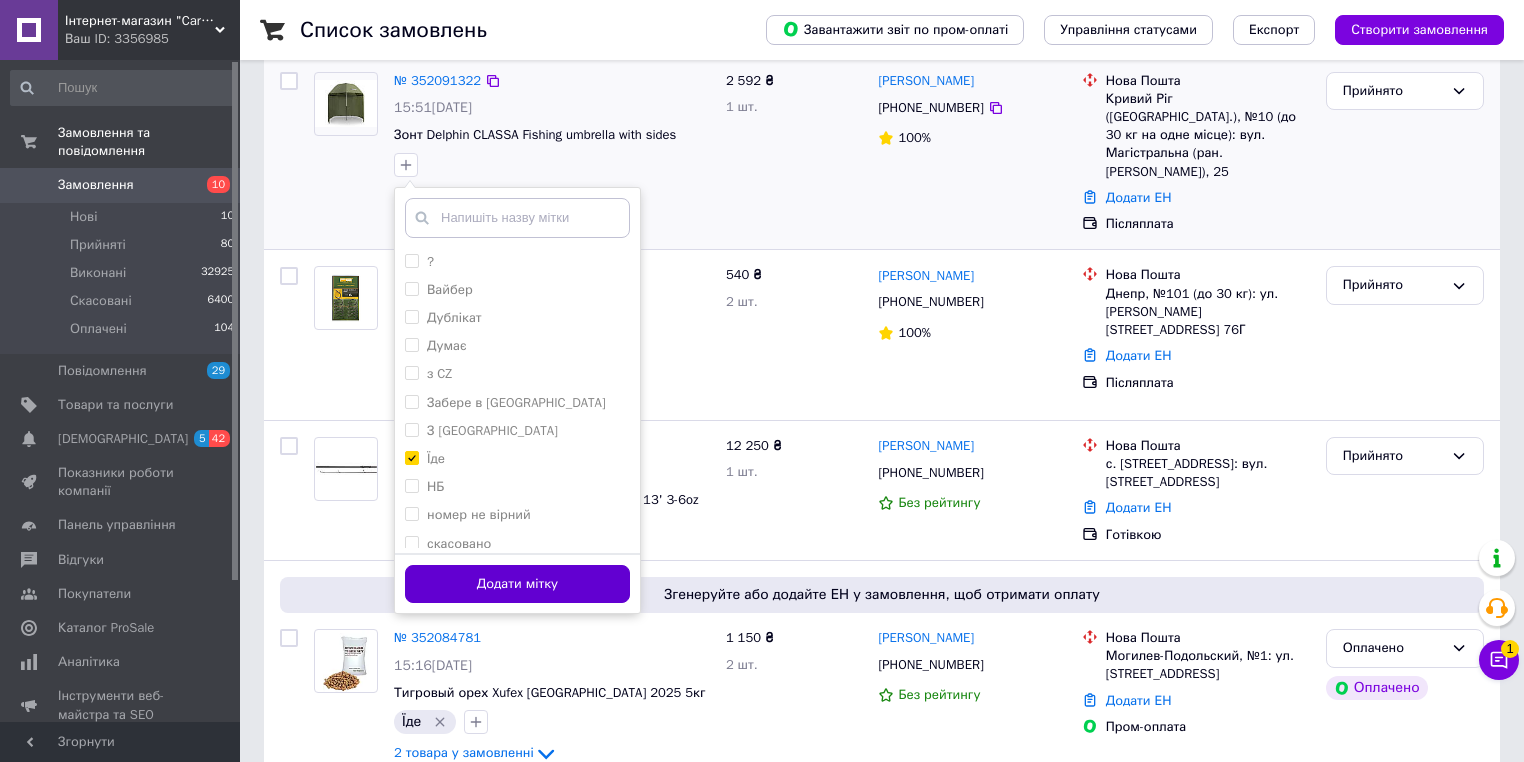 click on "Додати мітку" at bounding box center [517, 584] 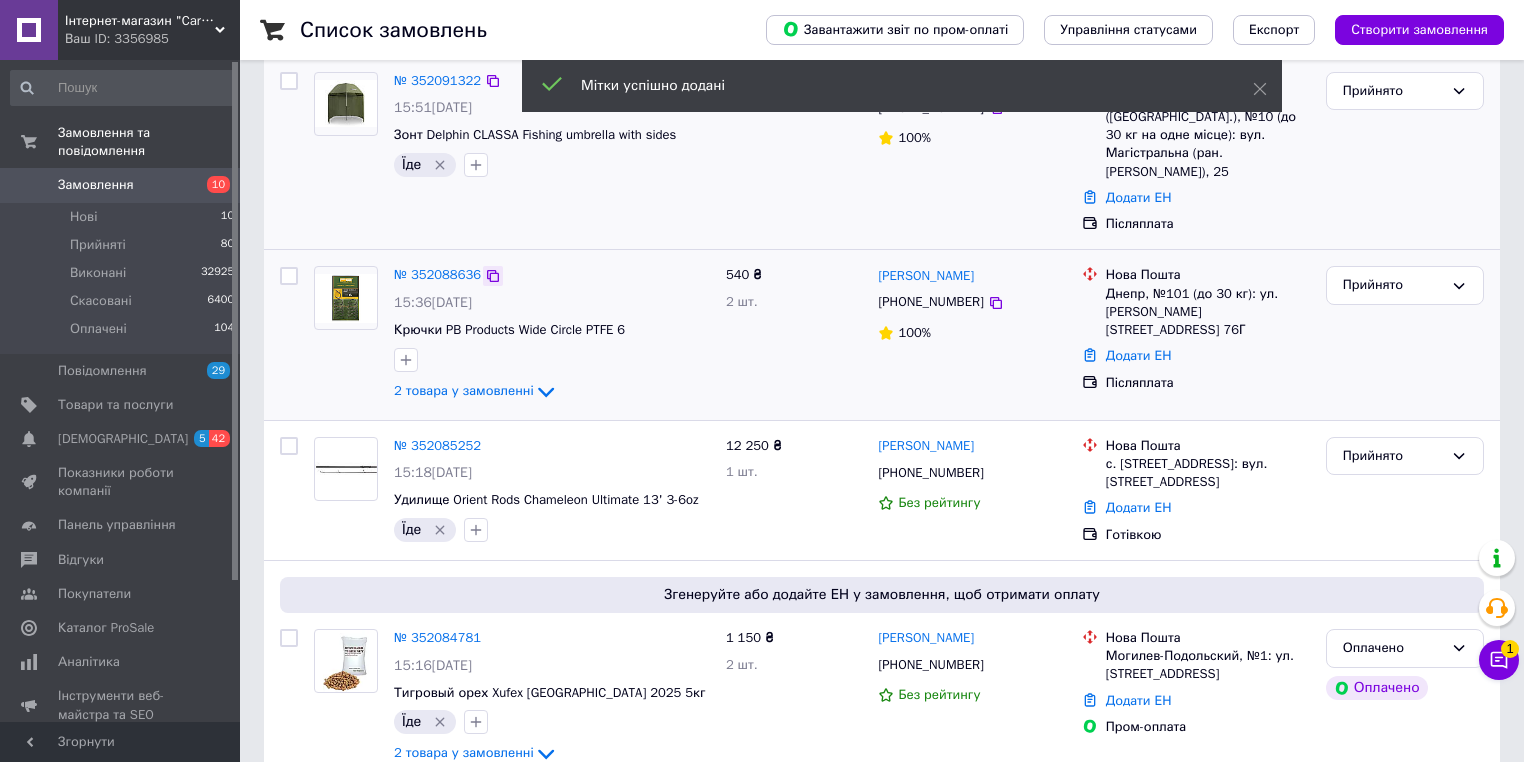 click 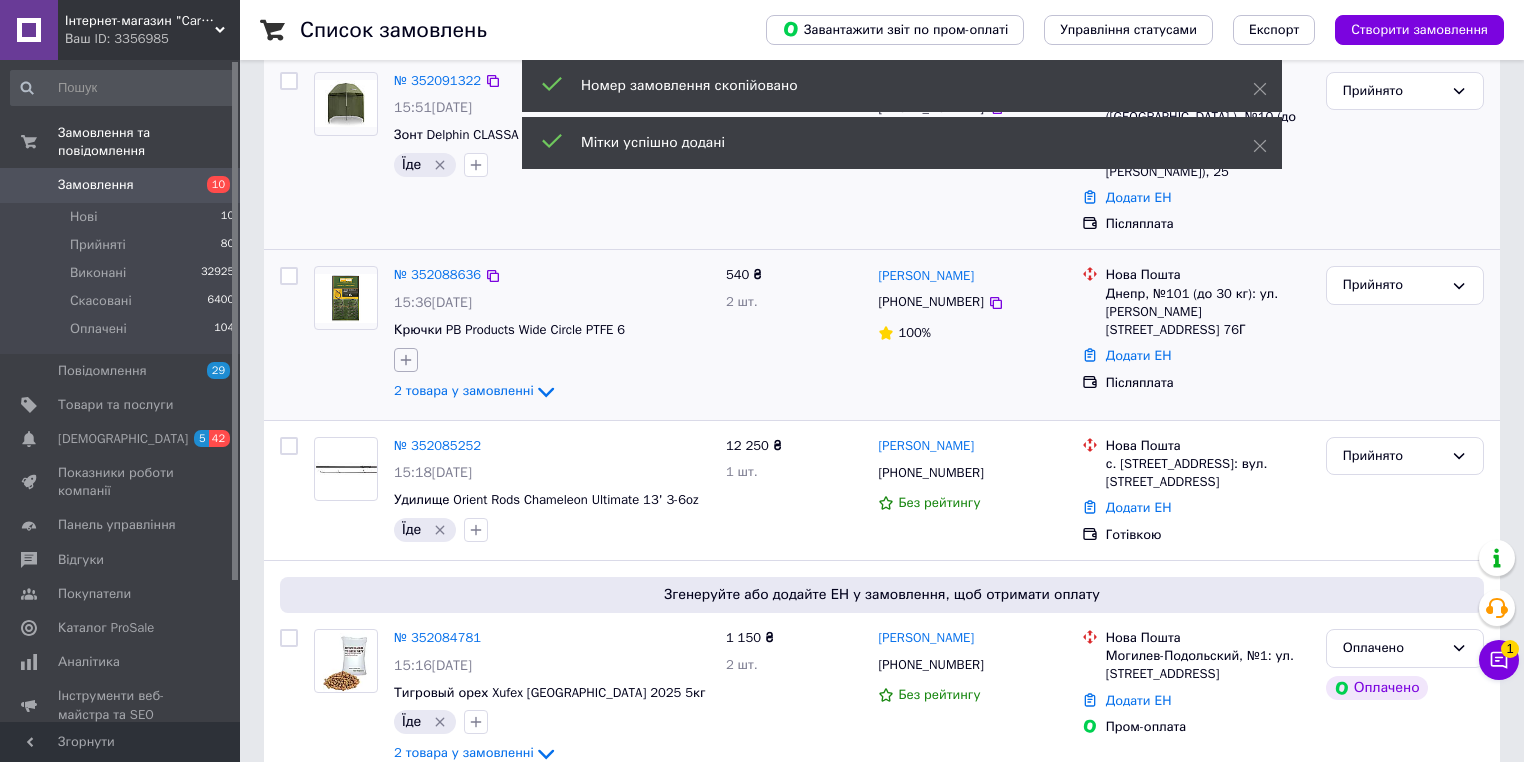 click at bounding box center [406, 360] 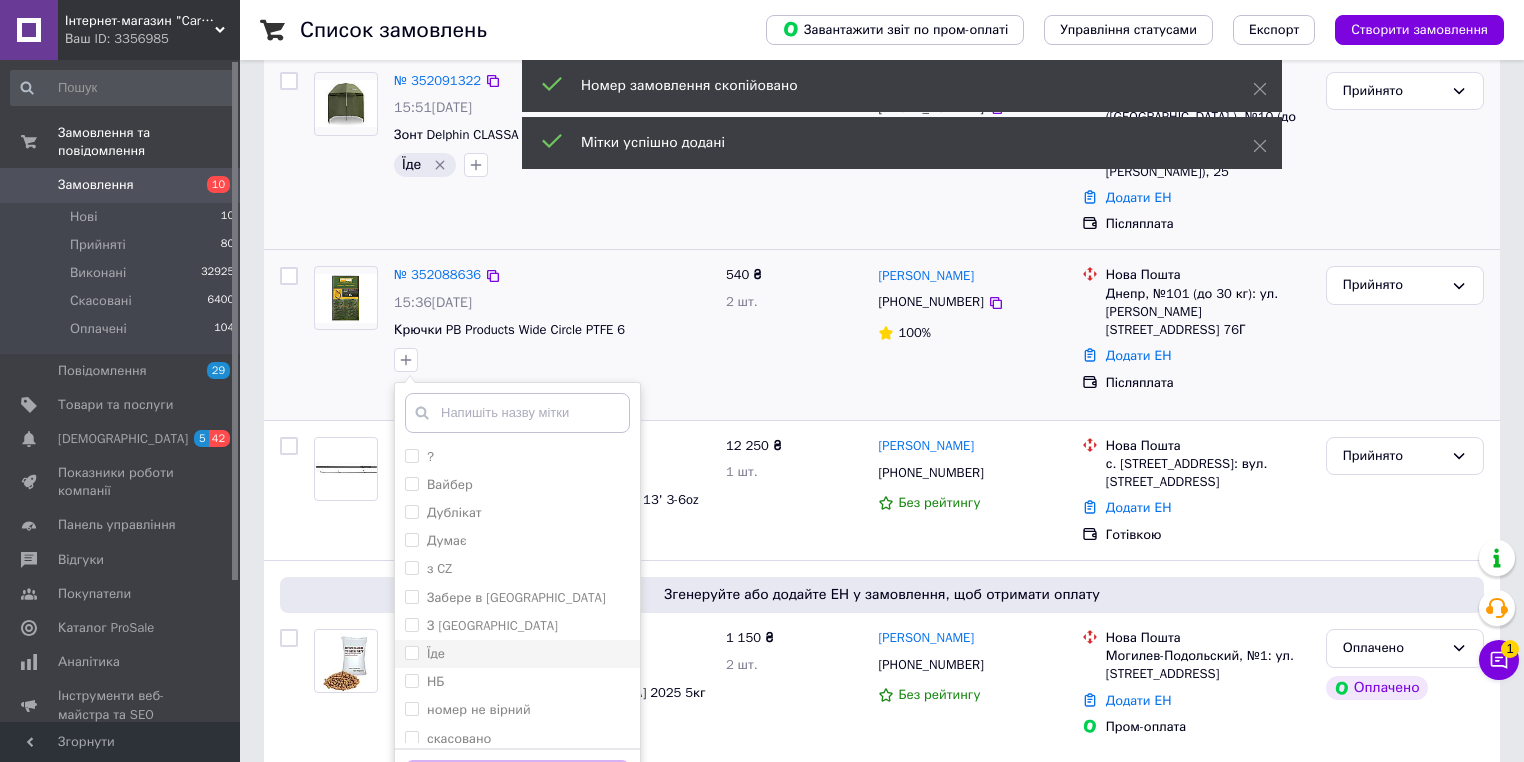 click on "Їде" at bounding box center (517, 654) 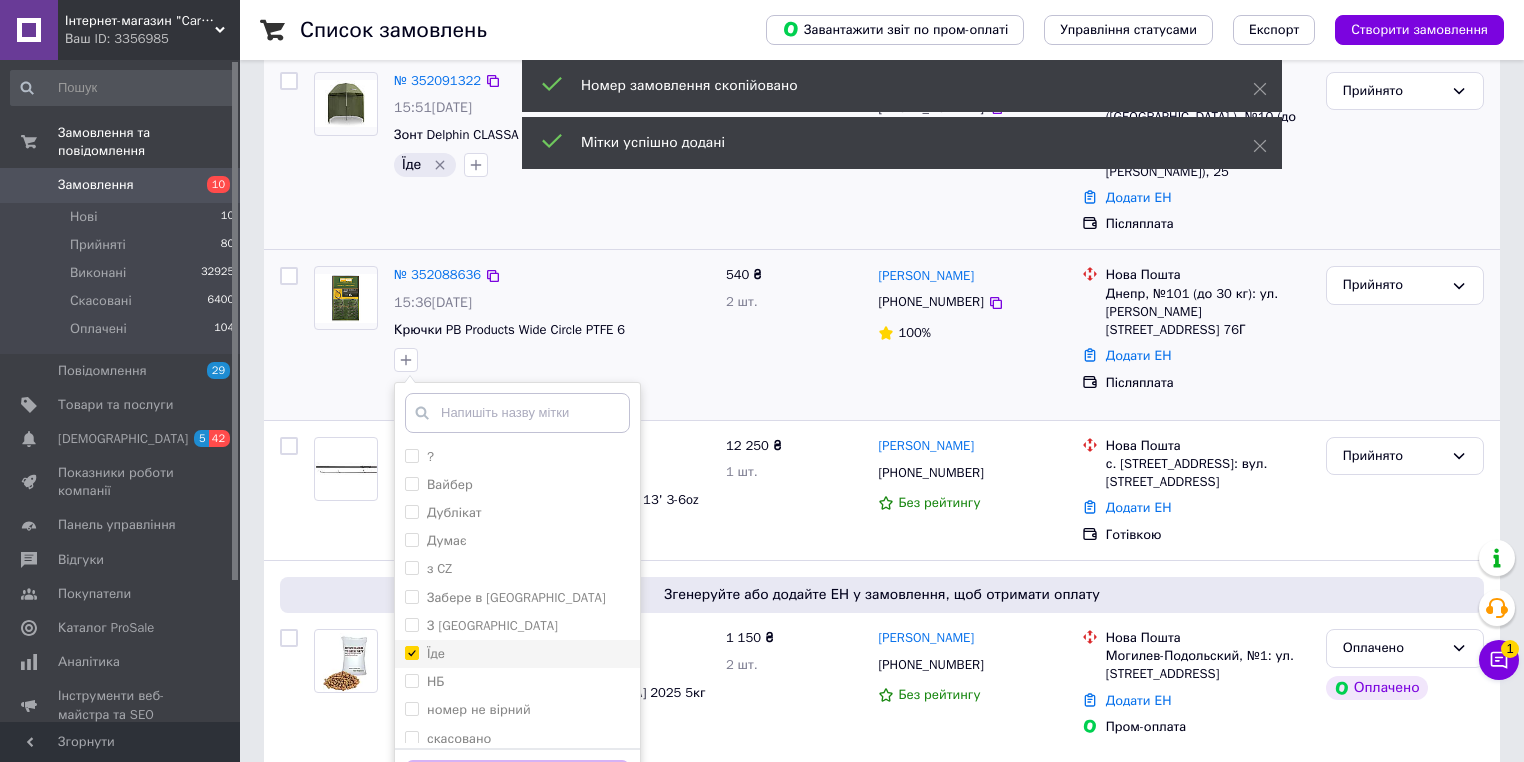 checkbox on "true" 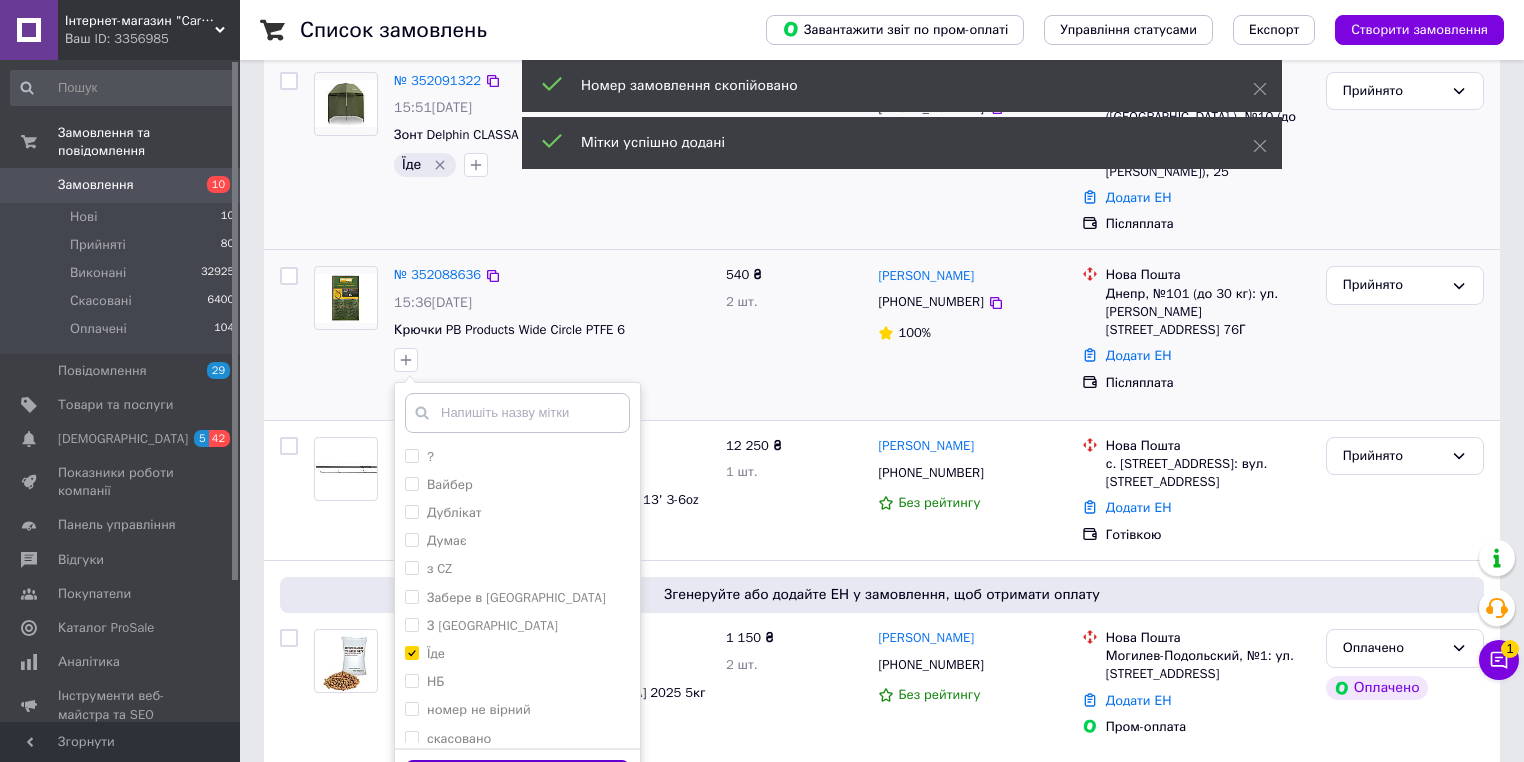 click on "Додати мітку" at bounding box center [517, 779] 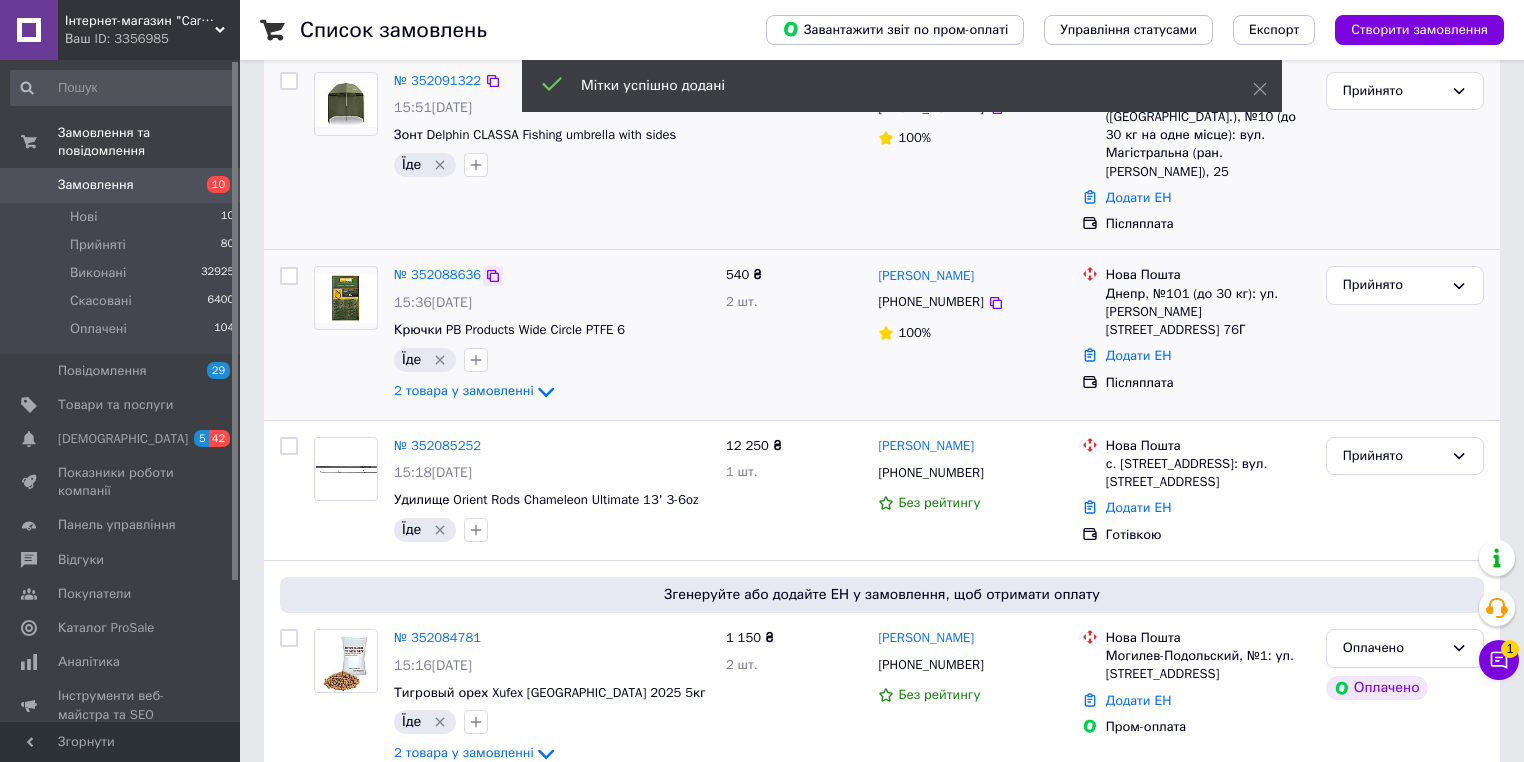 click 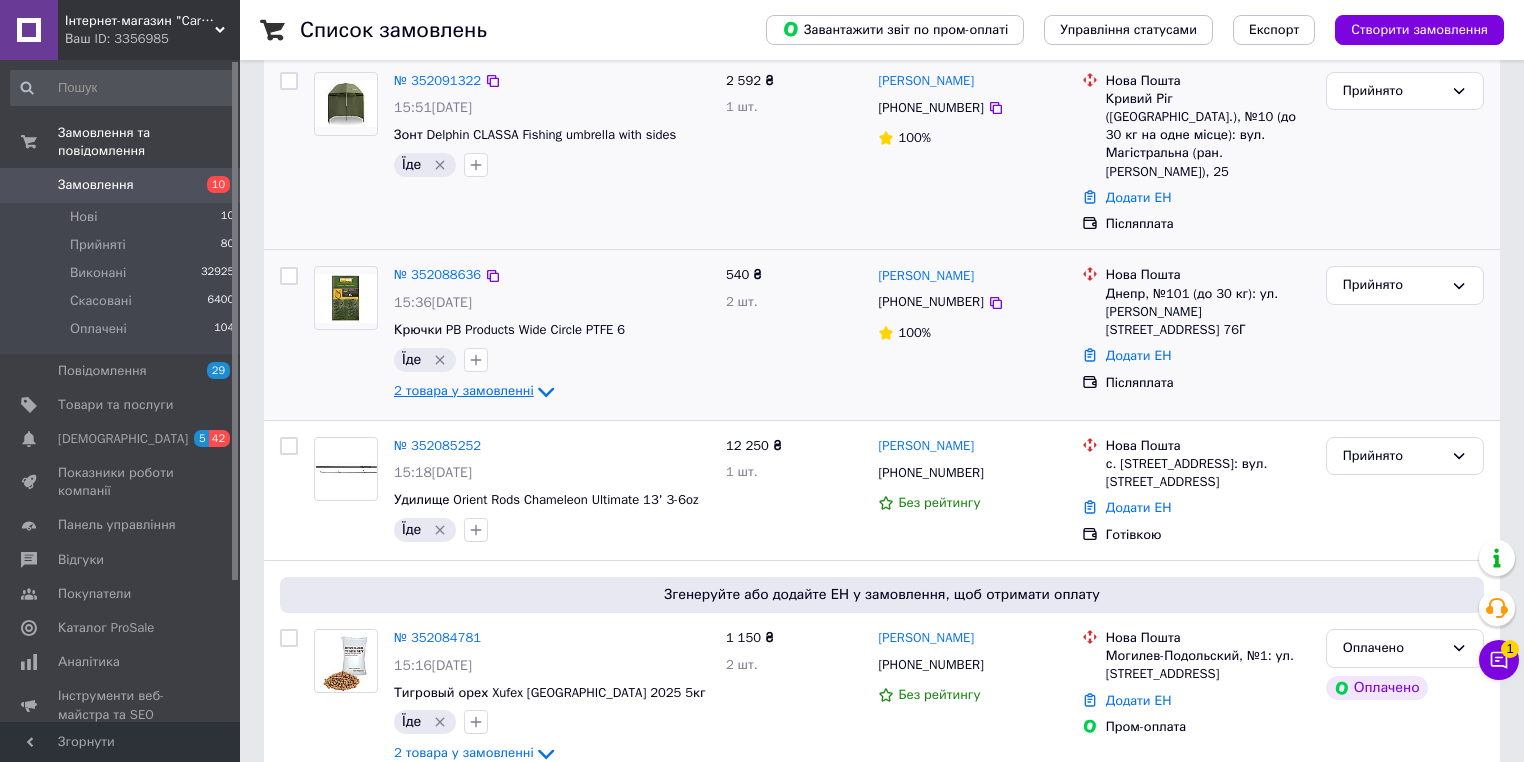 click 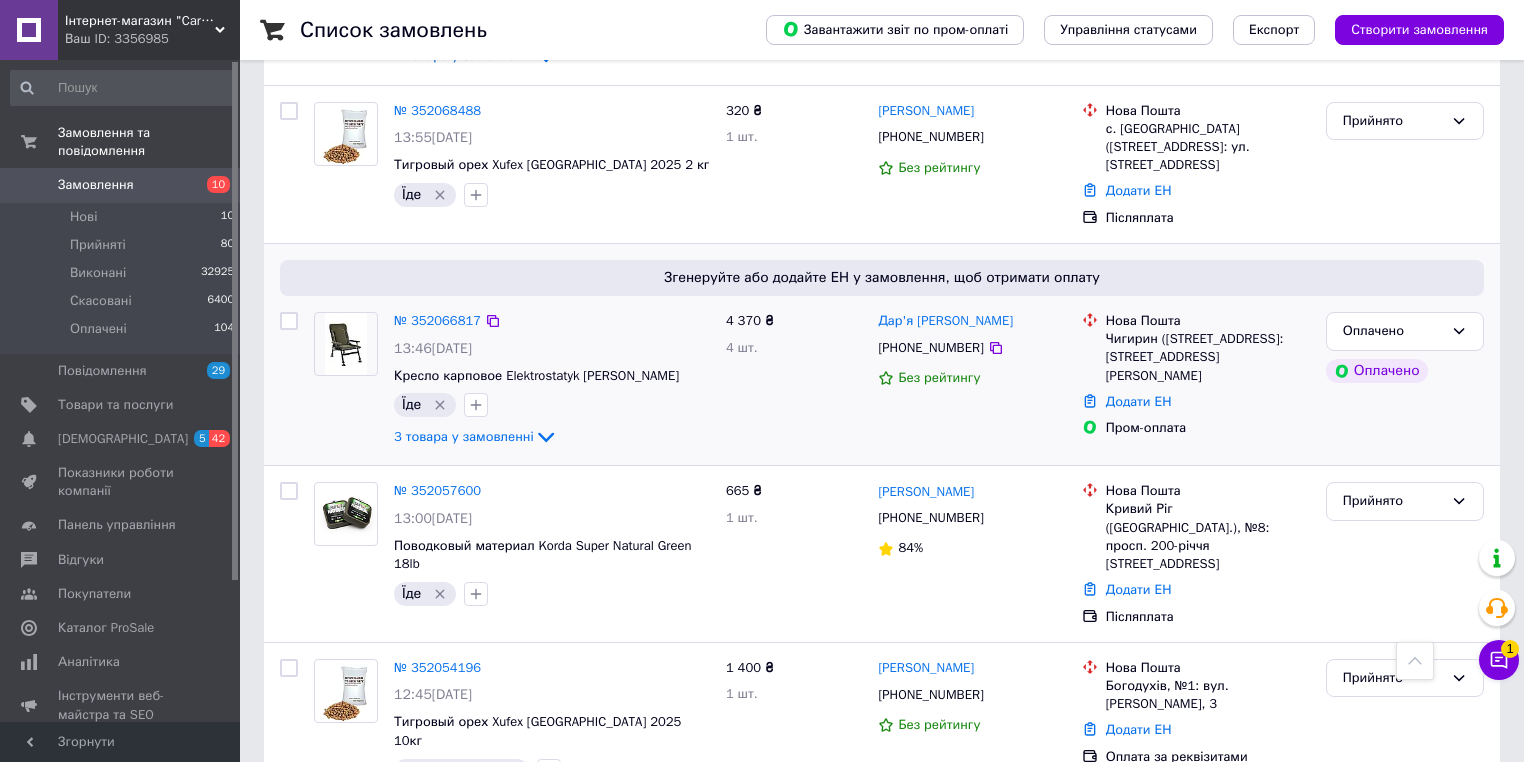 scroll, scrollTop: 1920, scrollLeft: 0, axis: vertical 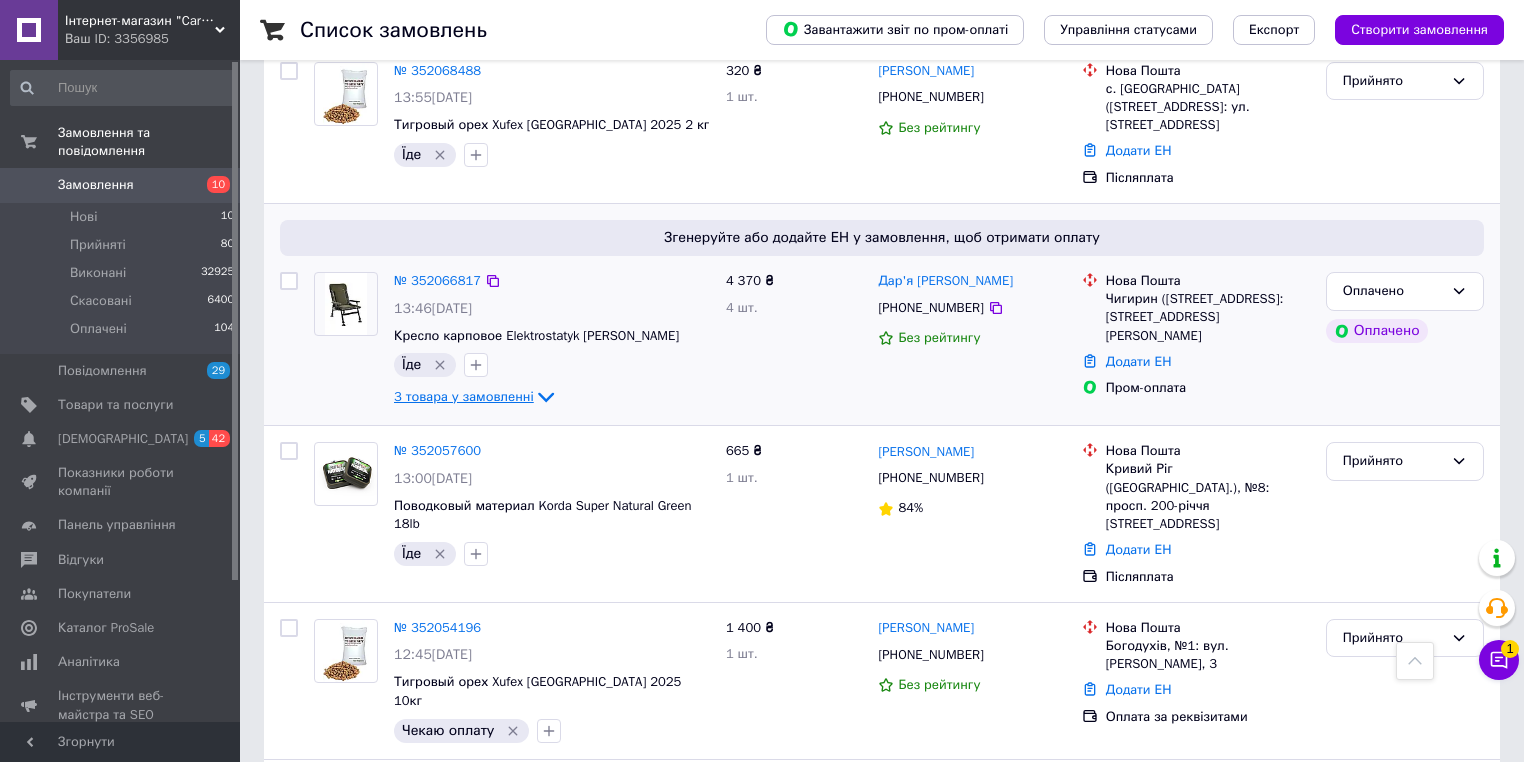 click 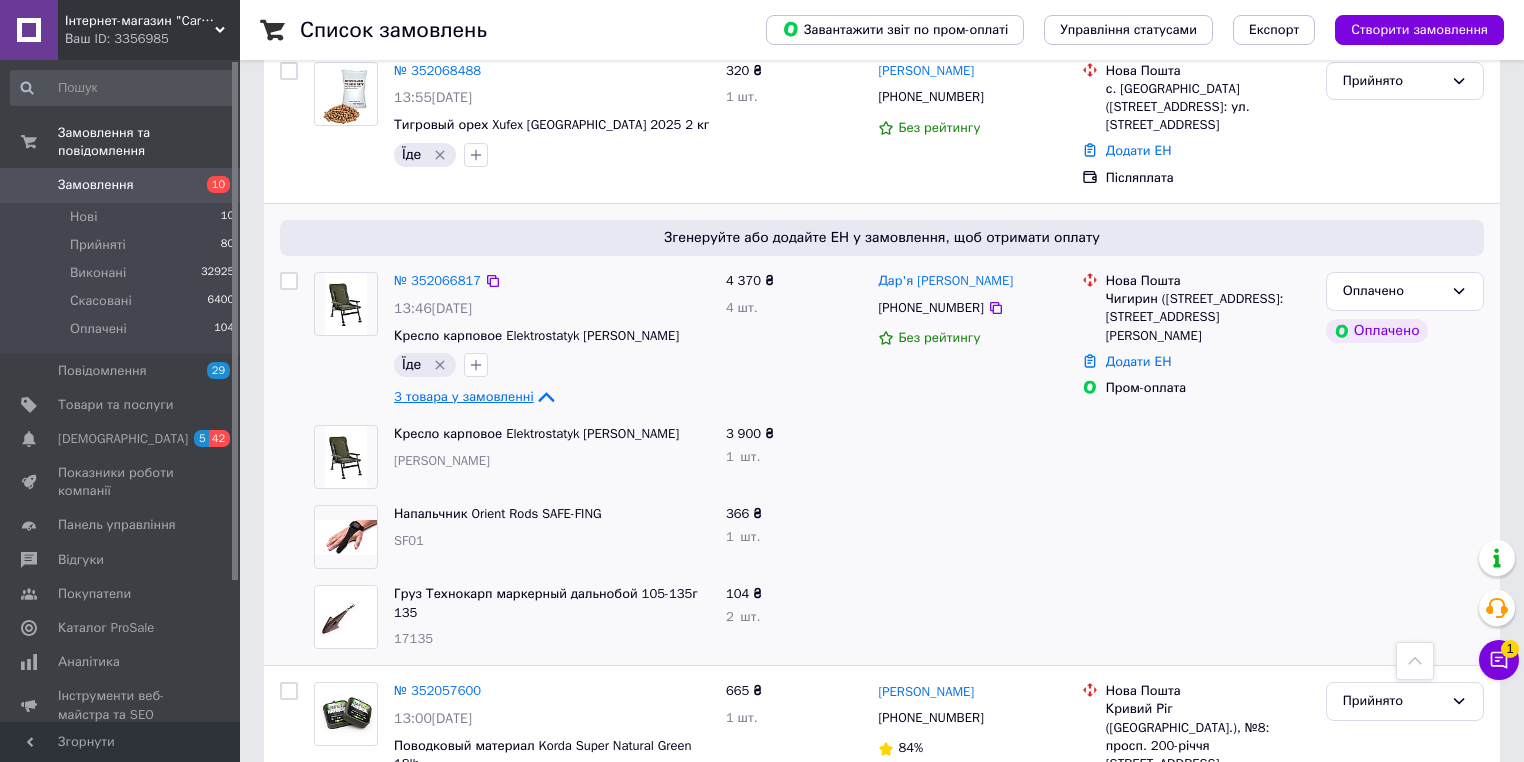 click 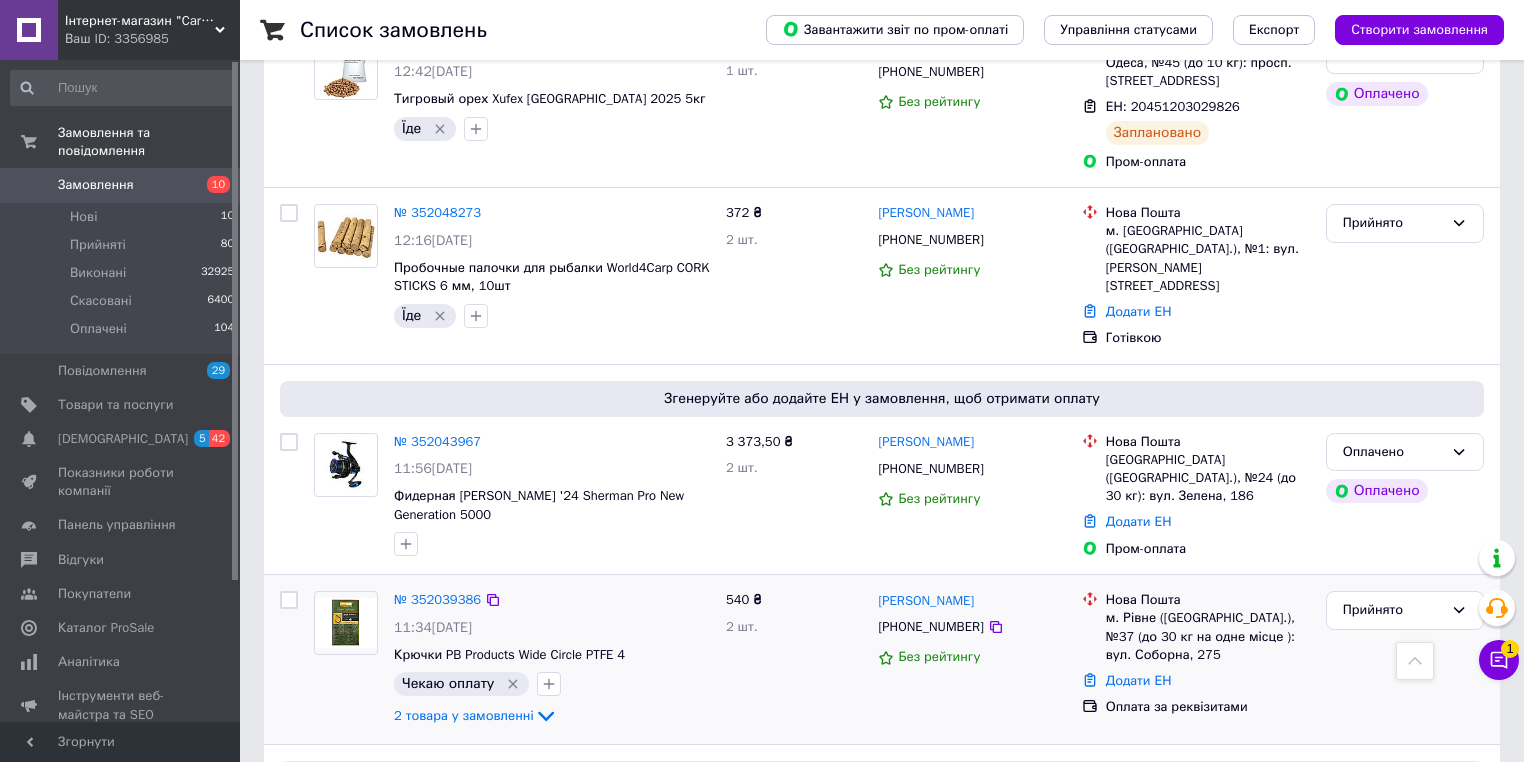 scroll, scrollTop: 2720, scrollLeft: 0, axis: vertical 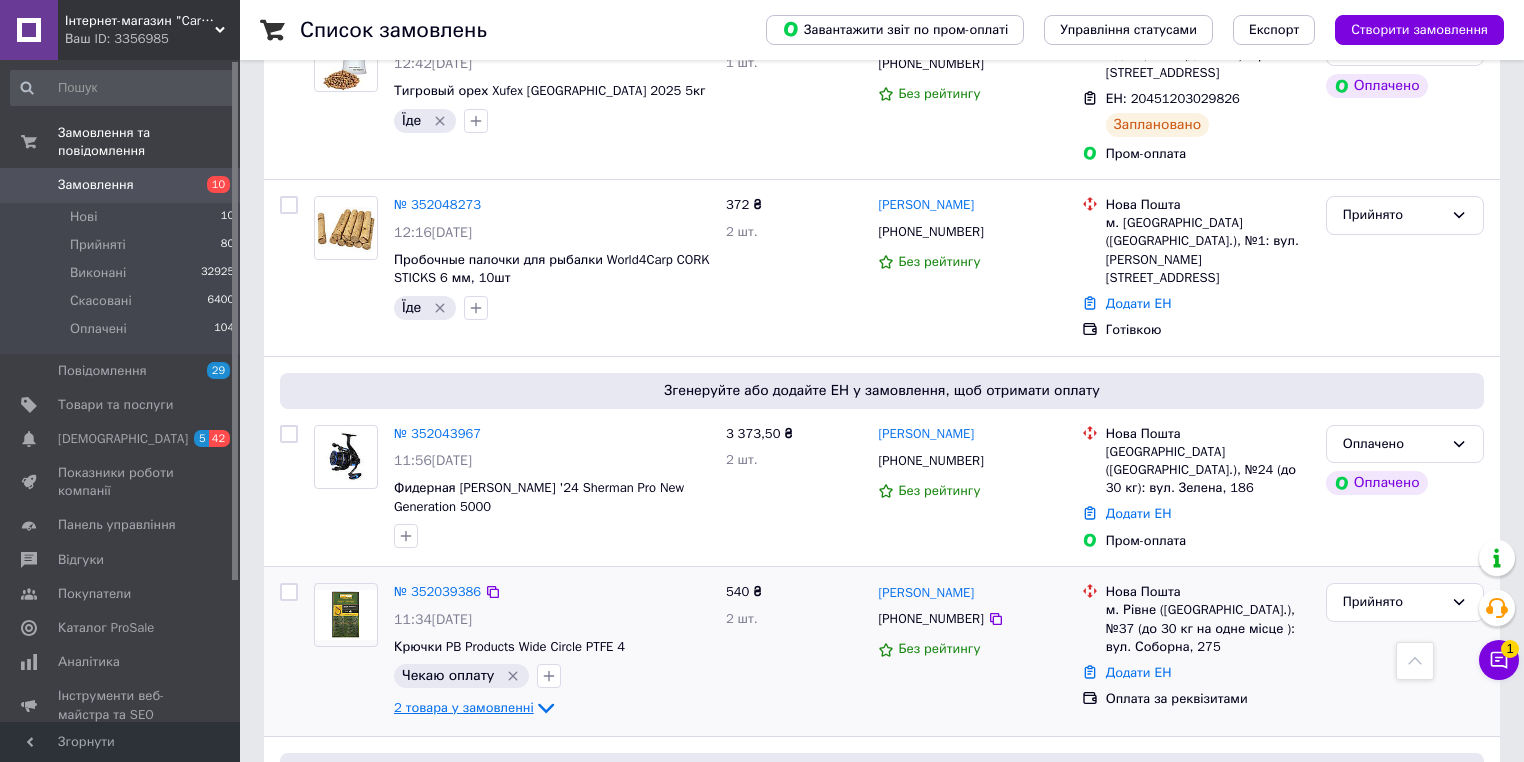click on "2 товара у замовленні" at bounding box center [464, 707] 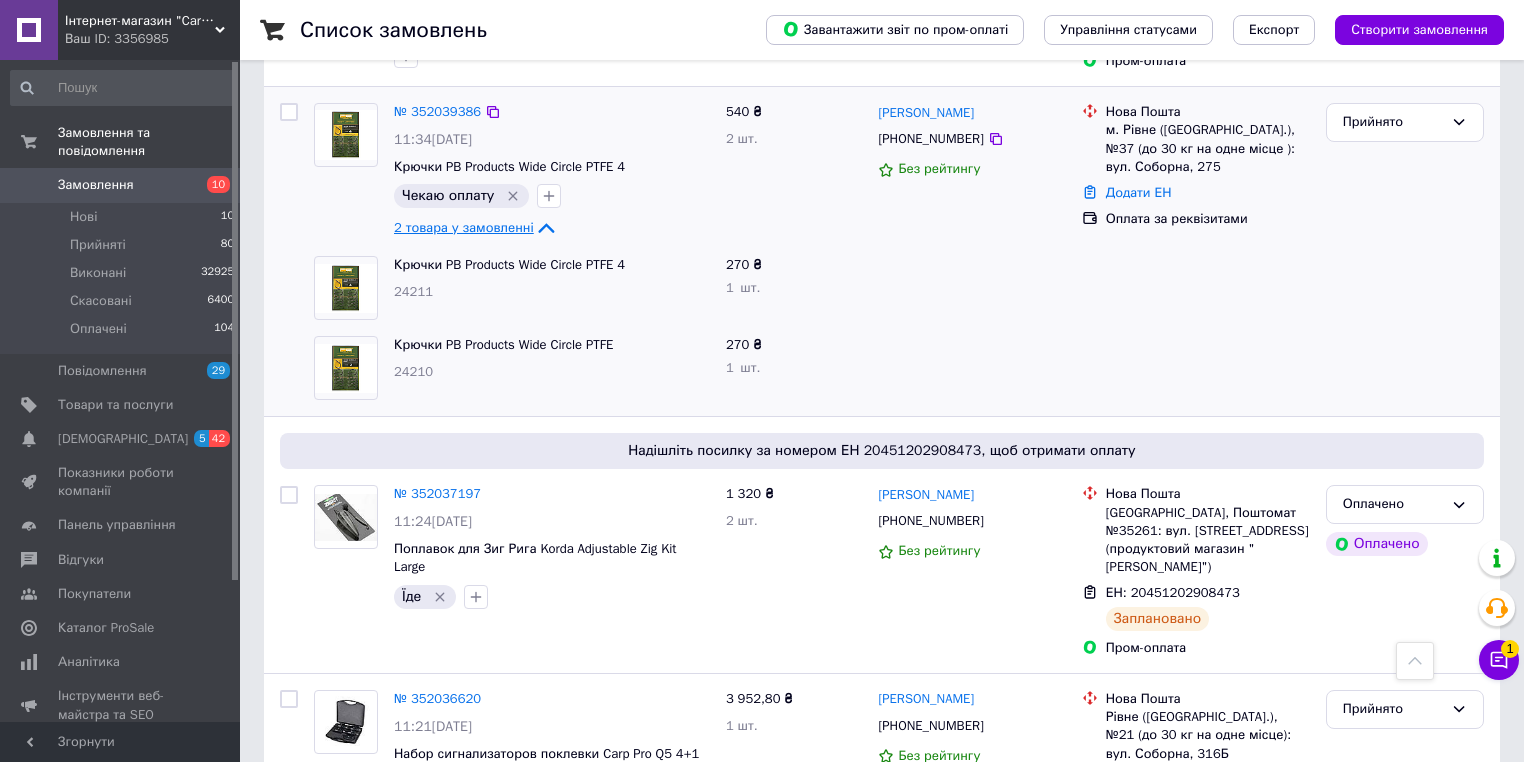 scroll, scrollTop: 2880, scrollLeft: 0, axis: vertical 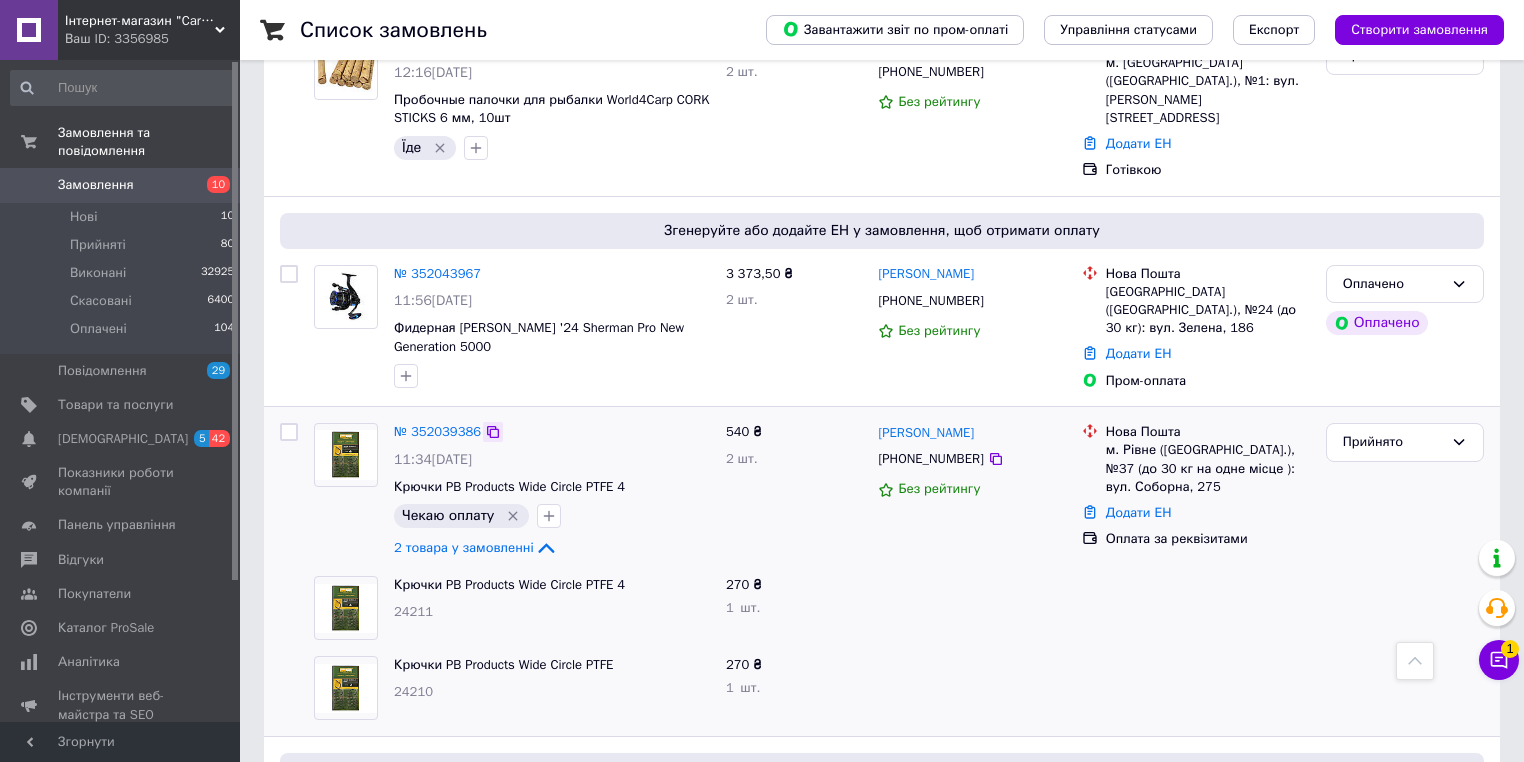 click 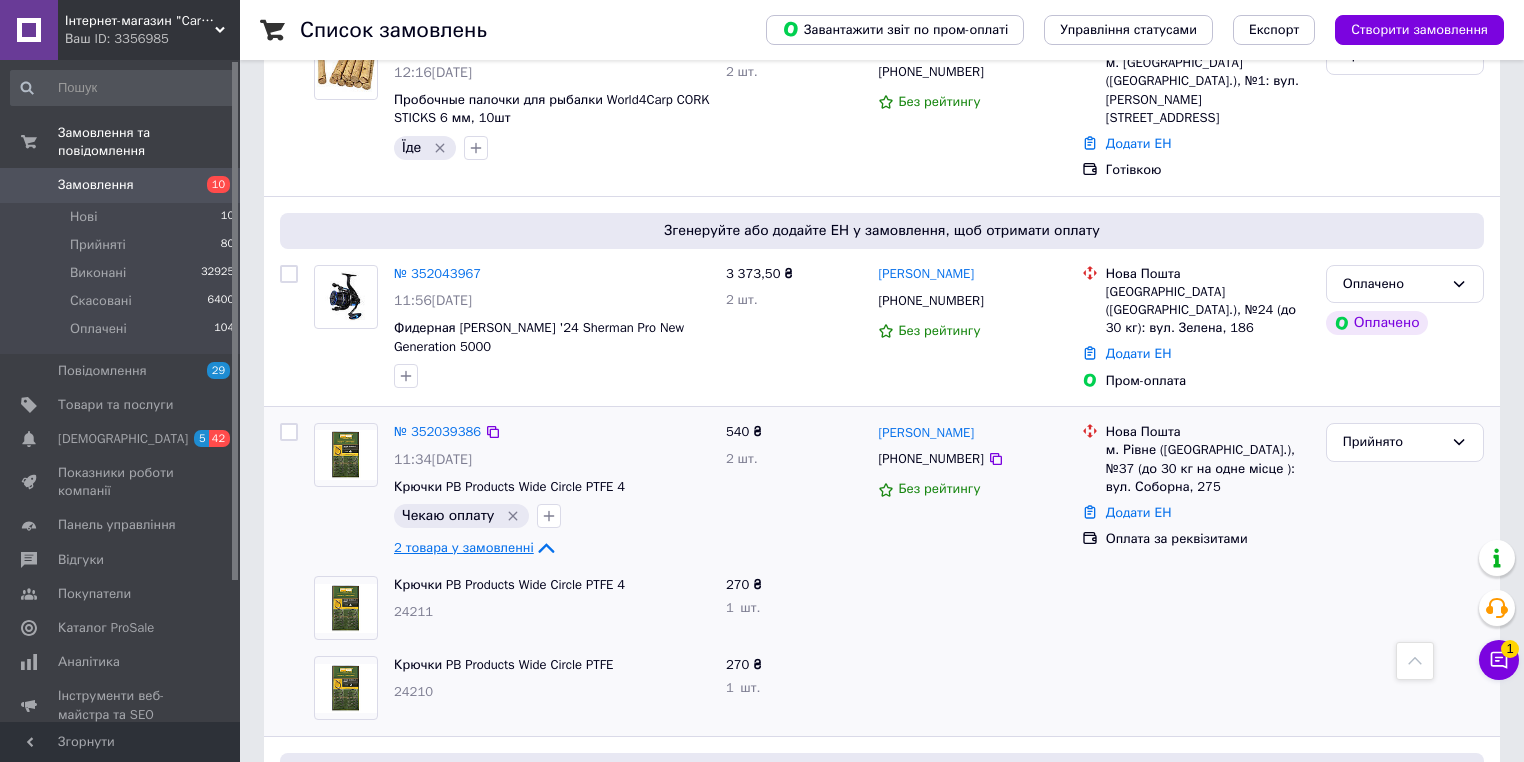 click on "2 товара у замовленні" at bounding box center [464, 547] 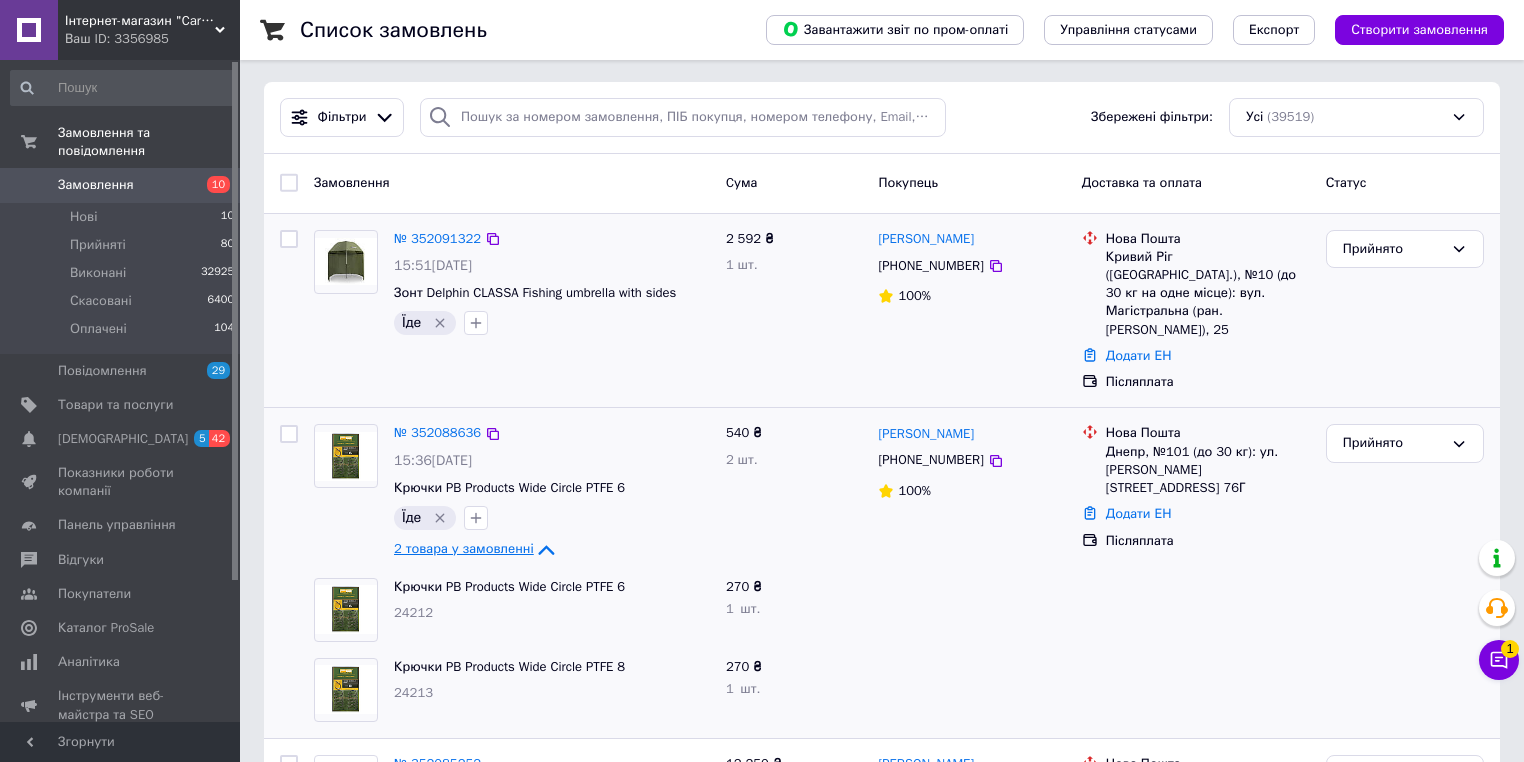 scroll, scrollTop: 0, scrollLeft: 0, axis: both 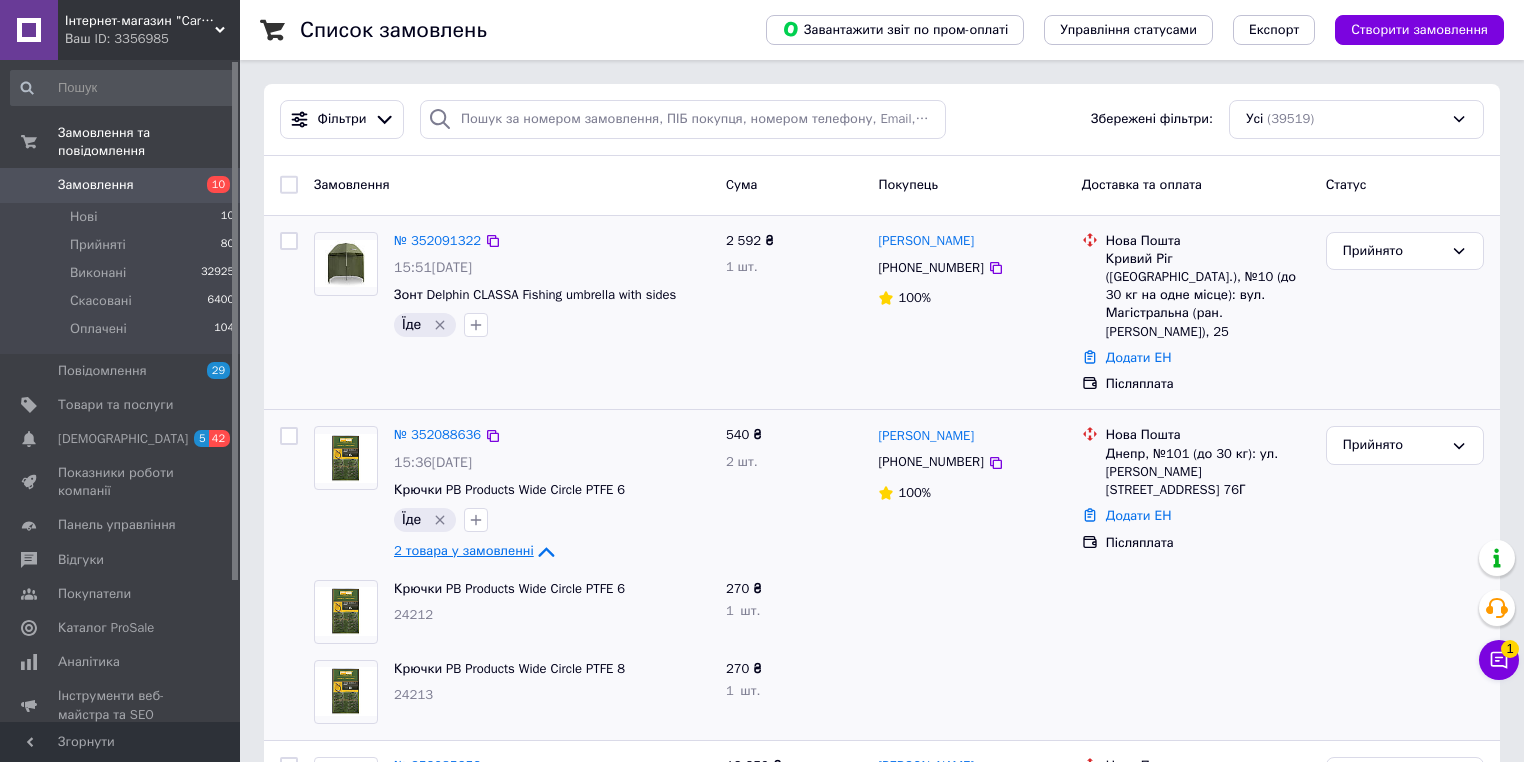 click 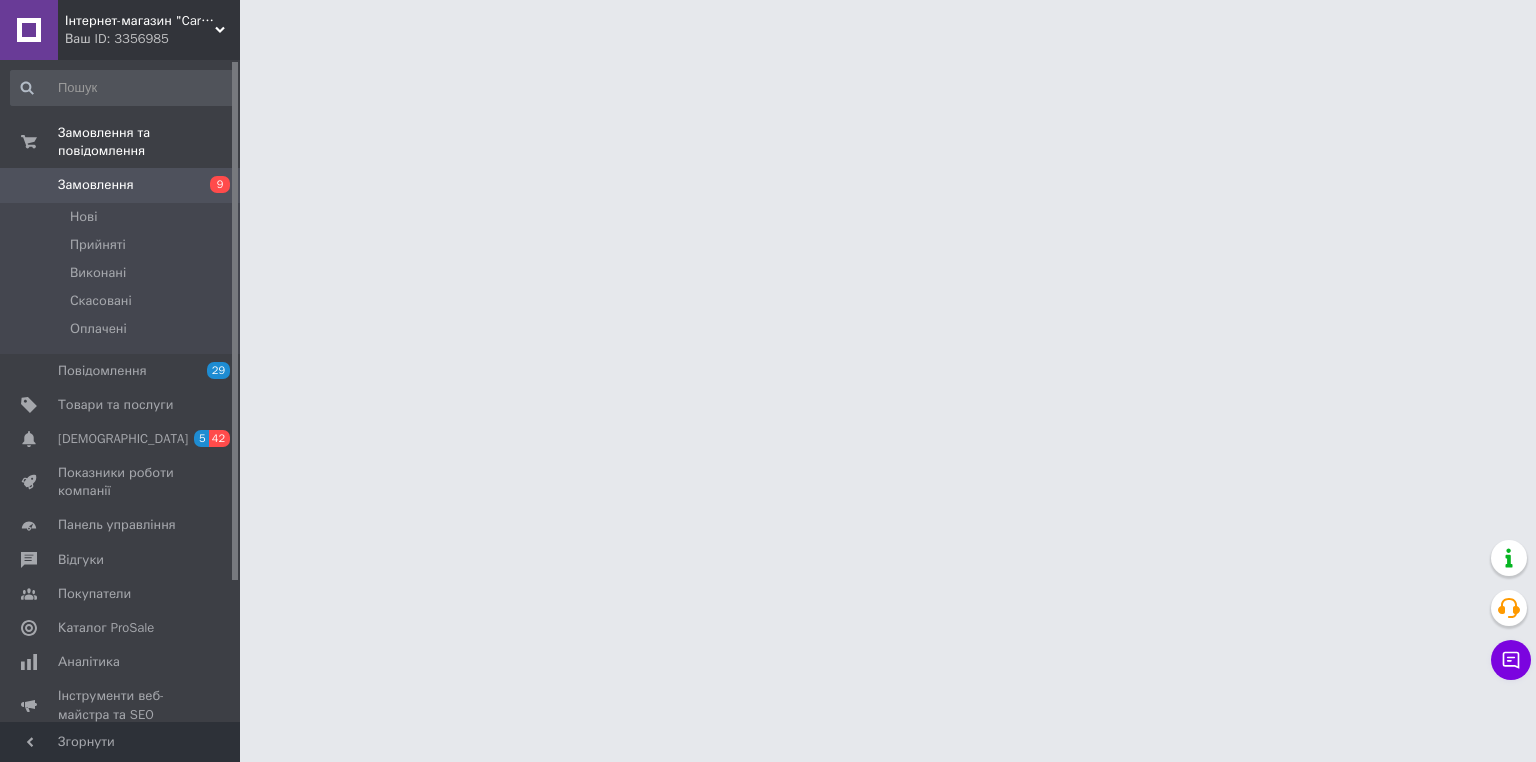 scroll, scrollTop: 0, scrollLeft: 0, axis: both 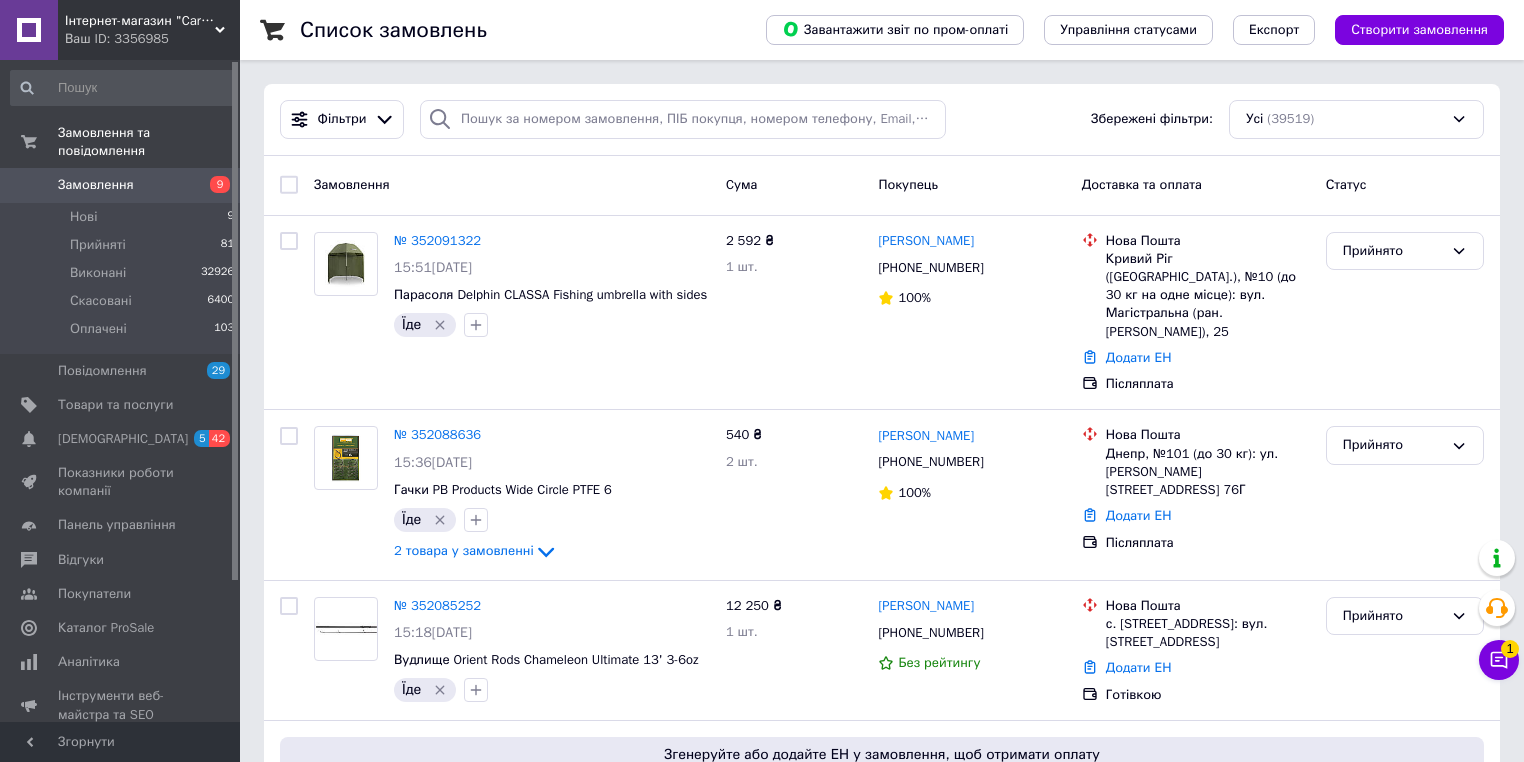 click on "Замовлення" at bounding box center [96, 185] 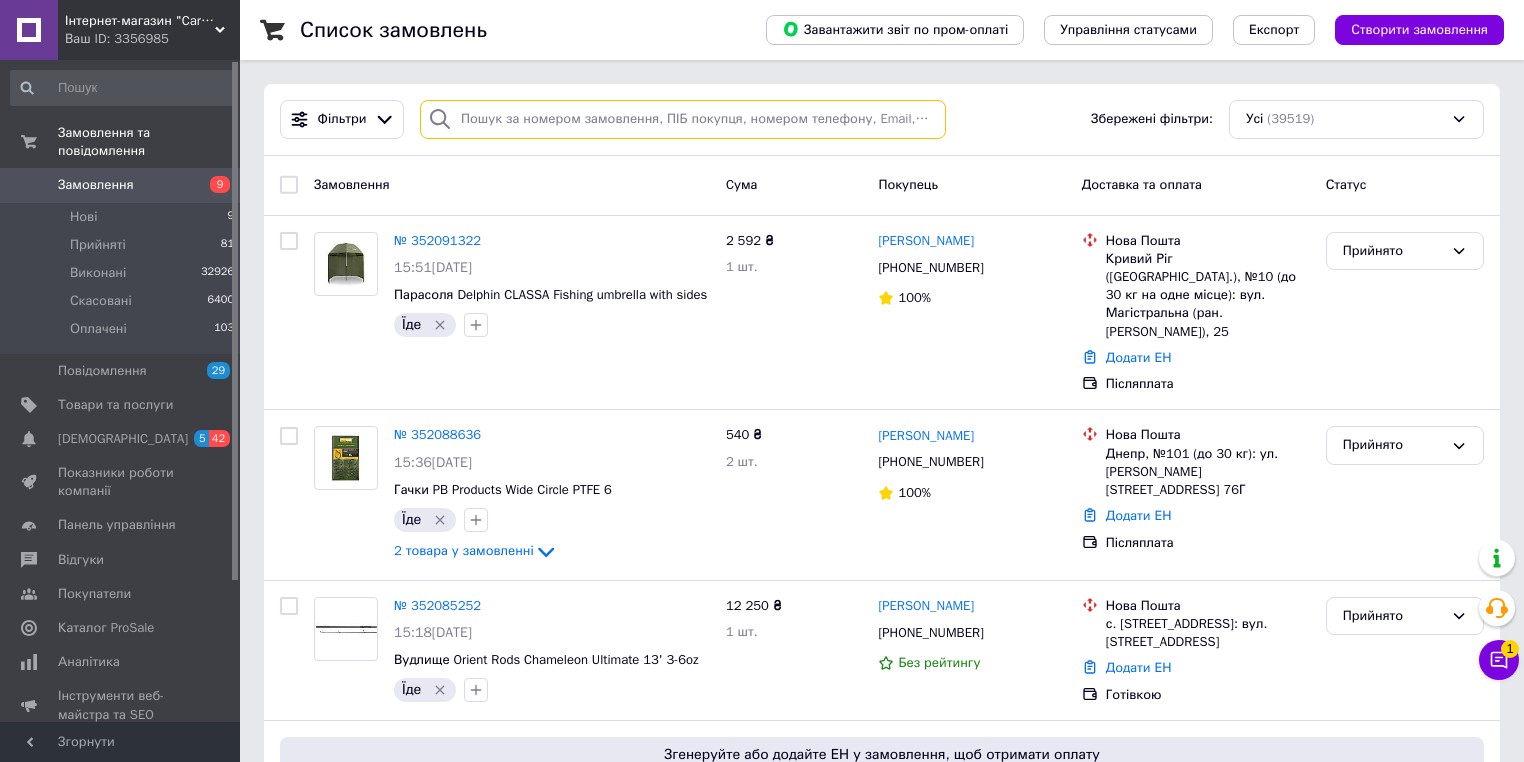 click at bounding box center (683, 119) 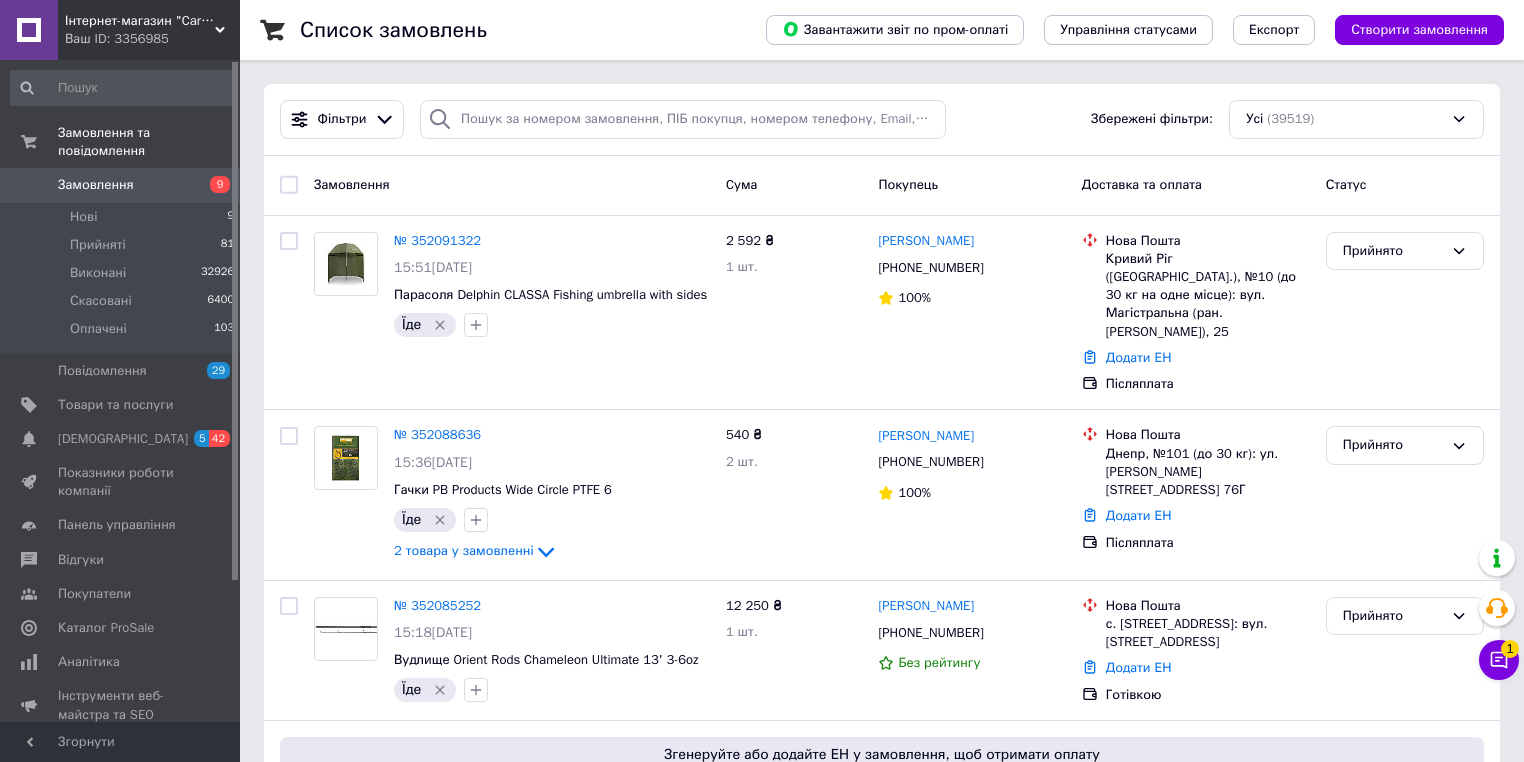 click on "Створити замовлення" at bounding box center [1419, 30] 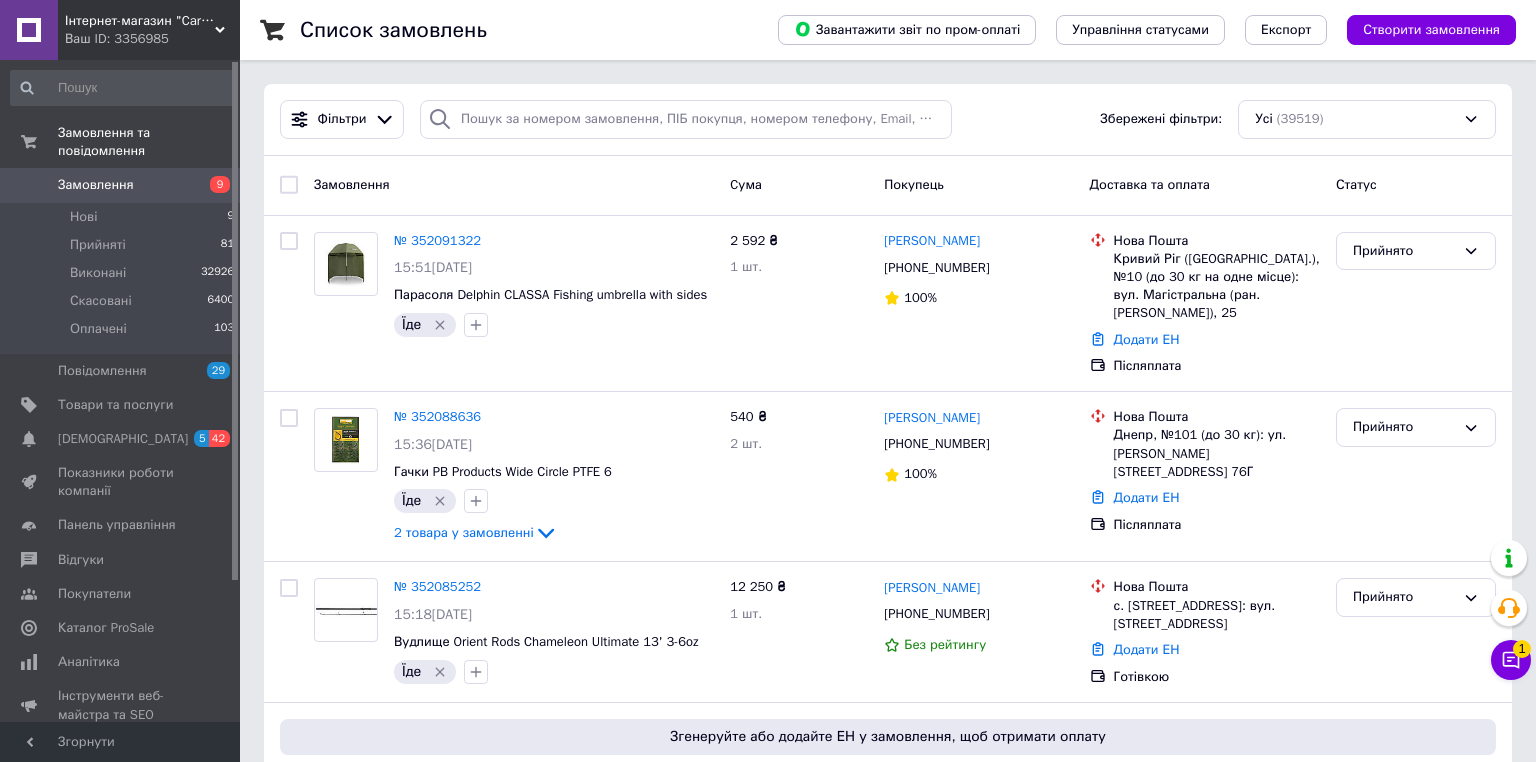scroll, scrollTop: 0, scrollLeft: 0, axis: both 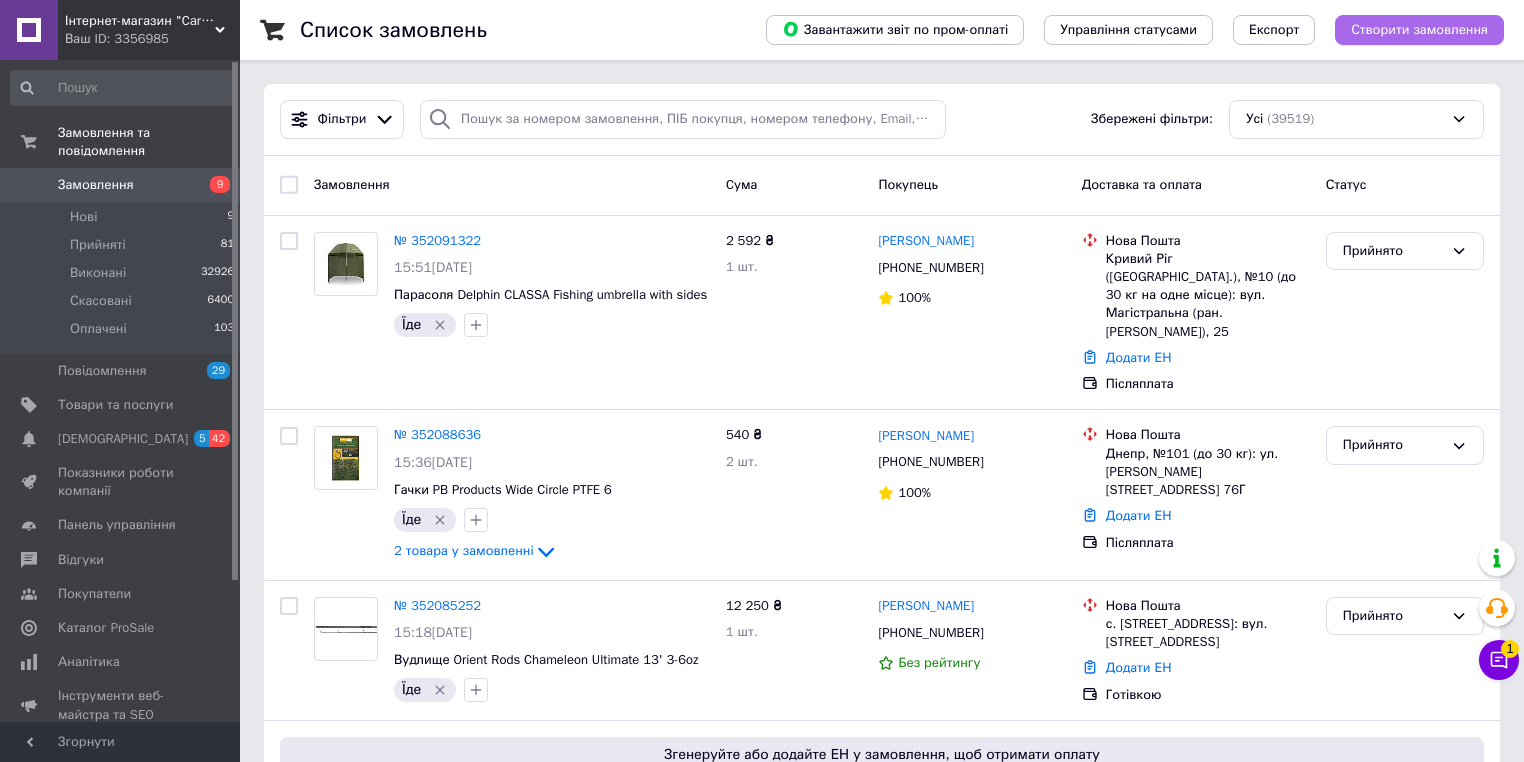 click on "Створити замовлення" at bounding box center (1419, 30) 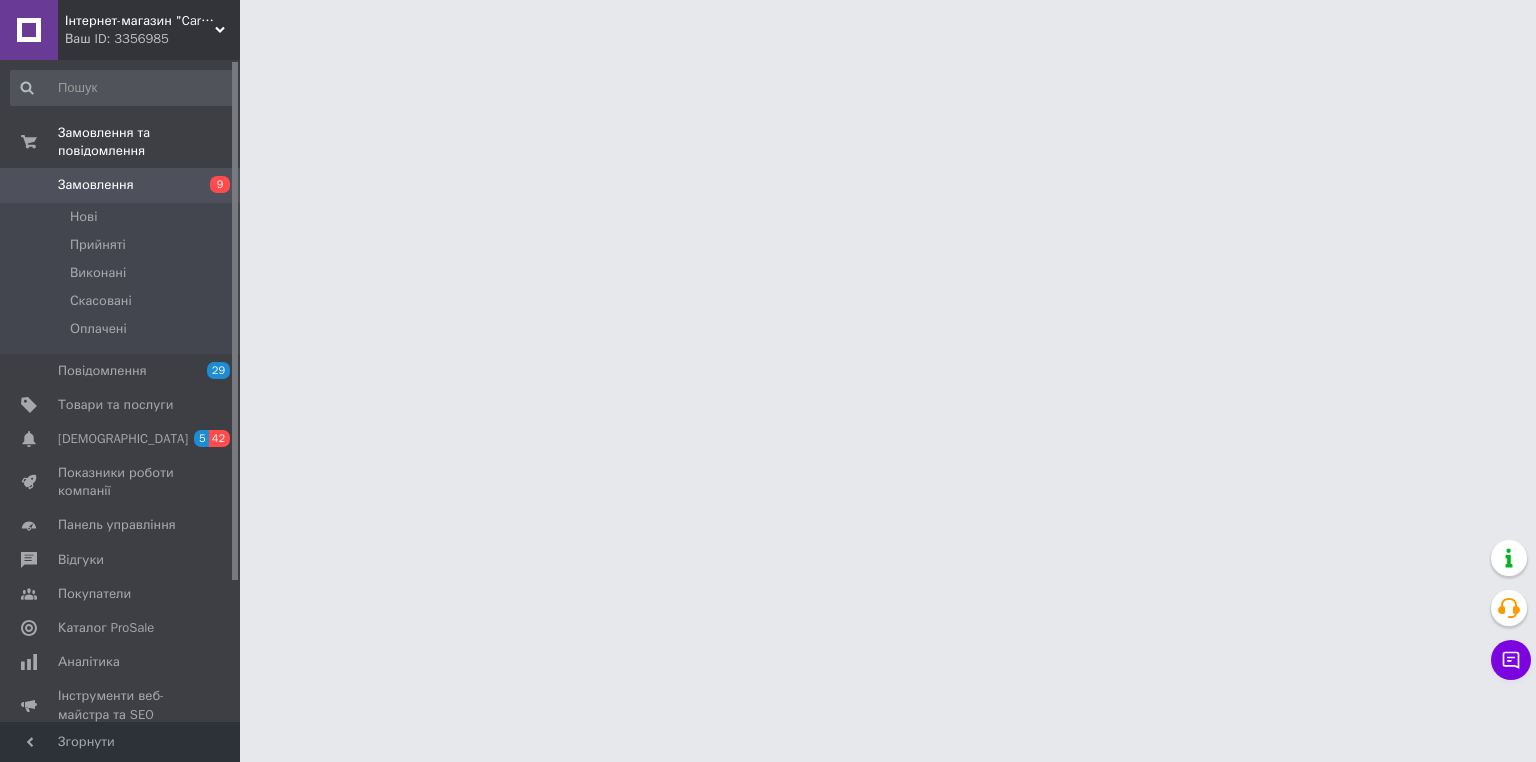 scroll, scrollTop: 0, scrollLeft: 0, axis: both 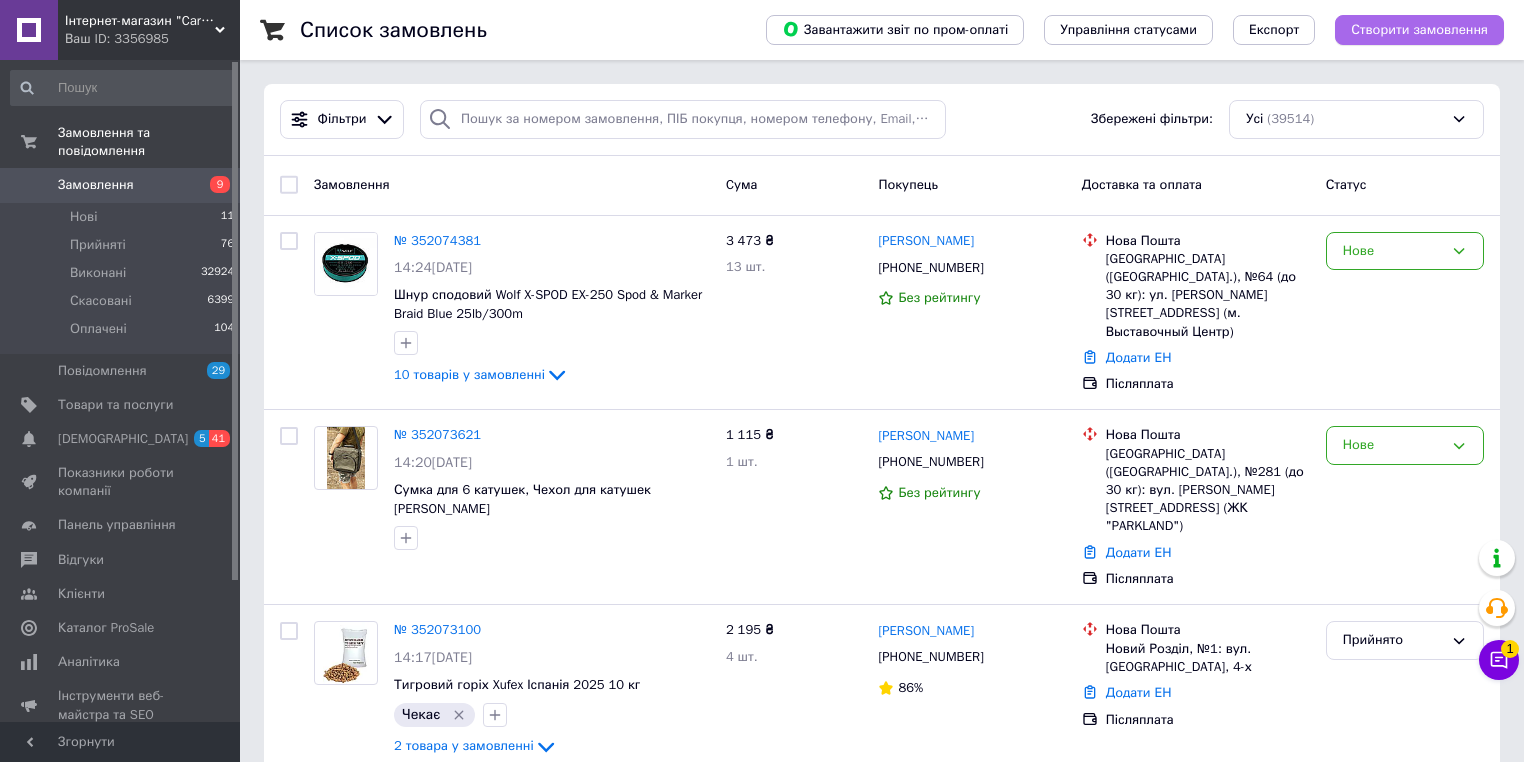click on "Створити замовлення" at bounding box center (1419, 30) 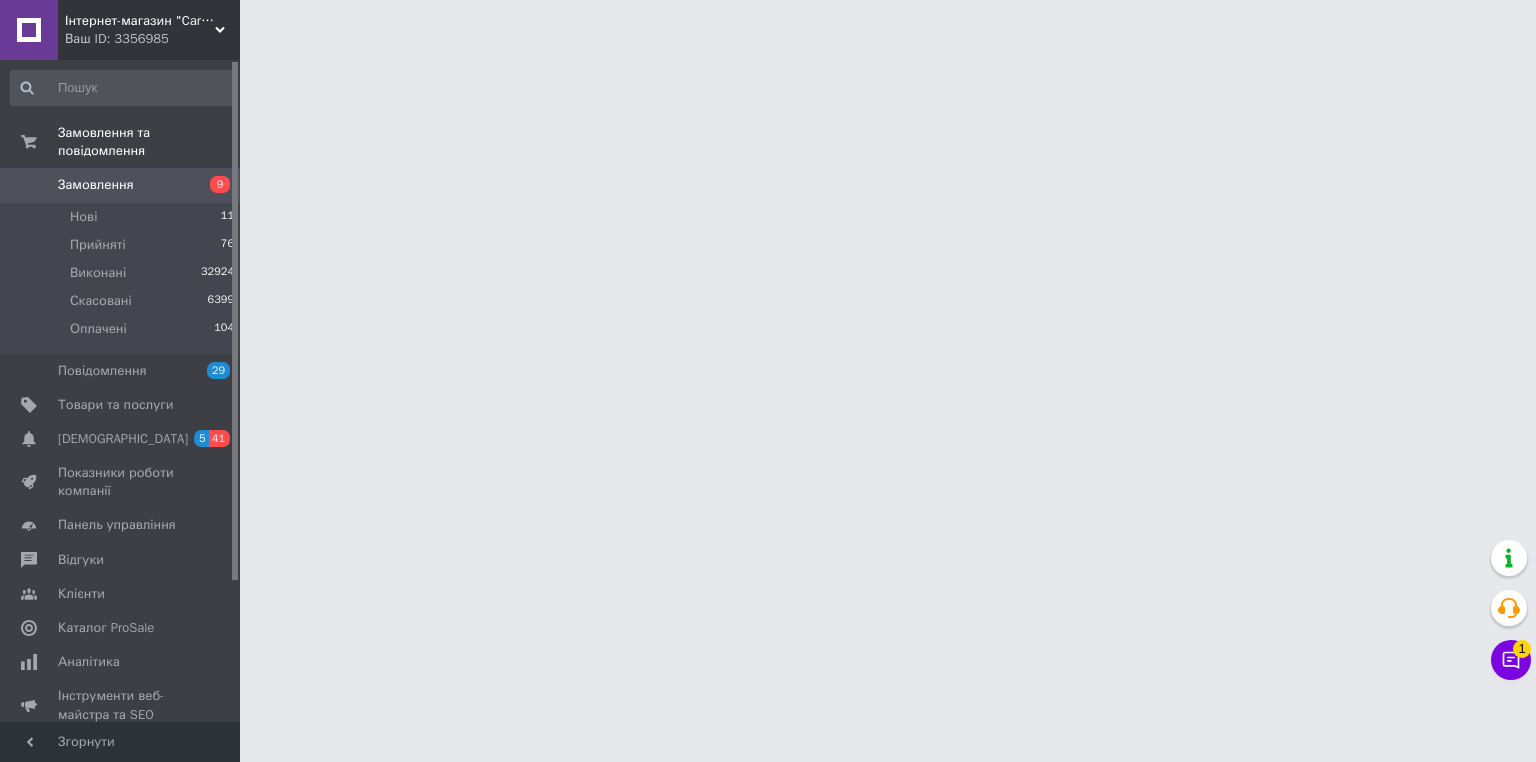 click on "Замовлення 9" at bounding box center [123, 185] 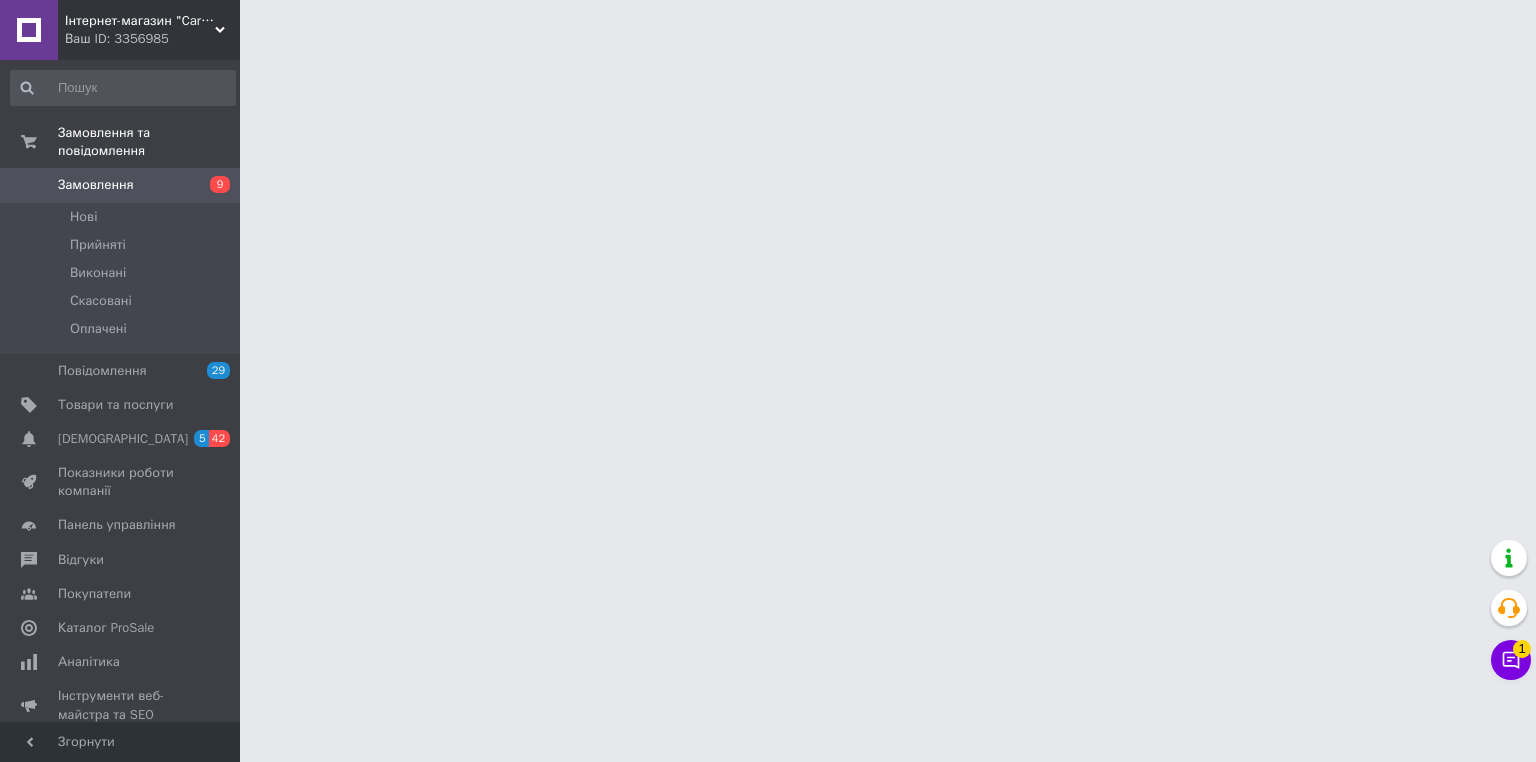 scroll, scrollTop: 0, scrollLeft: 0, axis: both 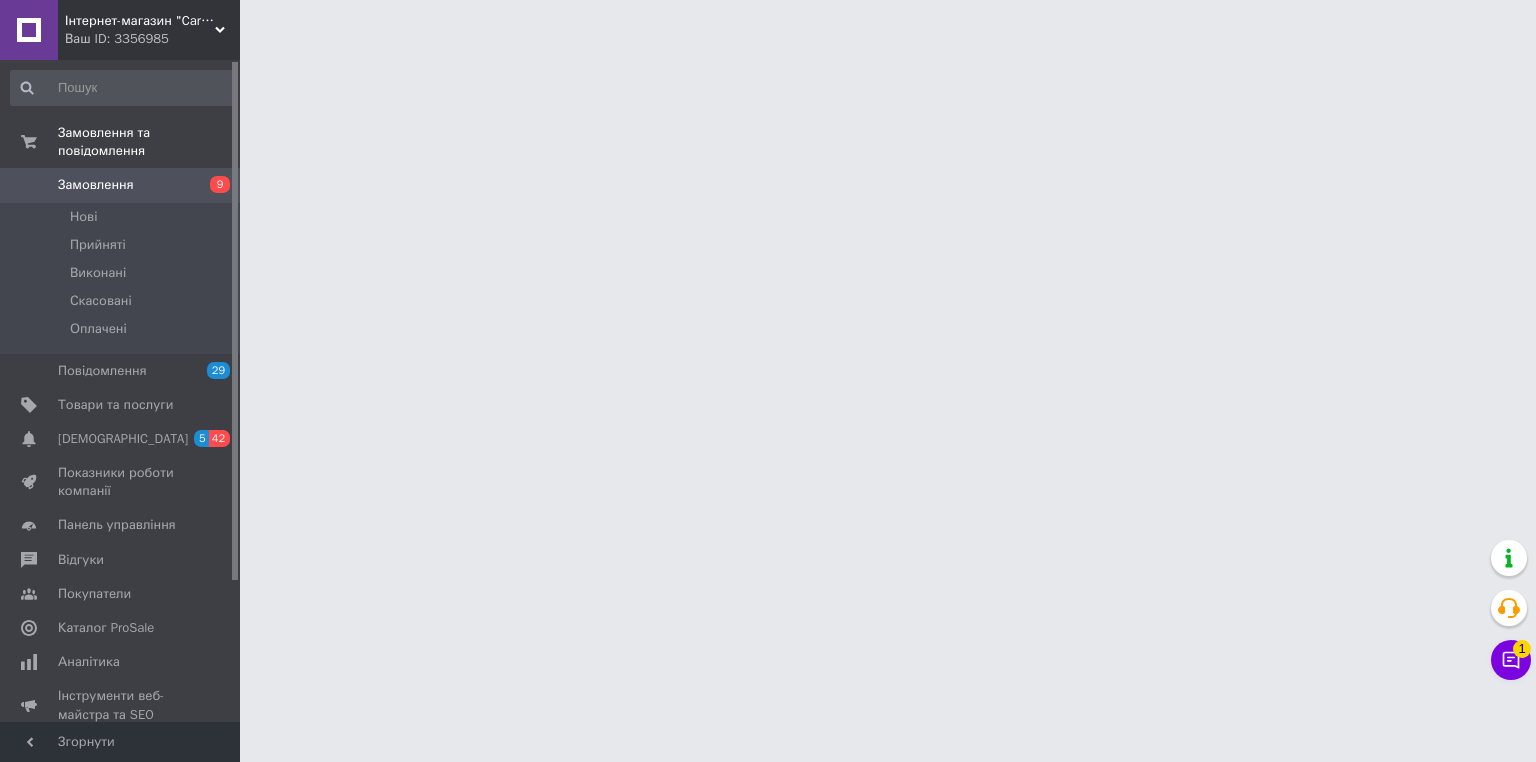 click on "Замовлення" at bounding box center [96, 185] 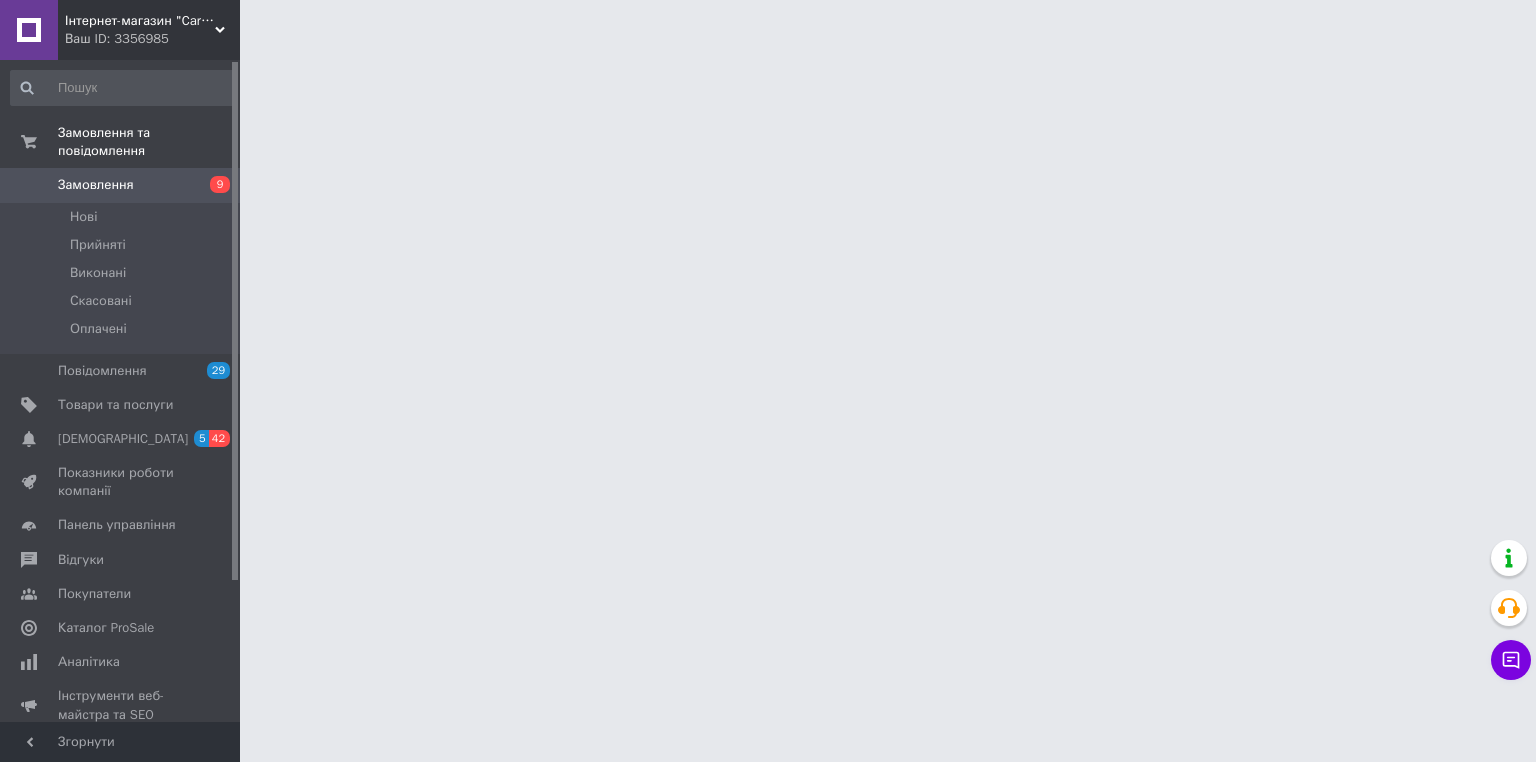 scroll, scrollTop: 0, scrollLeft: 0, axis: both 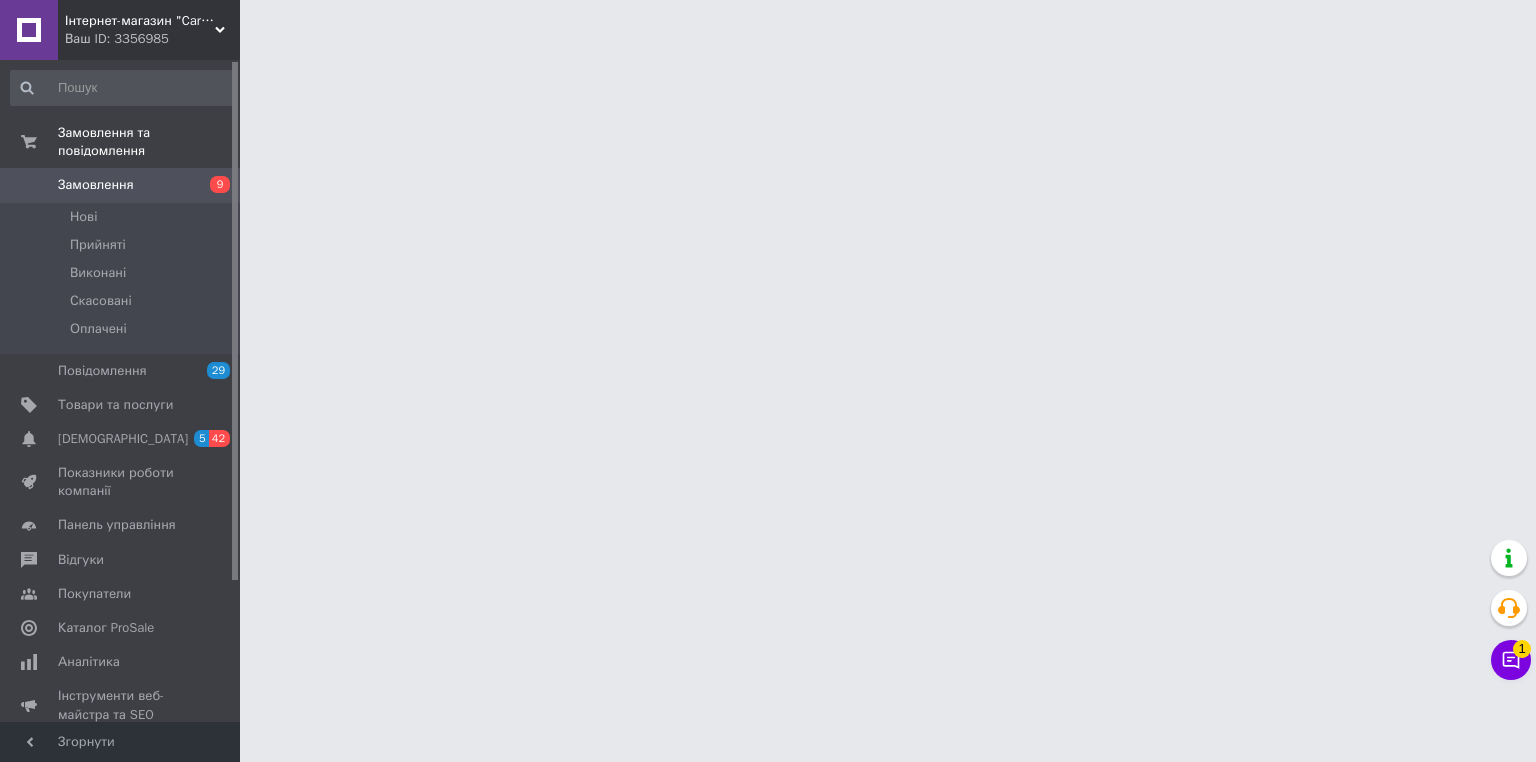 click on "Замовлення" at bounding box center [96, 185] 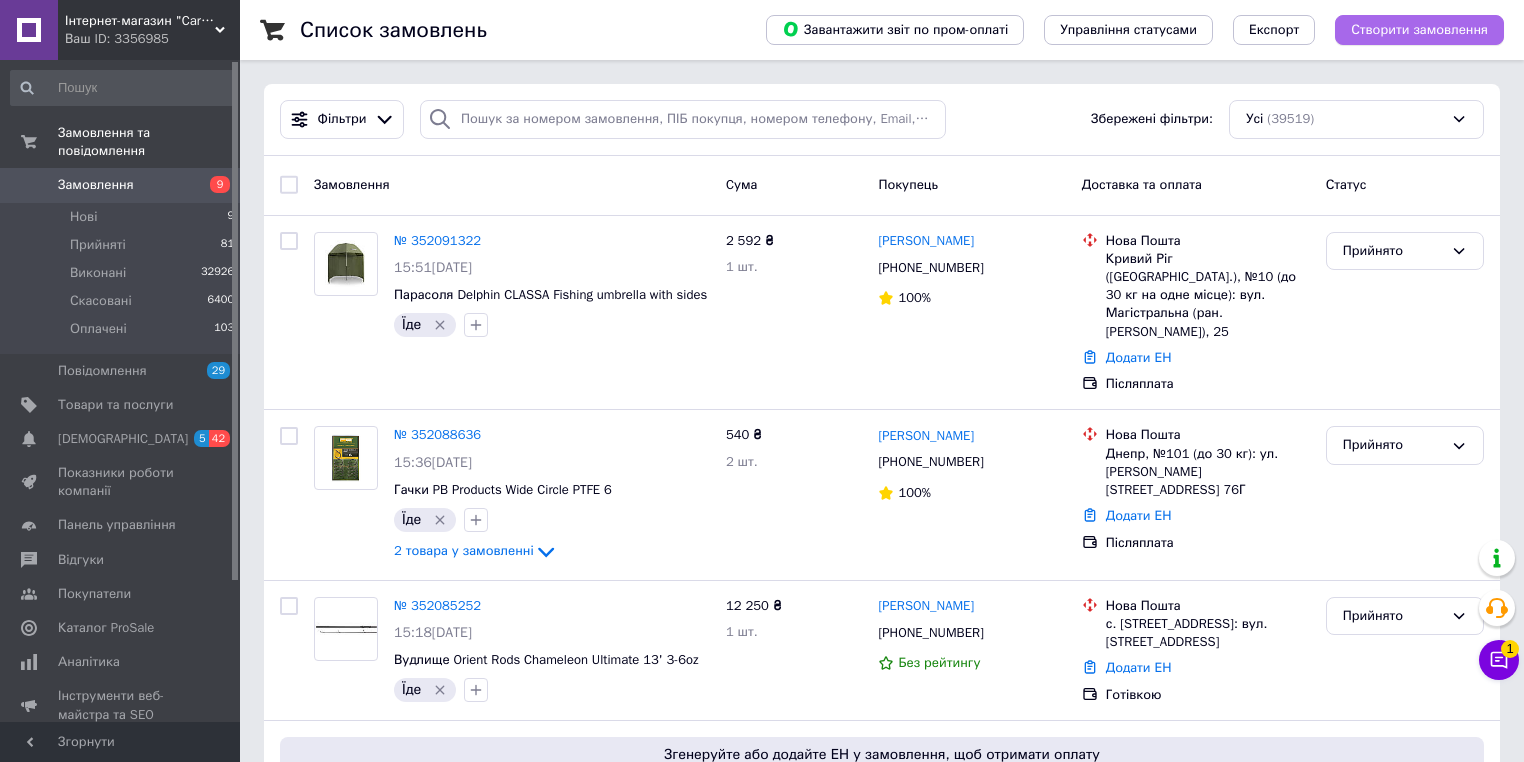 click on "Створити замовлення" at bounding box center (1419, 30) 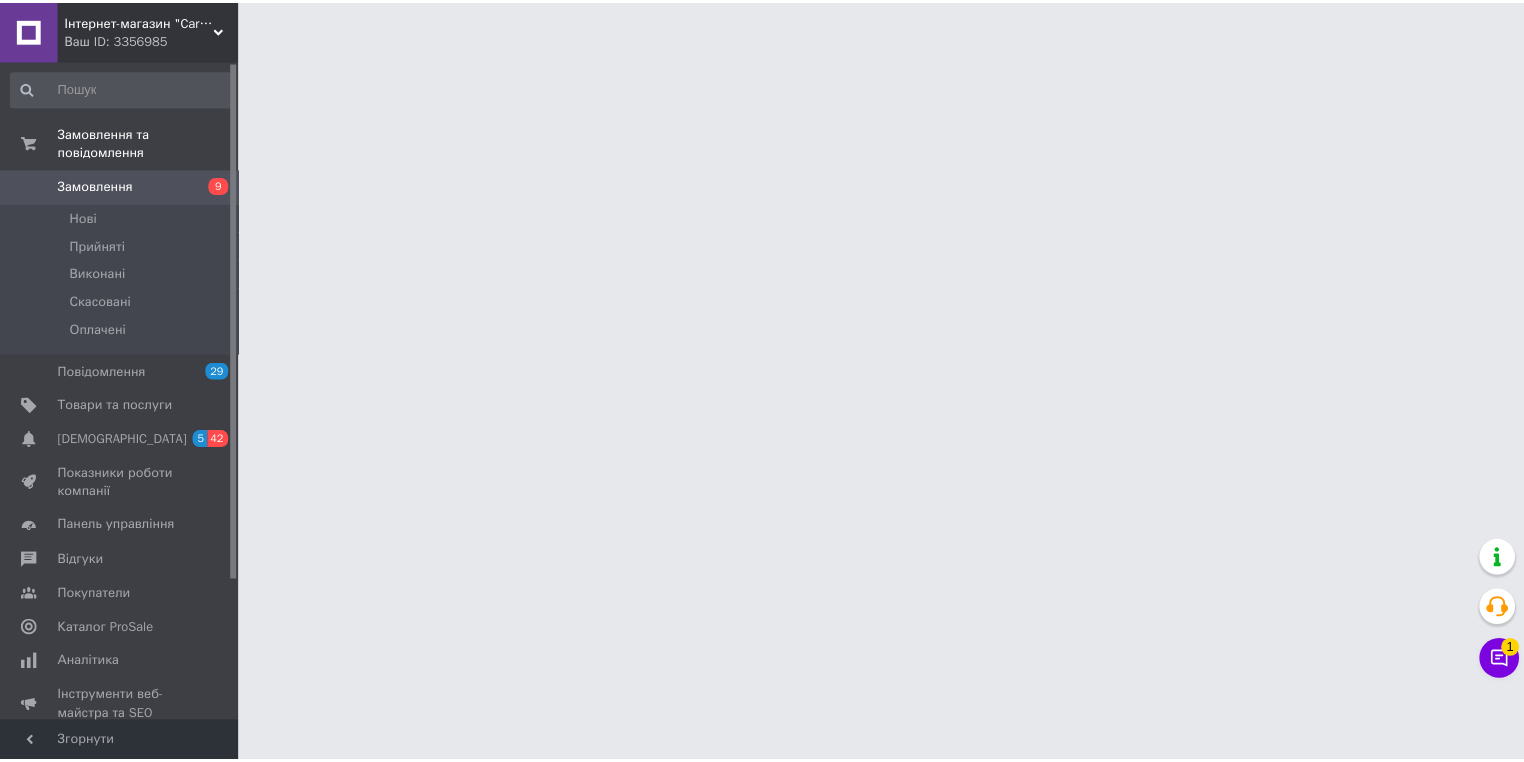 scroll, scrollTop: 0, scrollLeft: 0, axis: both 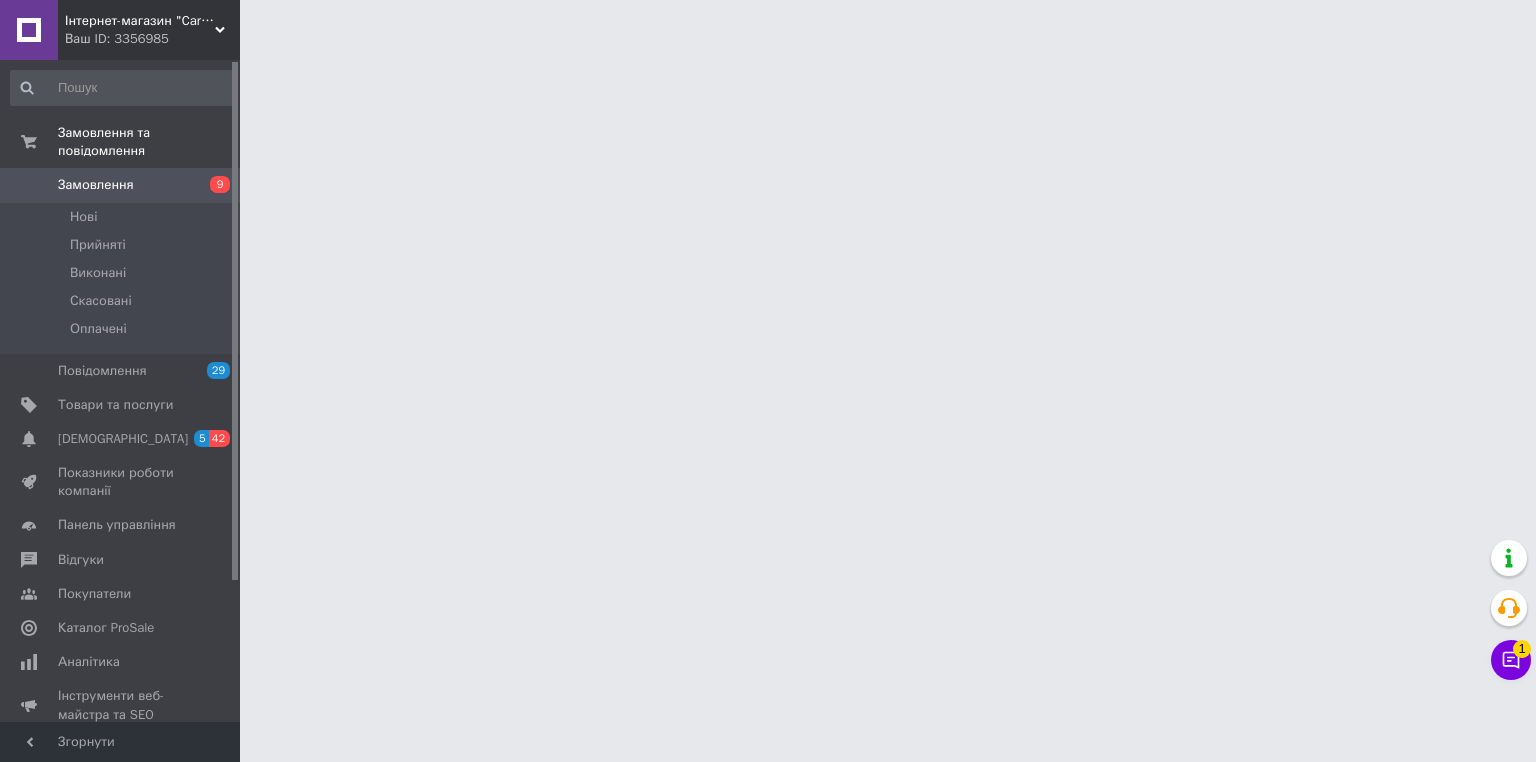 click on "Замовлення" at bounding box center (96, 185) 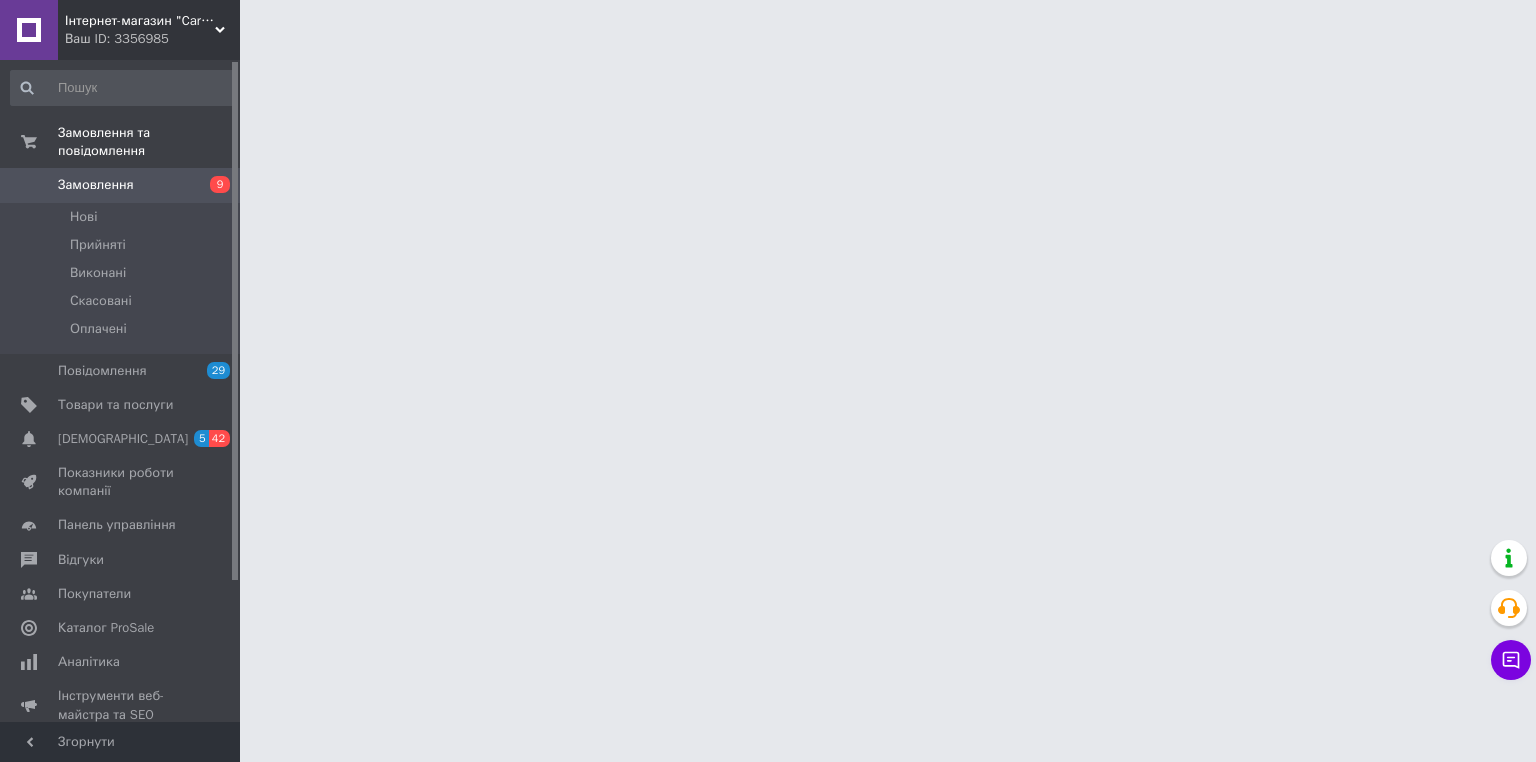 scroll, scrollTop: 0, scrollLeft: 0, axis: both 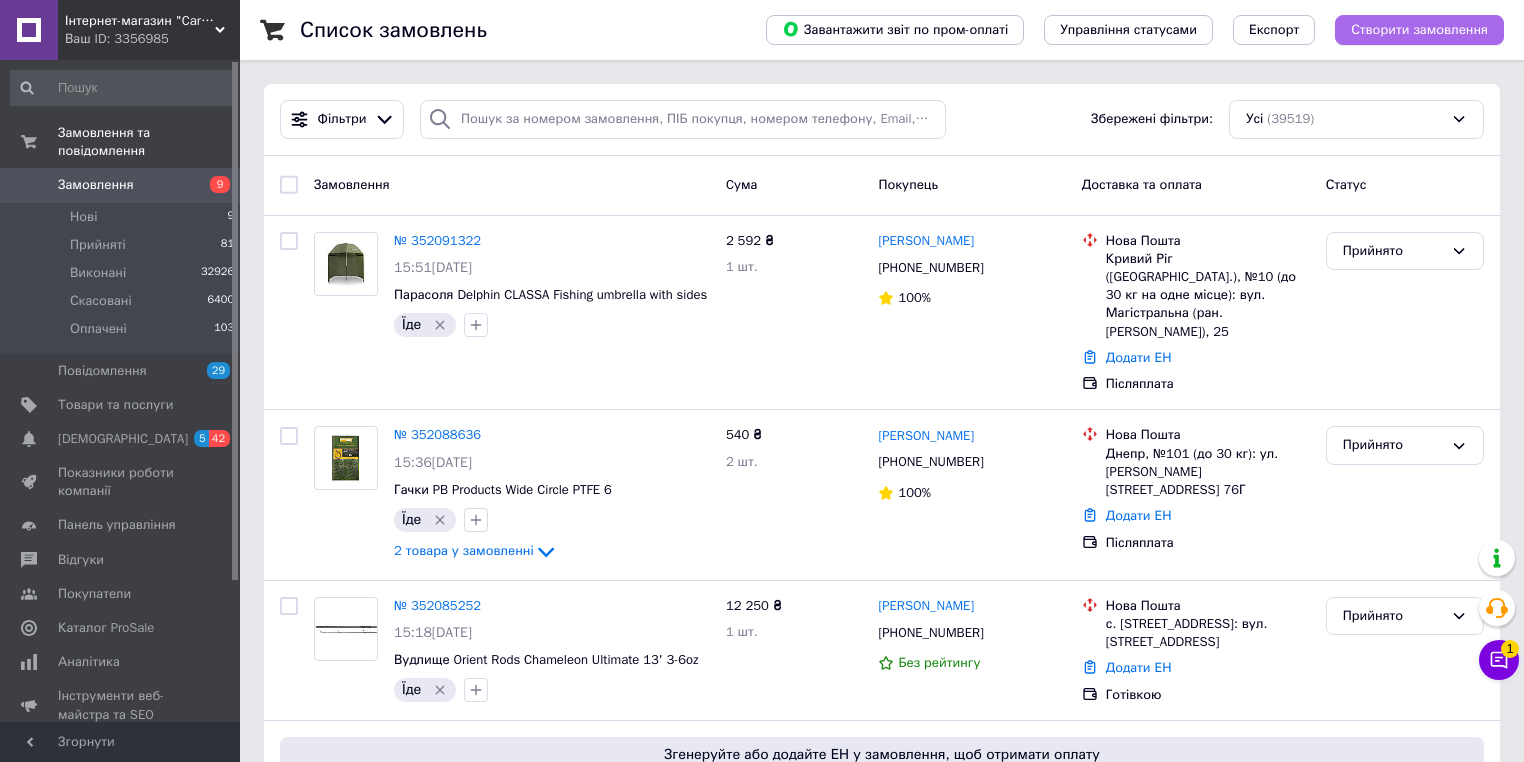 click on "Створити замовлення" at bounding box center [1419, 30] 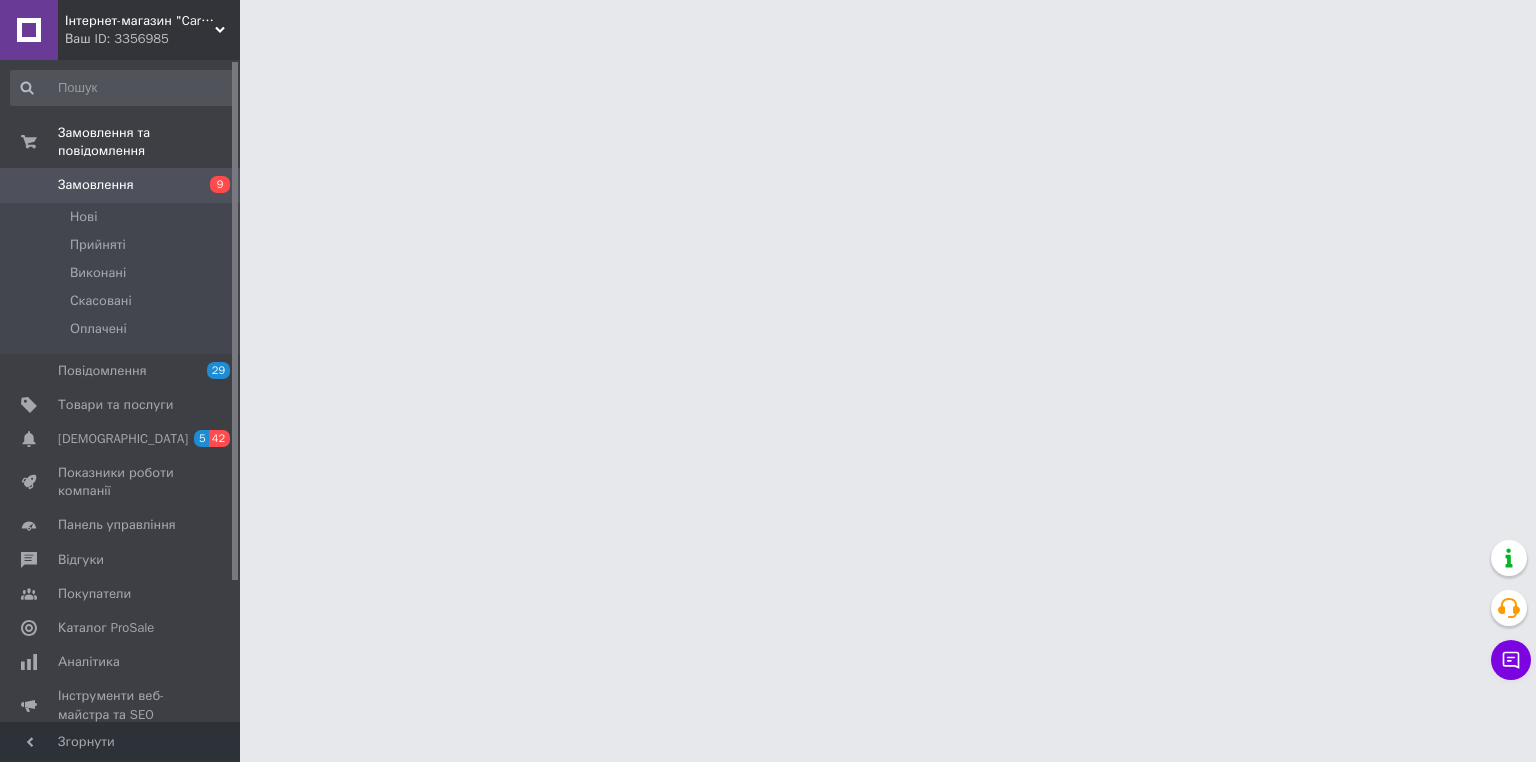 scroll, scrollTop: 0, scrollLeft: 0, axis: both 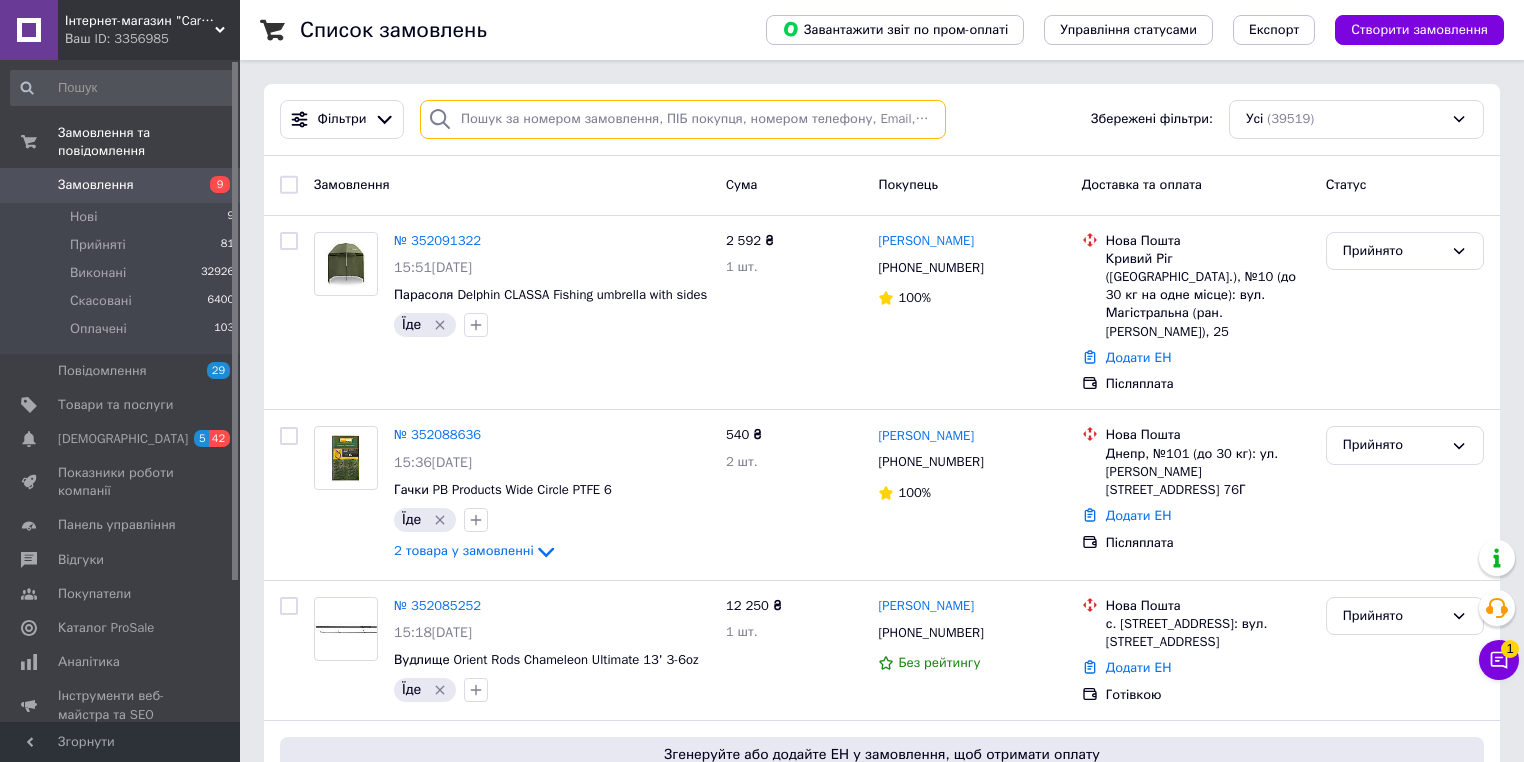 click at bounding box center (683, 119) 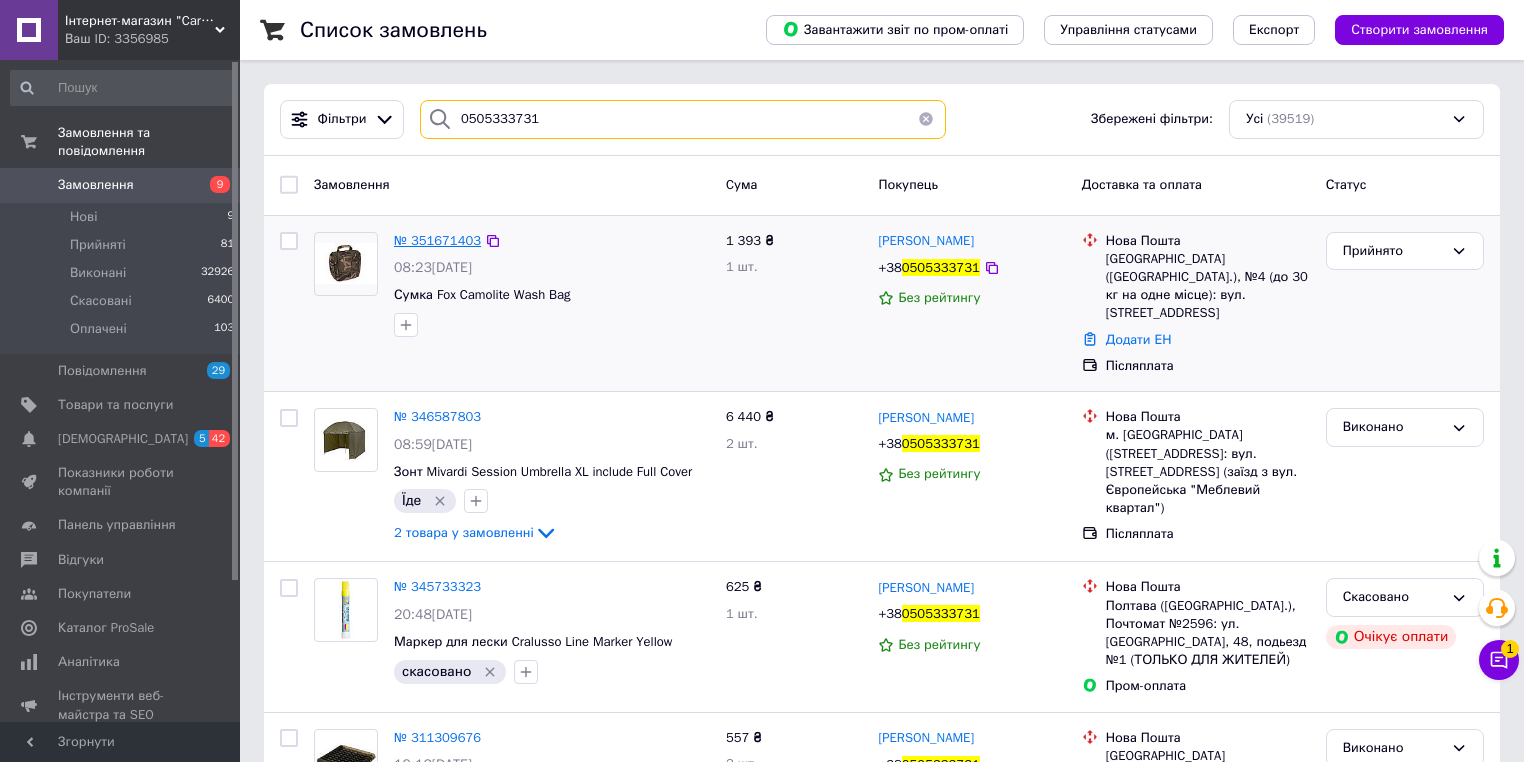 type on "0505333731" 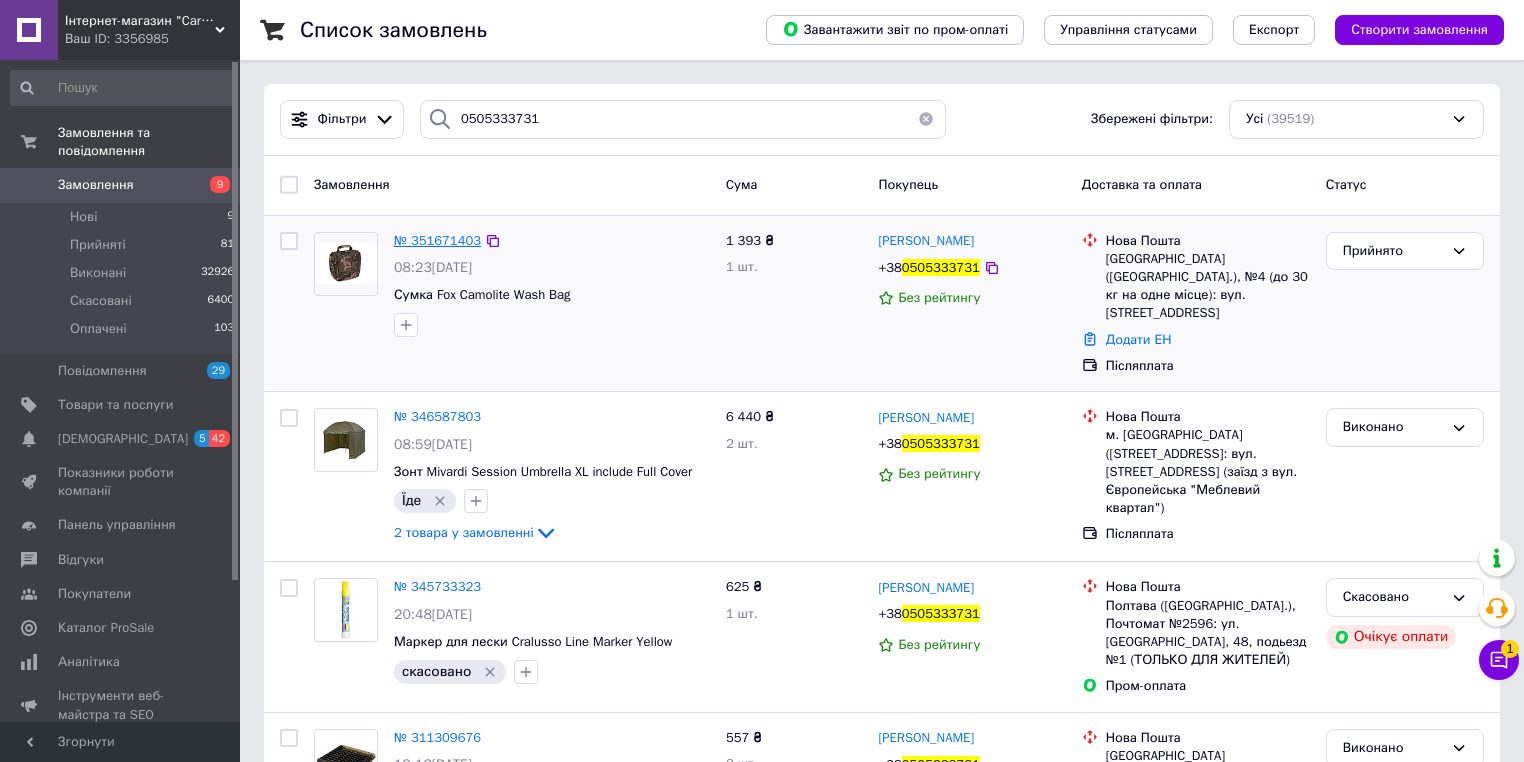 click on "№ 351671403" at bounding box center [437, 240] 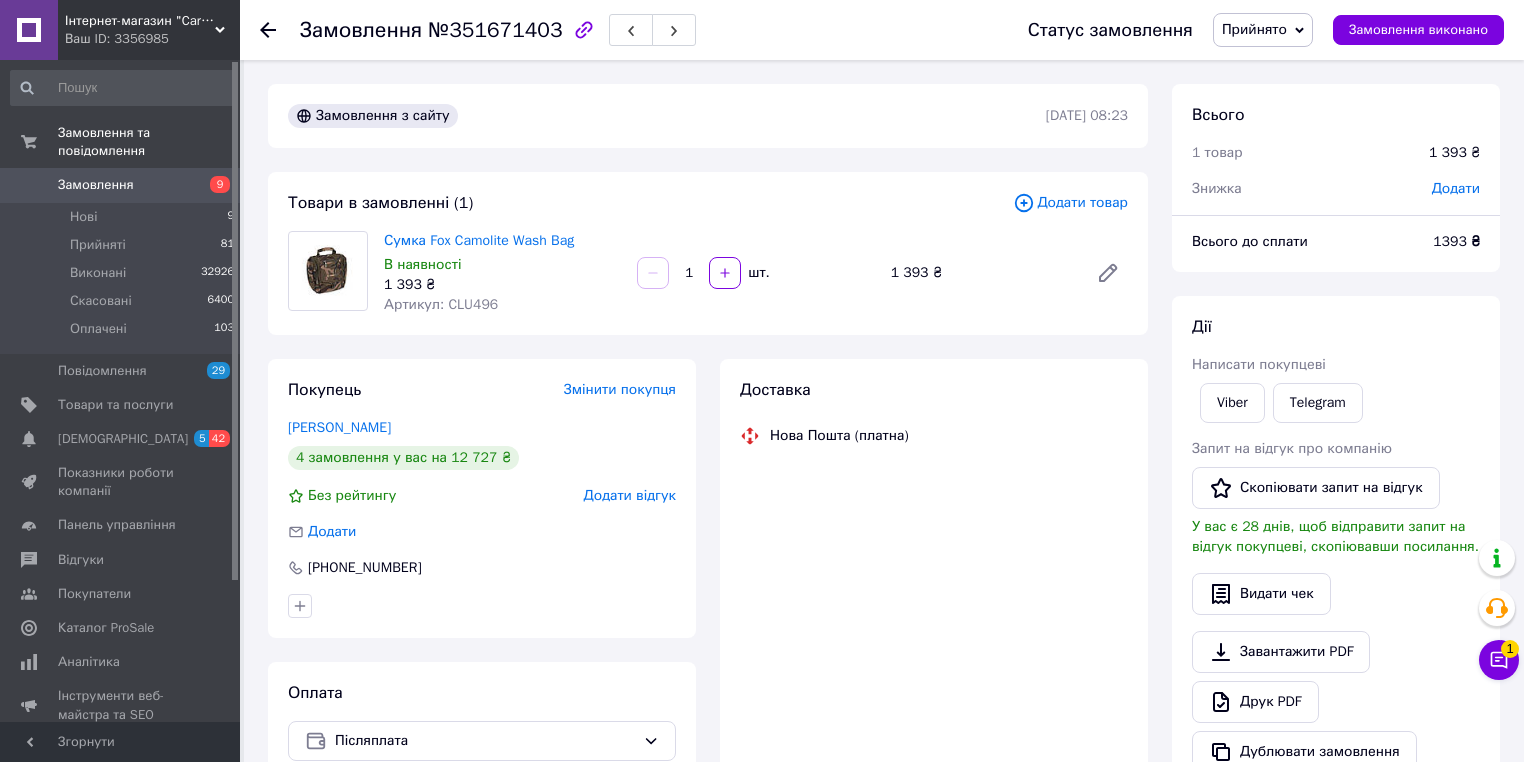 click on "1 393 ₴" at bounding box center (502, 285) 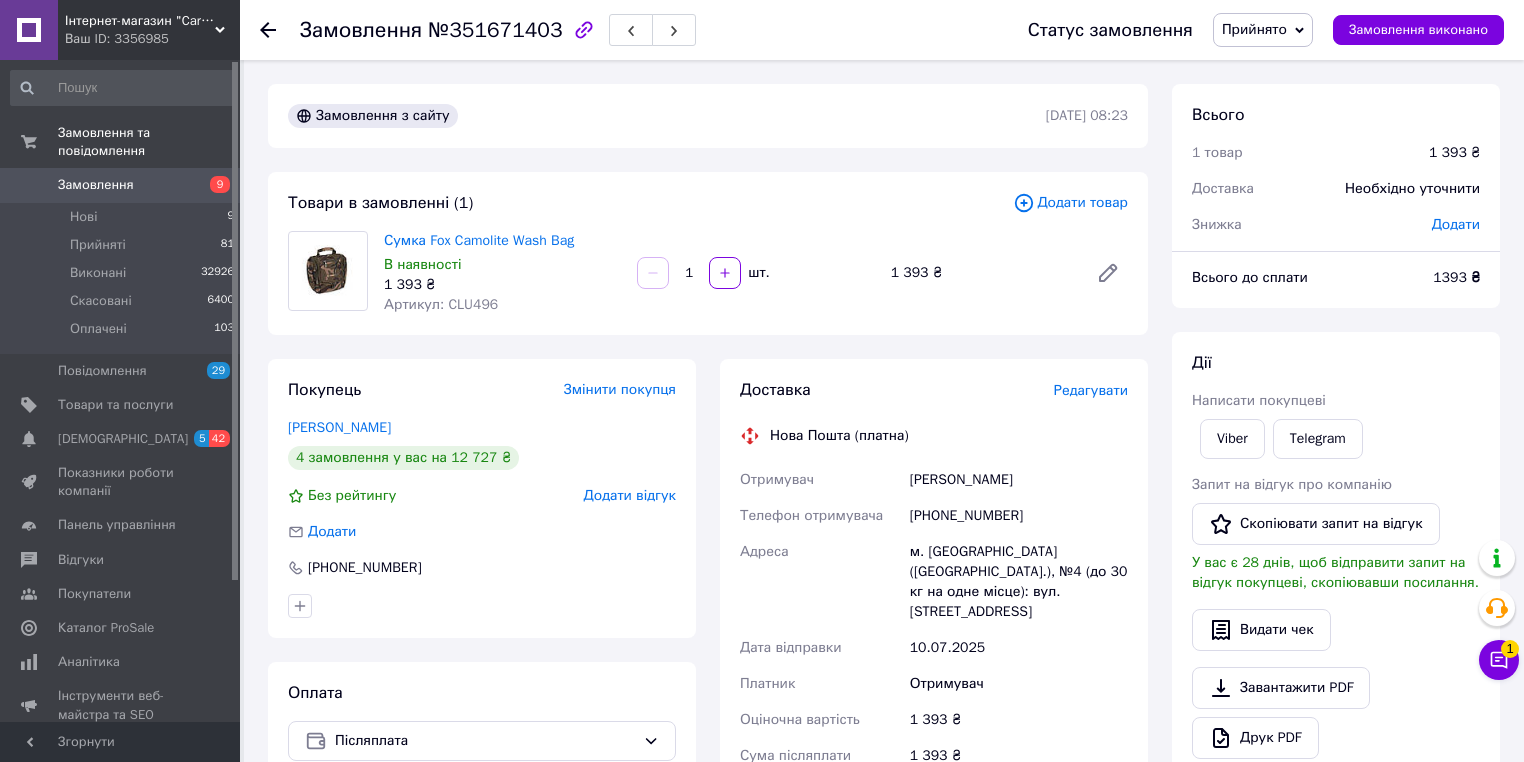 click on "Артикул: CLU496" at bounding box center [441, 304] 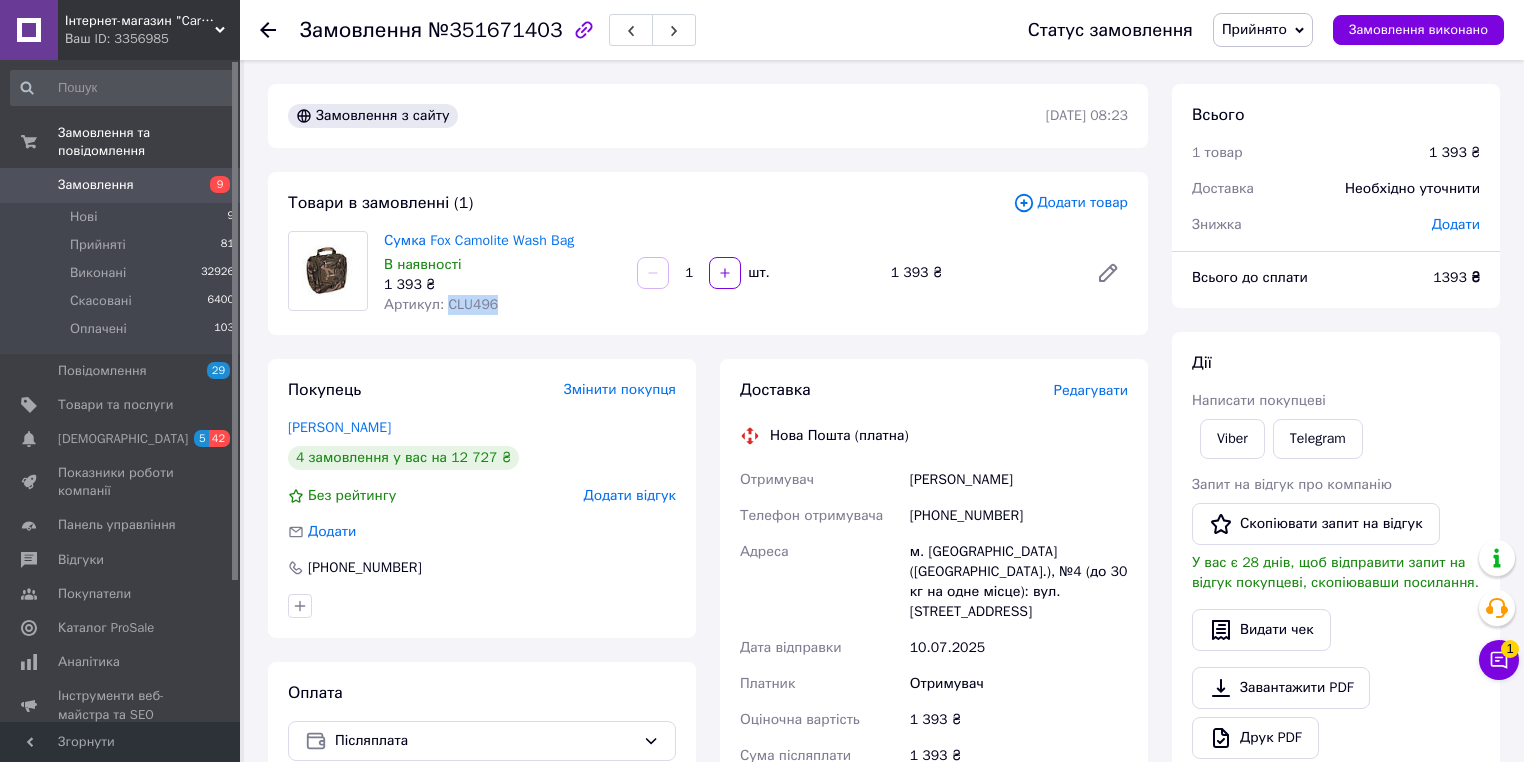click on "Артикул: CLU496" at bounding box center [441, 304] 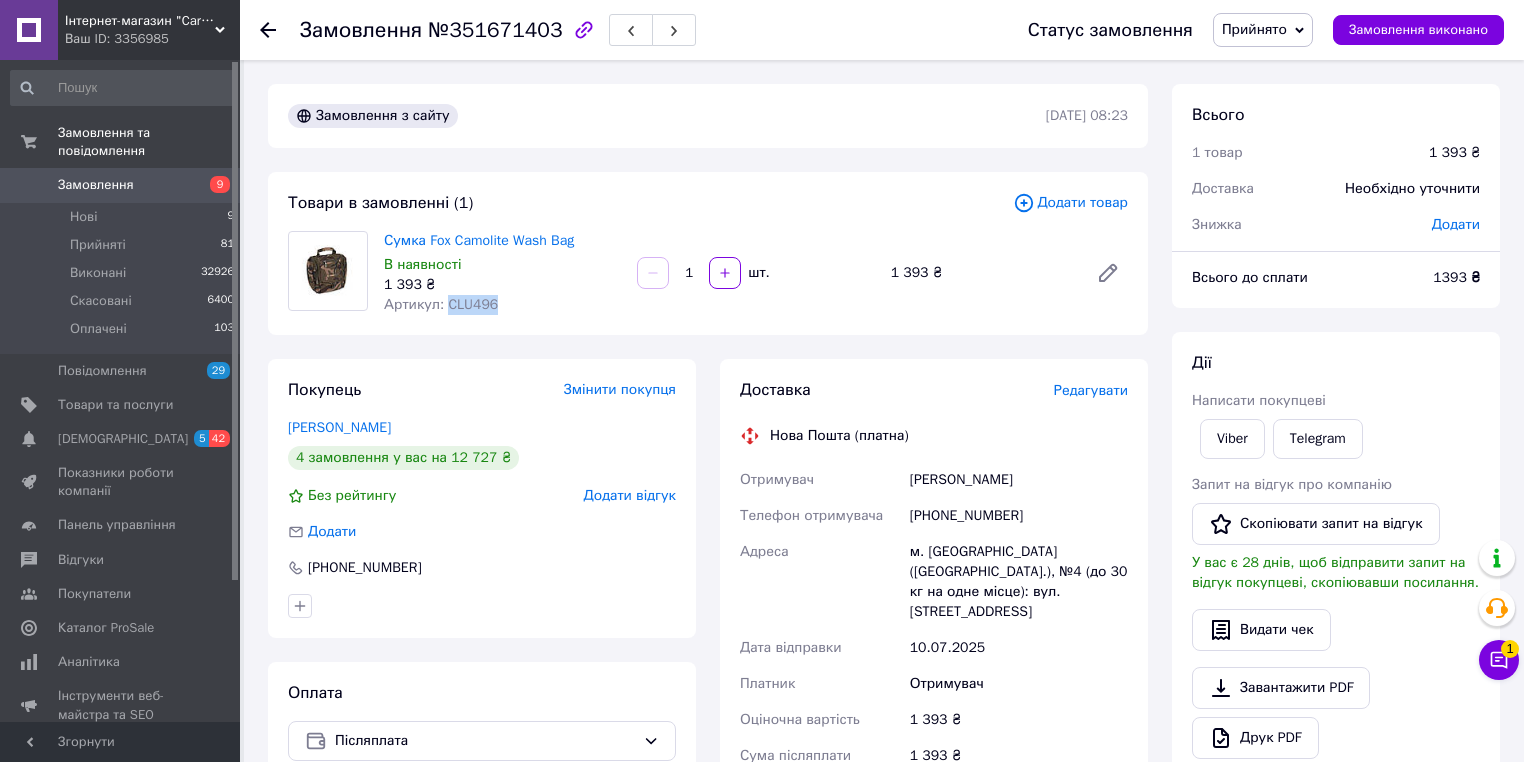 copy on "CLU496" 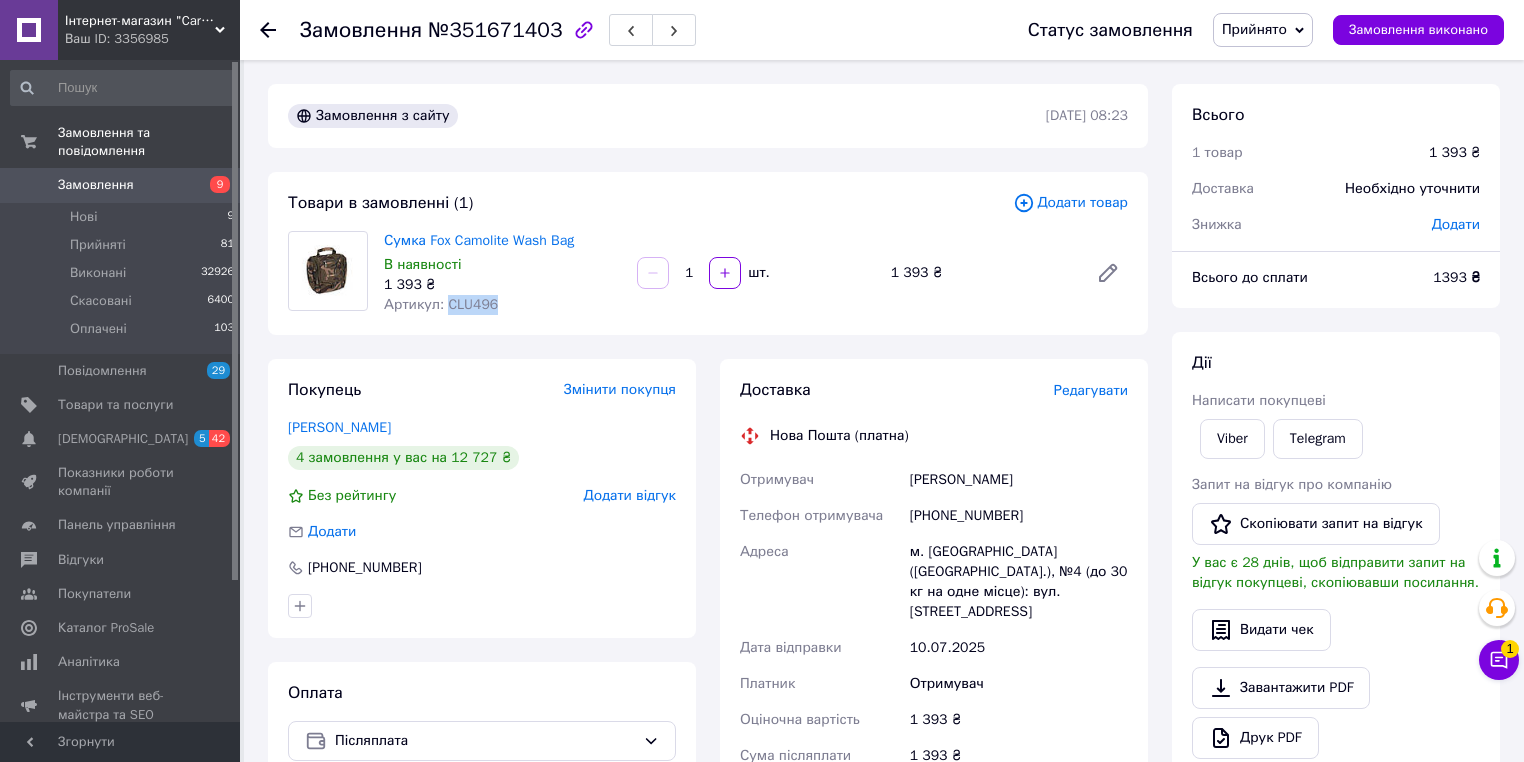 click on "+380505333731" at bounding box center [1019, 516] 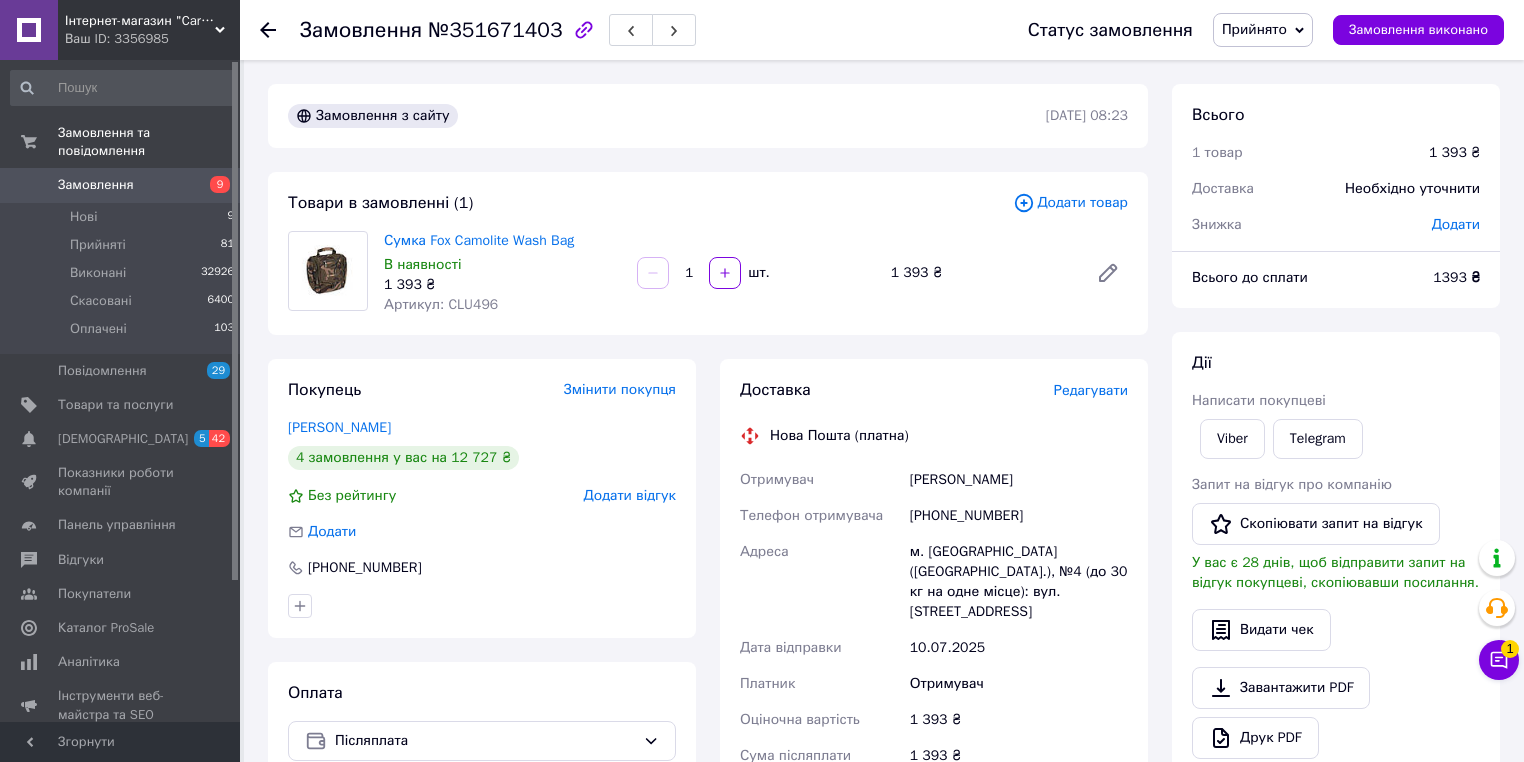 click on "+380505333731" at bounding box center [1019, 516] 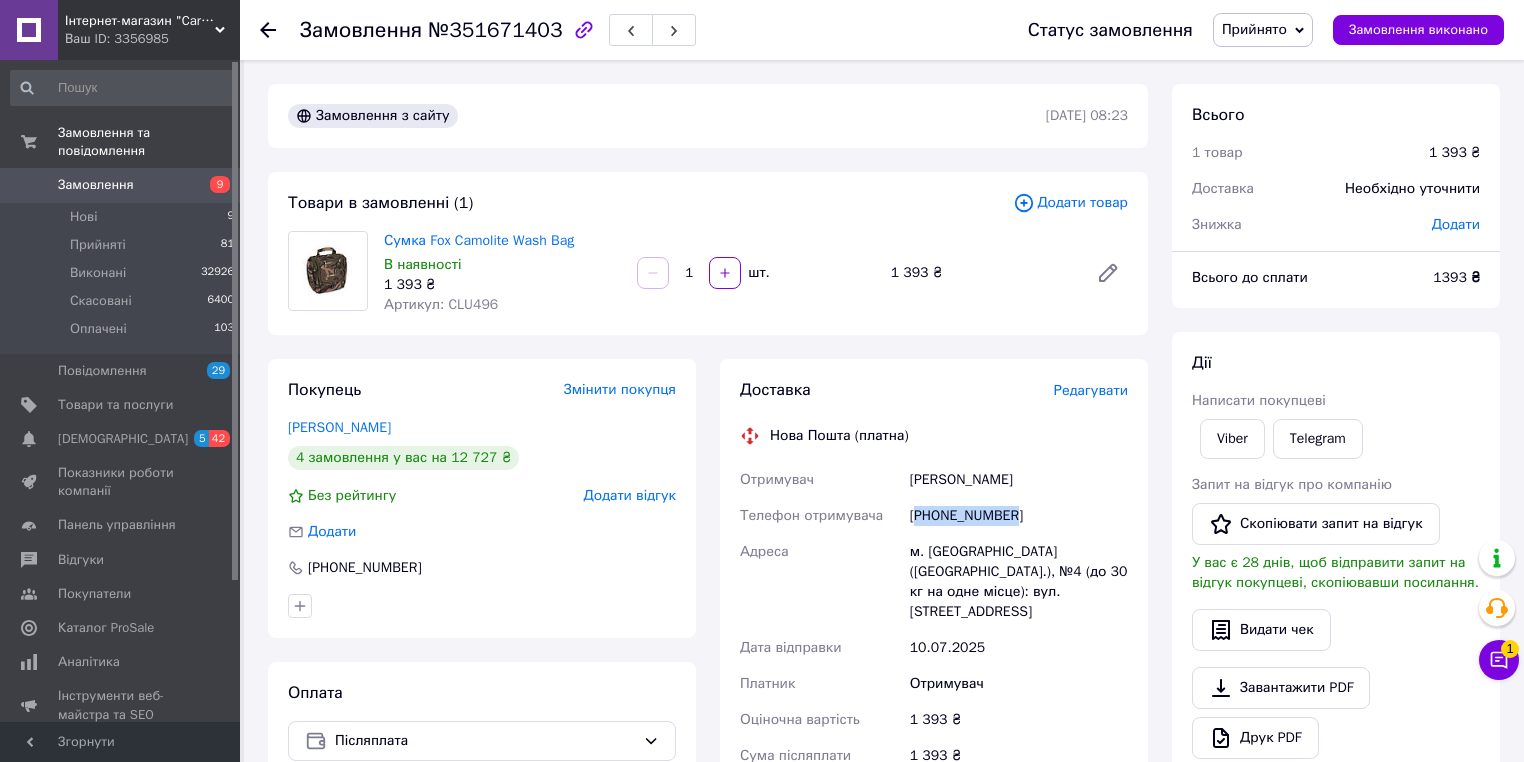 click on "+380505333731" at bounding box center [1019, 516] 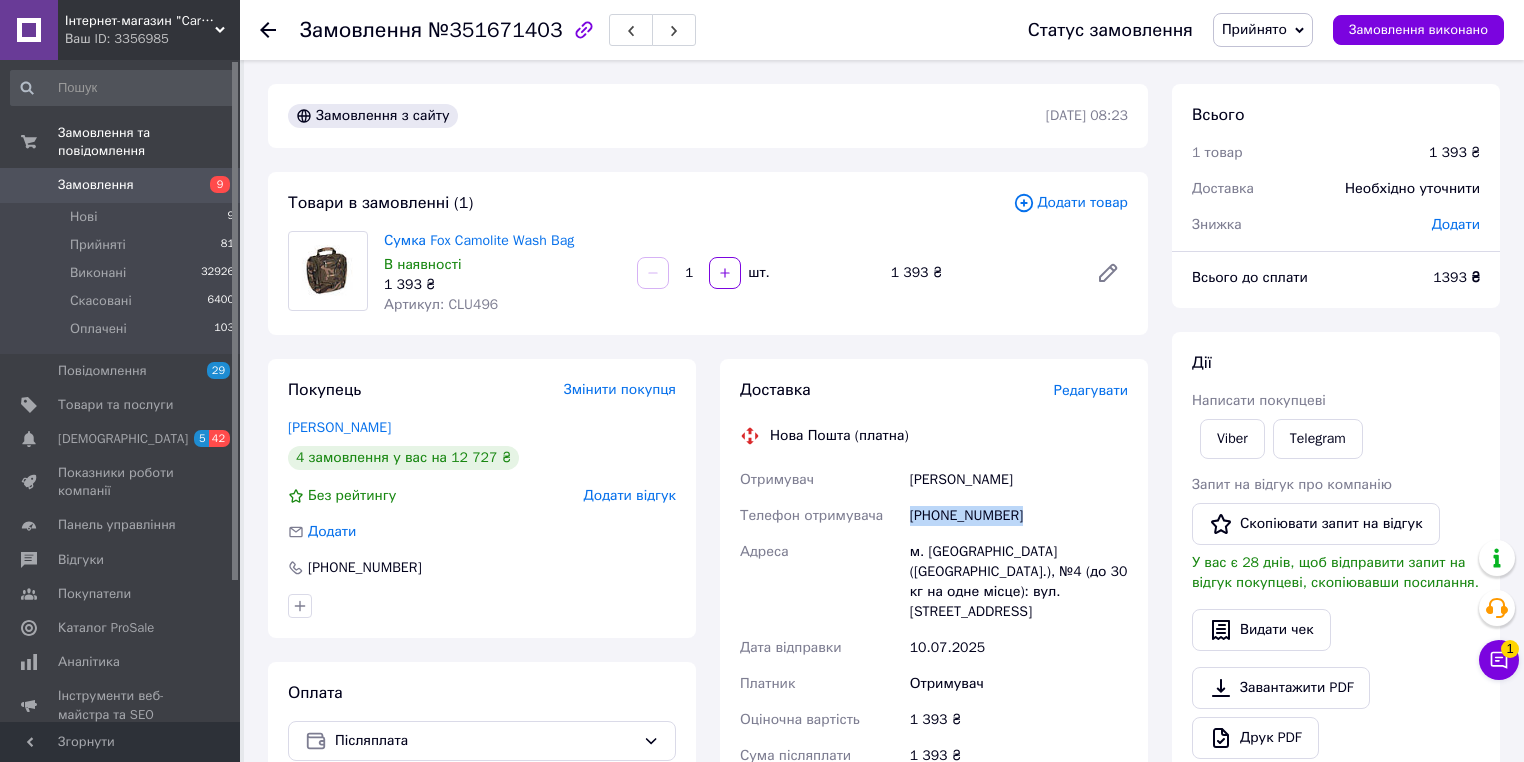 click on "+380505333731" at bounding box center [1019, 516] 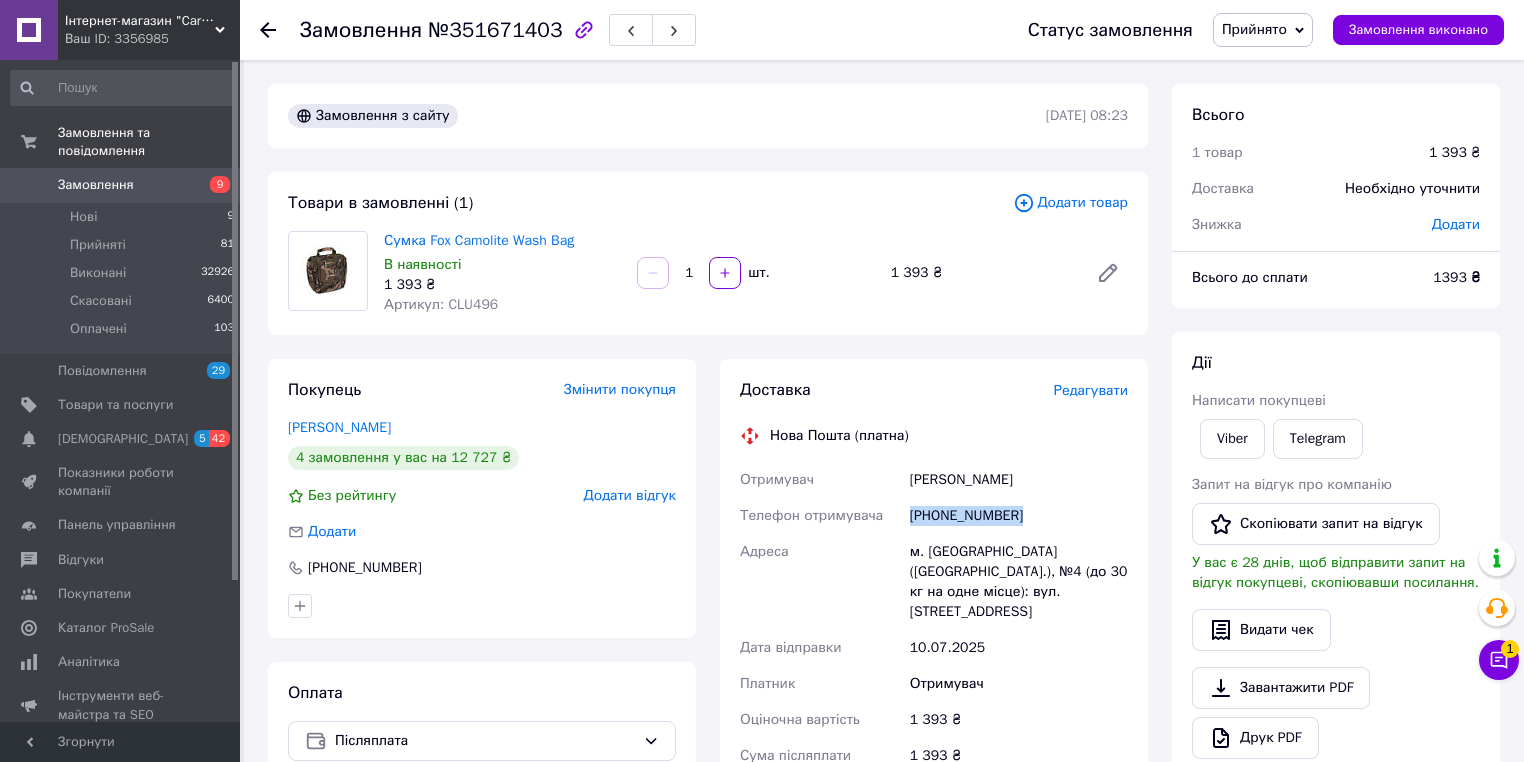 copy on "+380505333731" 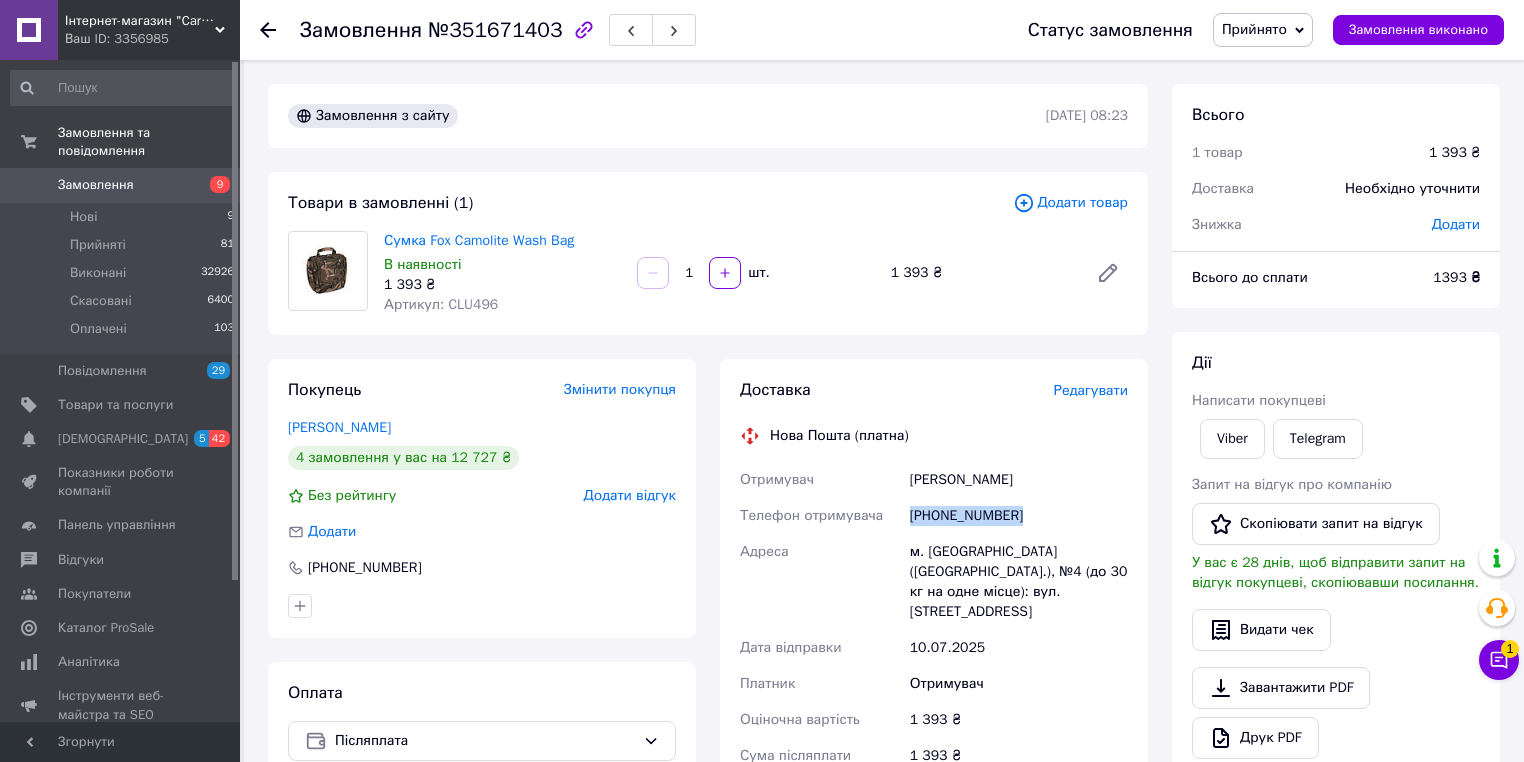 copy on "+380505333731" 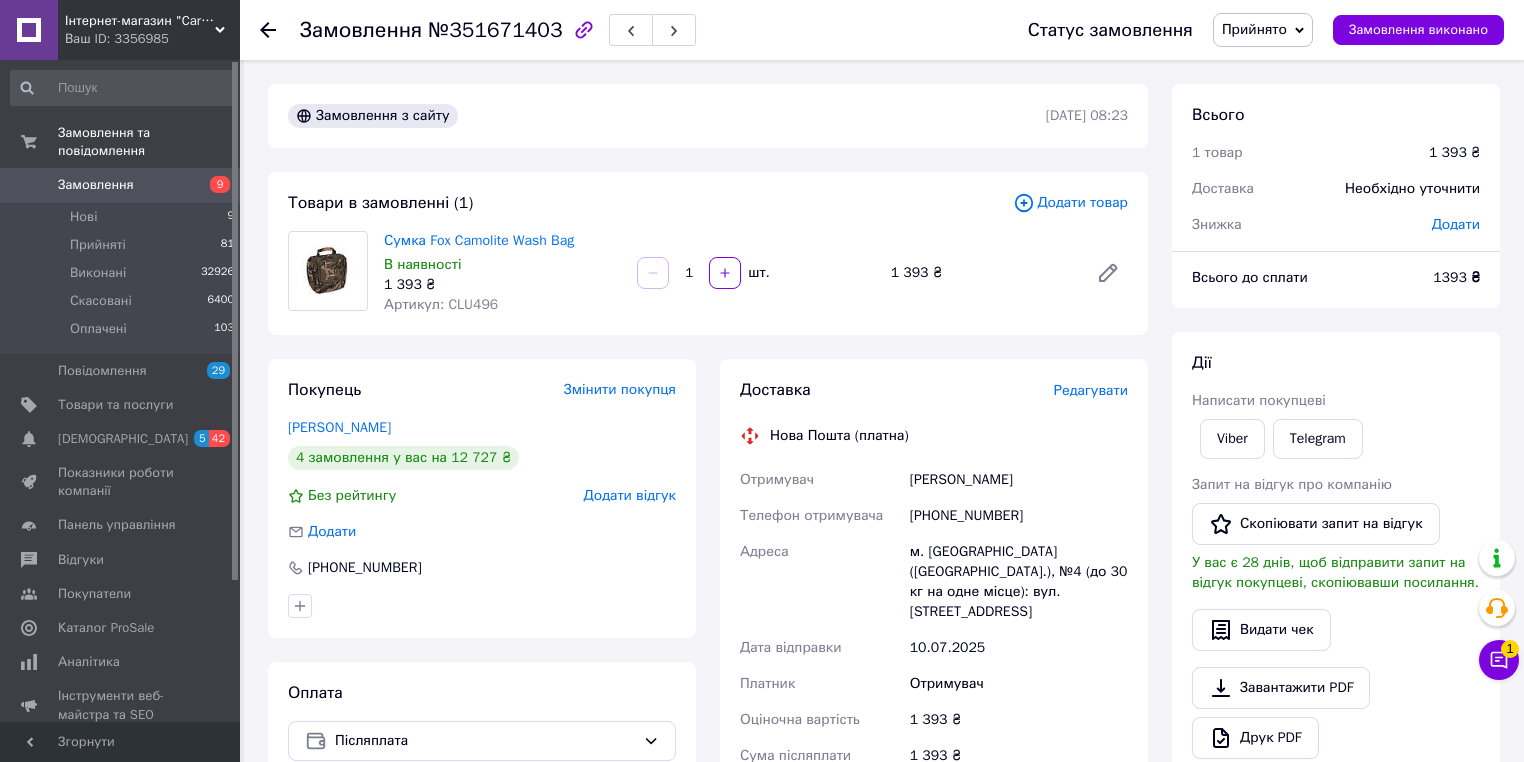 click on "Русанов Руслан" at bounding box center (1019, 480) 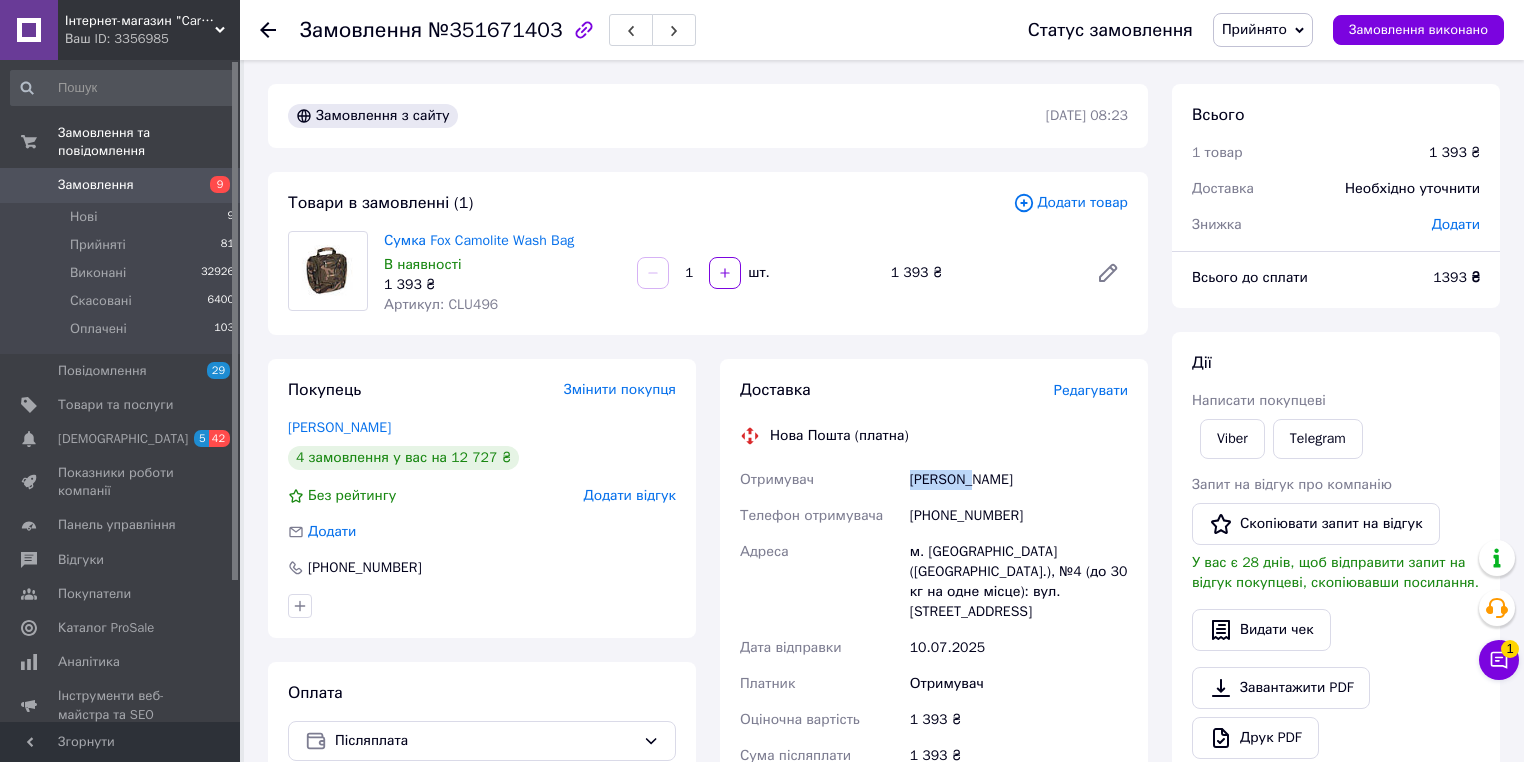 click on "Русанов Руслан" at bounding box center [1019, 480] 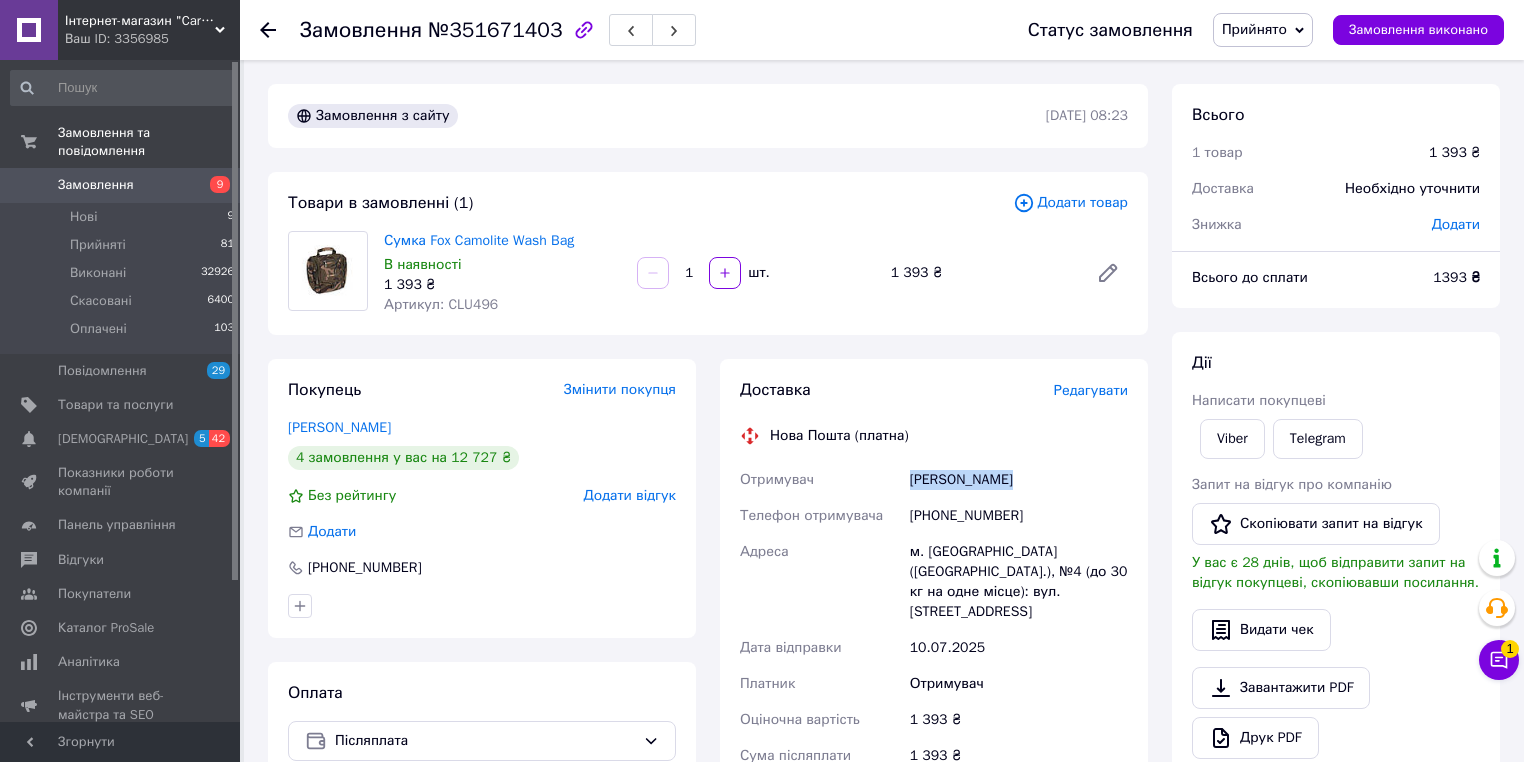click on "Русанов Руслан" at bounding box center [1019, 480] 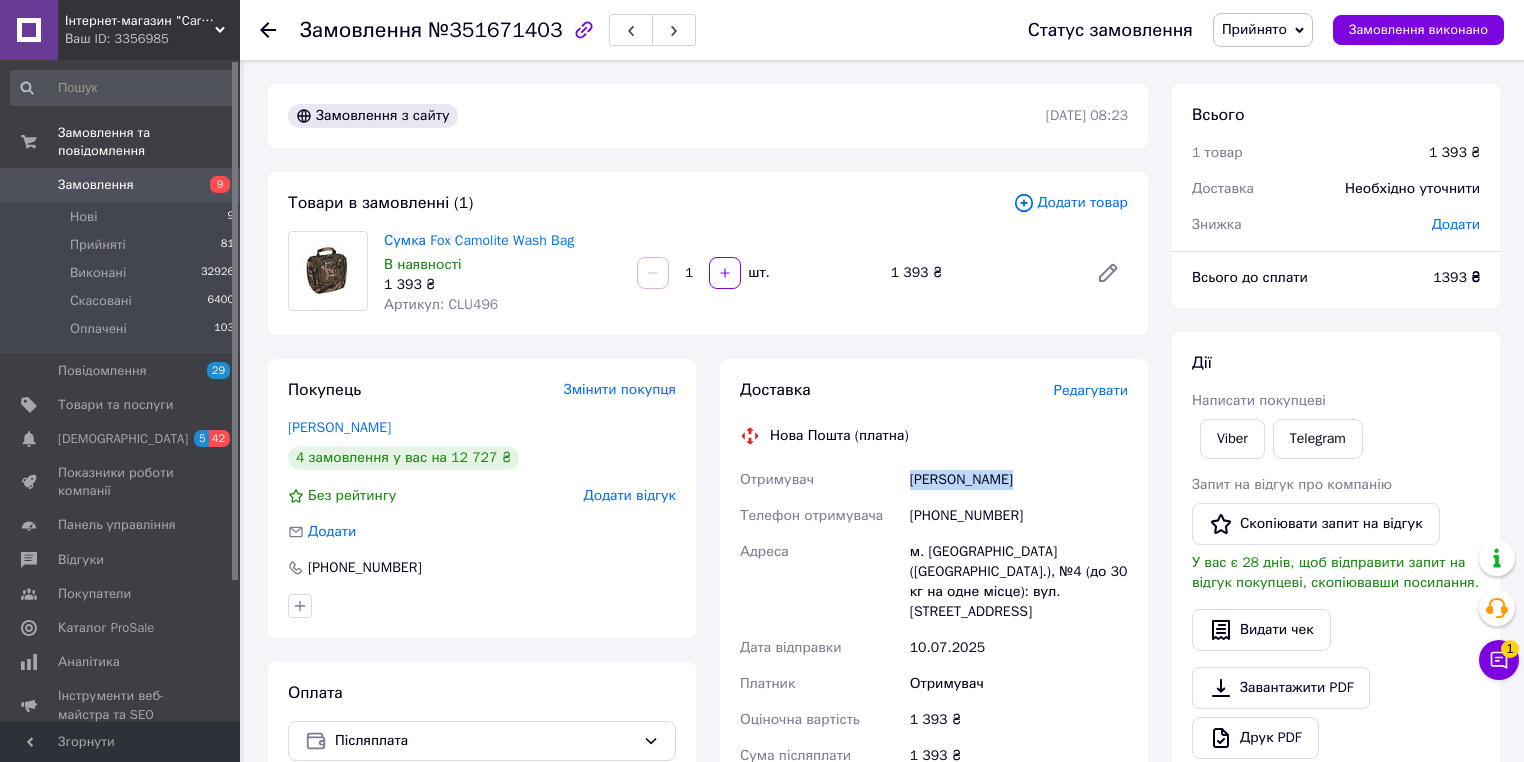 copy on "Русанов Руслан" 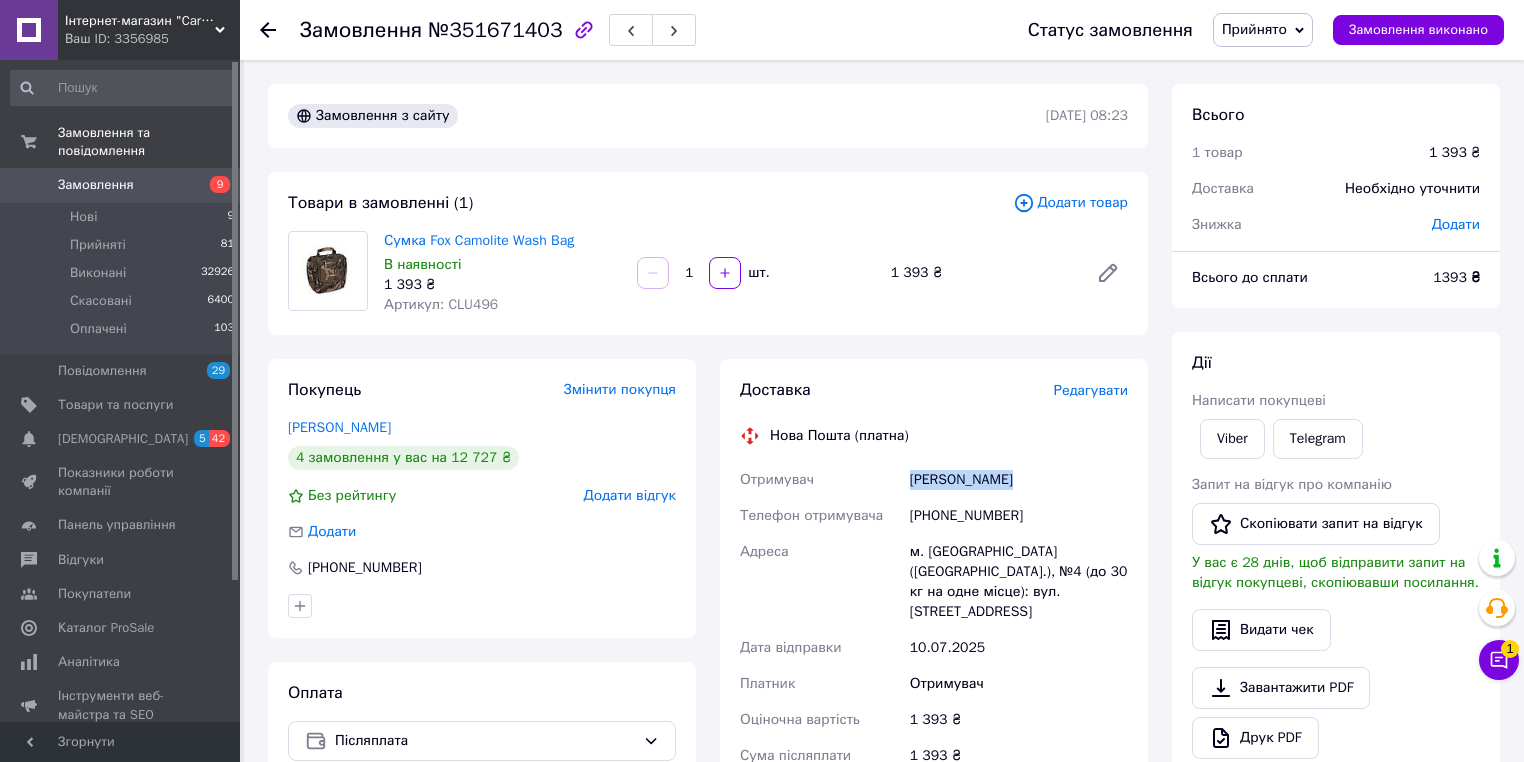 click on "Замовлення" at bounding box center [121, 185] 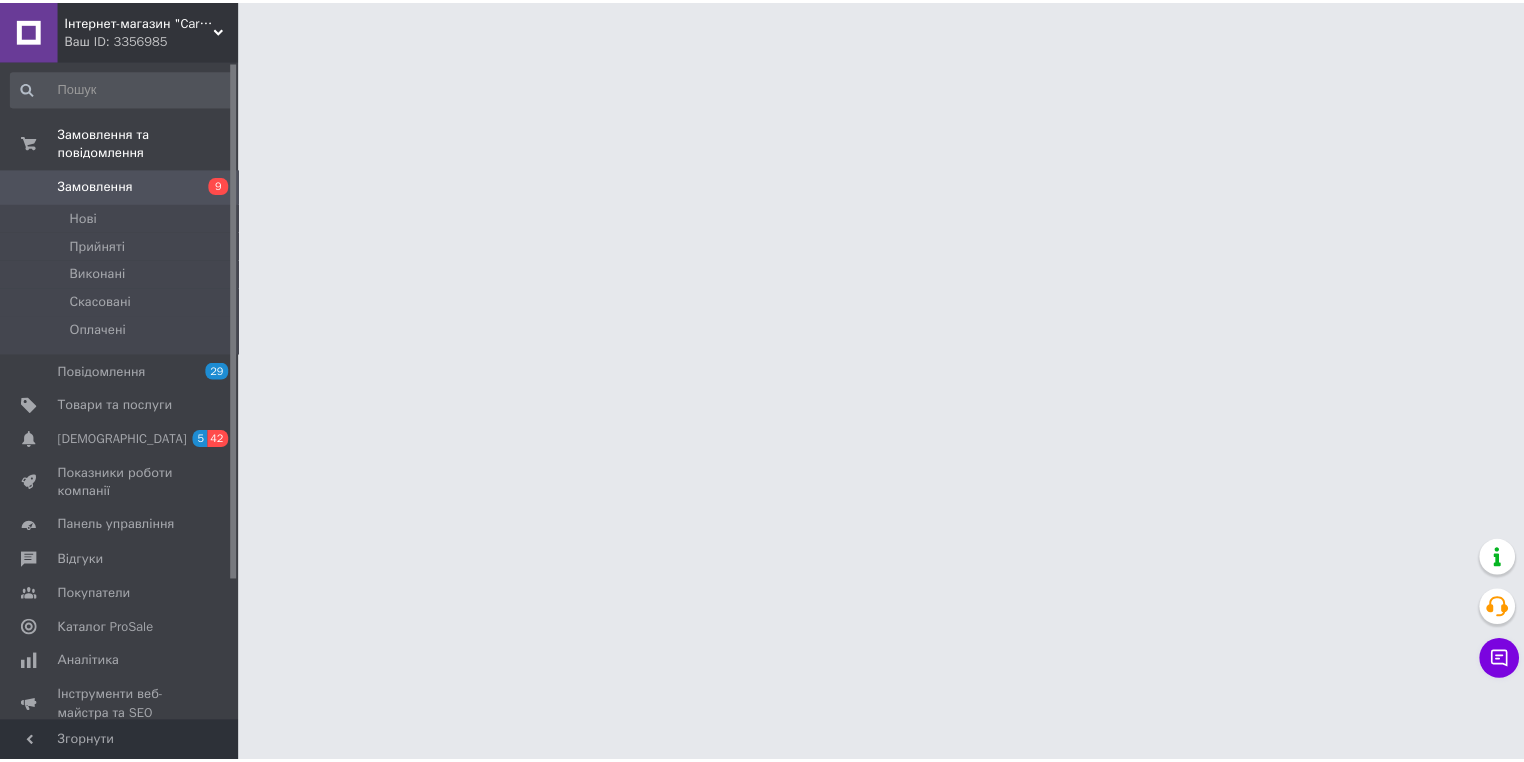 scroll, scrollTop: 0, scrollLeft: 0, axis: both 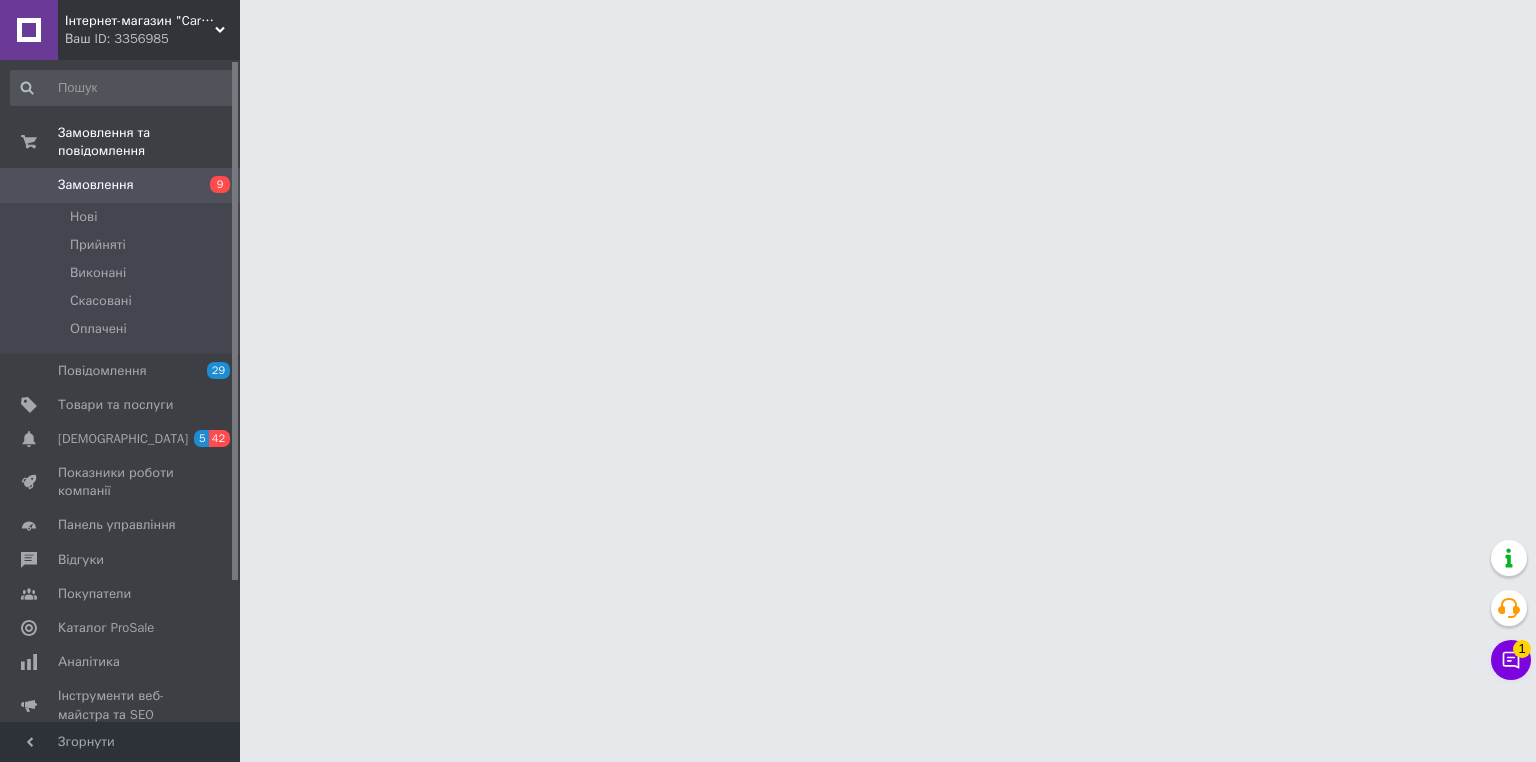 click on "Замовлення" at bounding box center [96, 185] 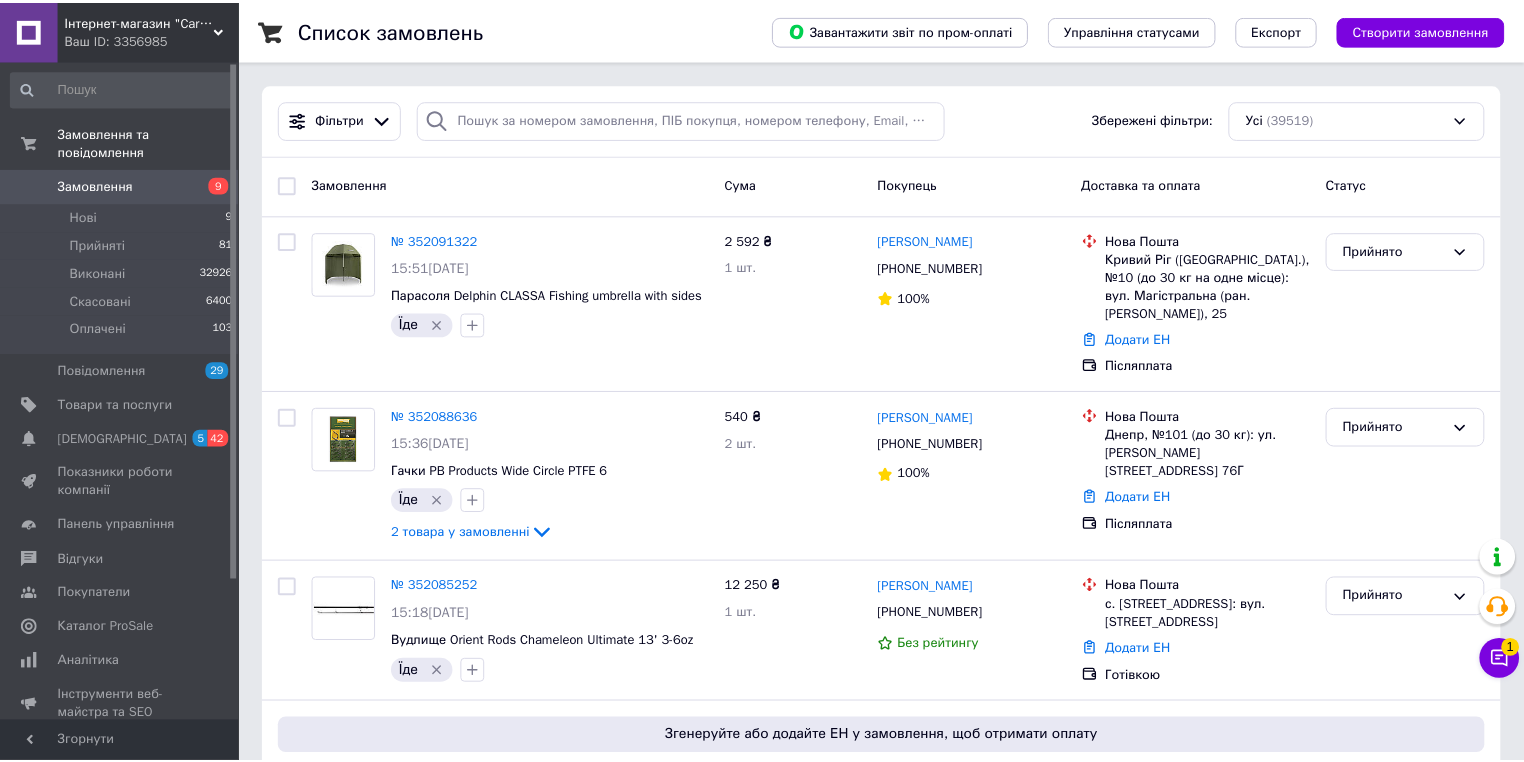 scroll, scrollTop: 0, scrollLeft: 0, axis: both 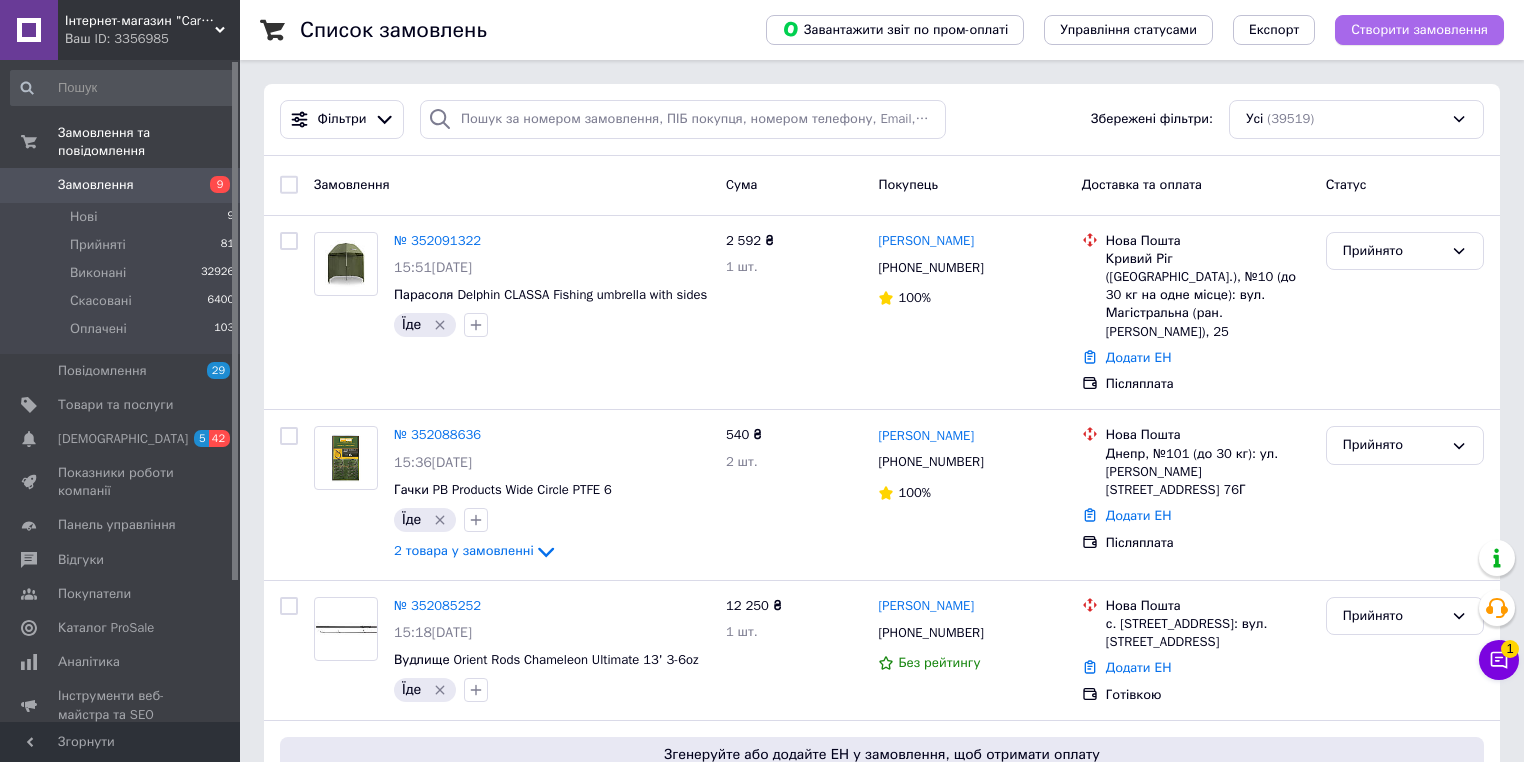click on "Створити замовлення" at bounding box center (1419, 30) 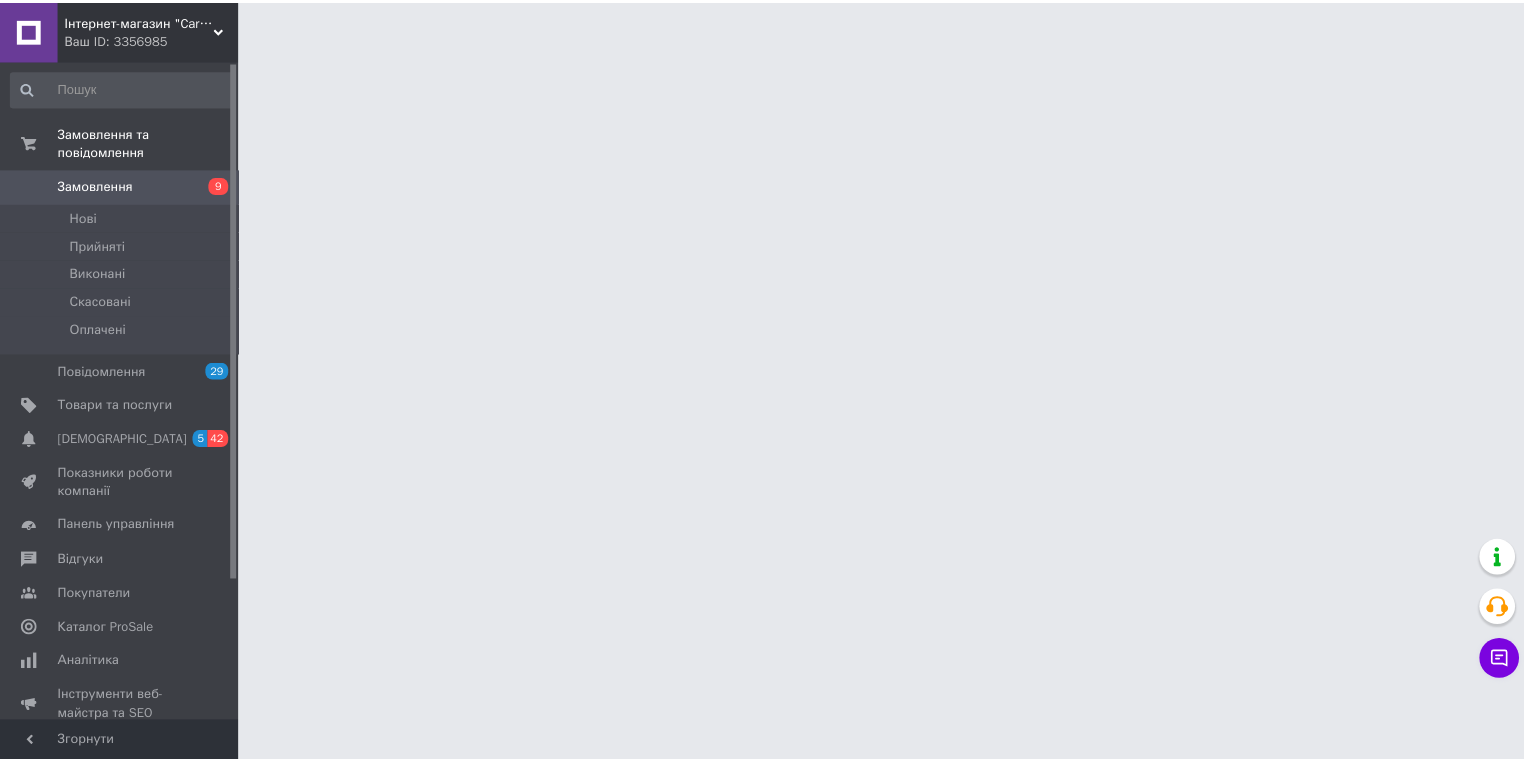 scroll, scrollTop: 0, scrollLeft: 0, axis: both 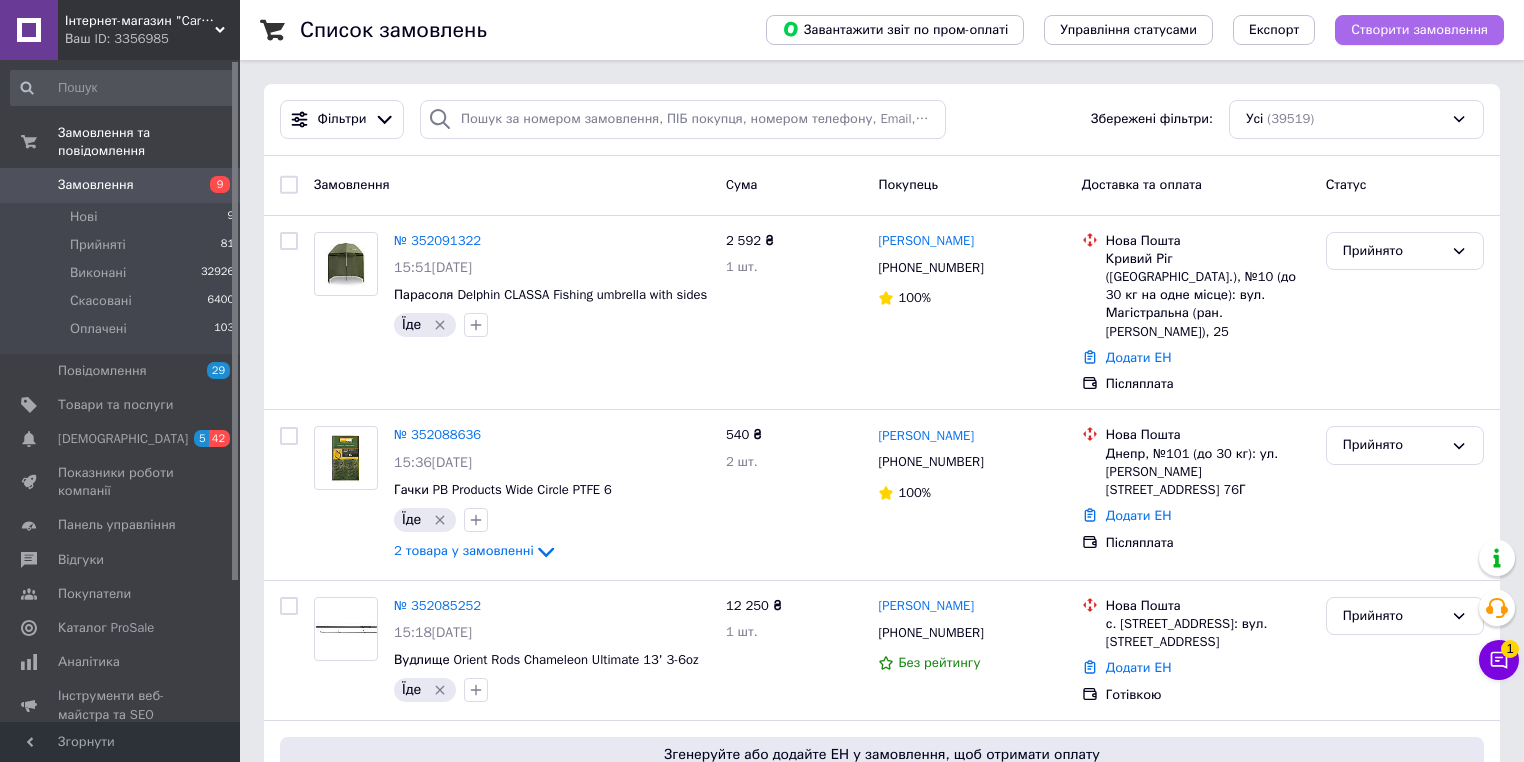click on "Створити замовлення" at bounding box center (1419, 30) 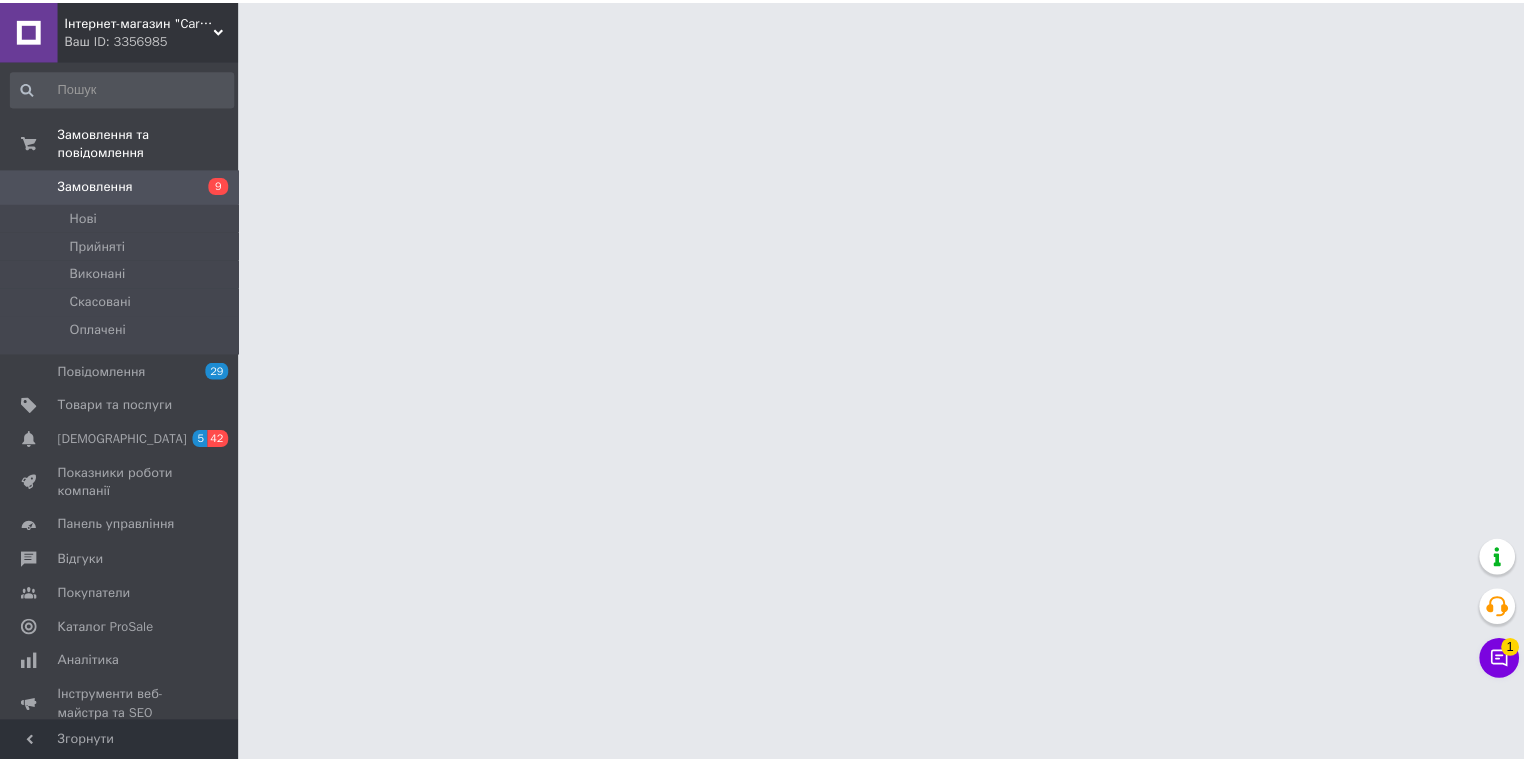 scroll, scrollTop: 0, scrollLeft: 0, axis: both 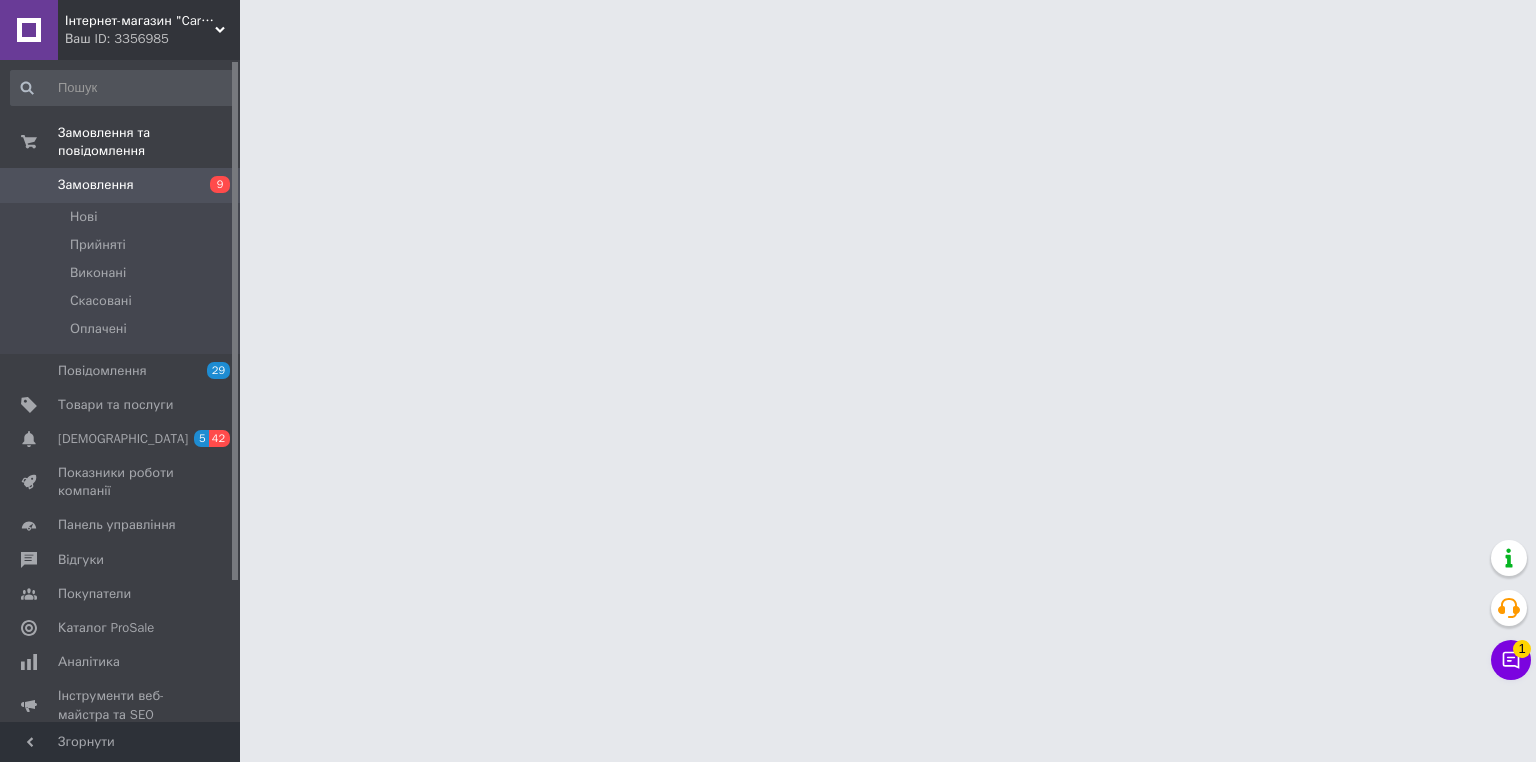click on "Замовлення" at bounding box center [121, 185] 